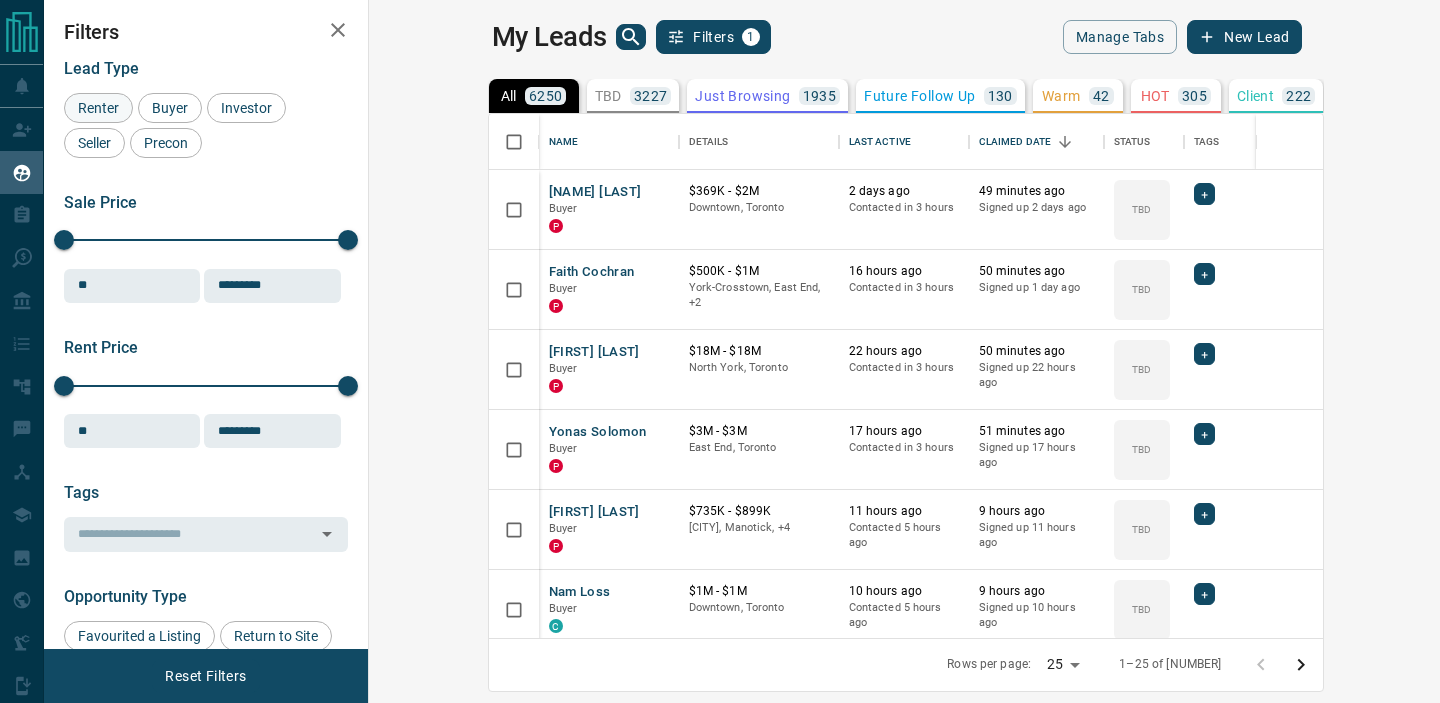 scroll, scrollTop: 0, scrollLeft: 0, axis: both 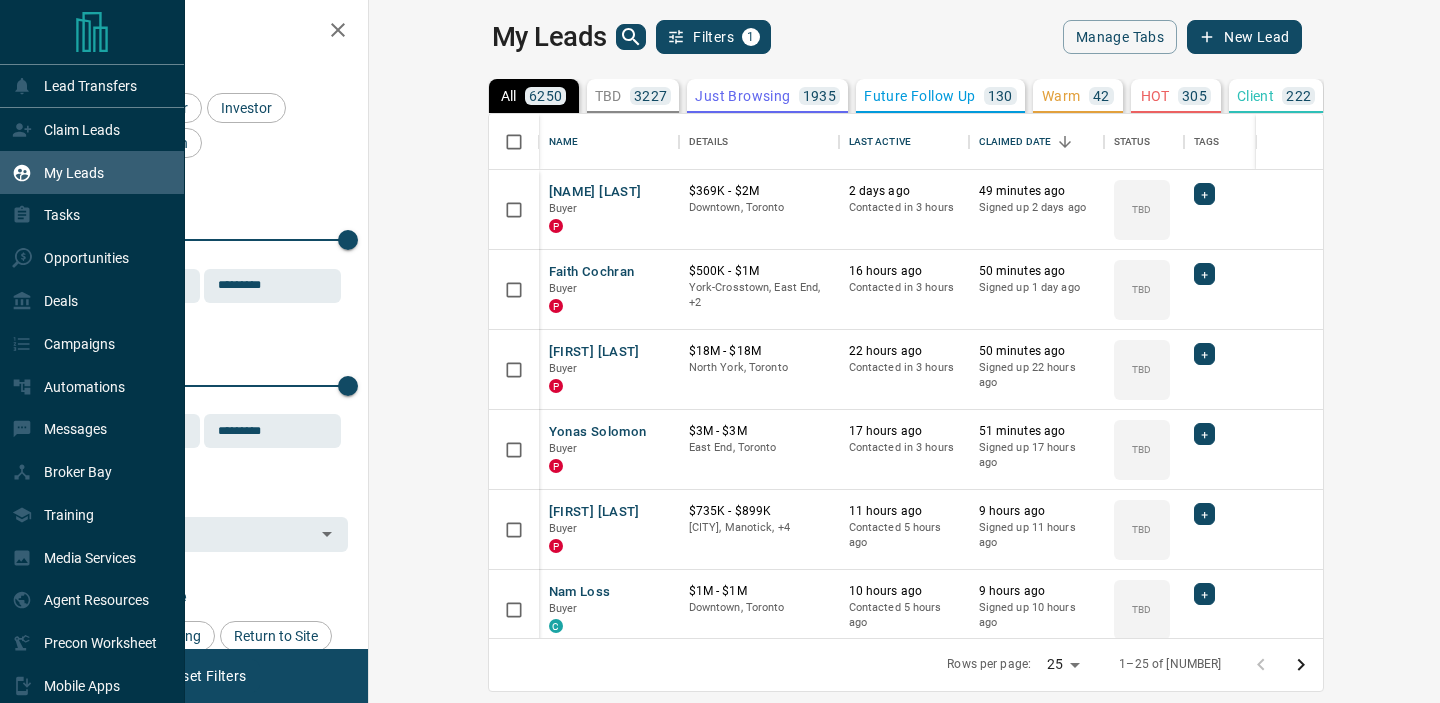 click on "My Leads" at bounding box center [74, 173] 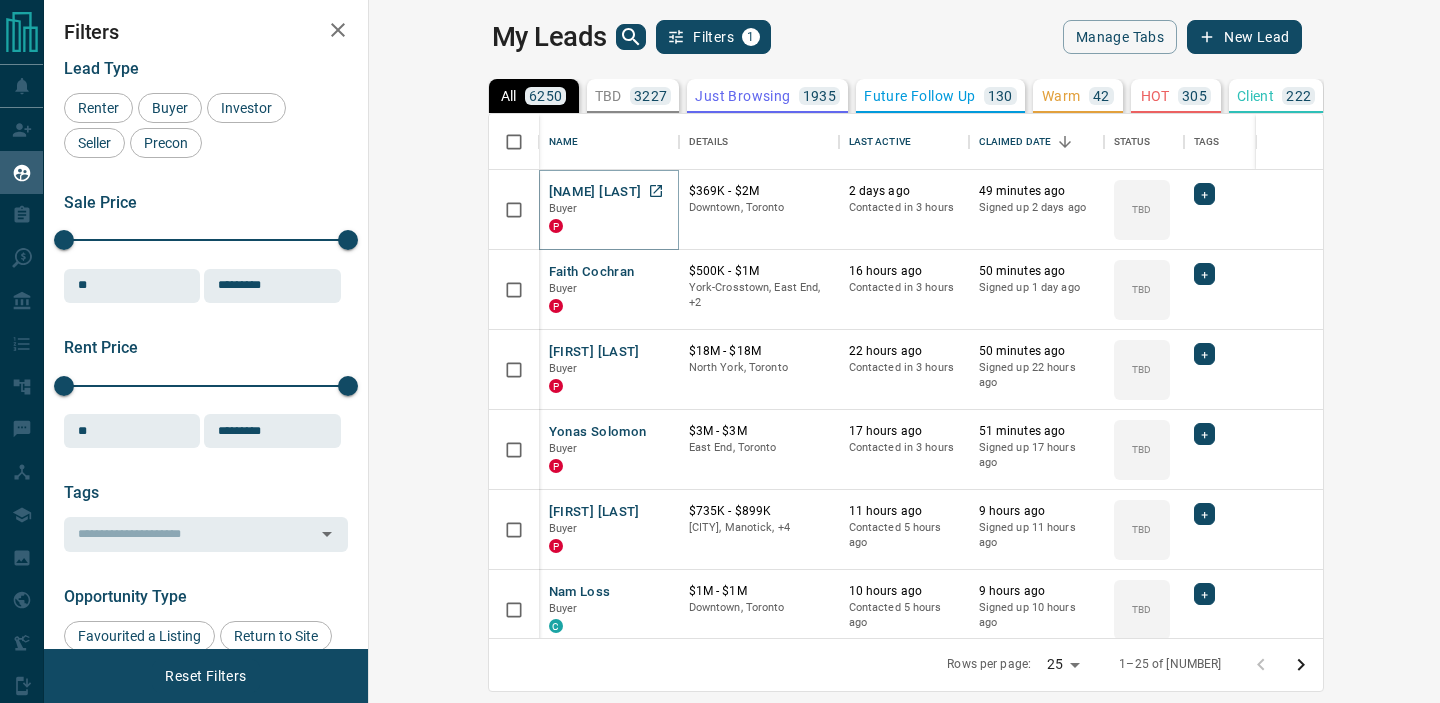 click on "[NAME] [LAST]" at bounding box center (595, 192) 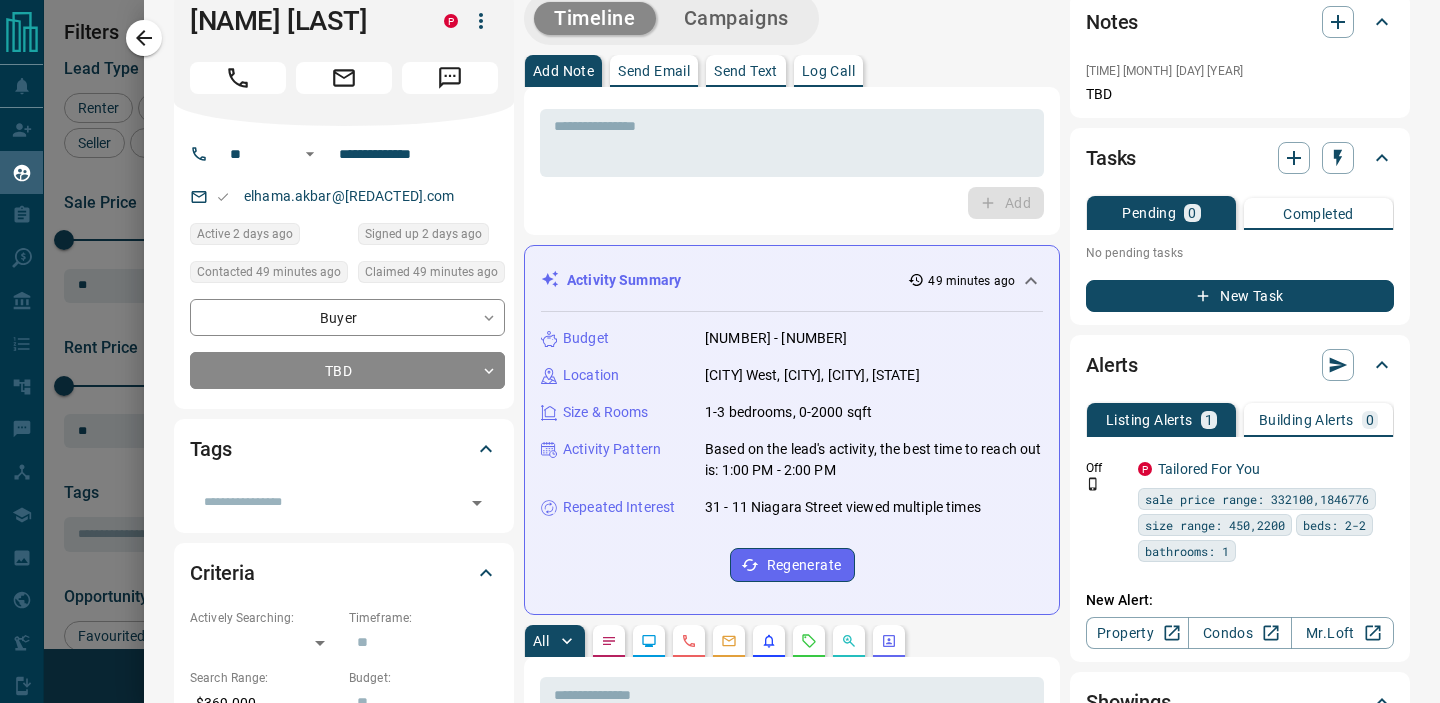 scroll, scrollTop: 0, scrollLeft: 0, axis: both 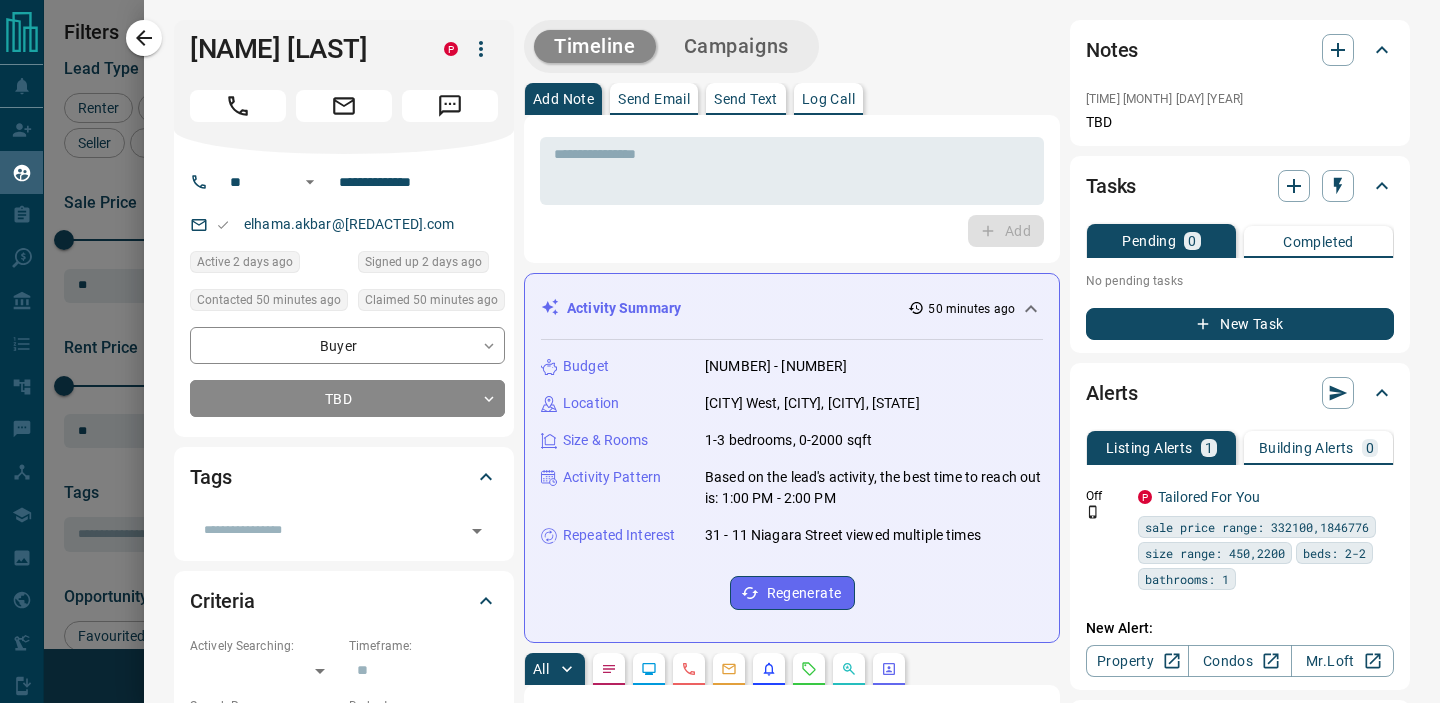 type 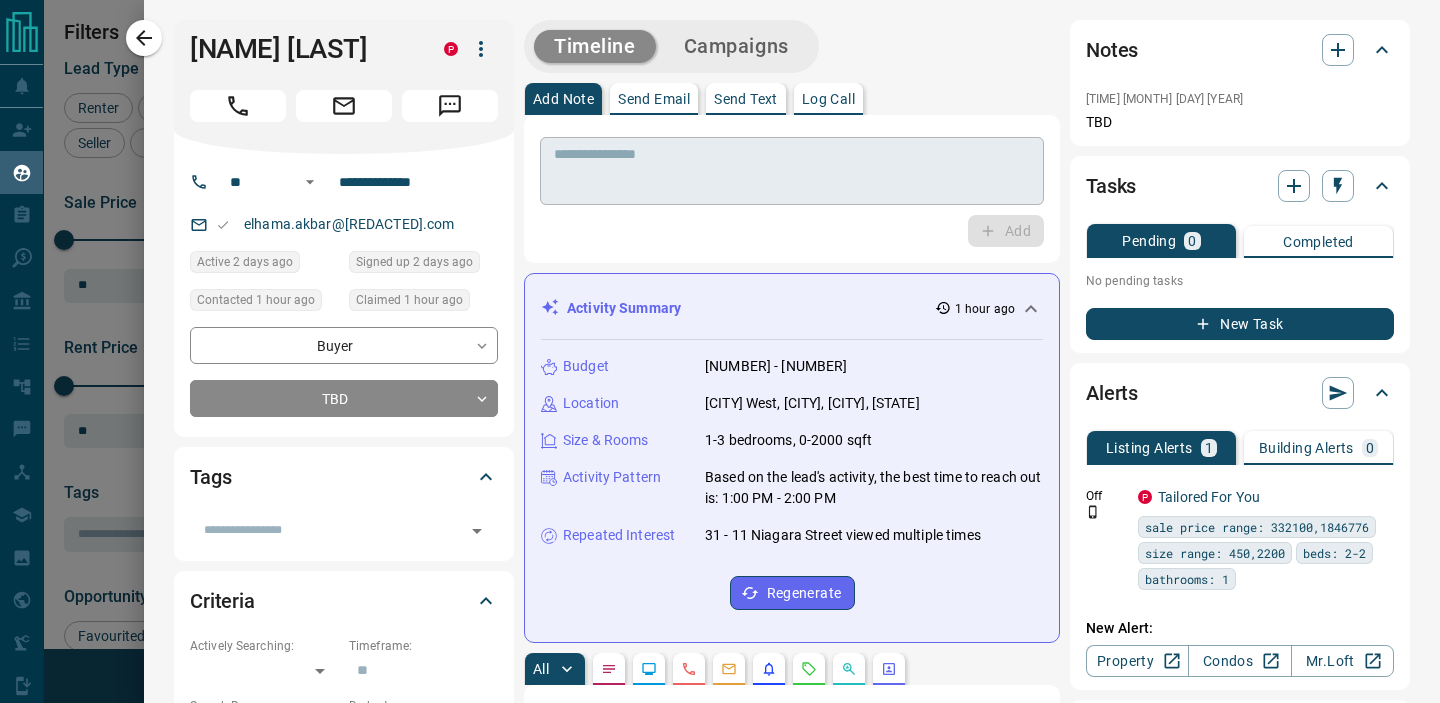 click at bounding box center (792, 171) 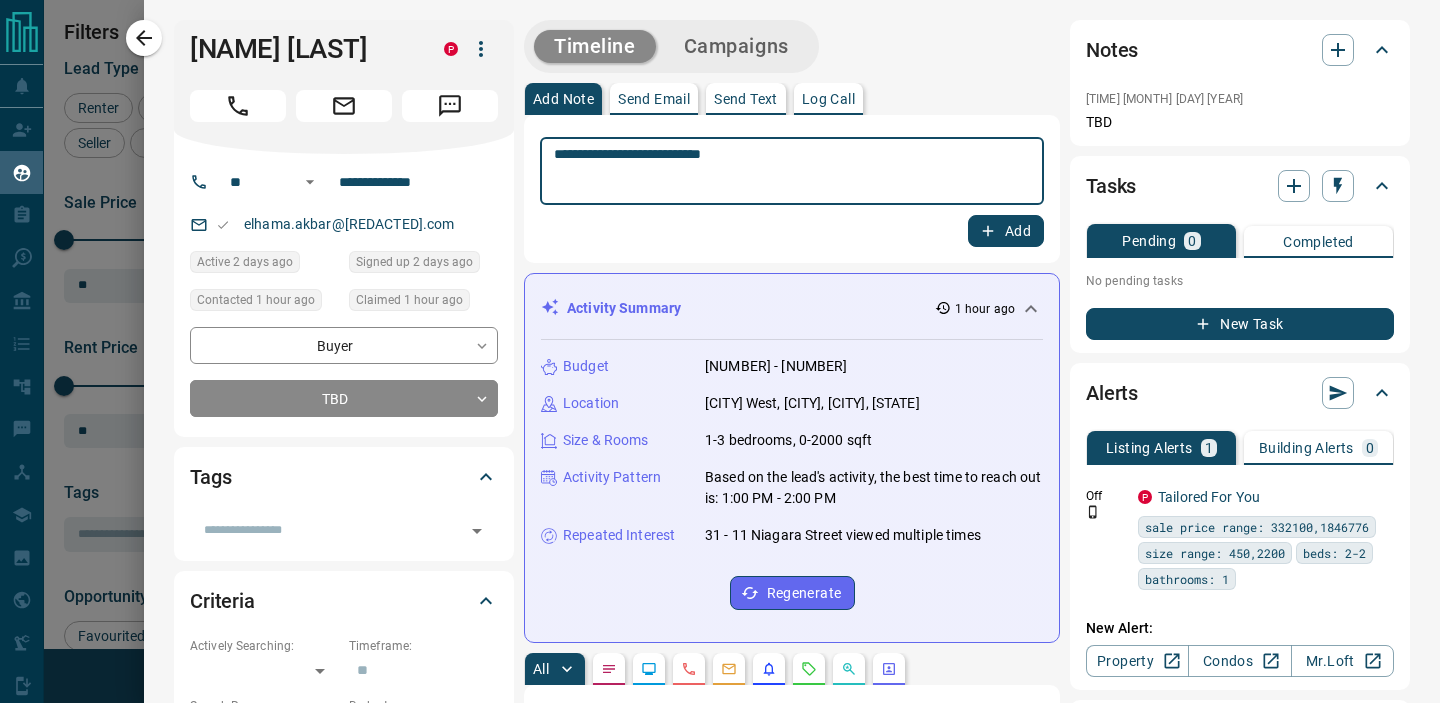 type on "**********" 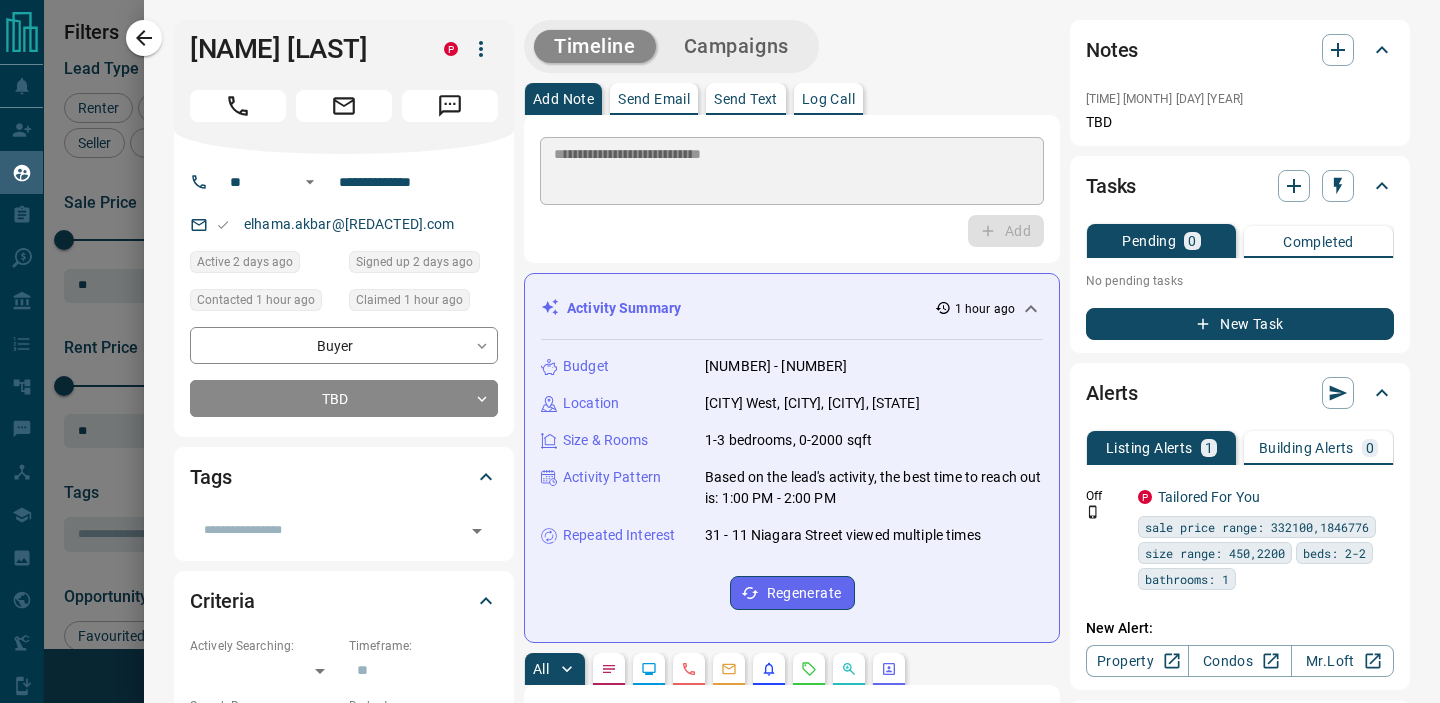 type 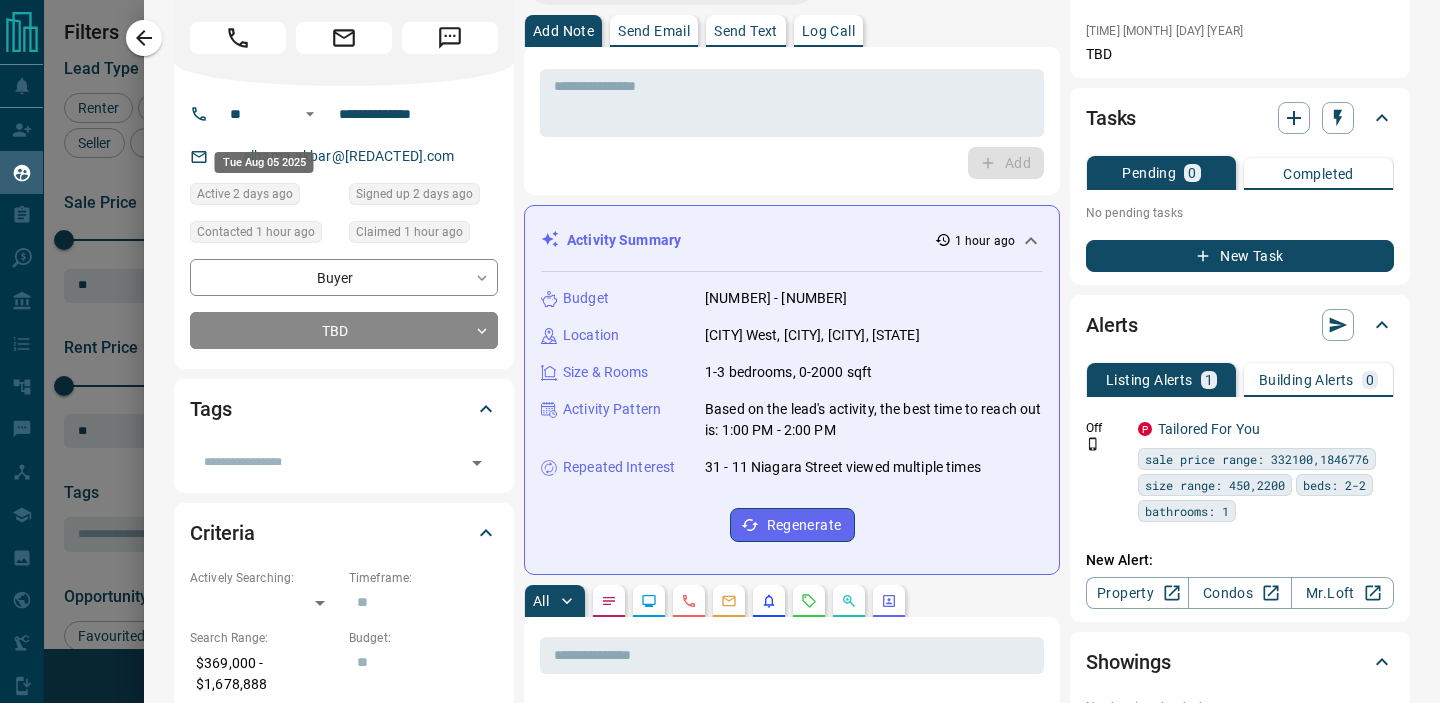 scroll, scrollTop: 0, scrollLeft: 0, axis: both 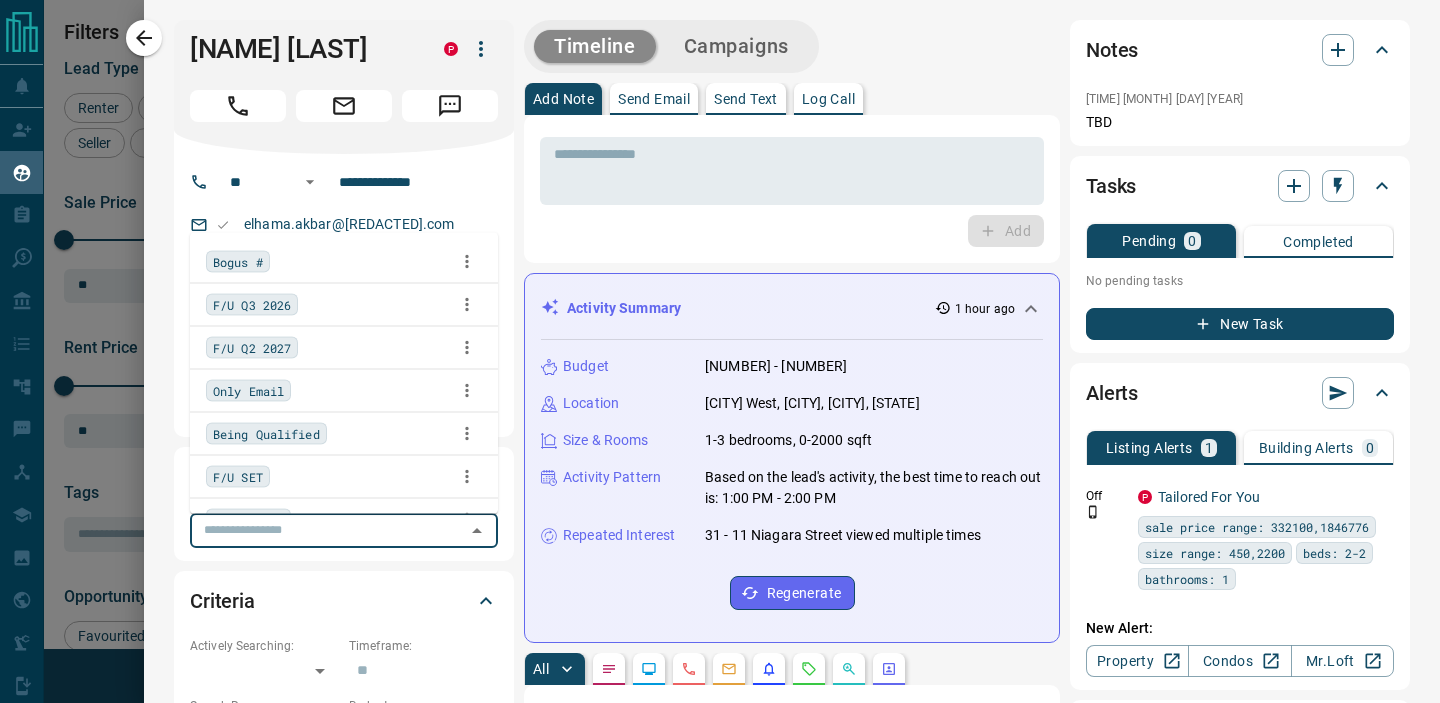 click at bounding box center (327, 530) 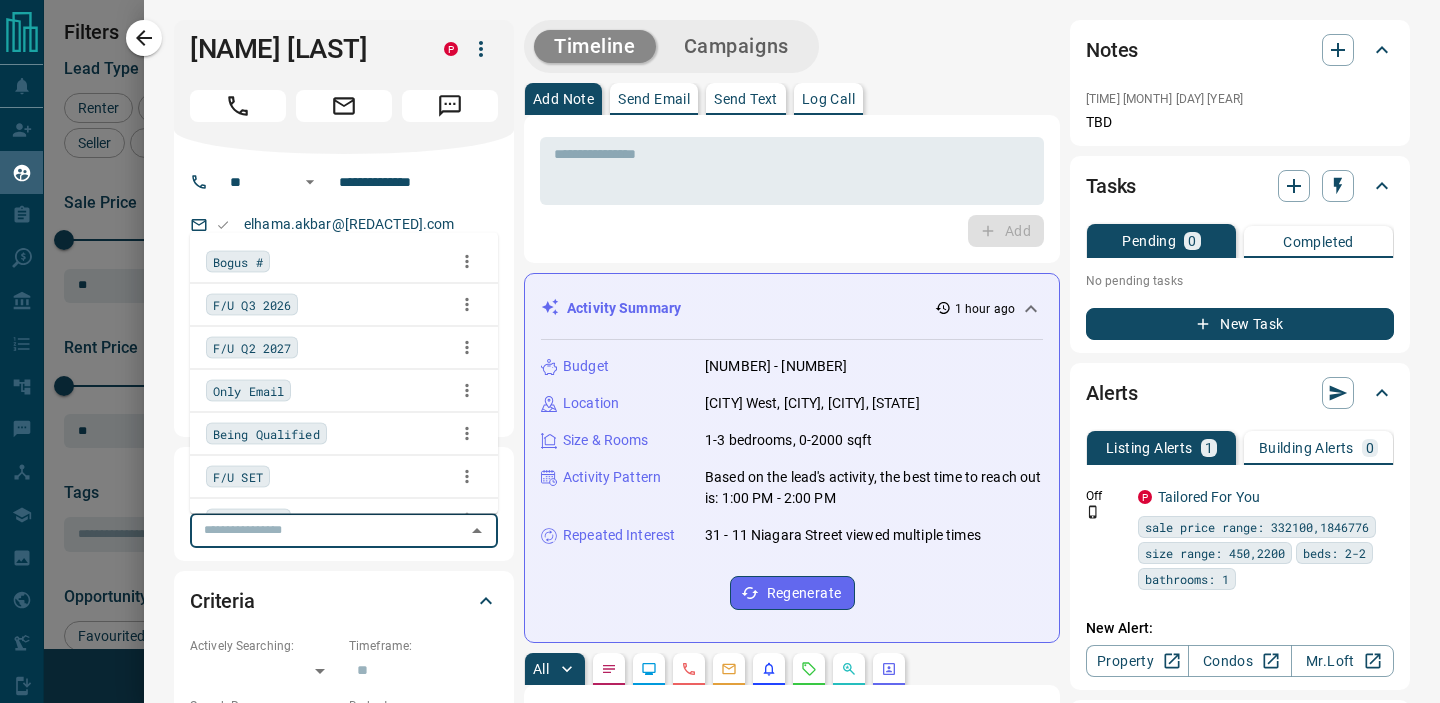 type on "*" 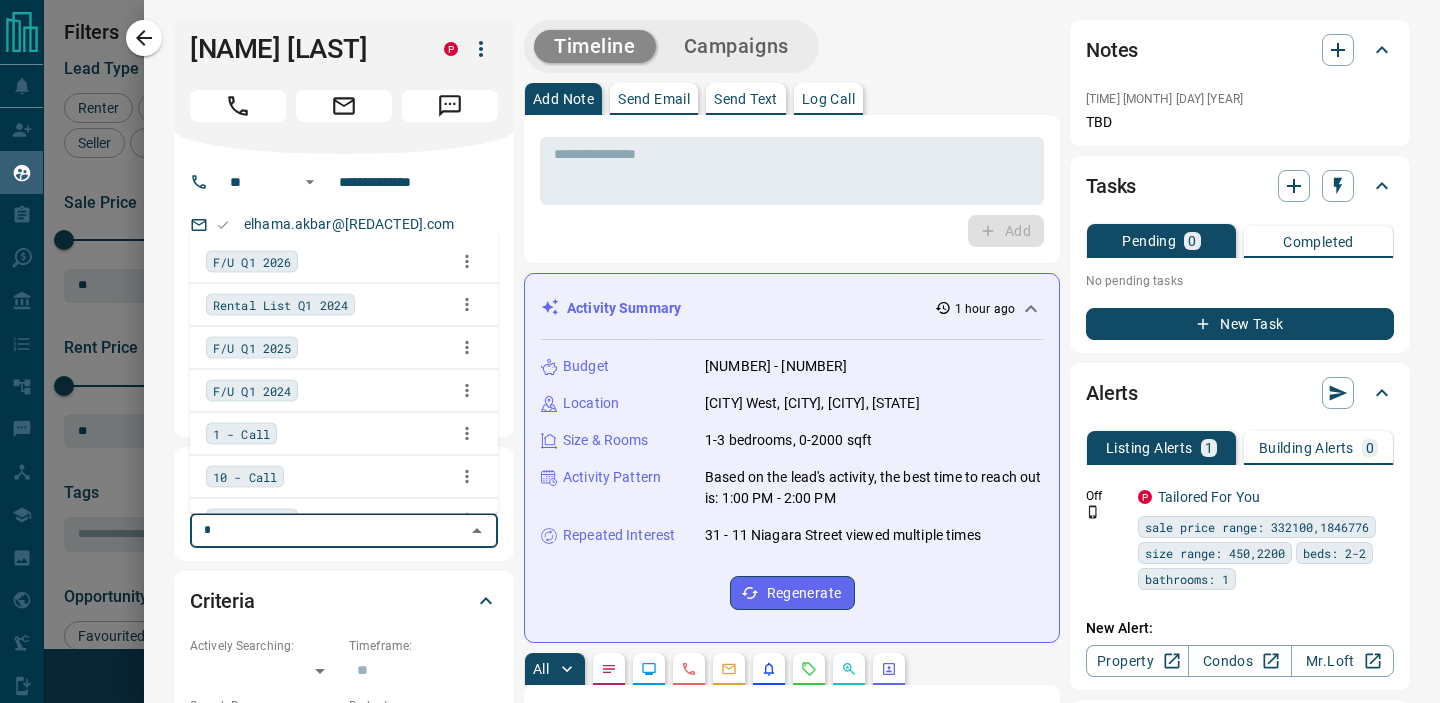 click on "1 - Call" at bounding box center [241, 433] 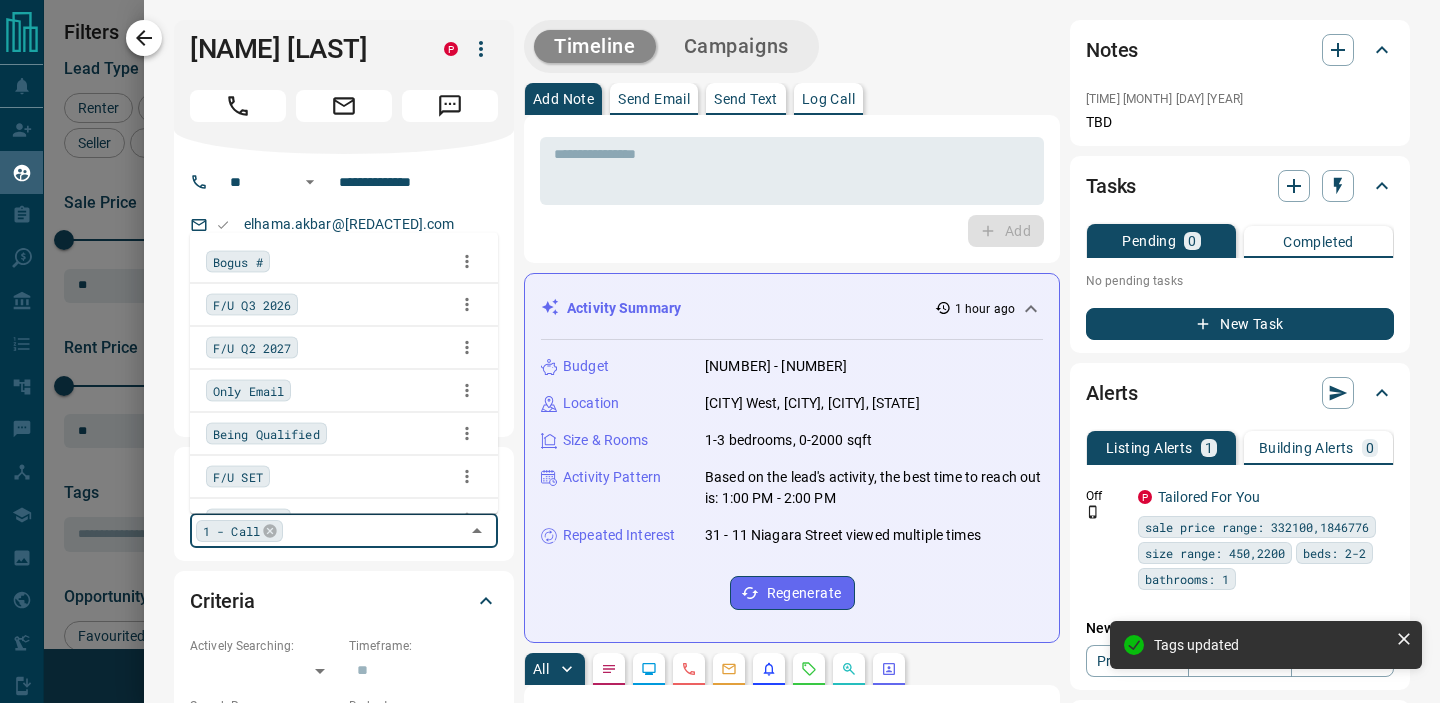 click 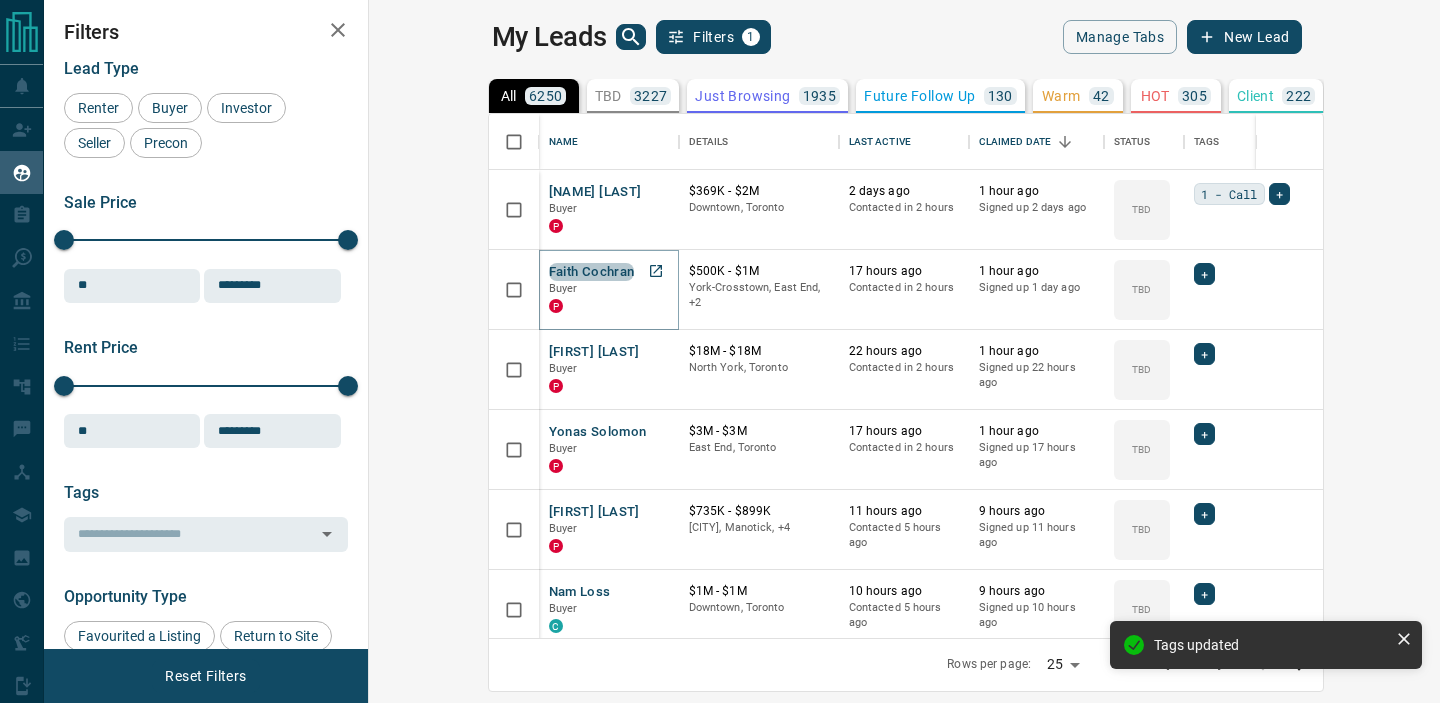 click on "Faith Cochran" at bounding box center [592, 272] 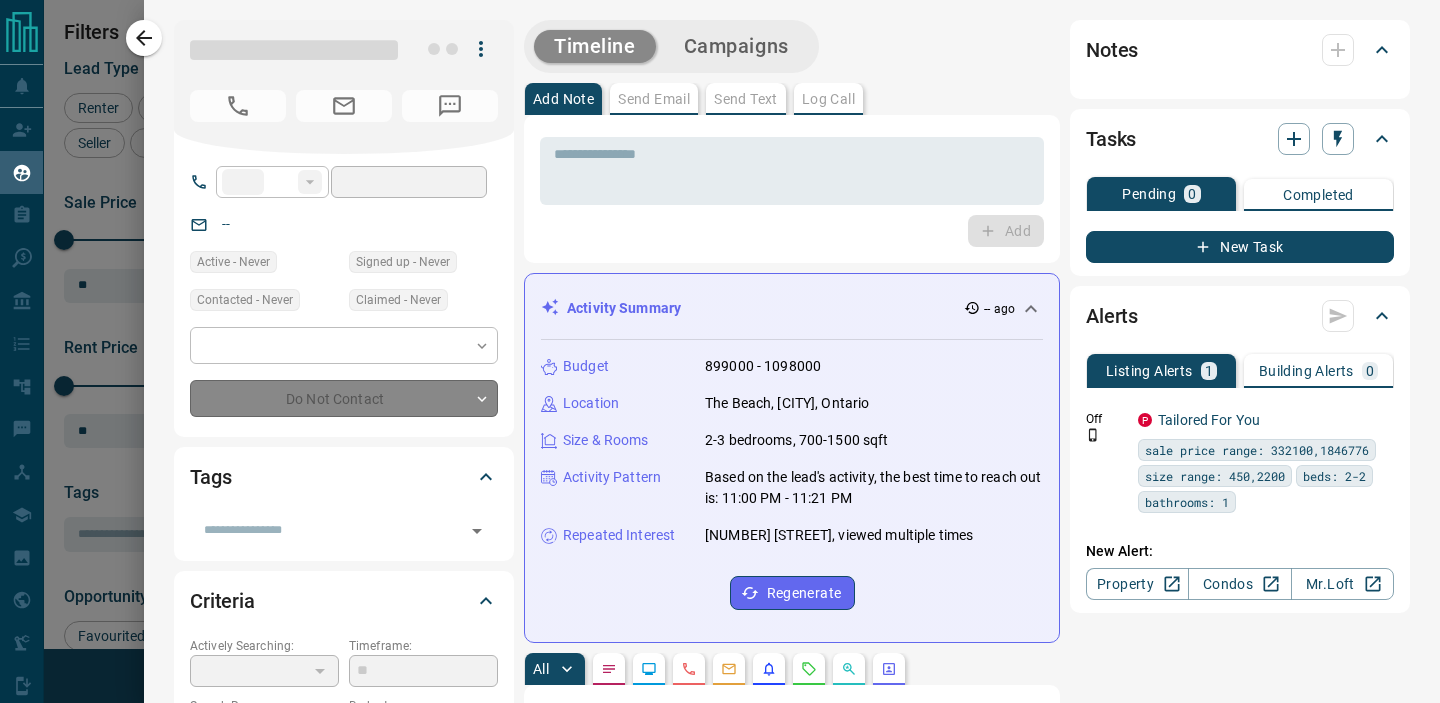 type on "**" 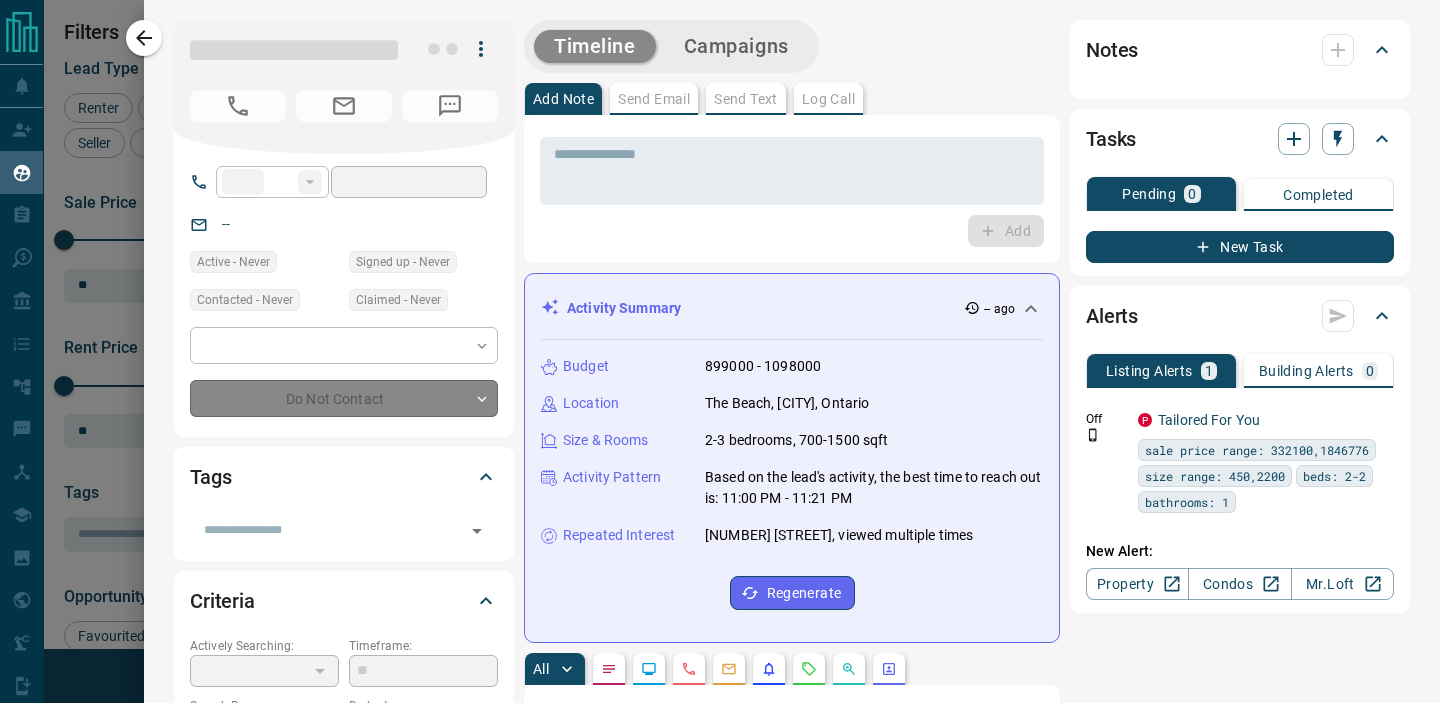 type on "**********" 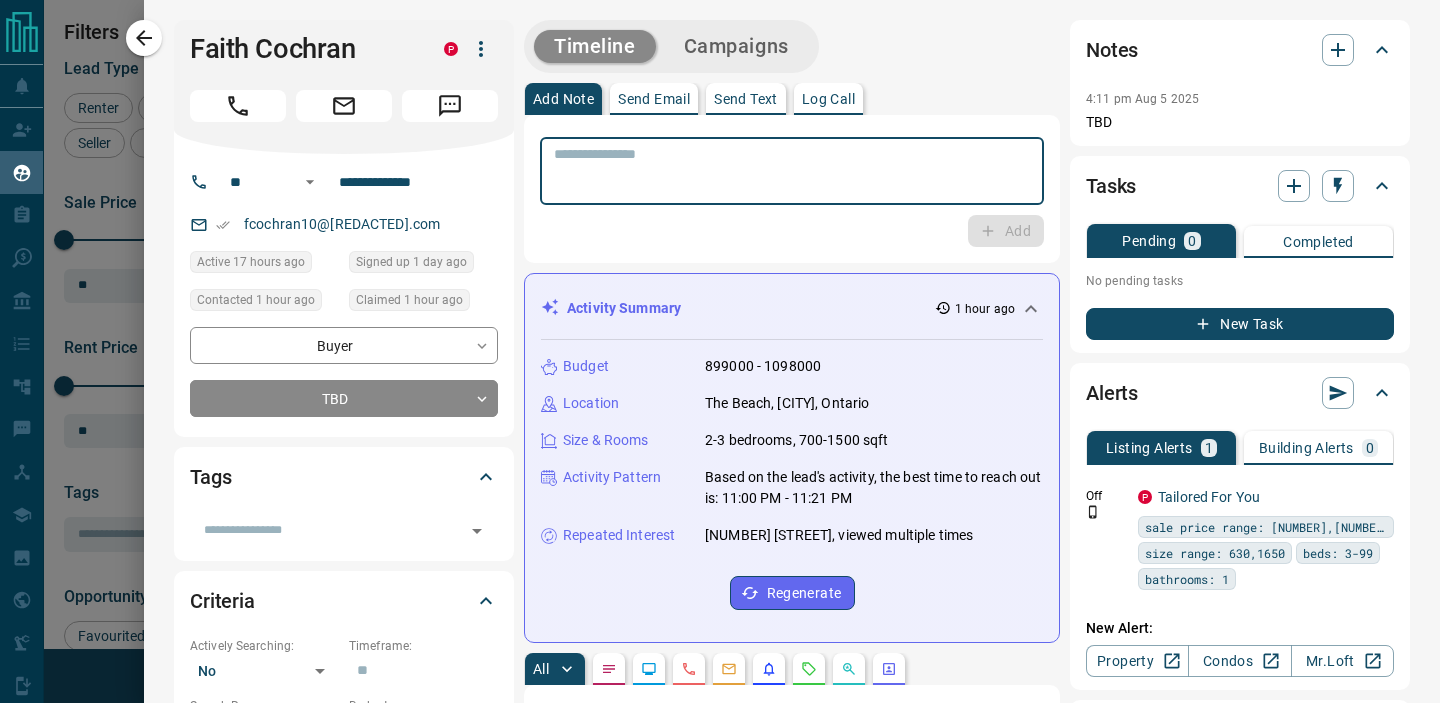 click at bounding box center (792, 171) 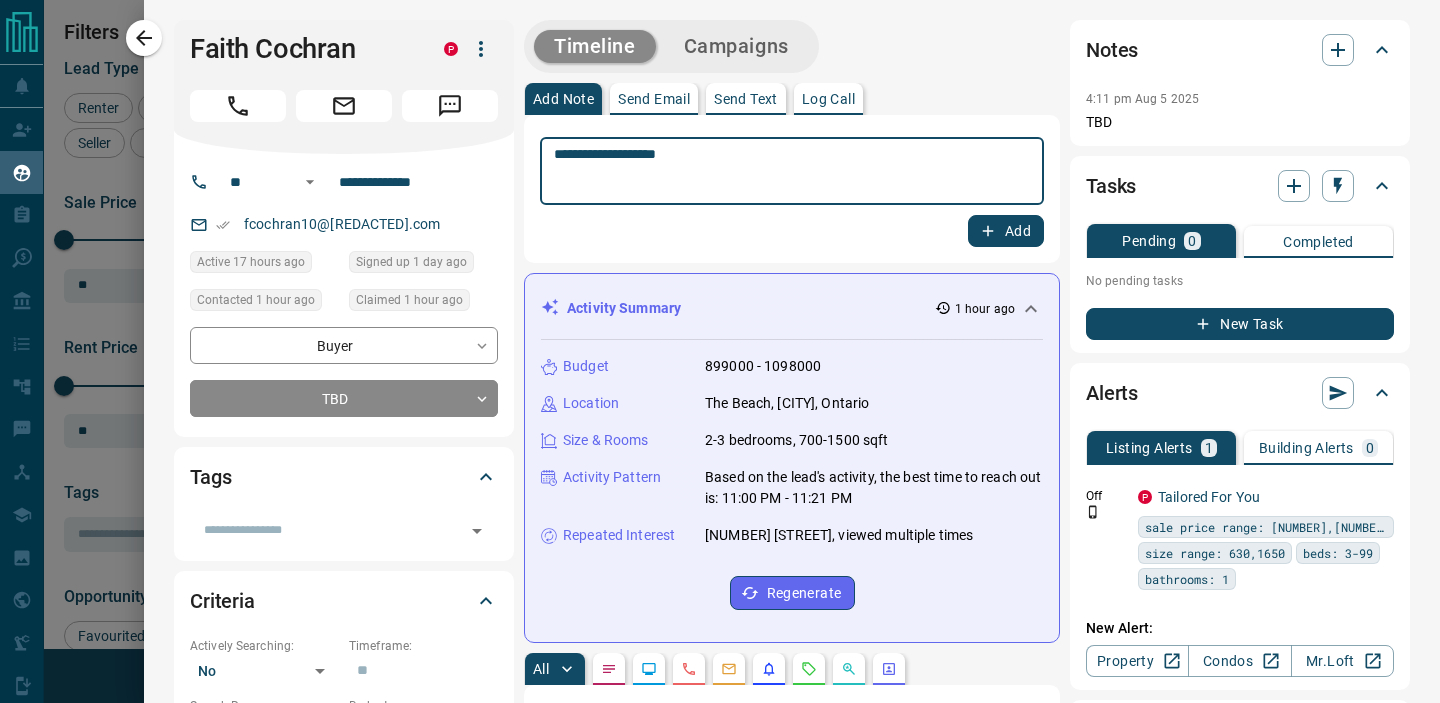 type on "**********" 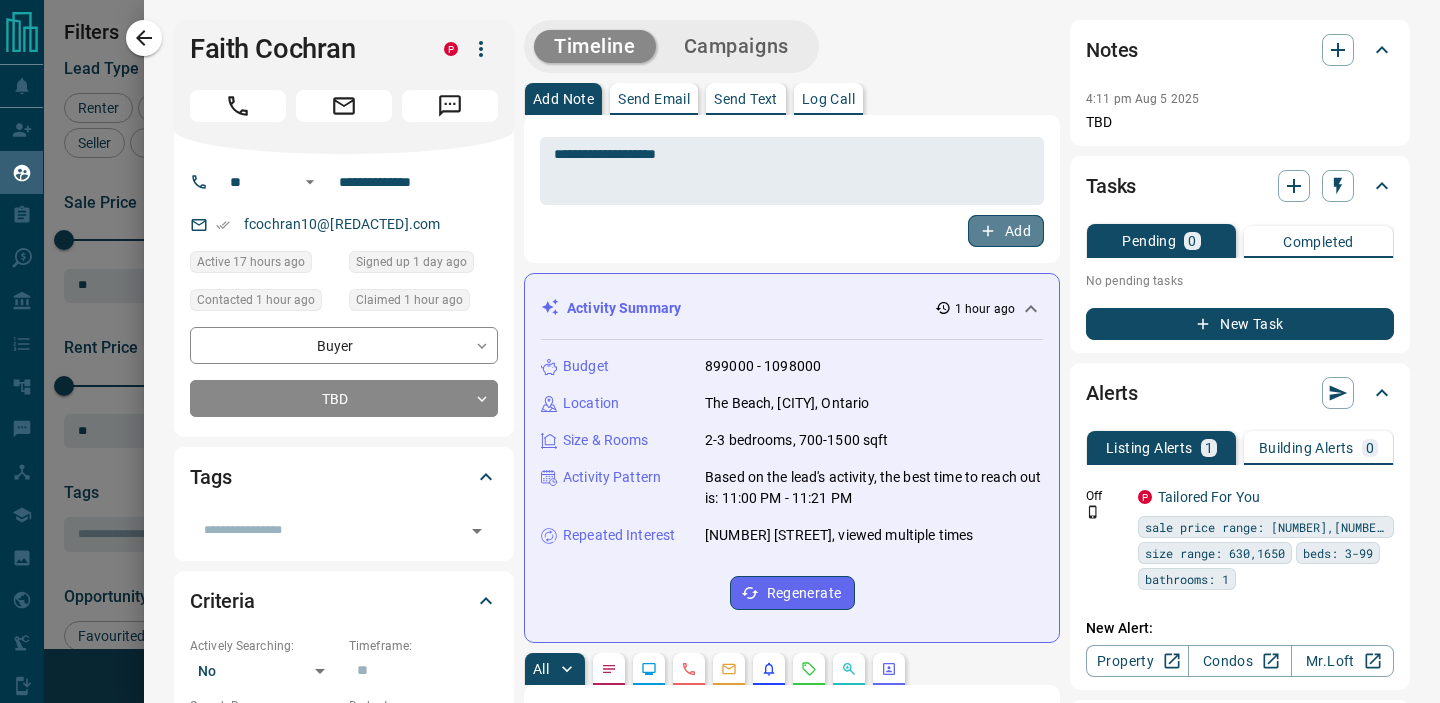 click on "Add" at bounding box center (1006, 231) 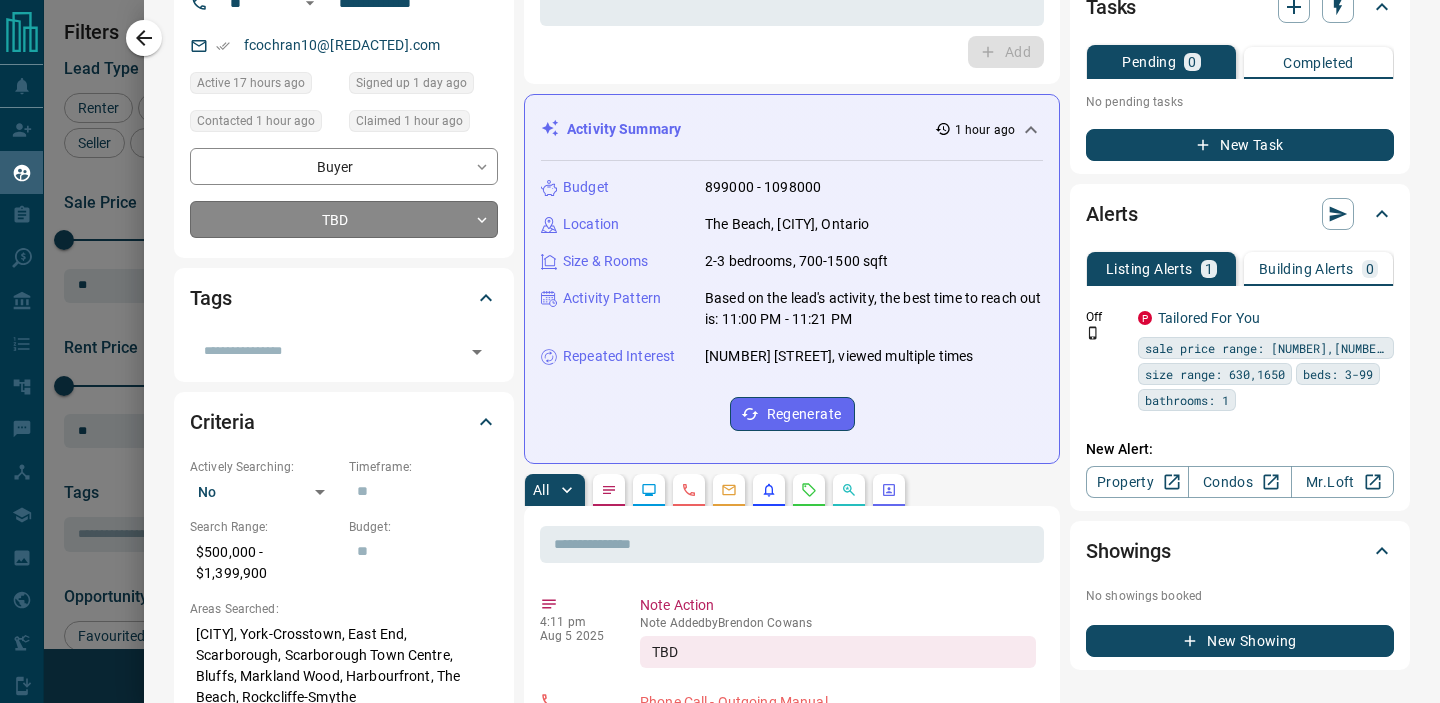 scroll, scrollTop: 189, scrollLeft: 0, axis: vertical 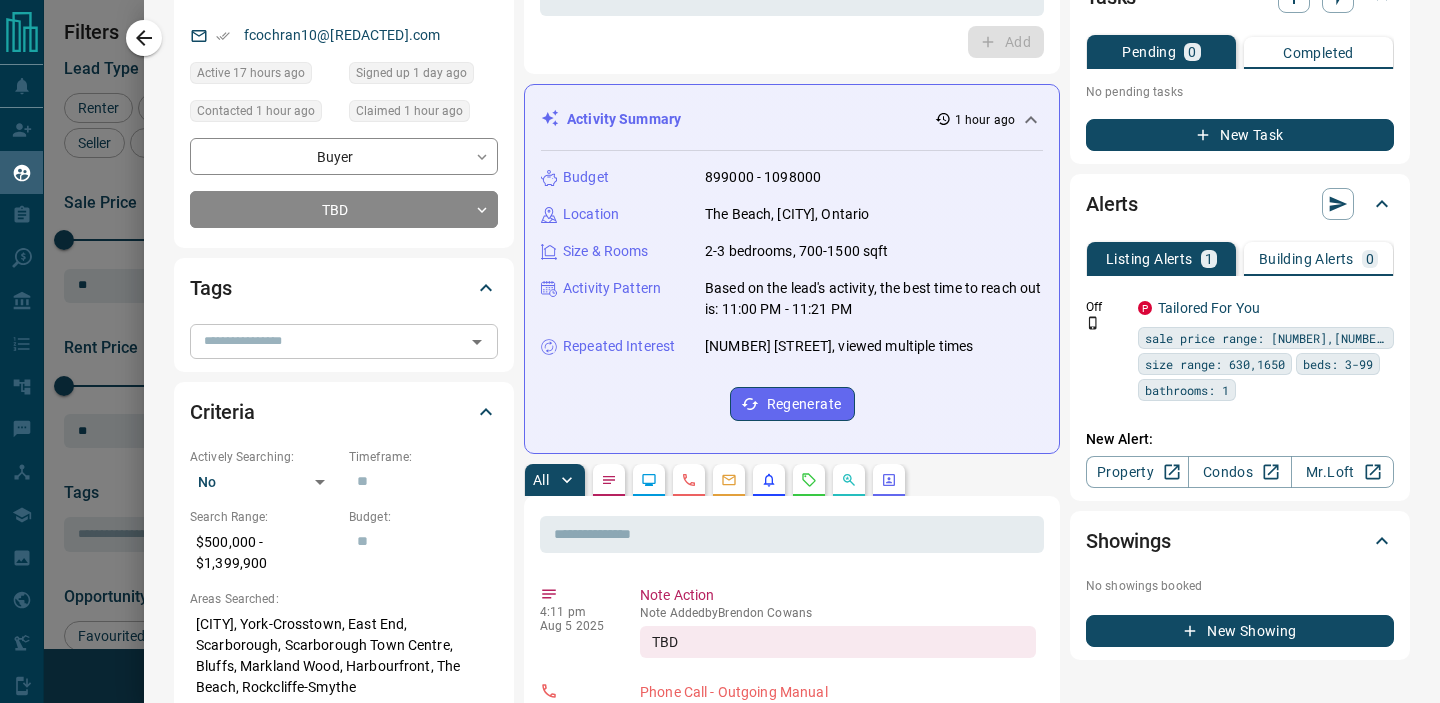 click at bounding box center (327, 341) 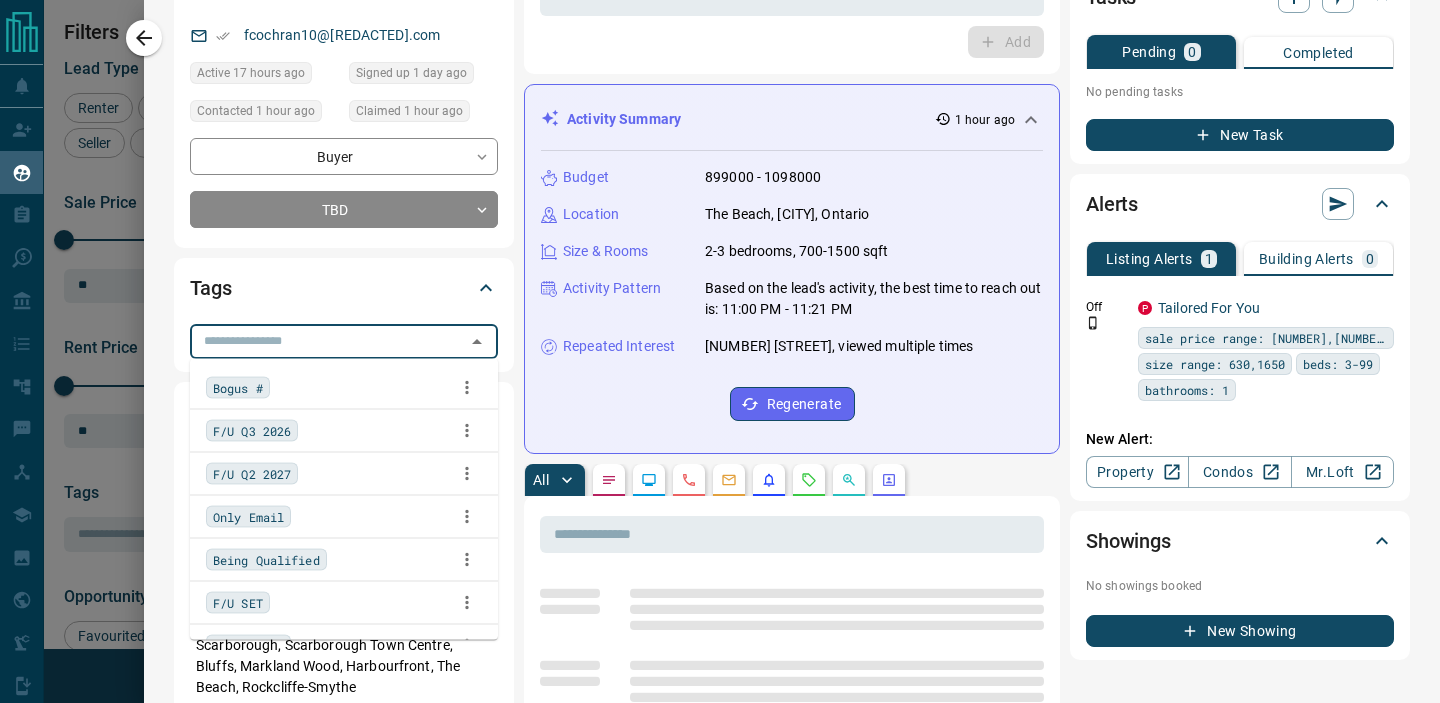 type on "*" 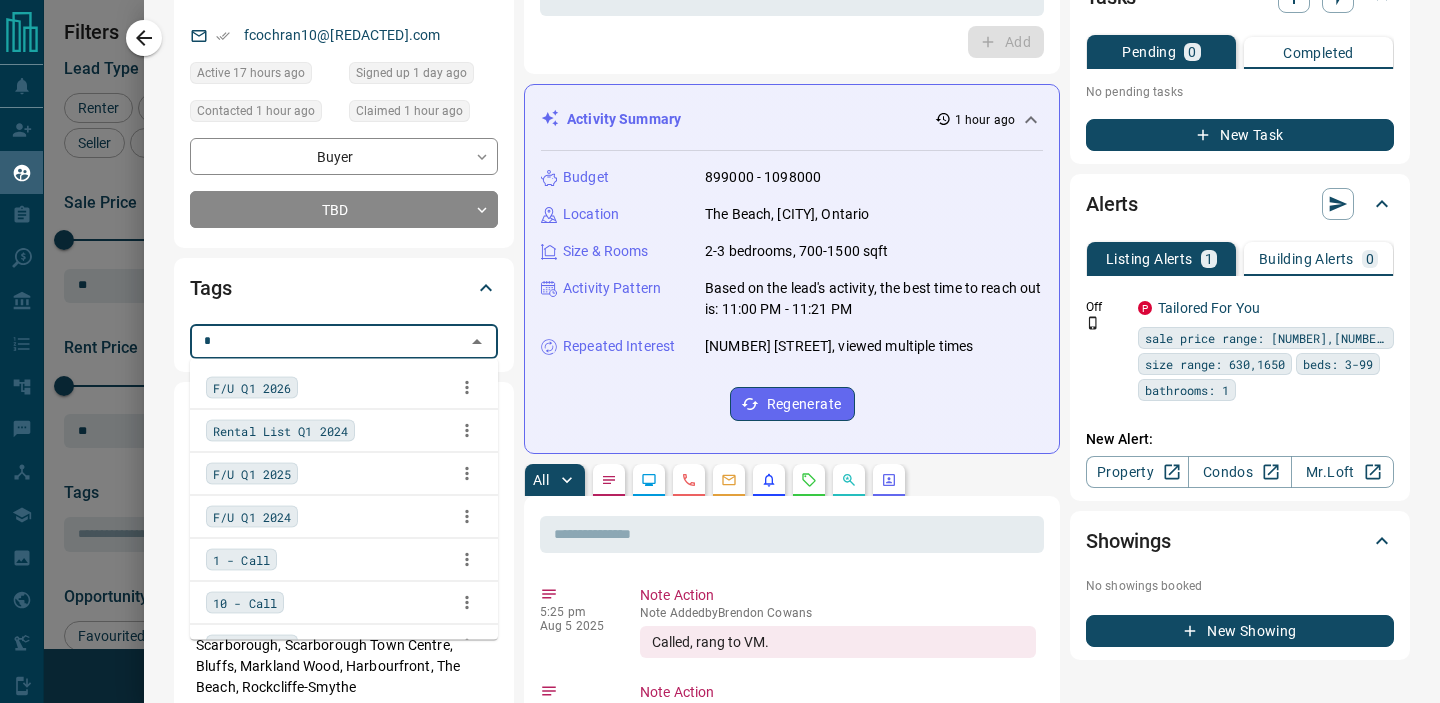 click on "1 - Call" at bounding box center [241, 560] 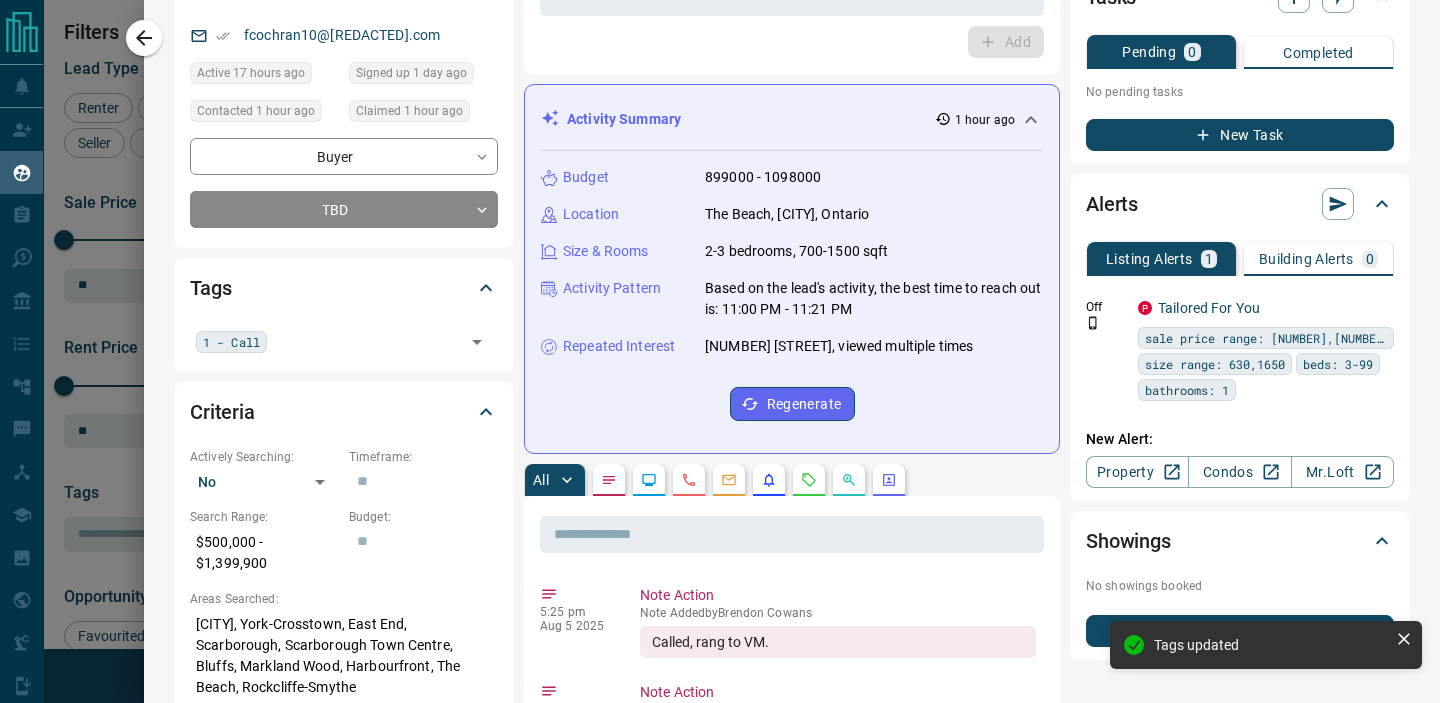 click on "**********" at bounding box center (792, 1025) 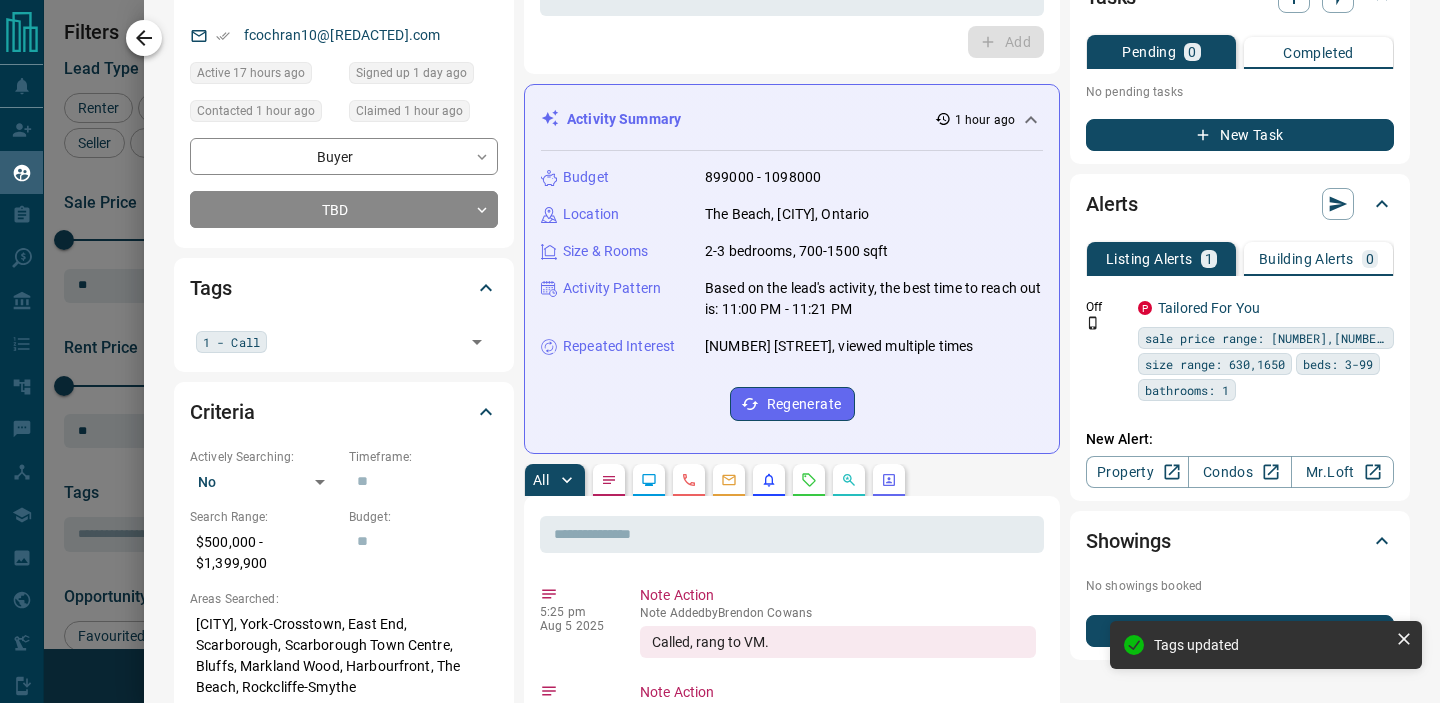 click at bounding box center (144, 38) 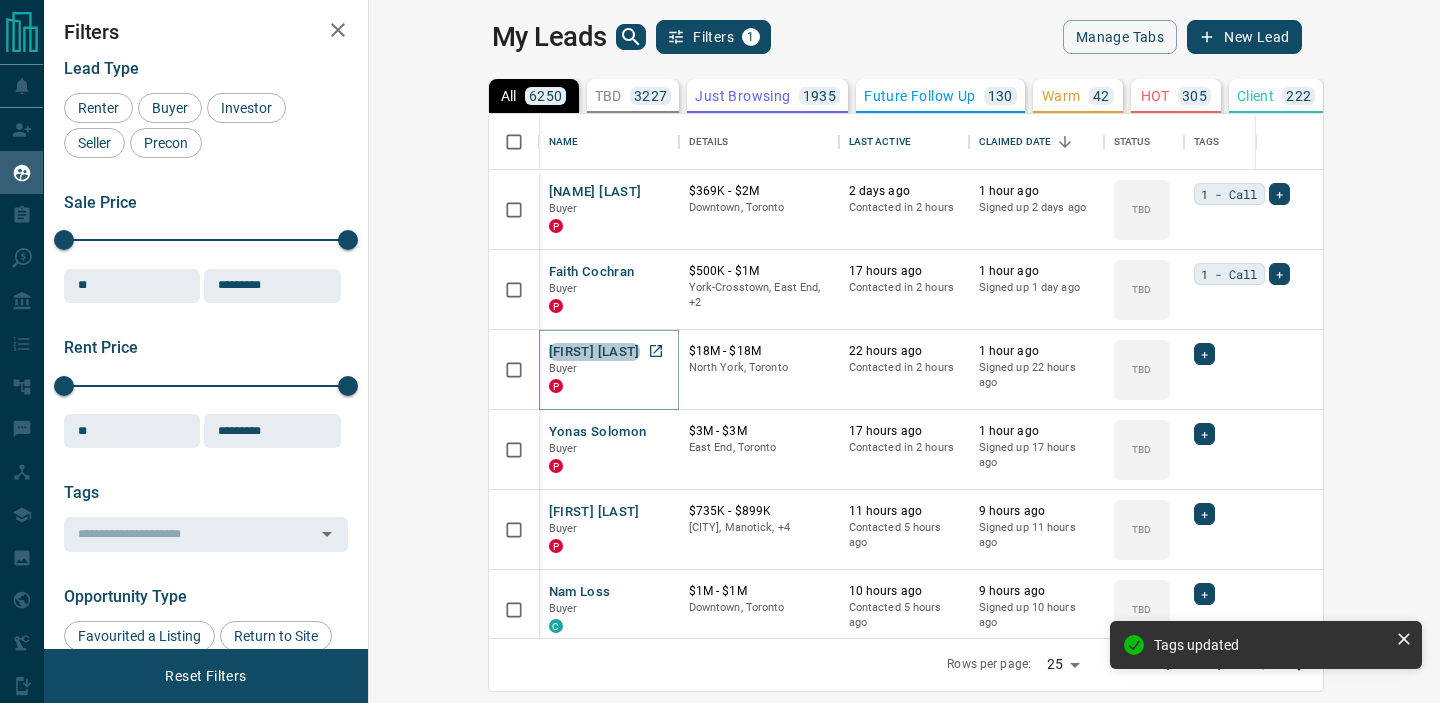 click on "[FIRST] [LAST]" at bounding box center (594, 352) 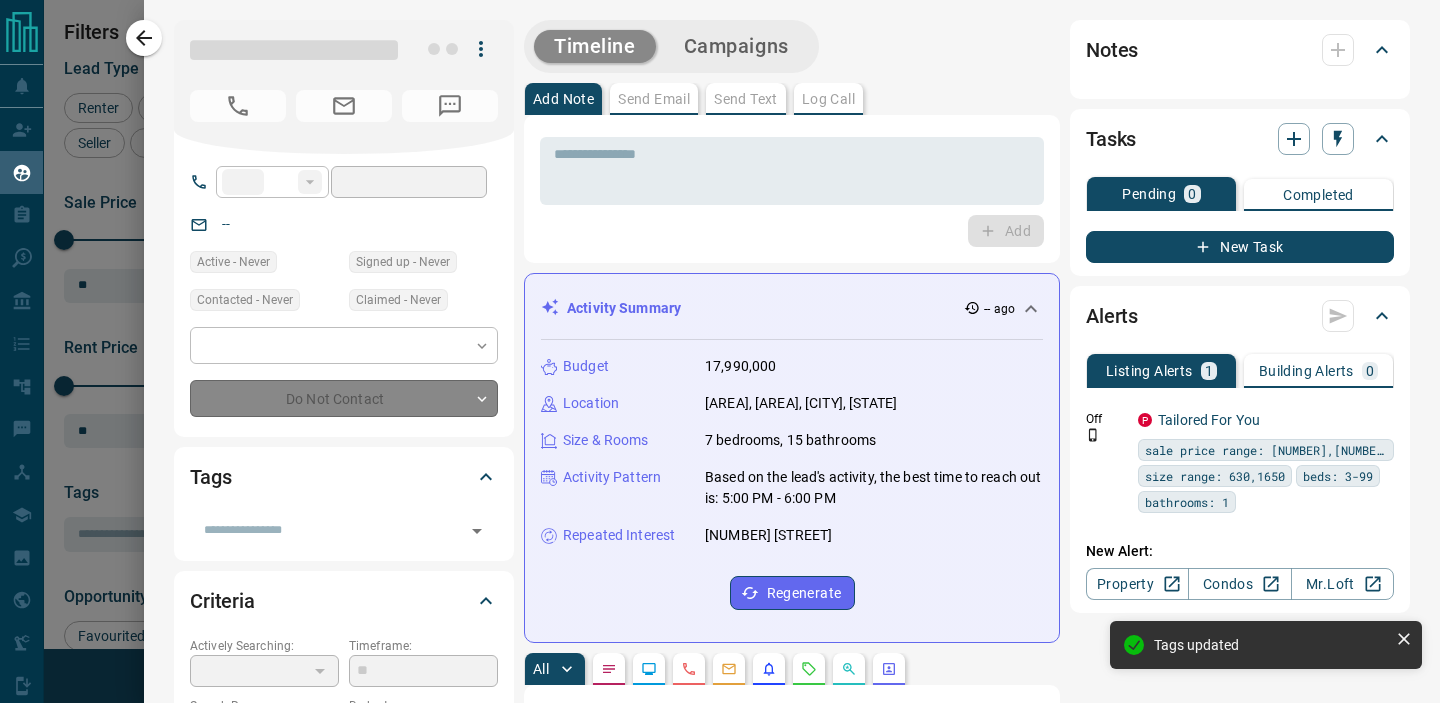 type on "**" 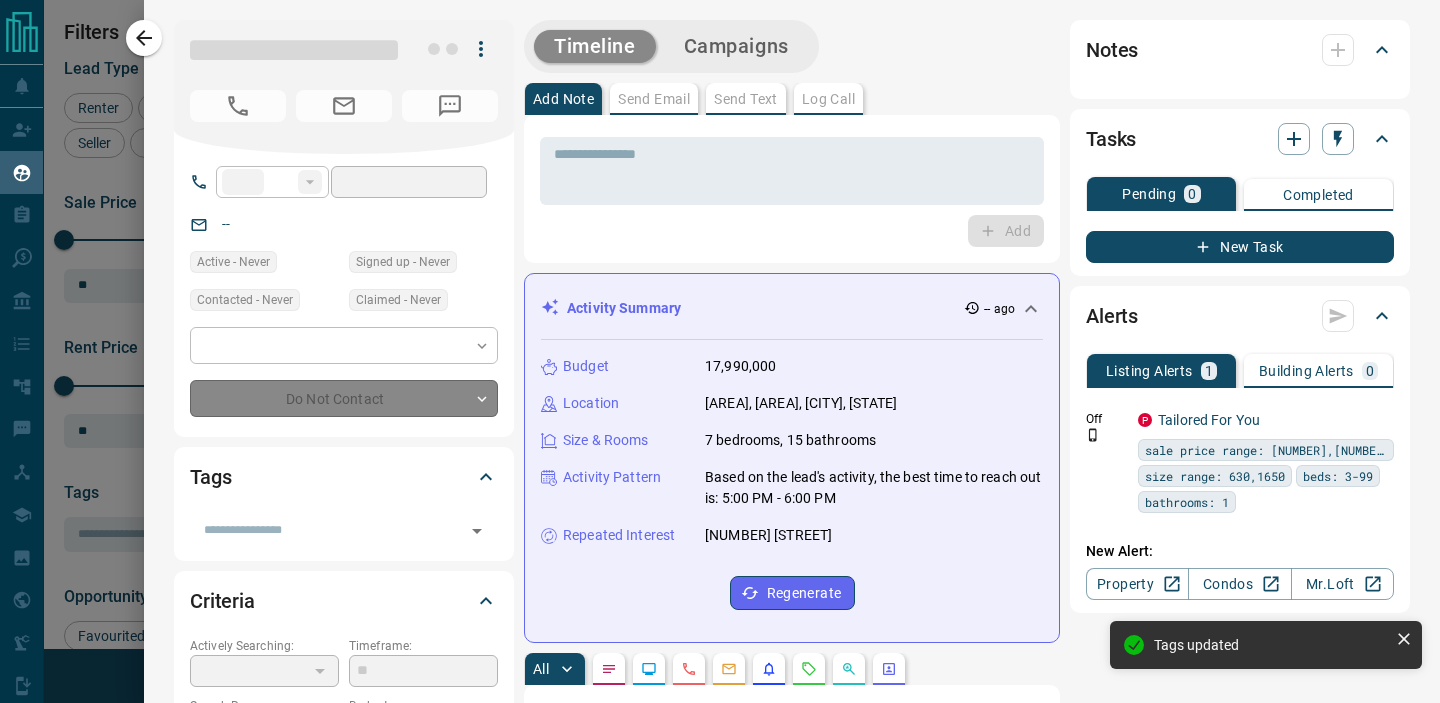 type on "**********" 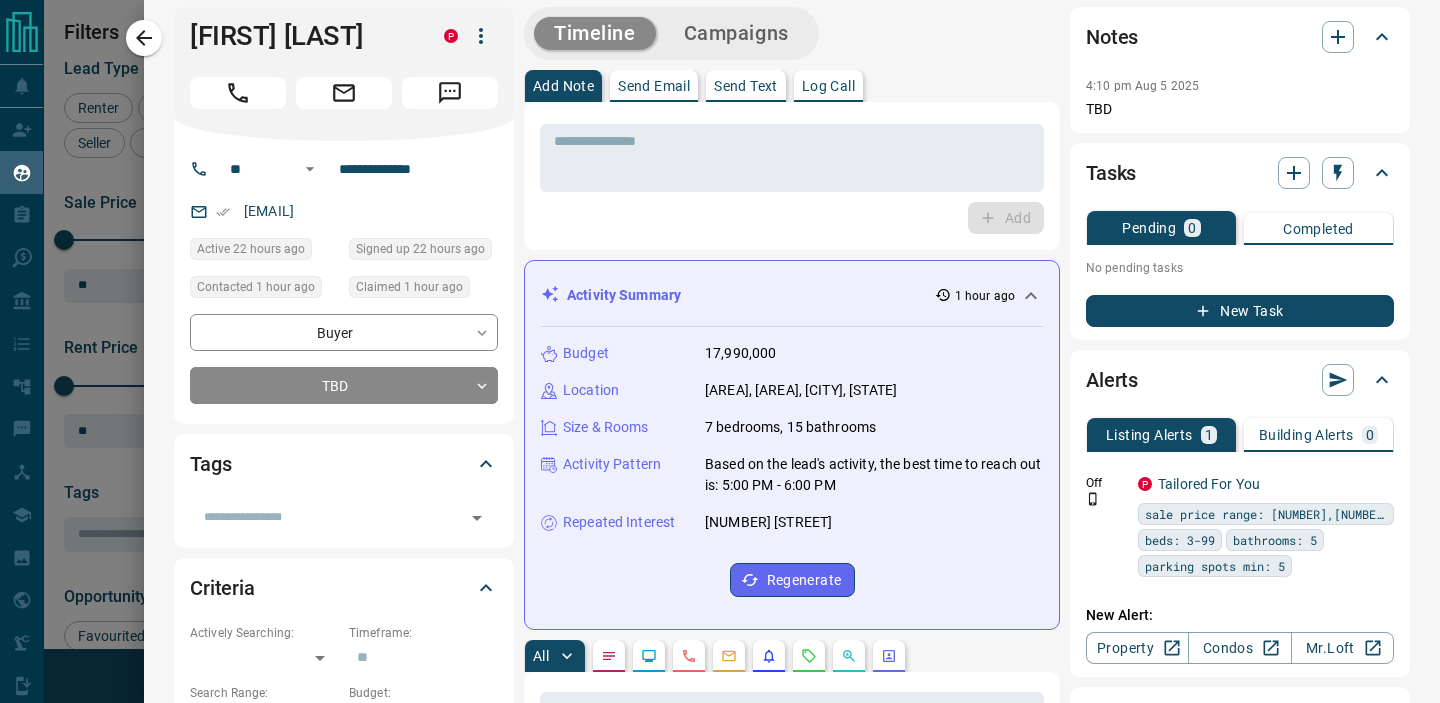 scroll, scrollTop: 20, scrollLeft: 0, axis: vertical 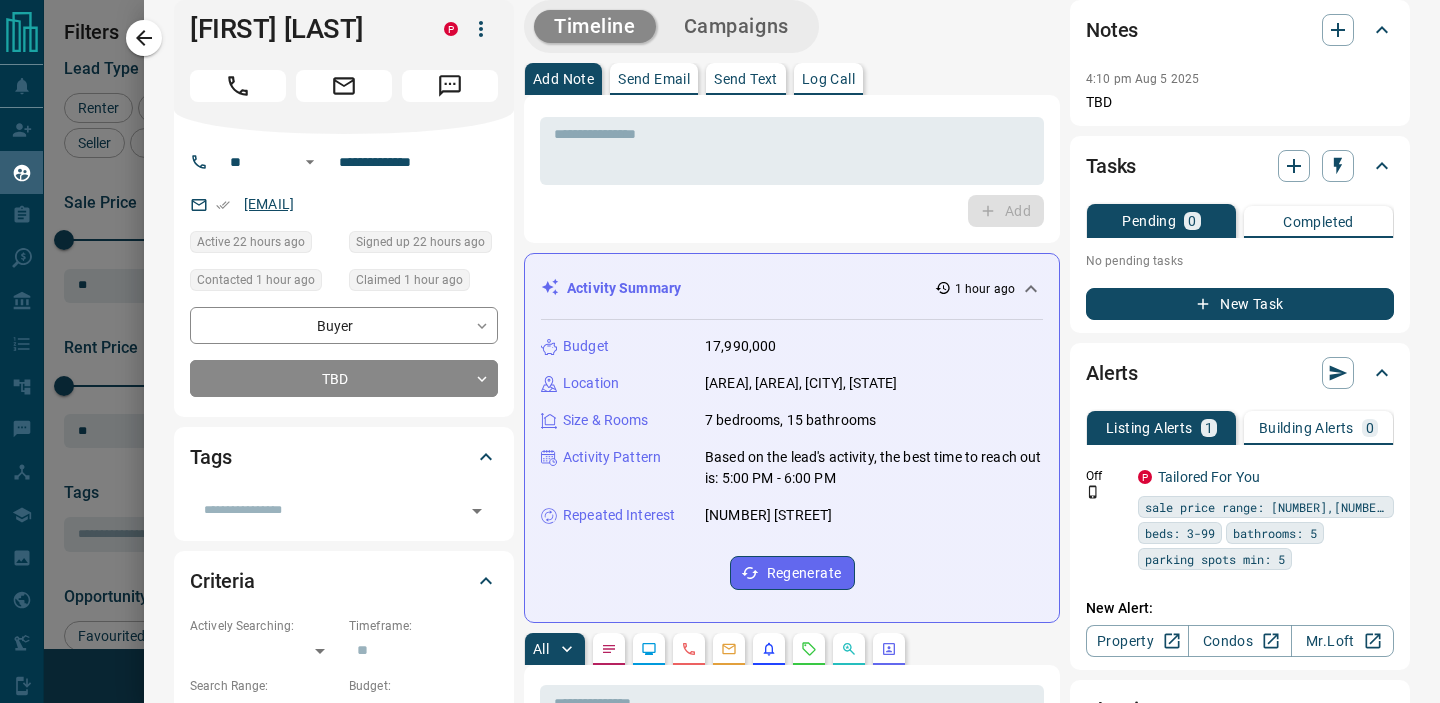 drag, startPoint x: 409, startPoint y: 205, endPoint x: 301, endPoint y: 209, distance: 108.07405 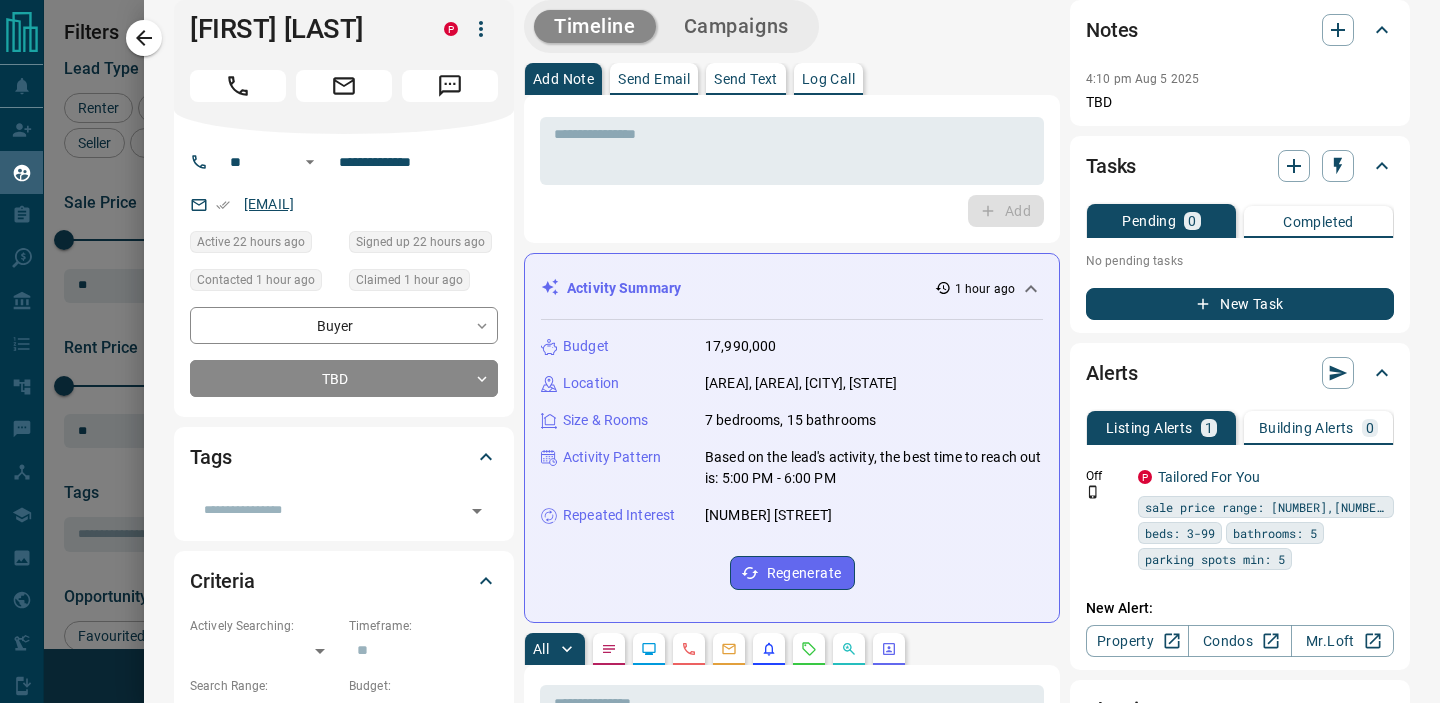 click on "[EMAIL]" at bounding box center (344, 204) 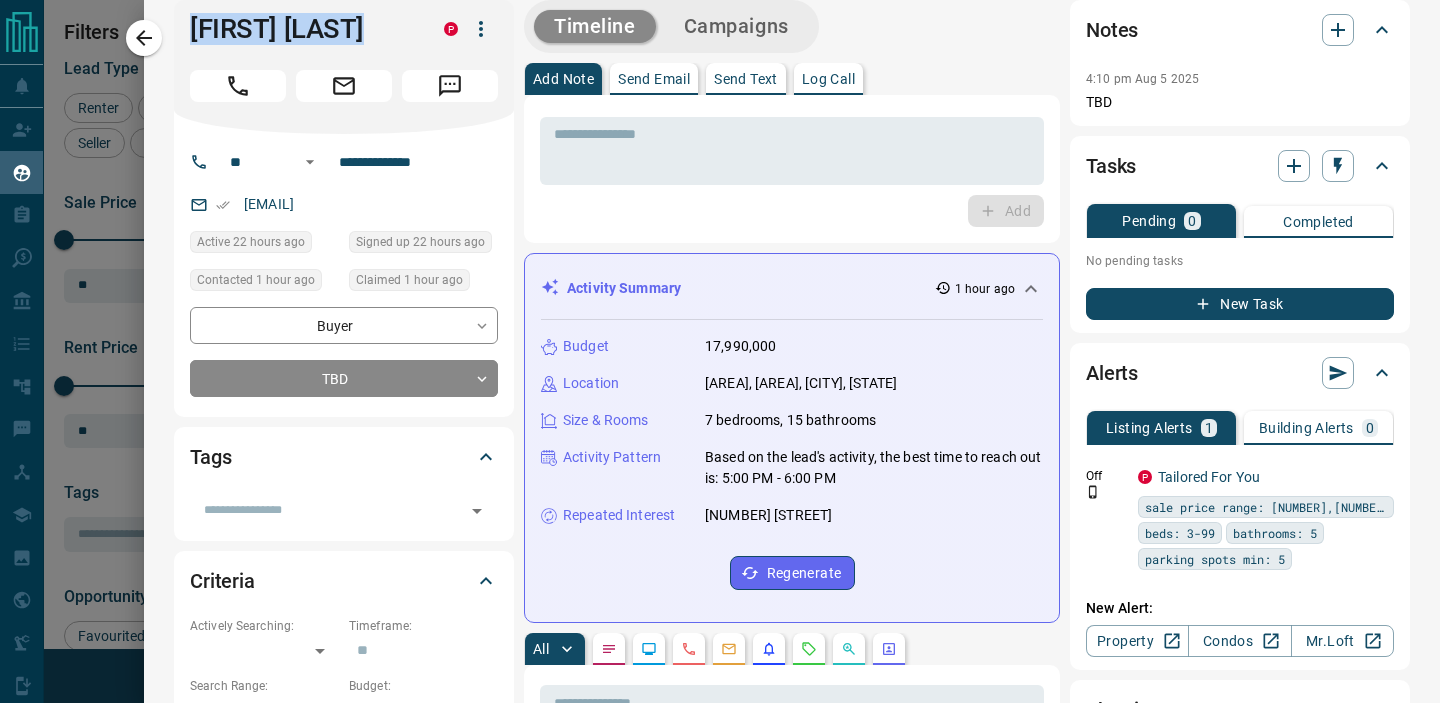 drag, startPoint x: 390, startPoint y: 36, endPoint x: 176, endPoint y: 40, distance: 214.03738 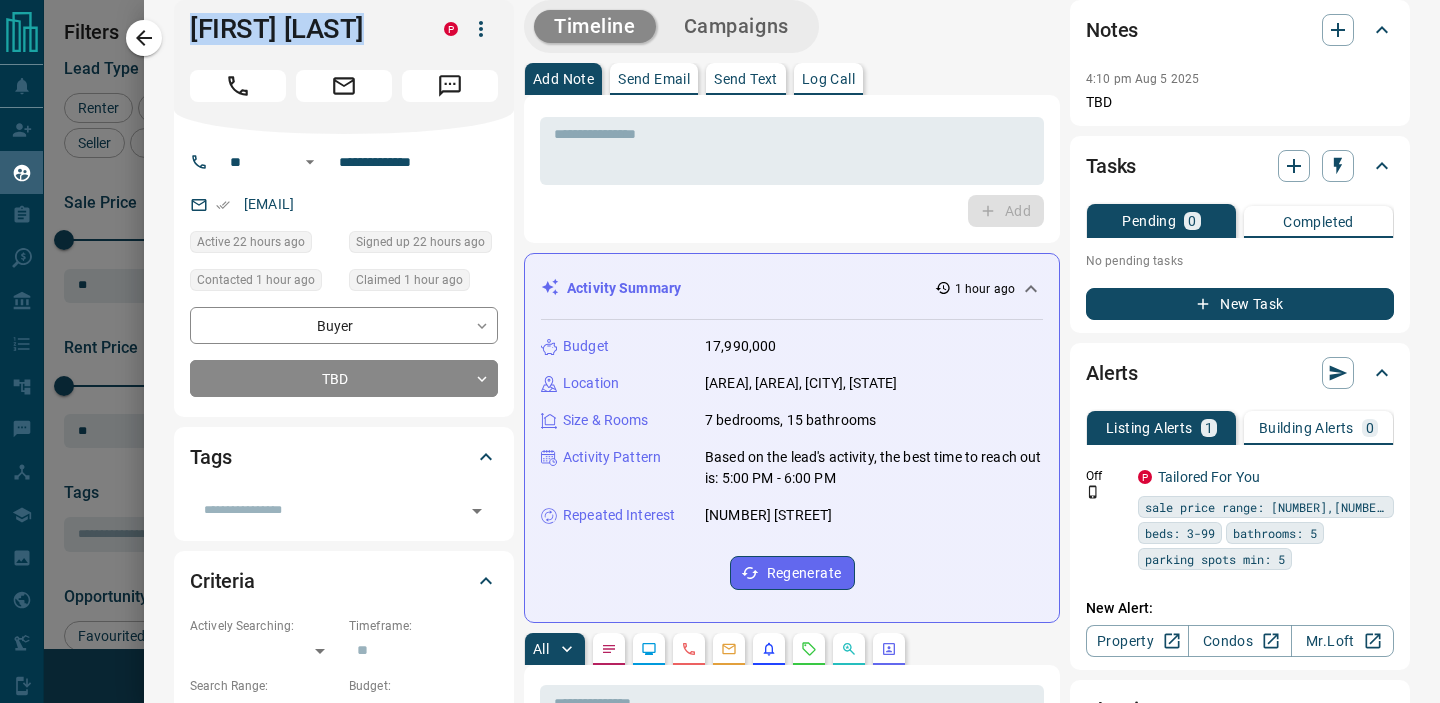 click on "[FIRST] [LAST] P" at bounding box center (344, 67) 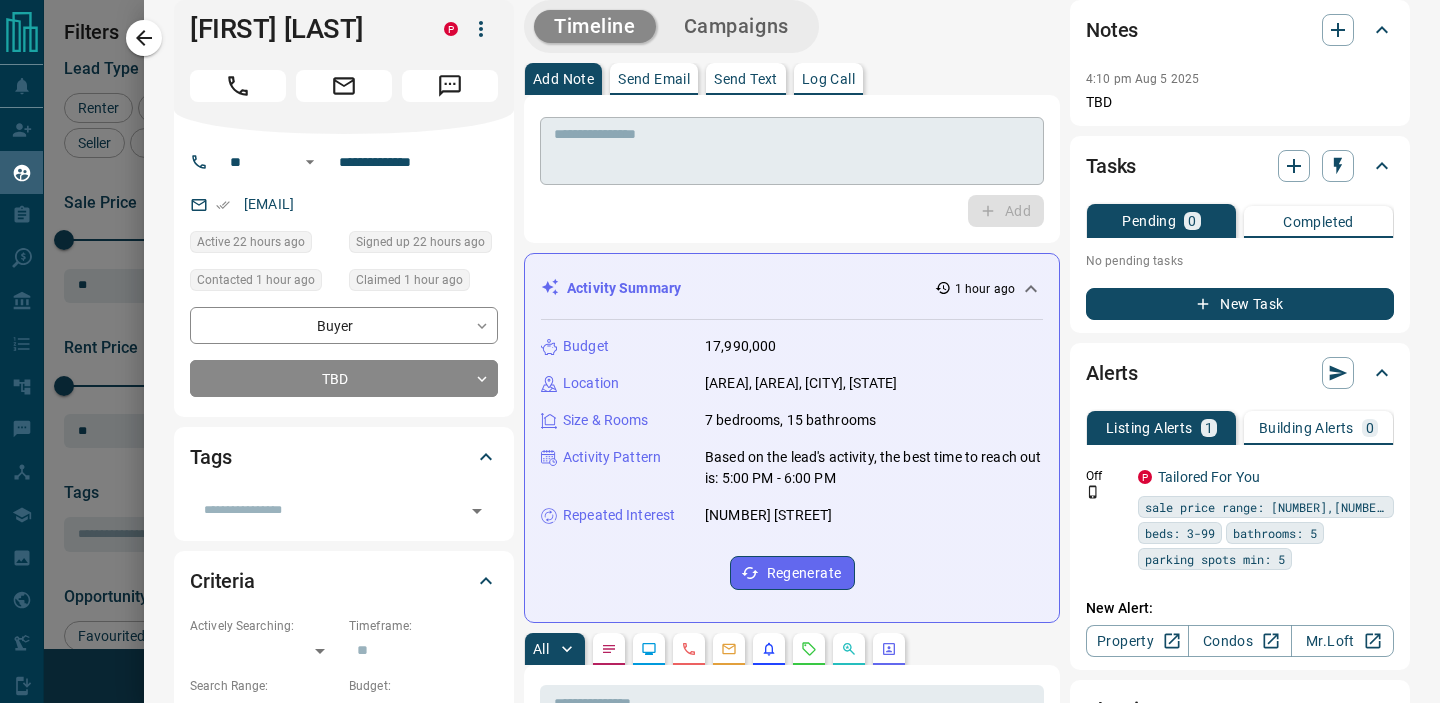 click at bounding box center [792, 151] 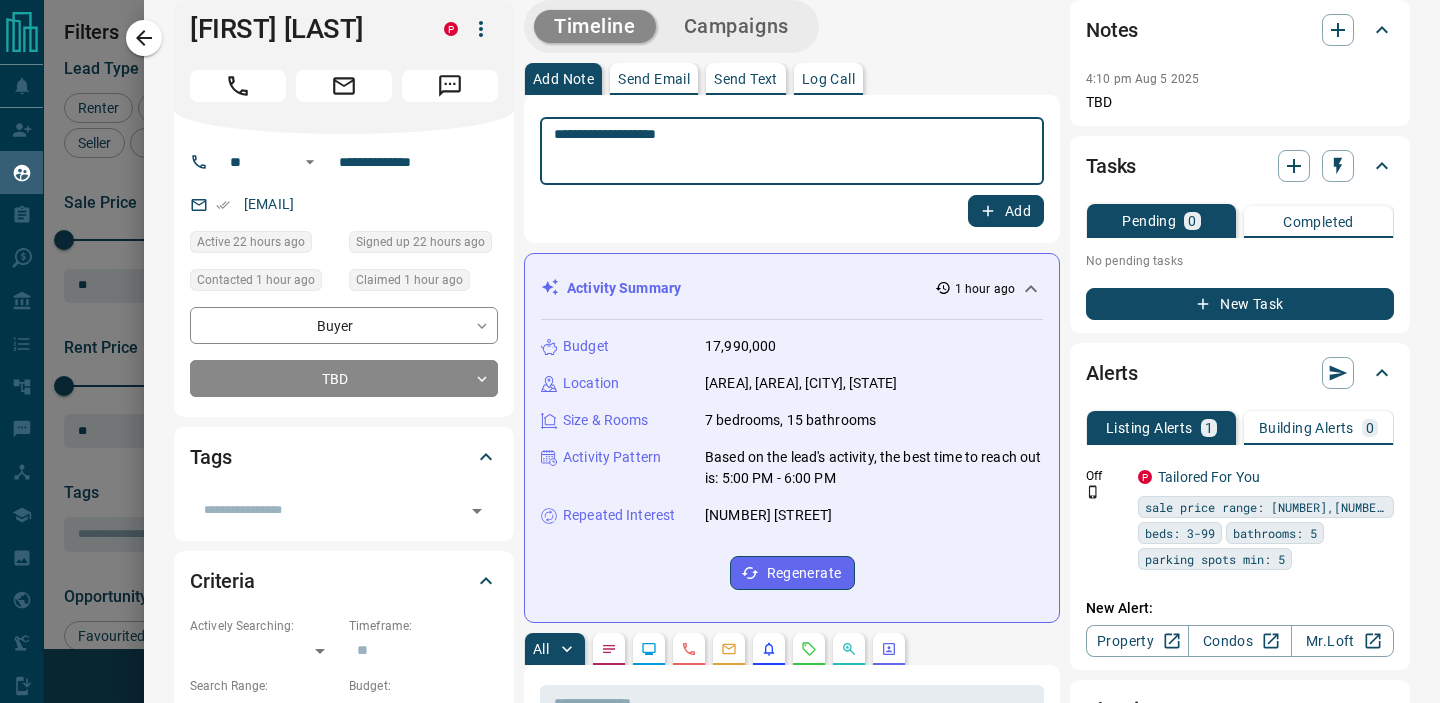 type on "**********" 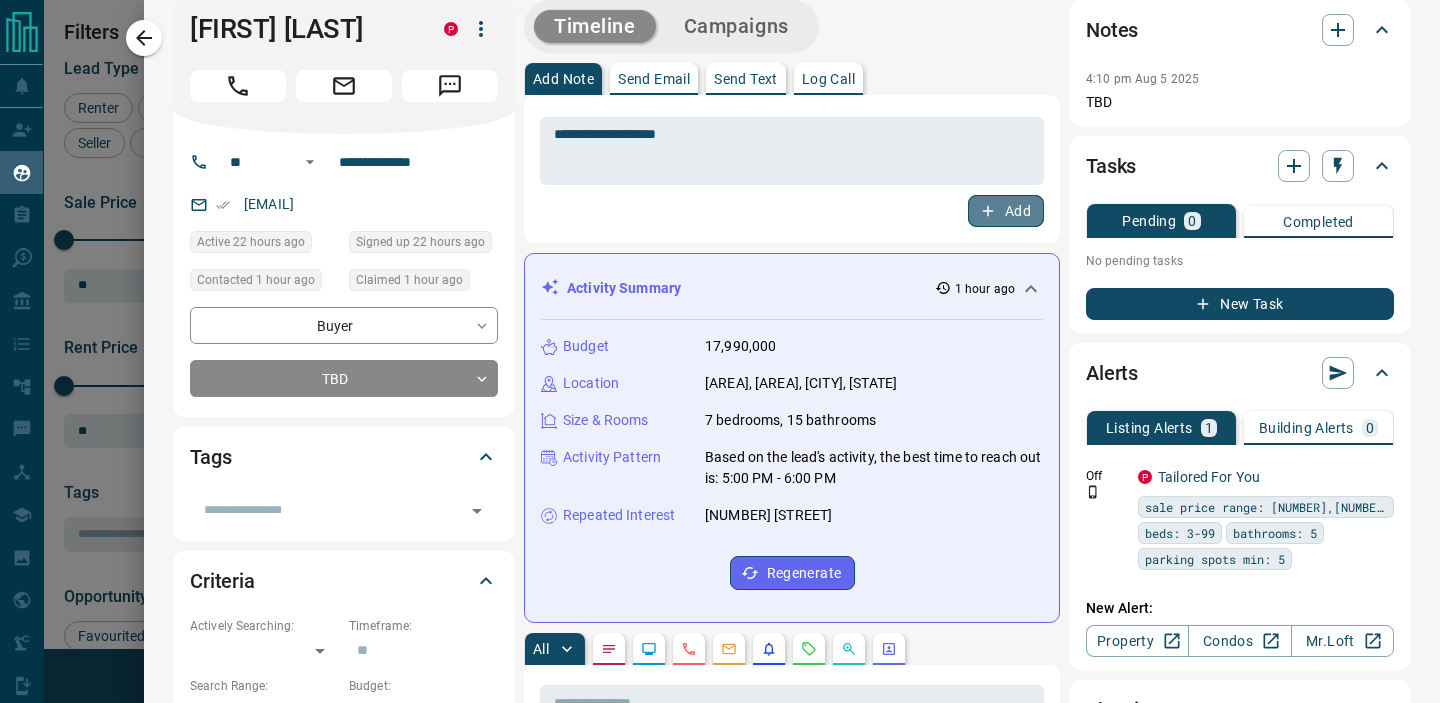 click on "Add" at bounding box center (1006, 211) 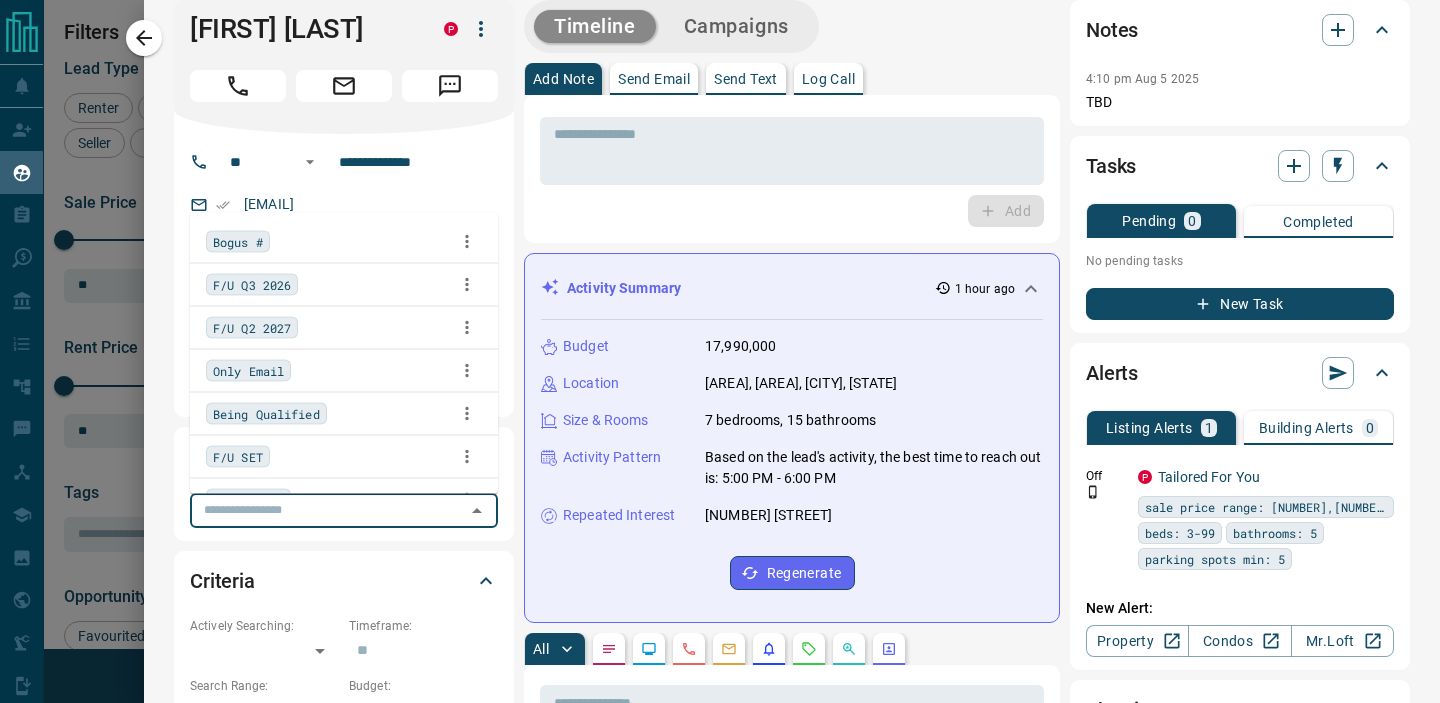 click at bounding box center (327, 510) 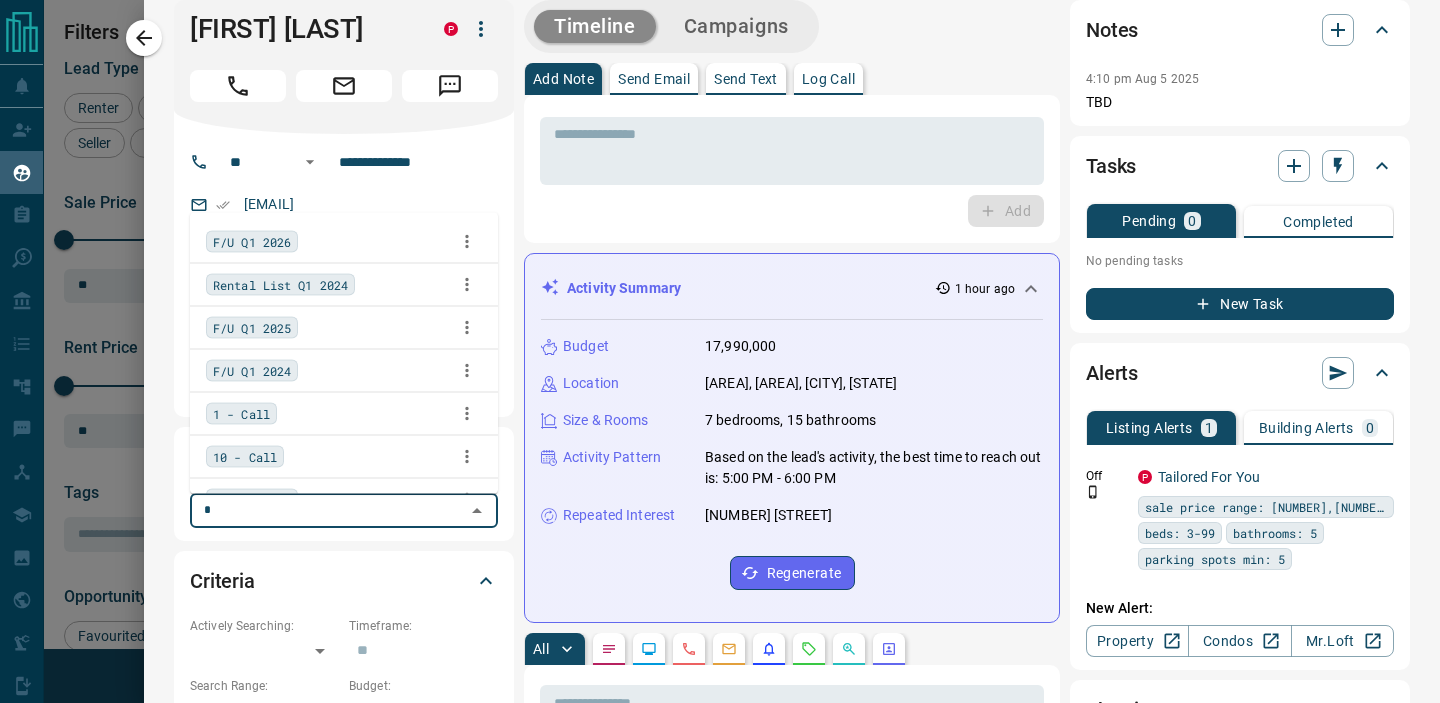 click on "1 - Call" at bounding box center (241, 413) 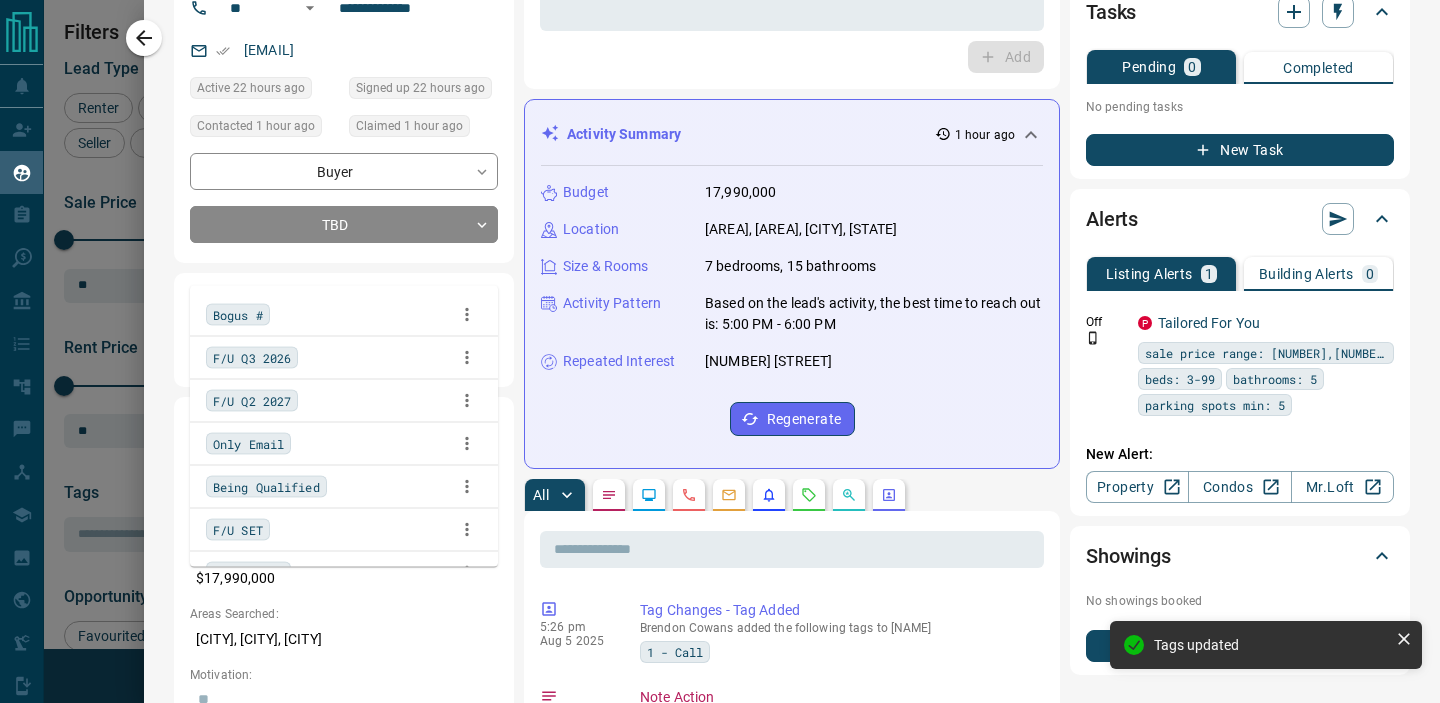 scroll, scrollTop: 0, scrollLeft: 0, axis: both 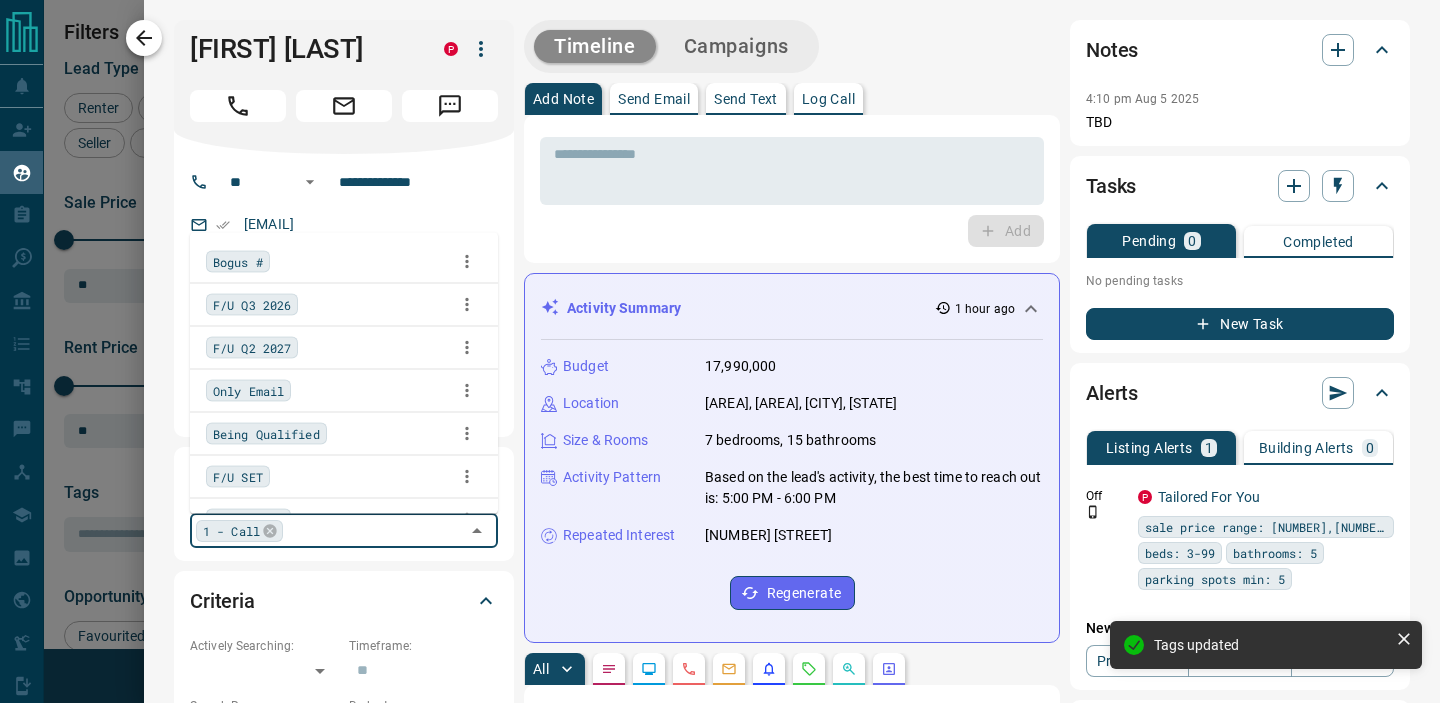 click 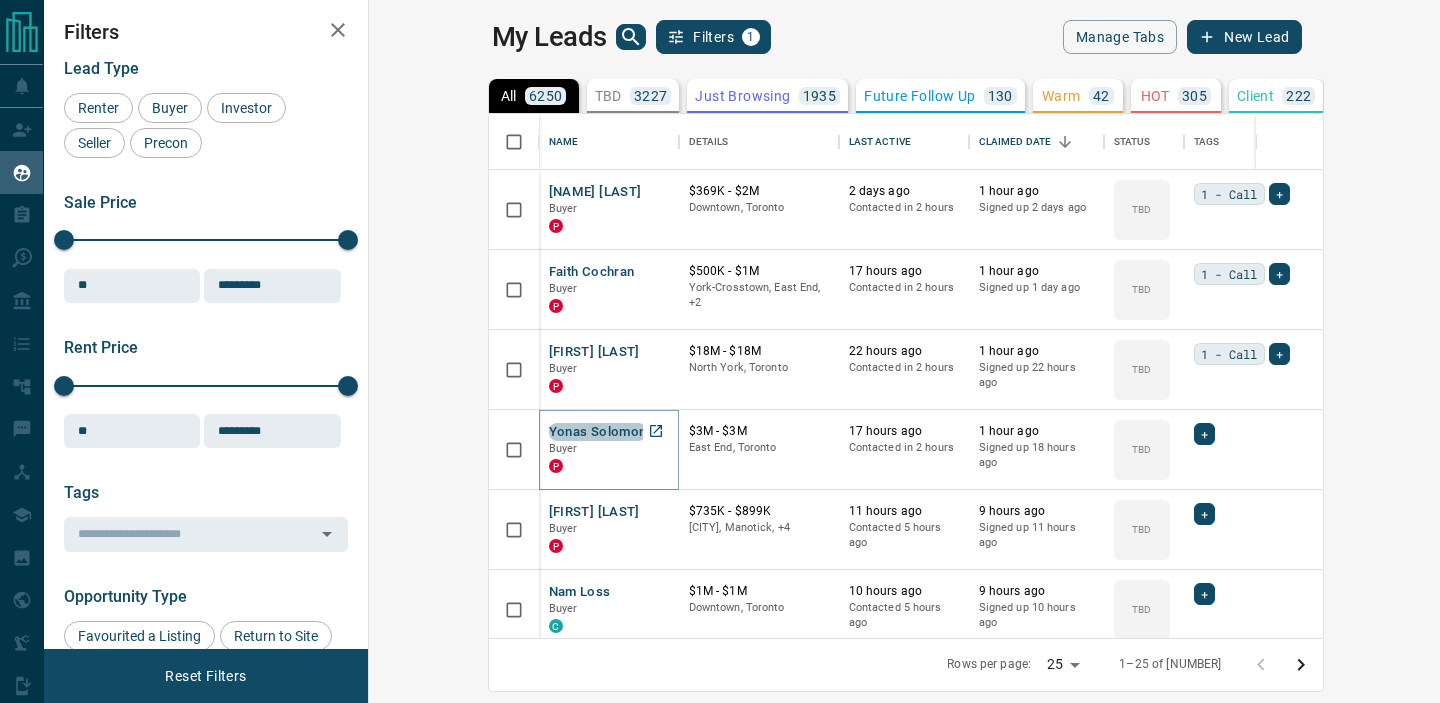click on "Yonas Solomon" at bounding box center [598, 432] 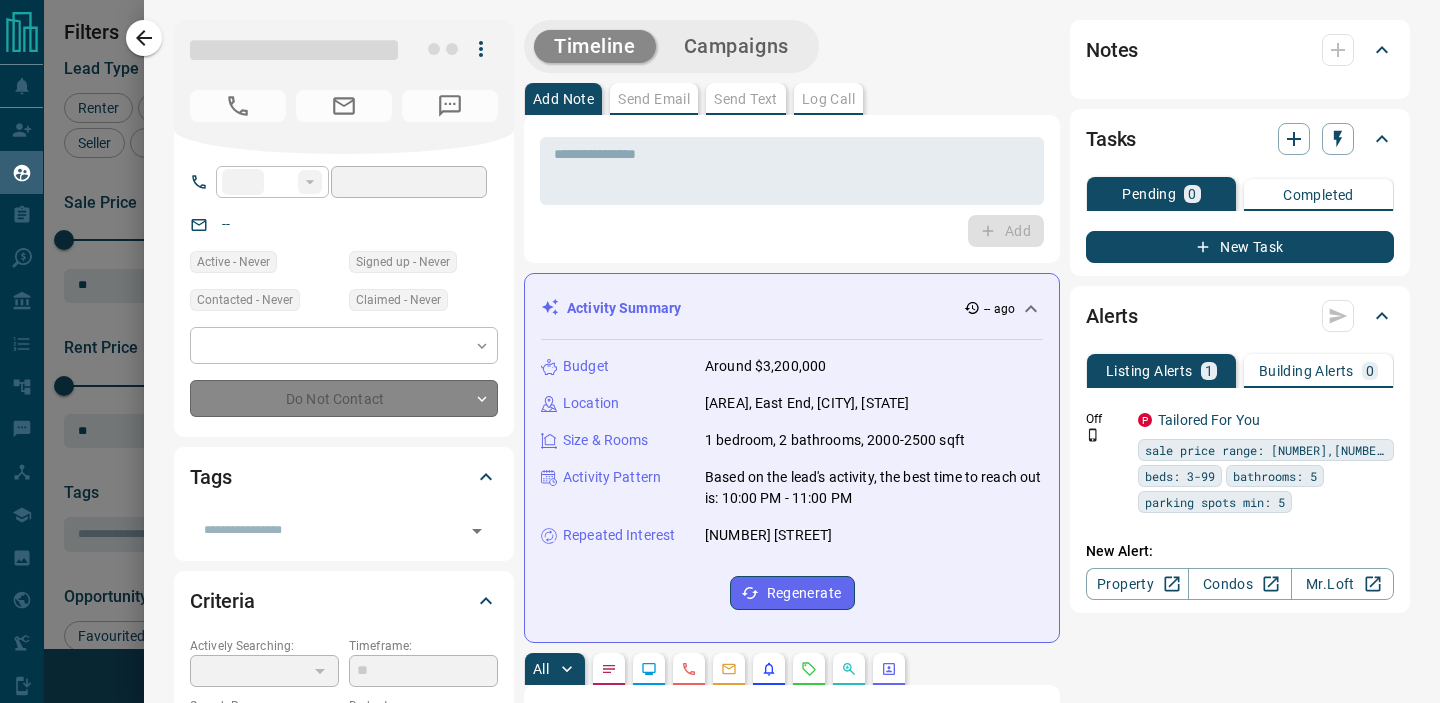 type on "**" 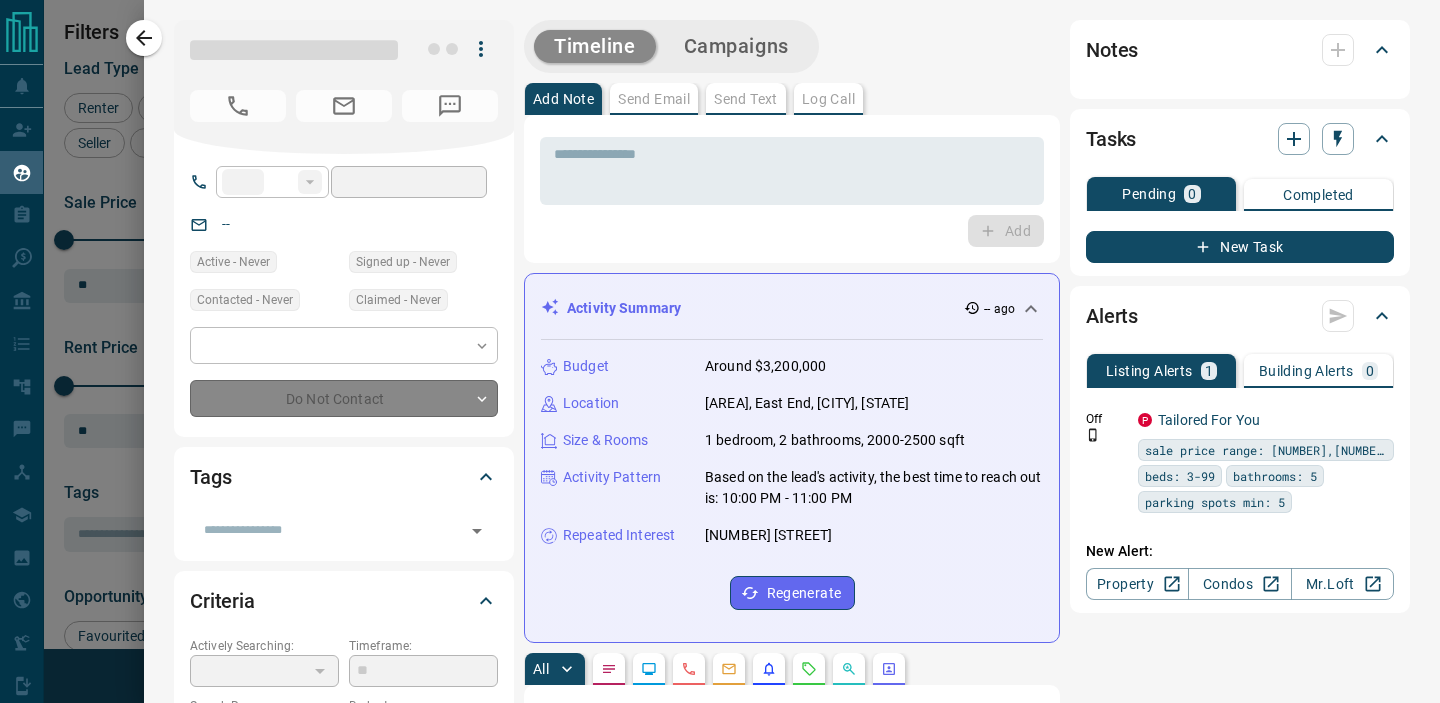 type on "**********" 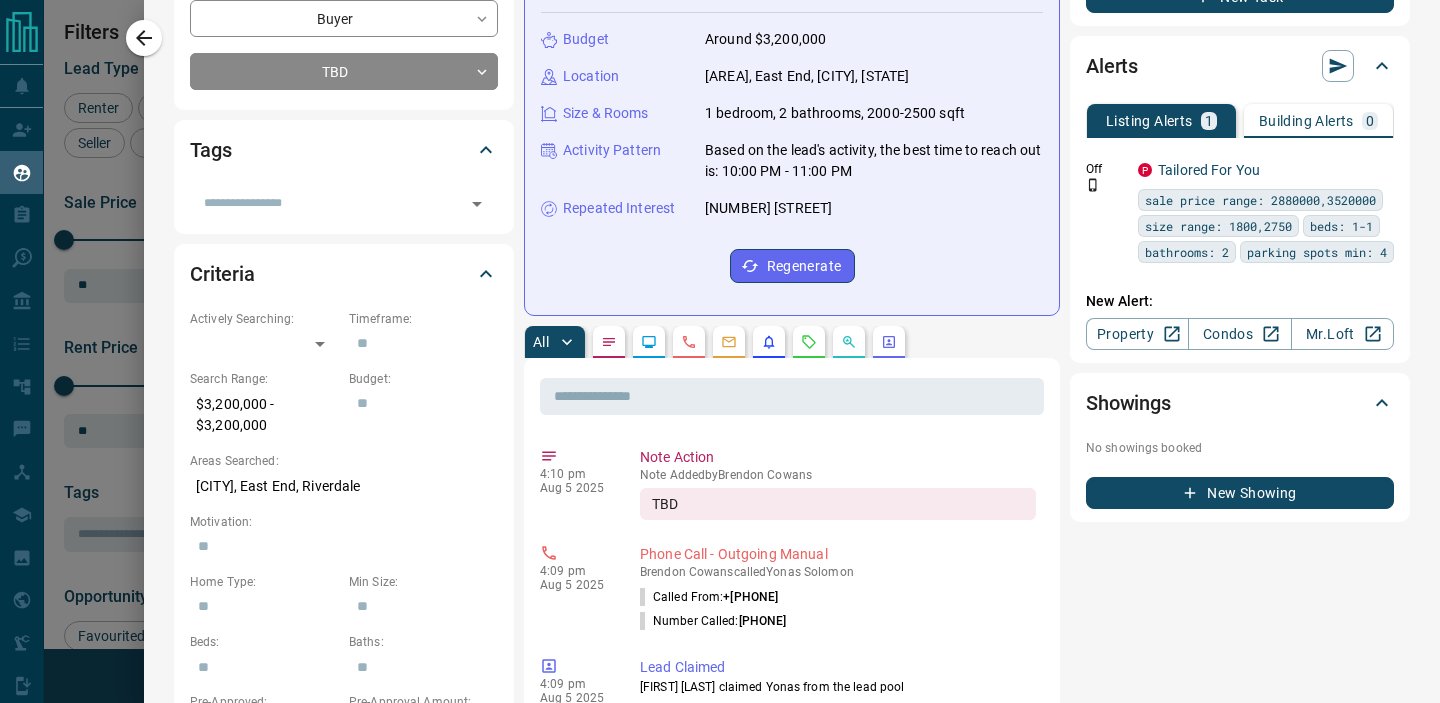 scroll, scrollTop: 232, scrollLeft: 0, axis: vertical 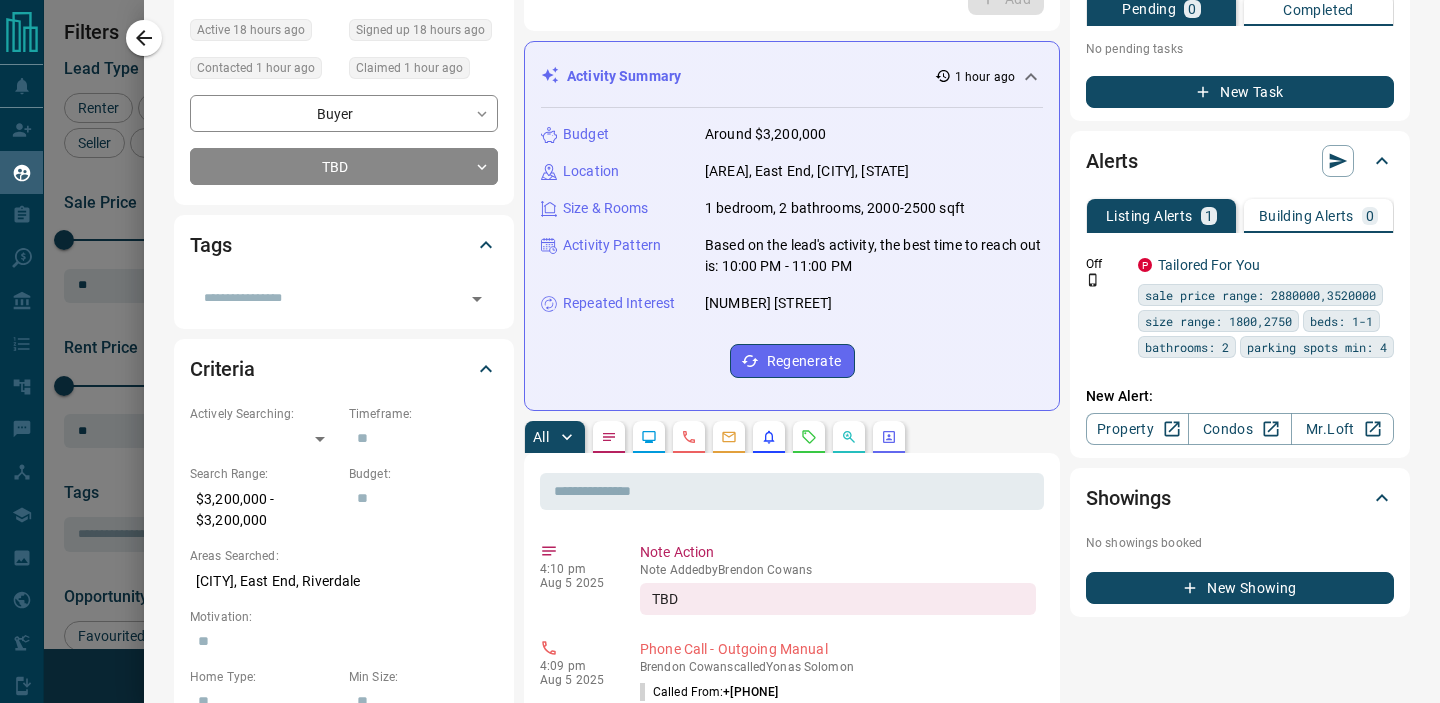 click 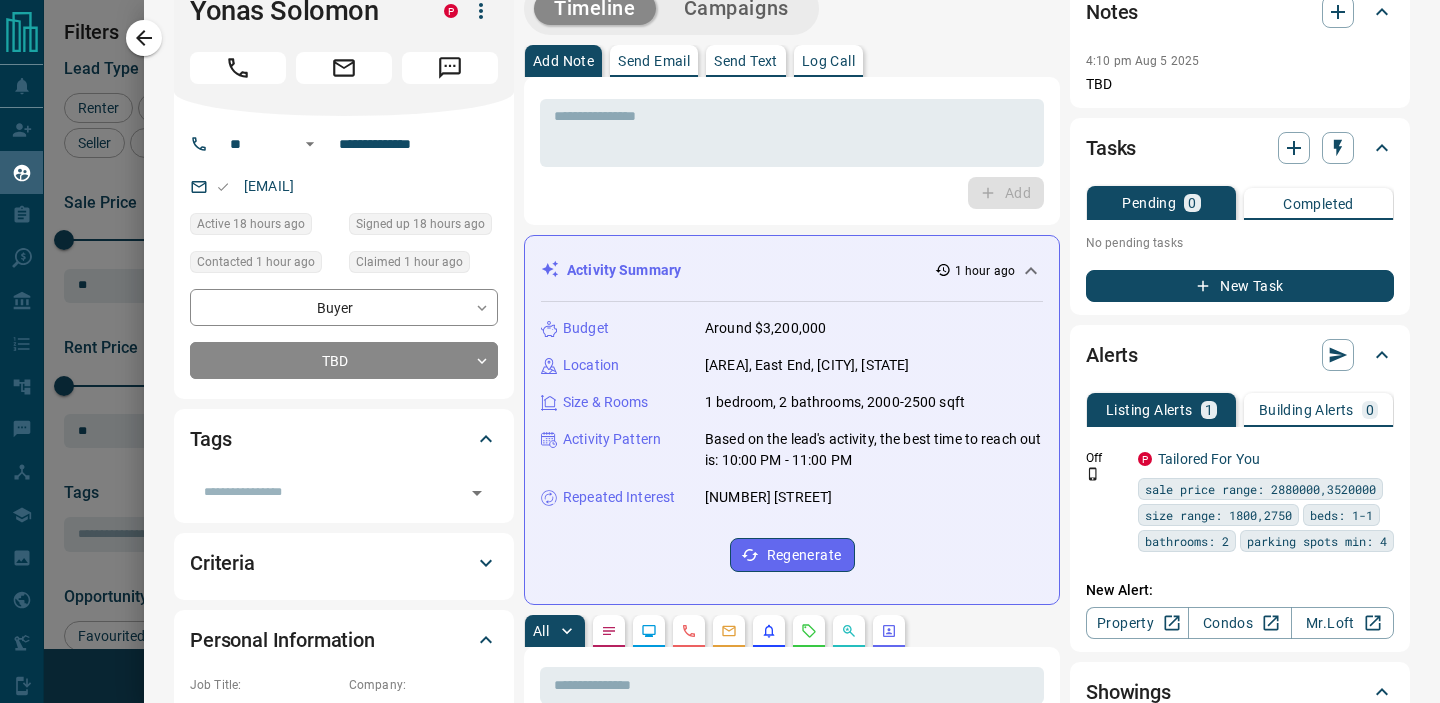 scroll, scrollTop: 0, scrollLeft: 0, axis: both 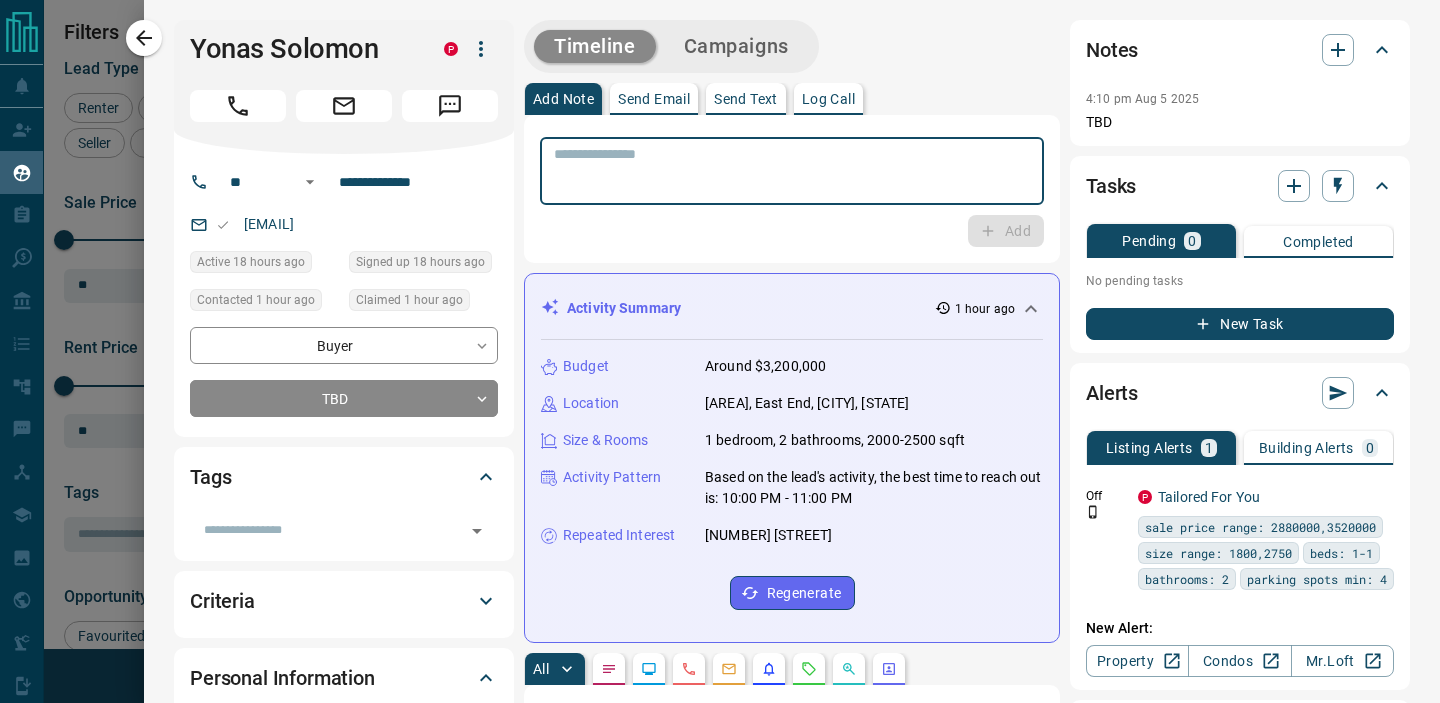click at bounding box center [792, 171] 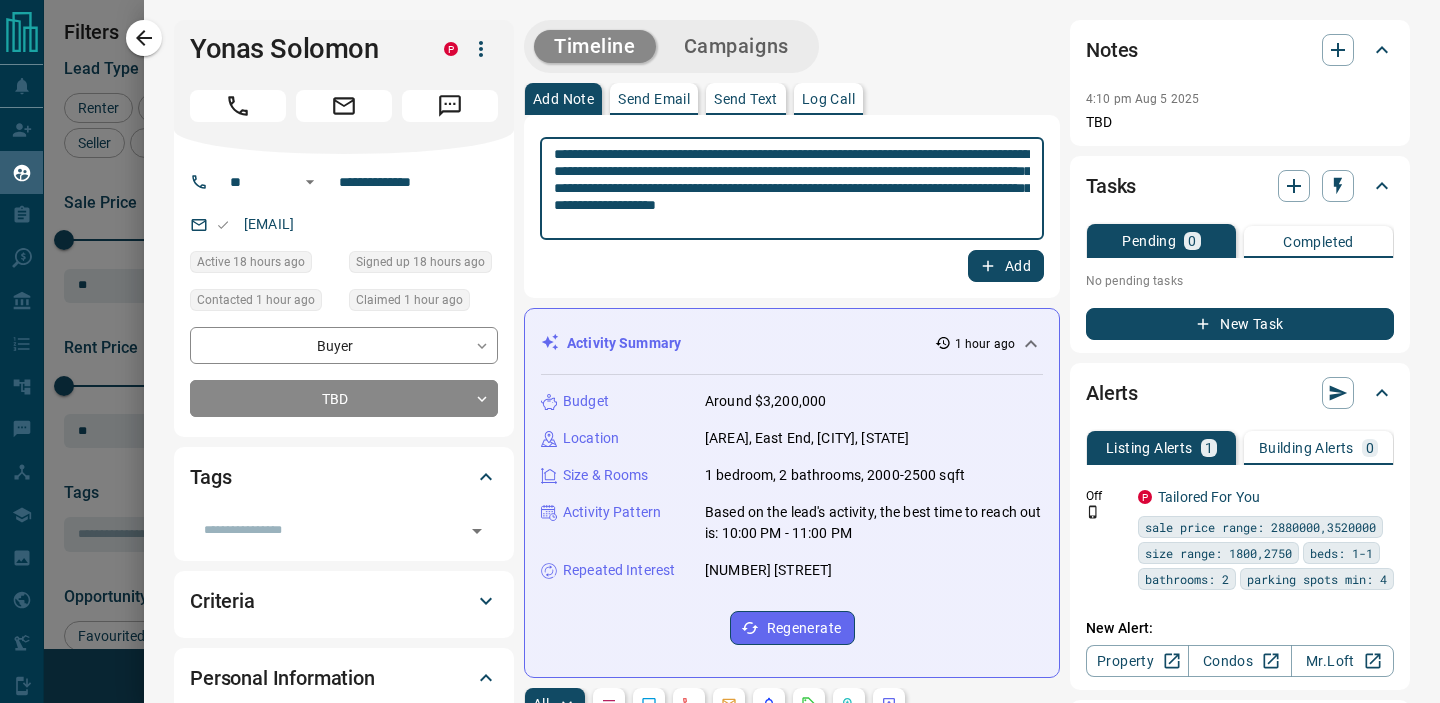 click on "**********" at bounding box center (792, 189) 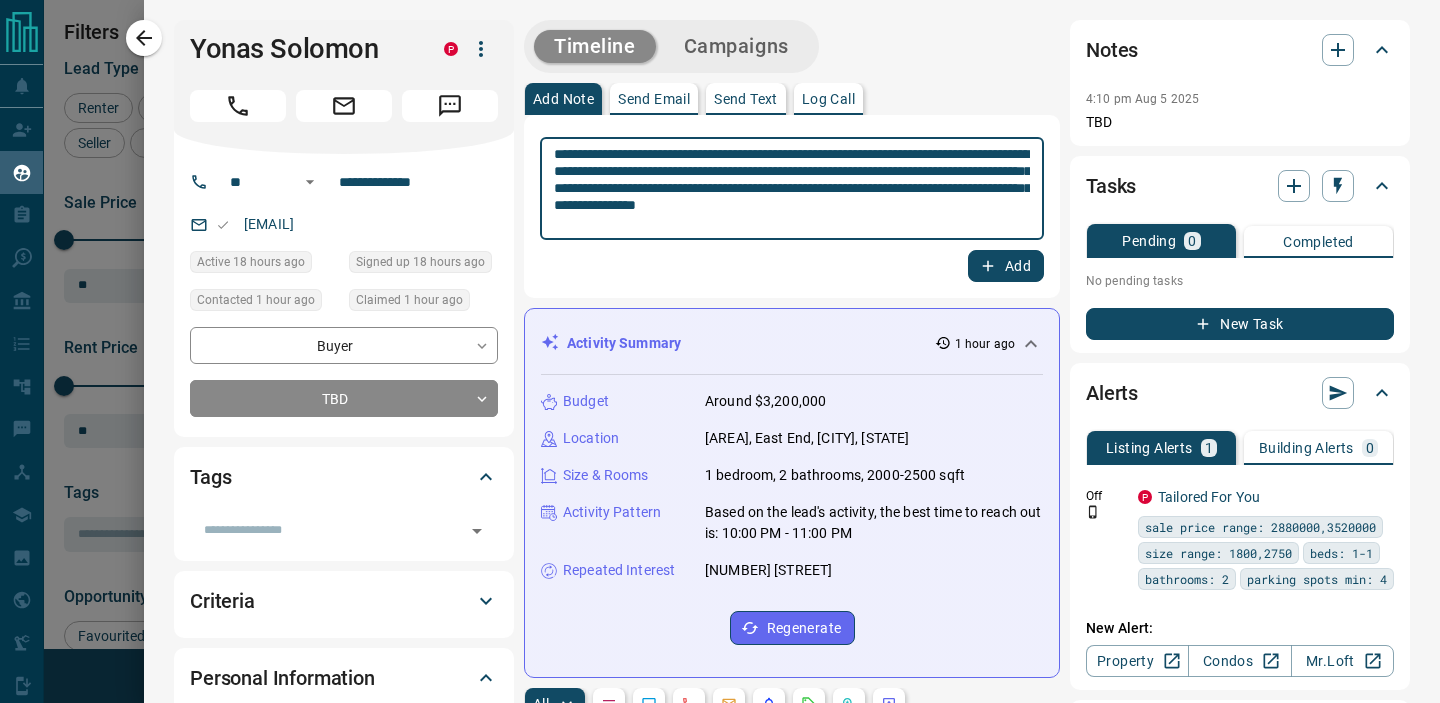 click on "**********" at bounding box center (792, 189) 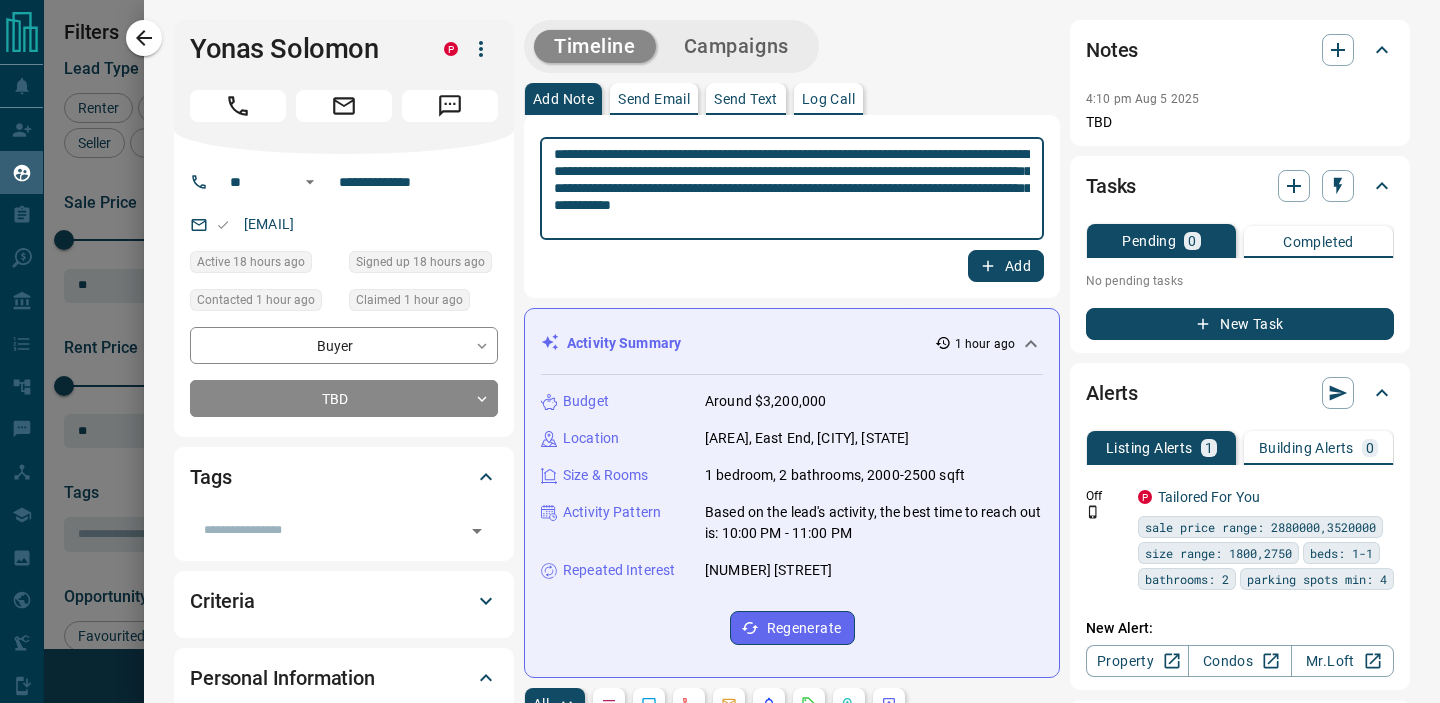 click on "**********" at bounding box center [792, 189] 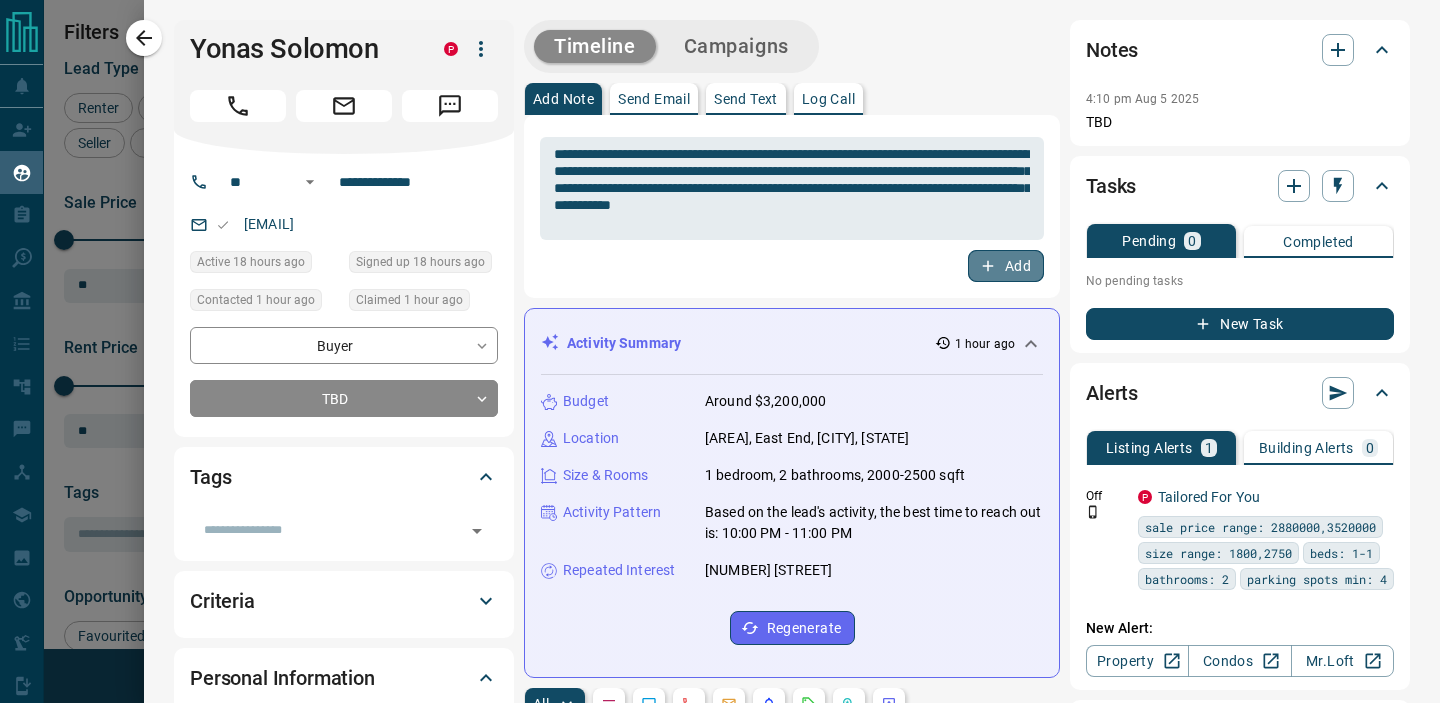 click on "Add" at bounding box center [1006, 266] 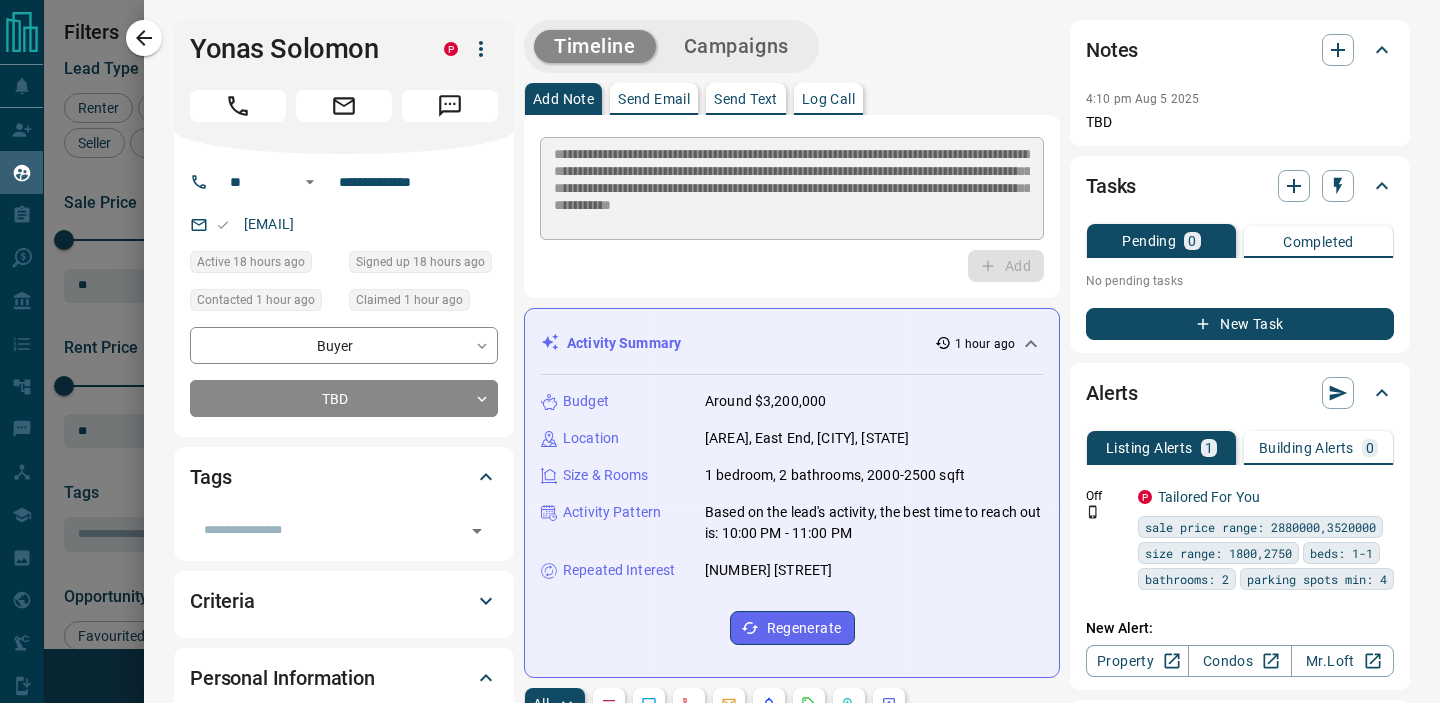 type 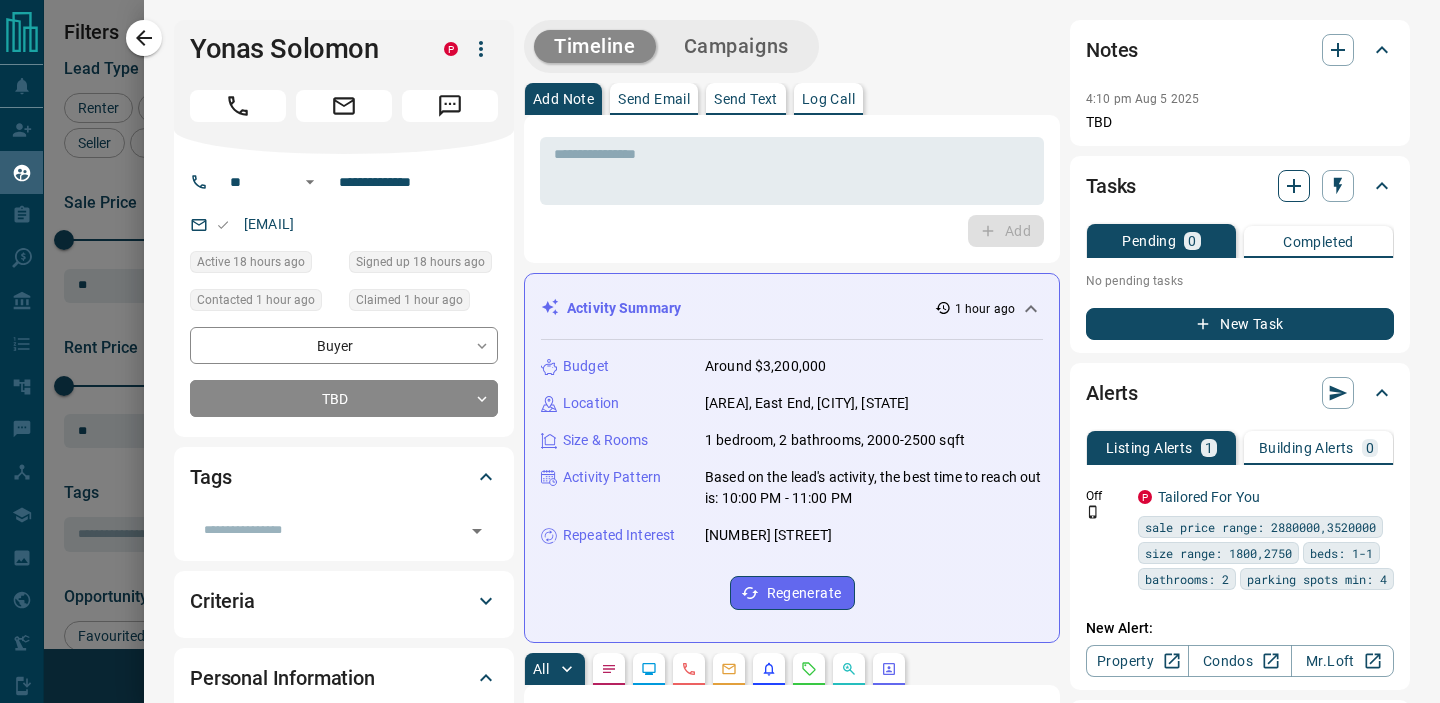 click 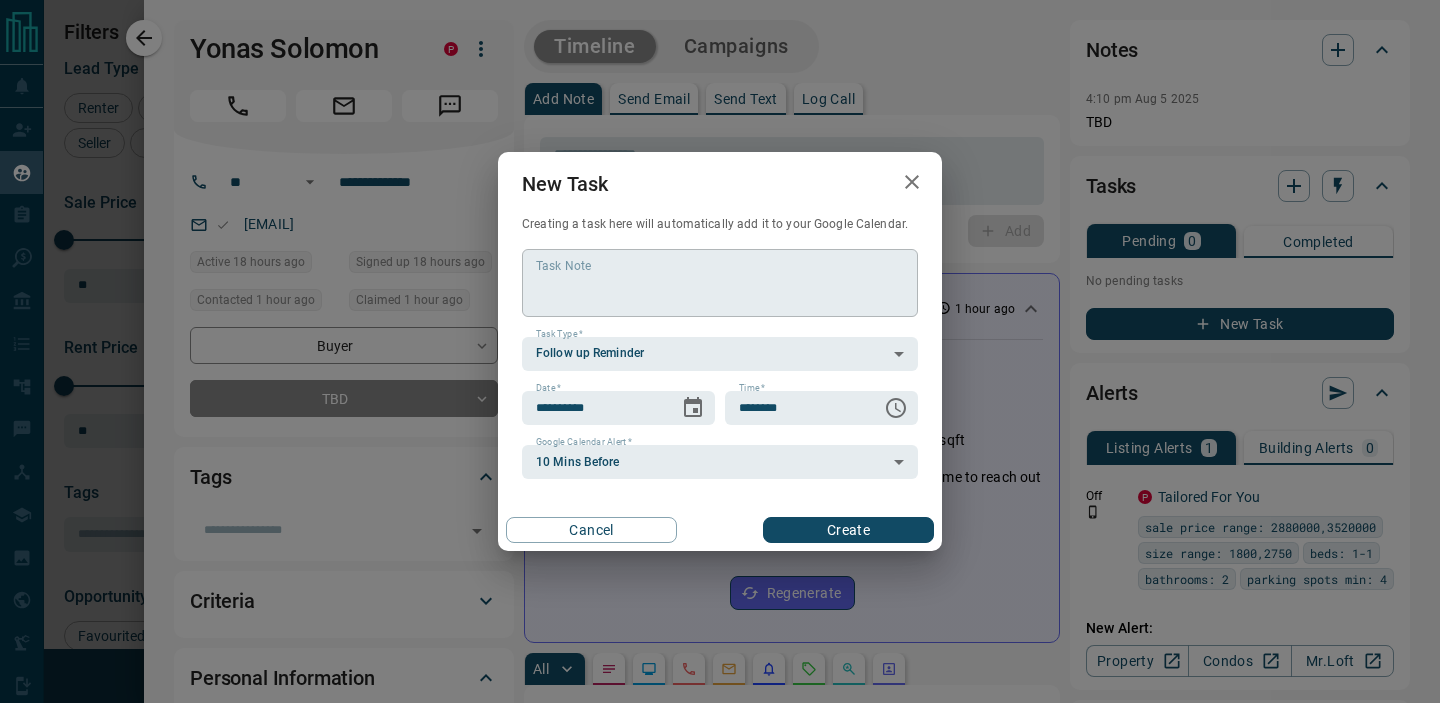 click on "* Task Note" at bounding box center (720, 283) 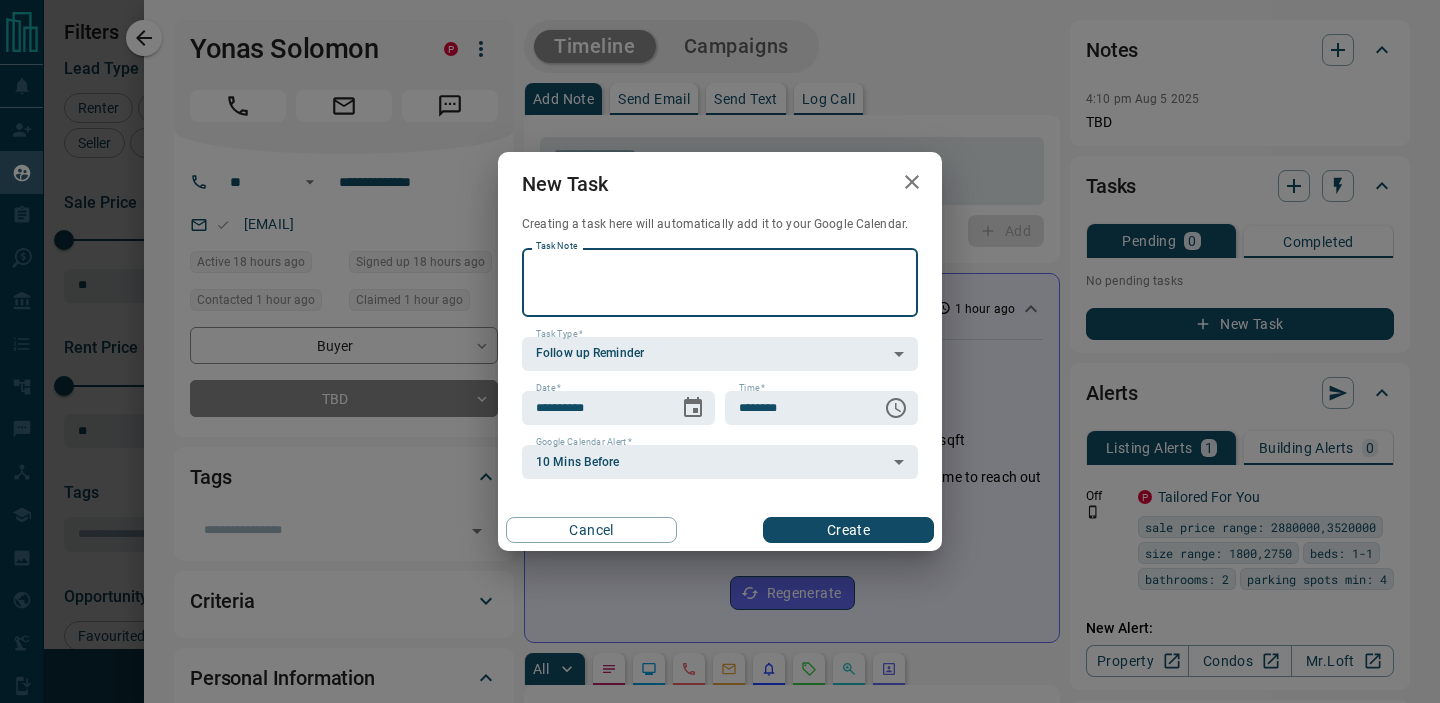 click on "Task Note" at bounding box center (720, 282) 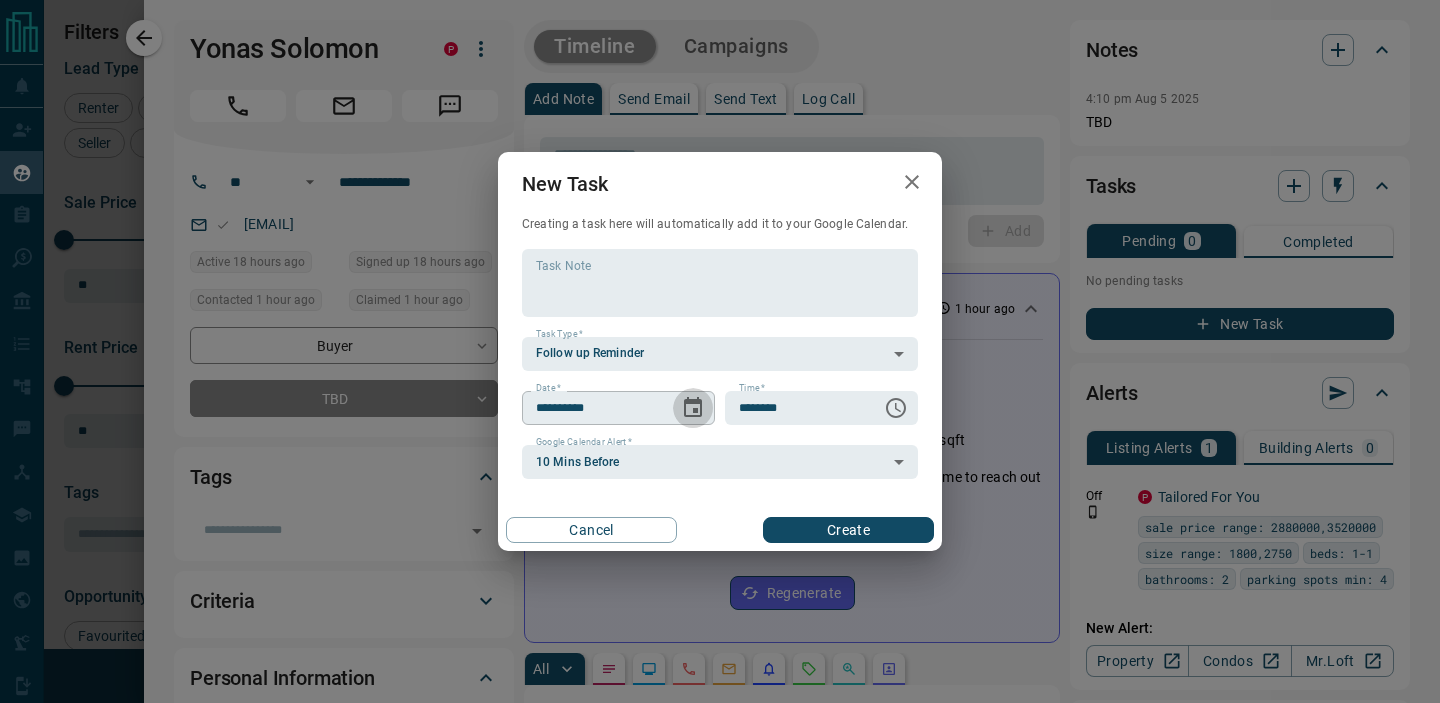click 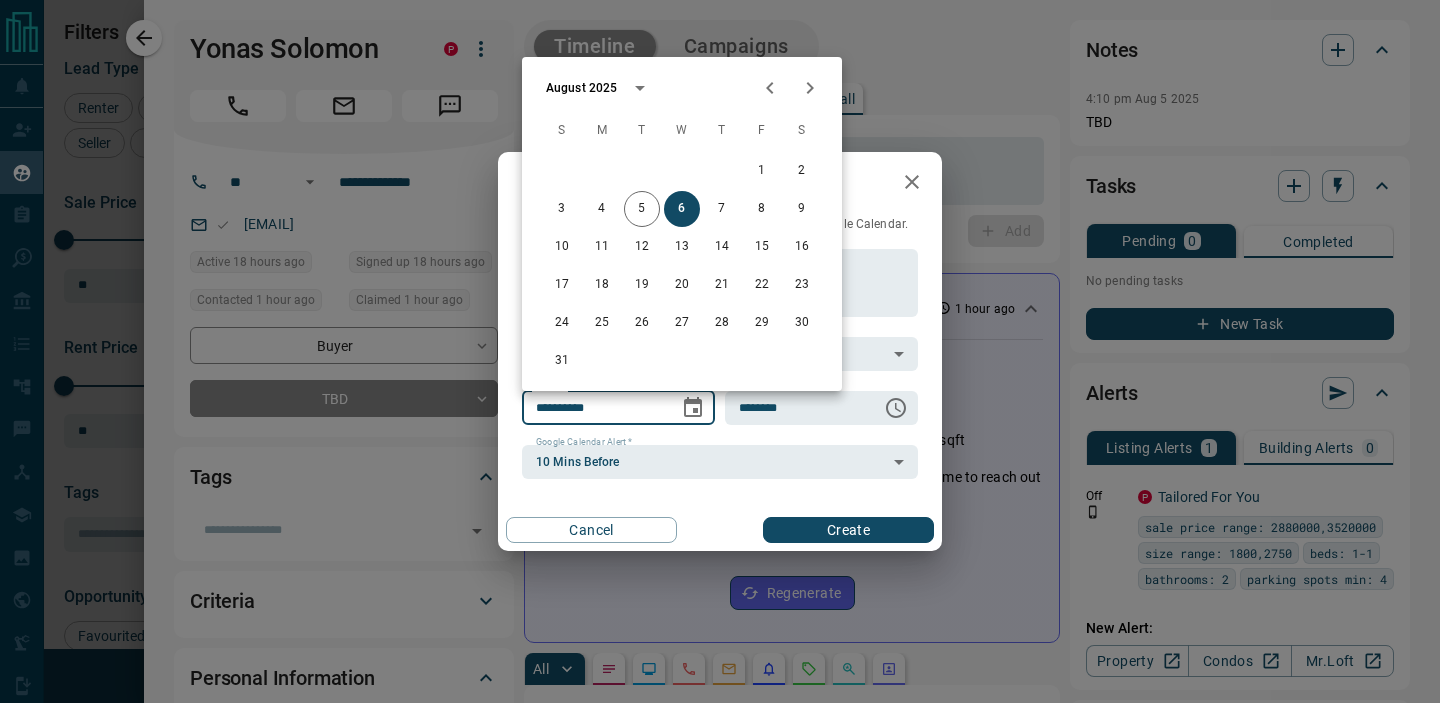 click 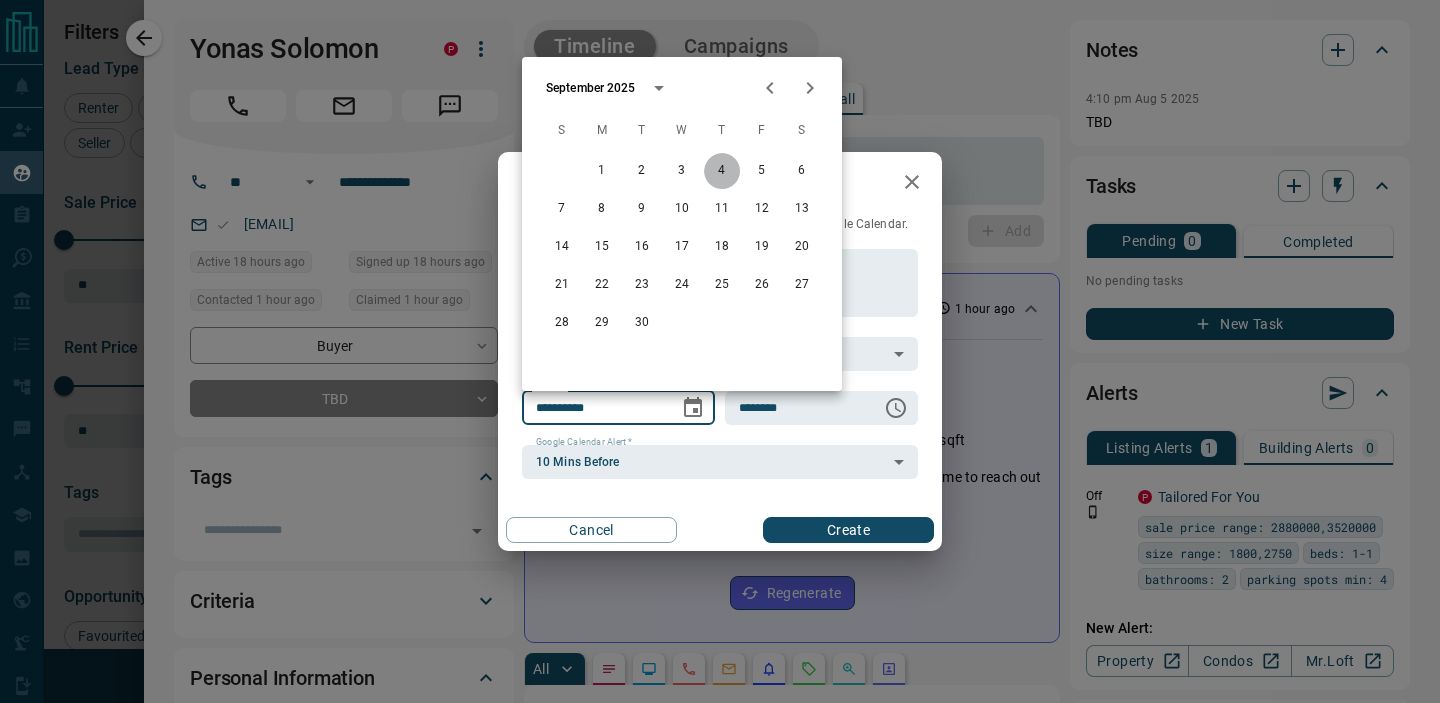click on "4" at bounding box center [722, 171] 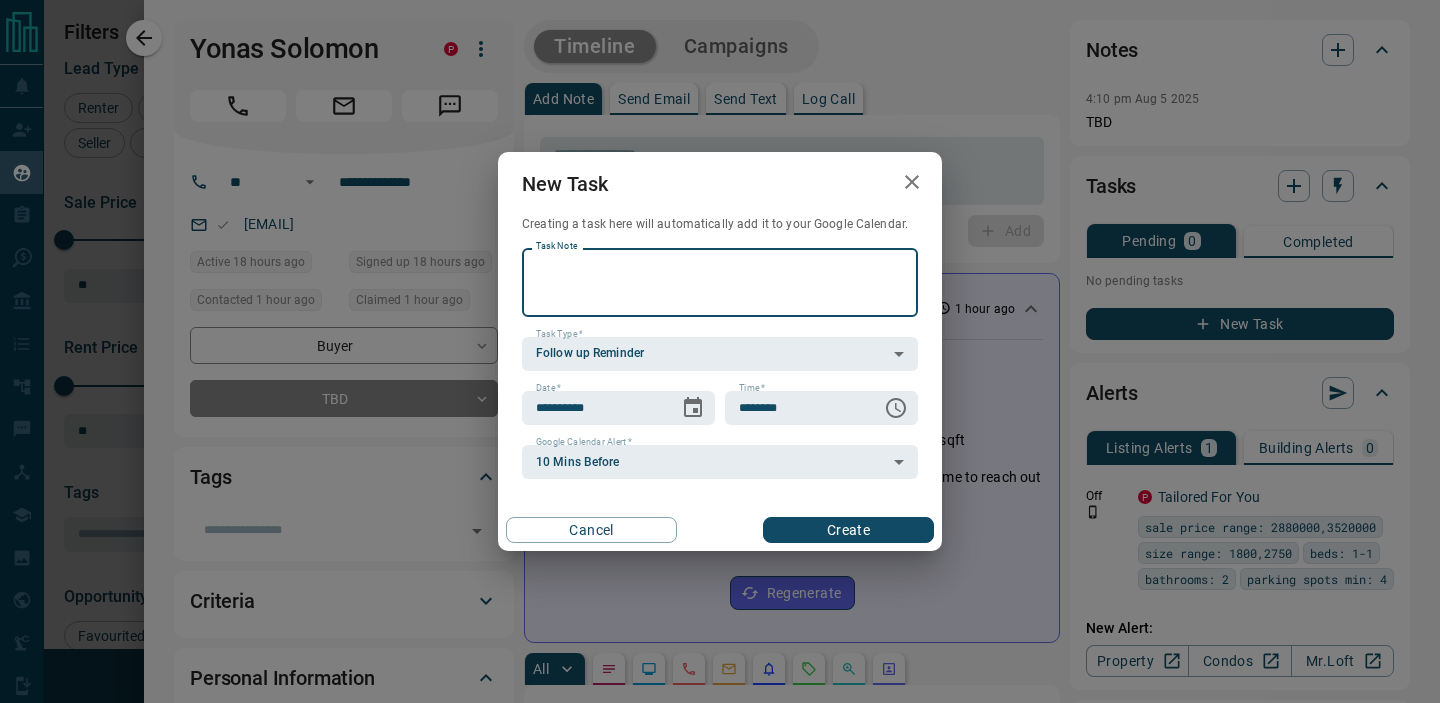 click on "Task Note" at bounding box center (720, 282) 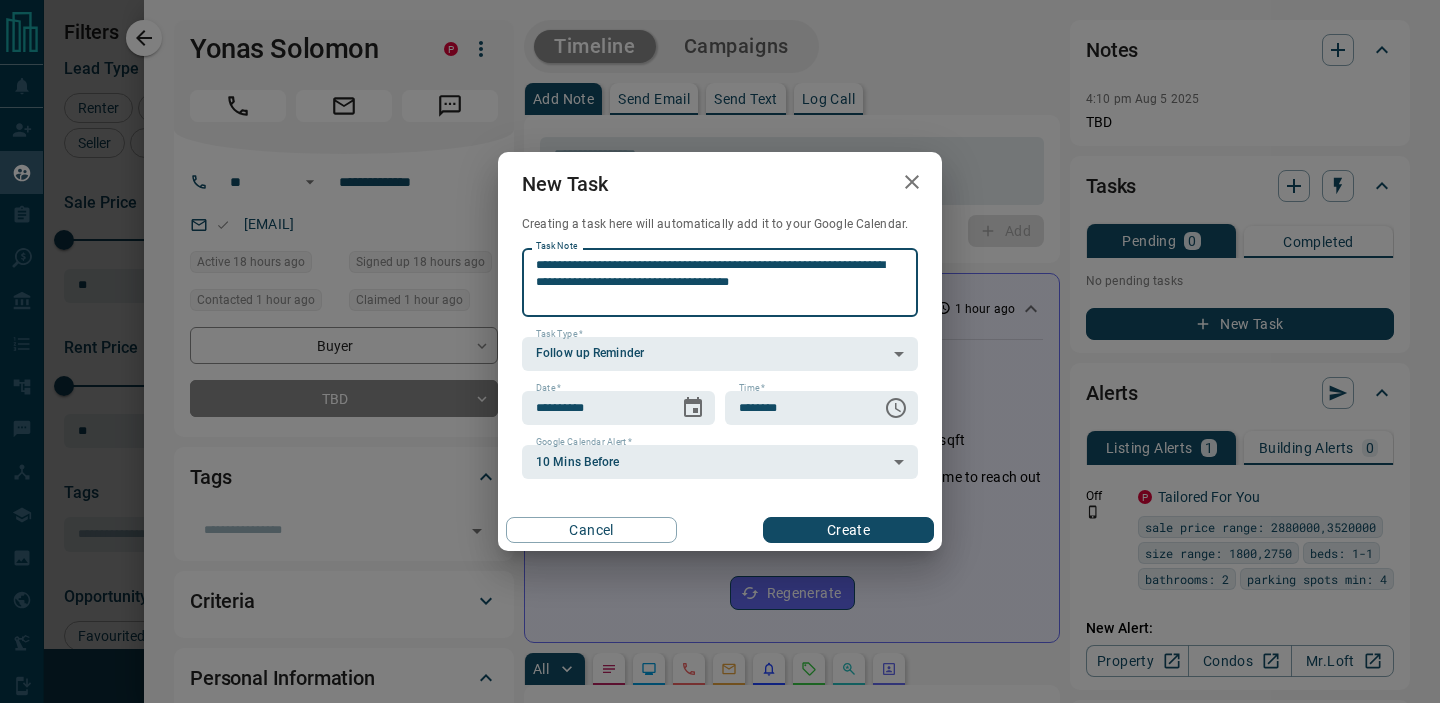 type on "**********" 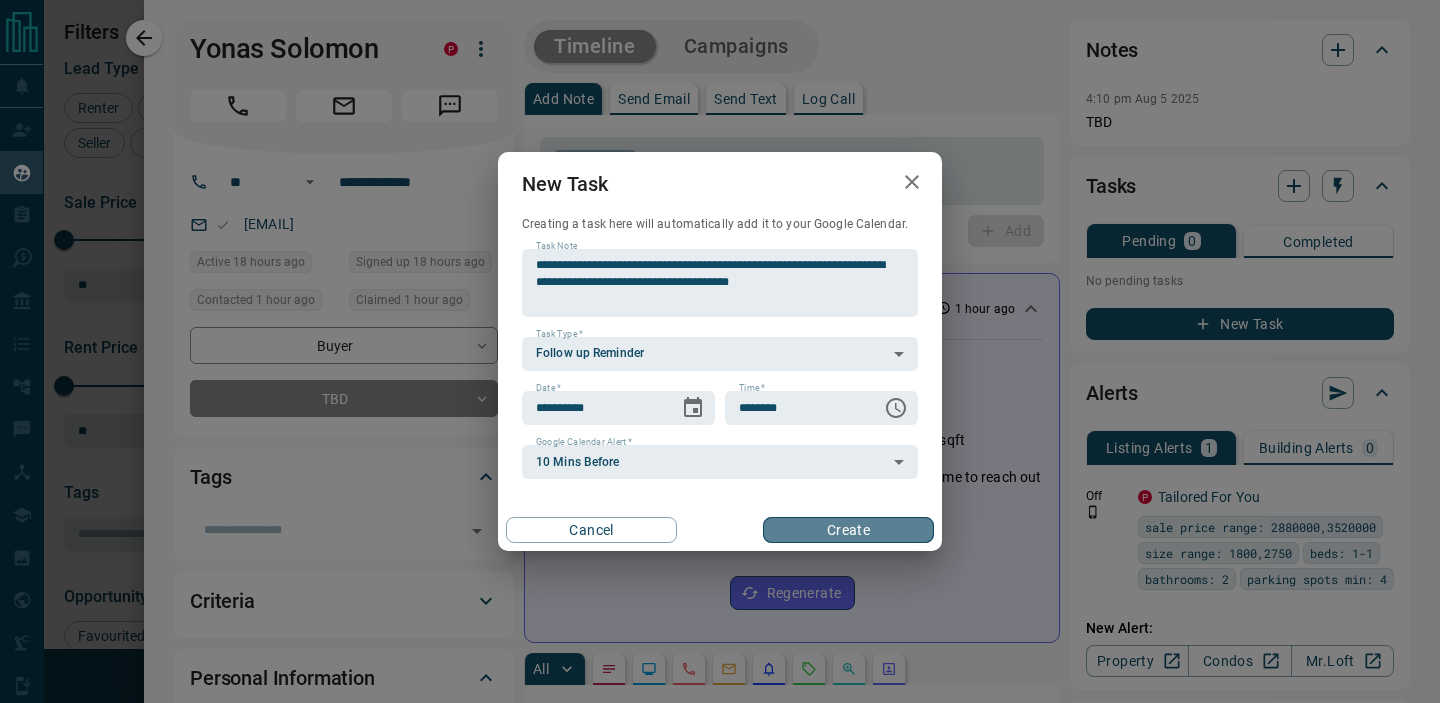 click on "Create" at bounding box center [848, 530] 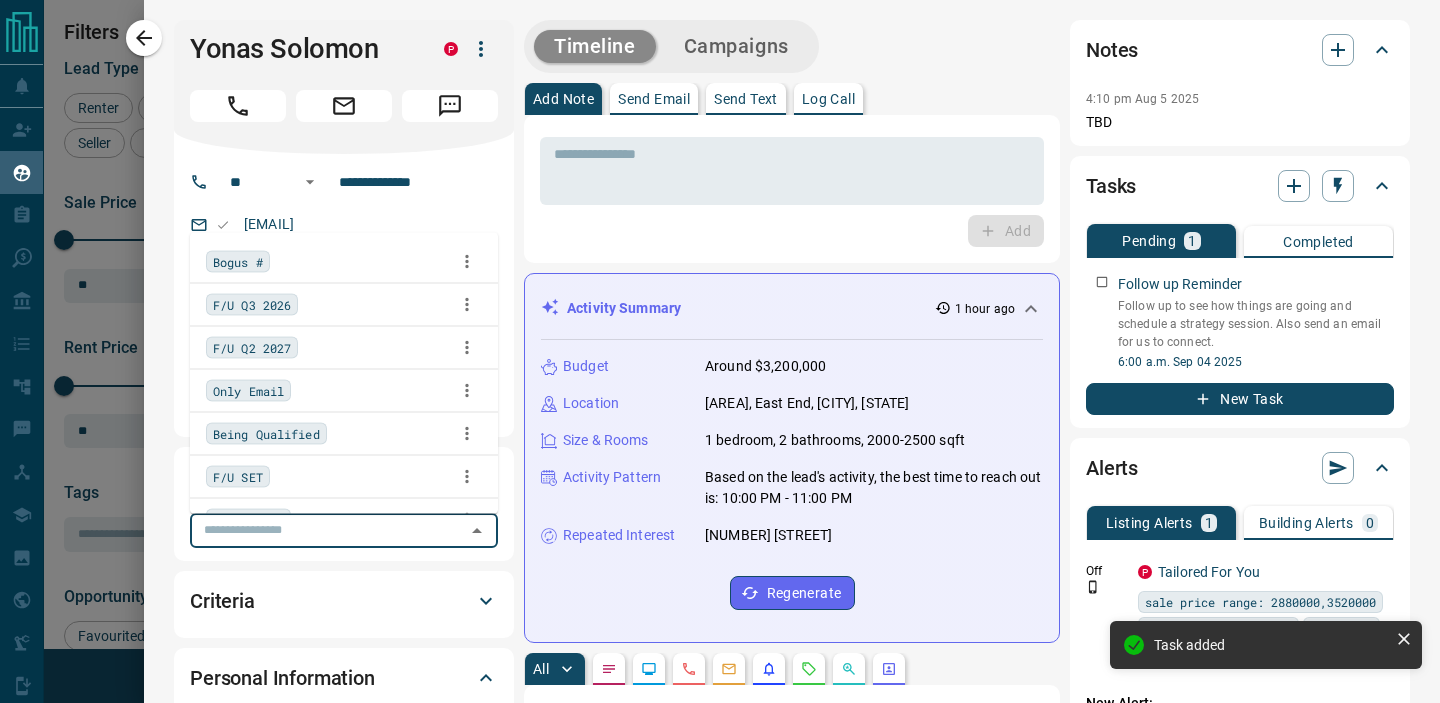 click at bounding box center (327, 530) 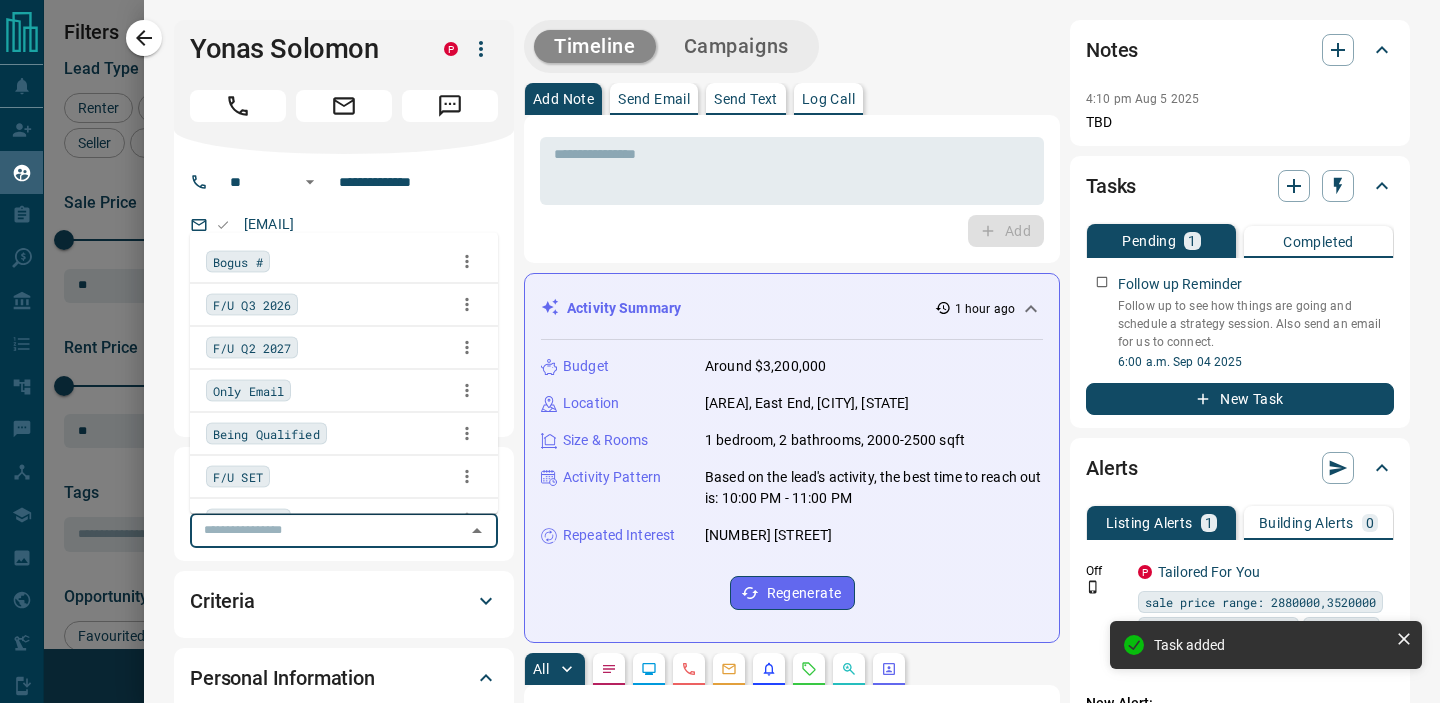 click on "[EMAIL]" at bounding box center (344, 224) 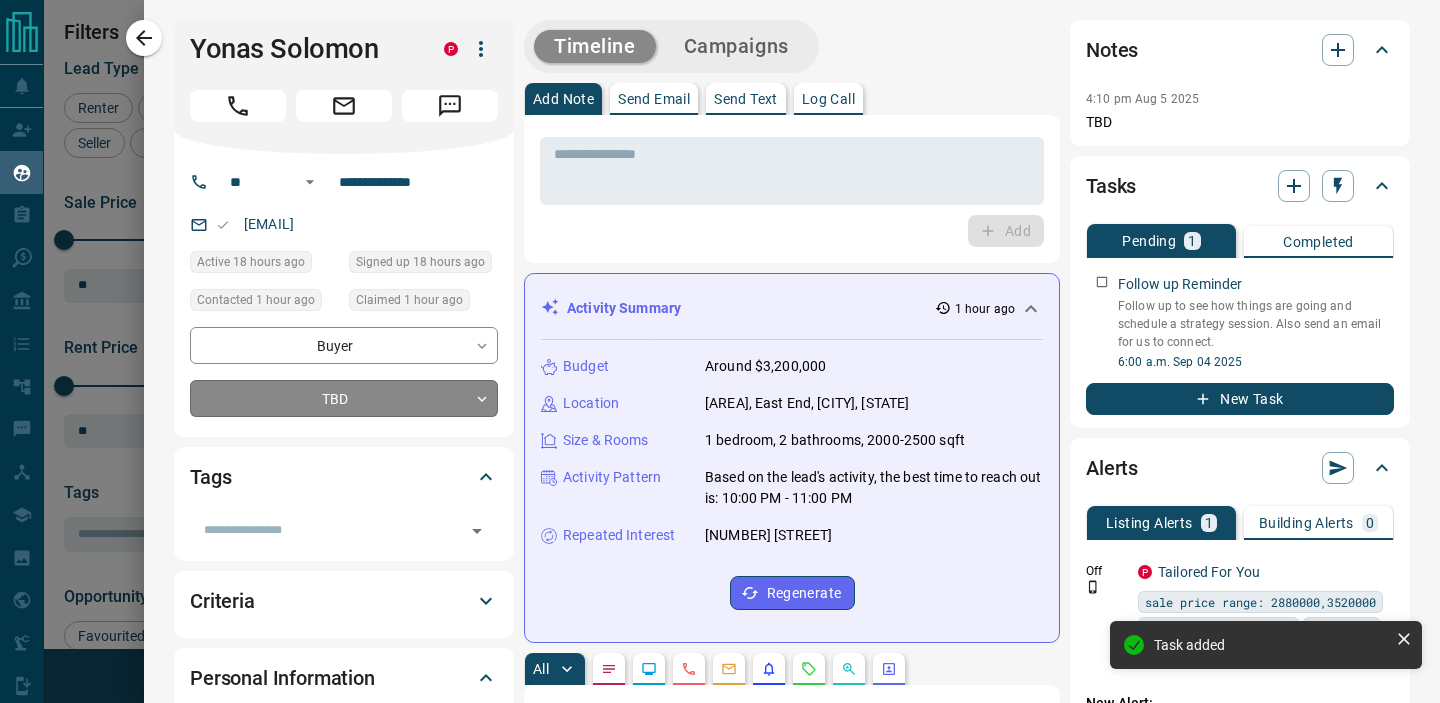 click on "Lead Transfers Claim Leads My Leads Tasks Opportunities Deals Campaigns Automations Messages Broker Bay Training Media Services Agent Resources Precon Worksheet Mobile Apps Disclosure Logout My Leads Filters 1 Manage Tabs New Lead All 6250 TBD 3227 Do Not Contact - Not Responsive 21 Bogus 344 Just Browsing 1935 Criteria Obtained 12 Future Follow Up 130 Warm 42 HOT 305 Taken on Showings 8 Submitted Offer 4 Client 222 Name Details Last Active Claimed Date Status Tags [NAME] [LAST] Buyer P $[NUMBER] - $[NUMBER] [CITY], [CITY] 2 days ago Contacted in 2 hours 1 hour ago Signed up 2 days ago TBD 1 - Call + [NAME] [LAST] Buyer P $[NUMBER] - $[NUMBER] [CITY]-[CITY], East End, +2 17 hours ago Contacted in 2 hours 1 hour ago Signed up 1 day ago TBD 1 - Call + [NAME] [LAST] Buyer P $[NUMBER] - $[NUMBER] [CITY], [CITY] 22 hours ago Contacted in 2 hours 1 hour ago Signed up 22 hours ago TBD 1 - Call + [FIRST] [LAST] Buyer P $[NUMBER] - $[NUMBER] East End, [CITY] 18 hours ago Contacted in 2 hours 1 hour ago Signed up 18 hours ago TBD + [FIRST] [LAST] Buyer P" at bounding box center (720, 339) 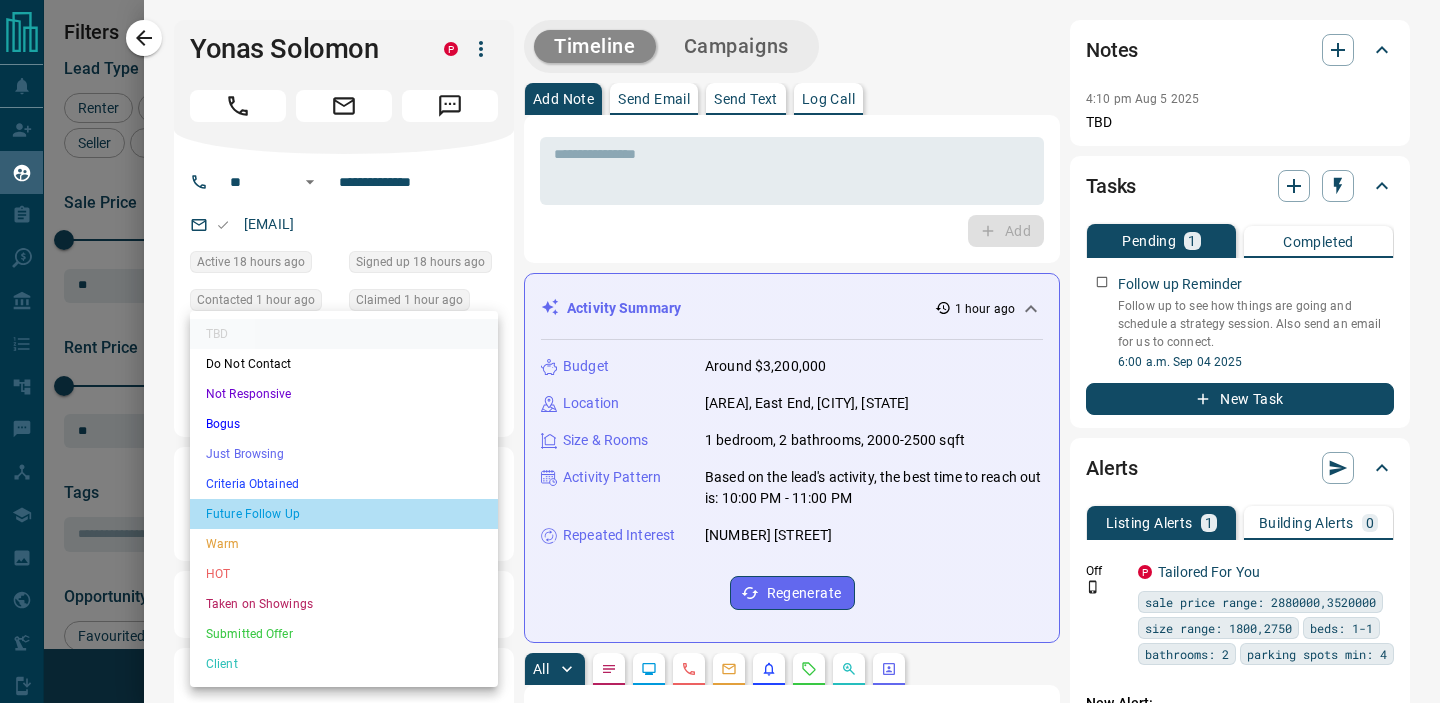 click on "Future Follow Up" at bounding box center [344, 514] 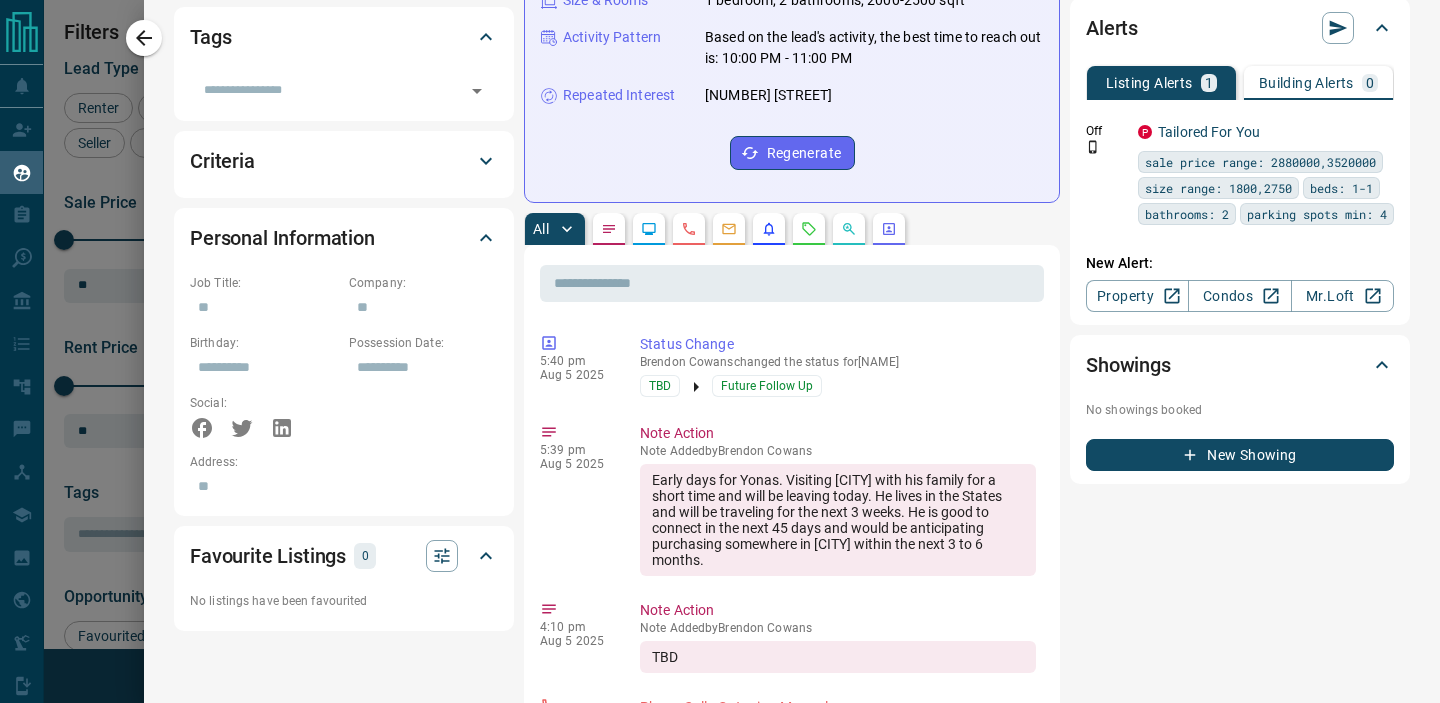 scroll, scrollTop: 0, scrollLeft: 0, axis: both 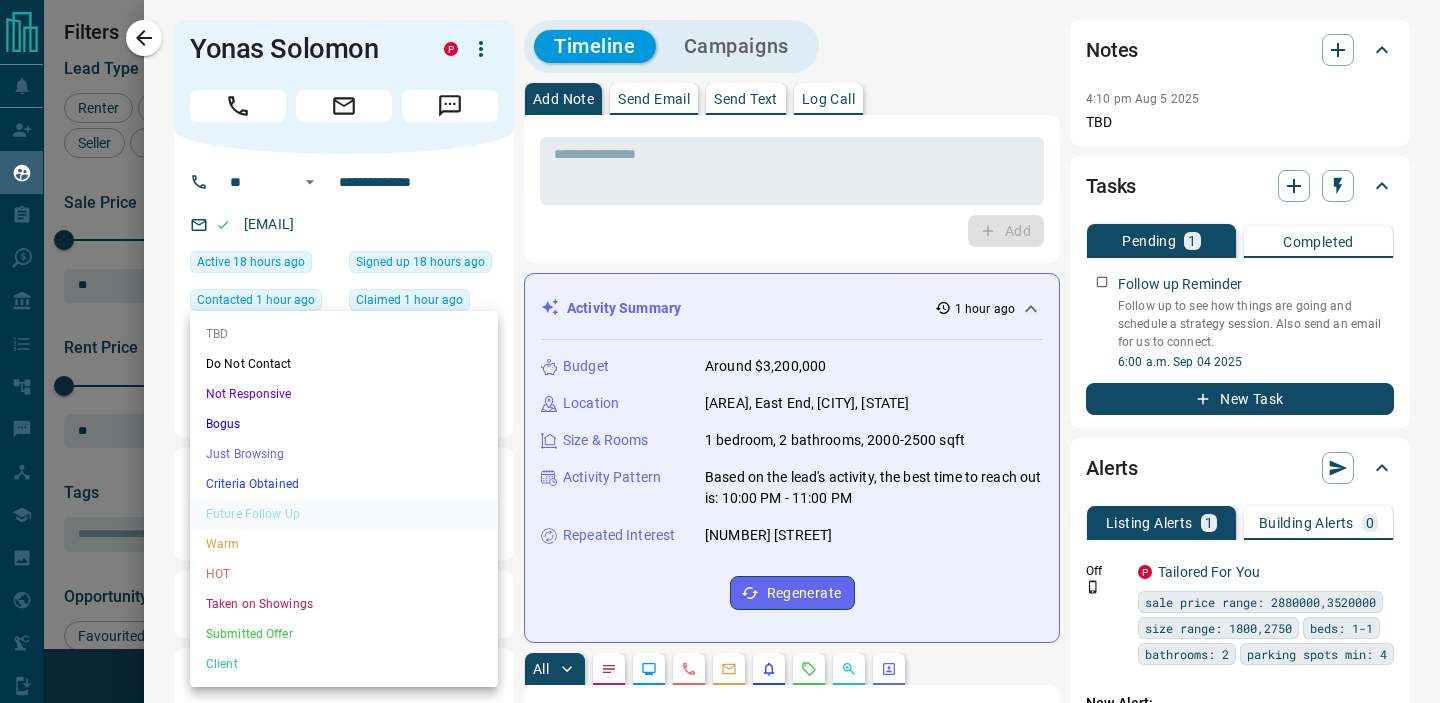 click on "Lead Transfers Claim Leads My Leads Tasks Opportunities Deals Campaigns Automations Messages Broker Bay Training Media Services Agent Resources Precon Worksheet Mobile Apps Disclosure Logout My Leads Filters 1 Manage Tabs New Lead All 6250 TBD 3227 Do Not Contact - Not Responsive 21 Bogus 344 Just Browsing 1935 Criteria Obtained 12 Future Follow Up 130 Warm 42 HOT 305 Taken on Showings 8 Submitted Offer 4 Client 222 Name Details Last Active Claimed Date Status Tags [NAME] [LAST] Buyer P $[NUMBER] - $[NUMBER] [CITY], [CITY] 2 days ago Contacted in 2 hours 1 hour ago Signed up 2 days ago TBD 1 - Call + [NAME] [LAST] Buyer P $[NUMBER] - $[NUMBER] [CITY]-[CITY], East End, +2 17 hours ago Contacted in 2 hours 1 hour ago Signed up 1 day ago TBD 1 - Call + [NAME] [LAST] Buyer P $[NUMBER] - $[NUMBER] [CITY], [CITY] 22 hours ago Contacted in 2 hours 1 hour ago Signed up 22 hours ago TBD 1 - Call + [FIRST] [LAST] Buyer P $[NUMBER] - $[NUMBER] East End, [CITY] 18 hours ago Contacted in 2 hours 1 hour ago Signed up 18 hours ago TBD + [FIRST] [LAST] Buyer P" at bounding box center [720, 339] 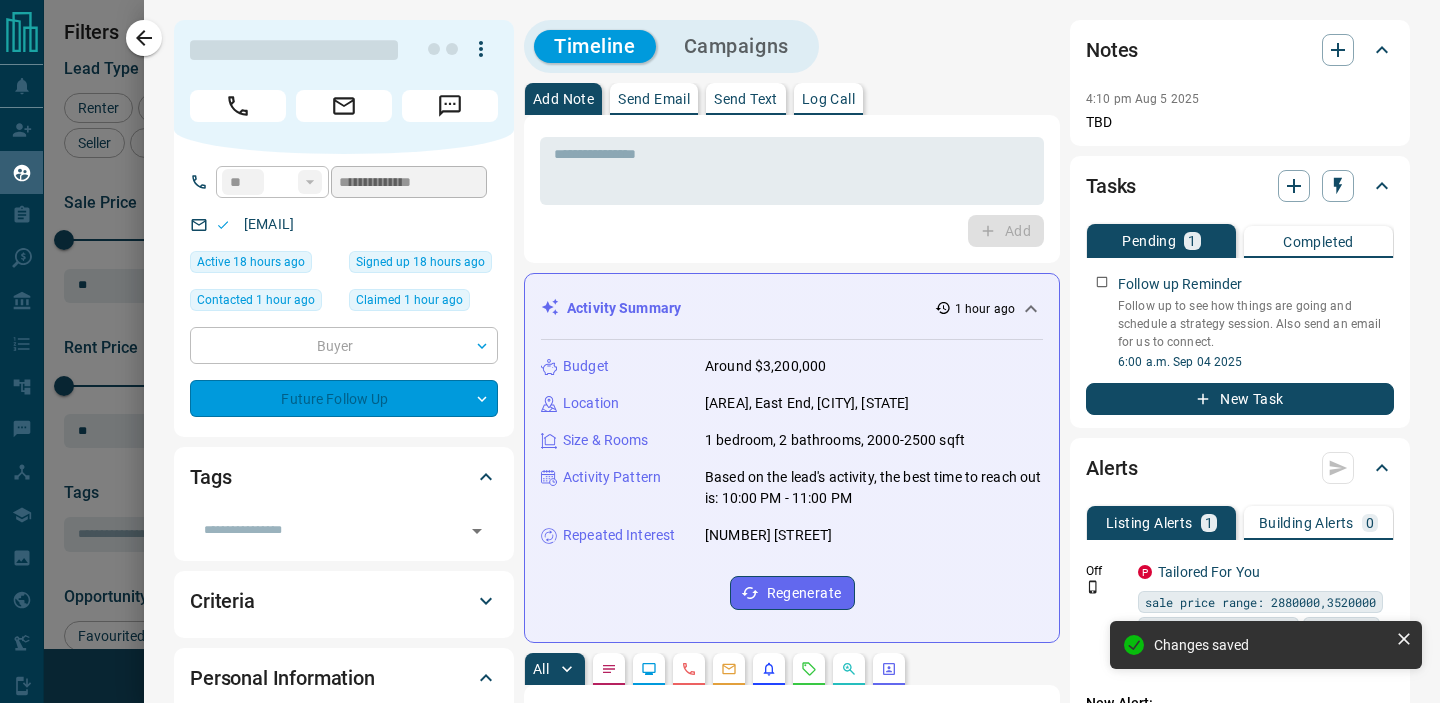 type on "*" 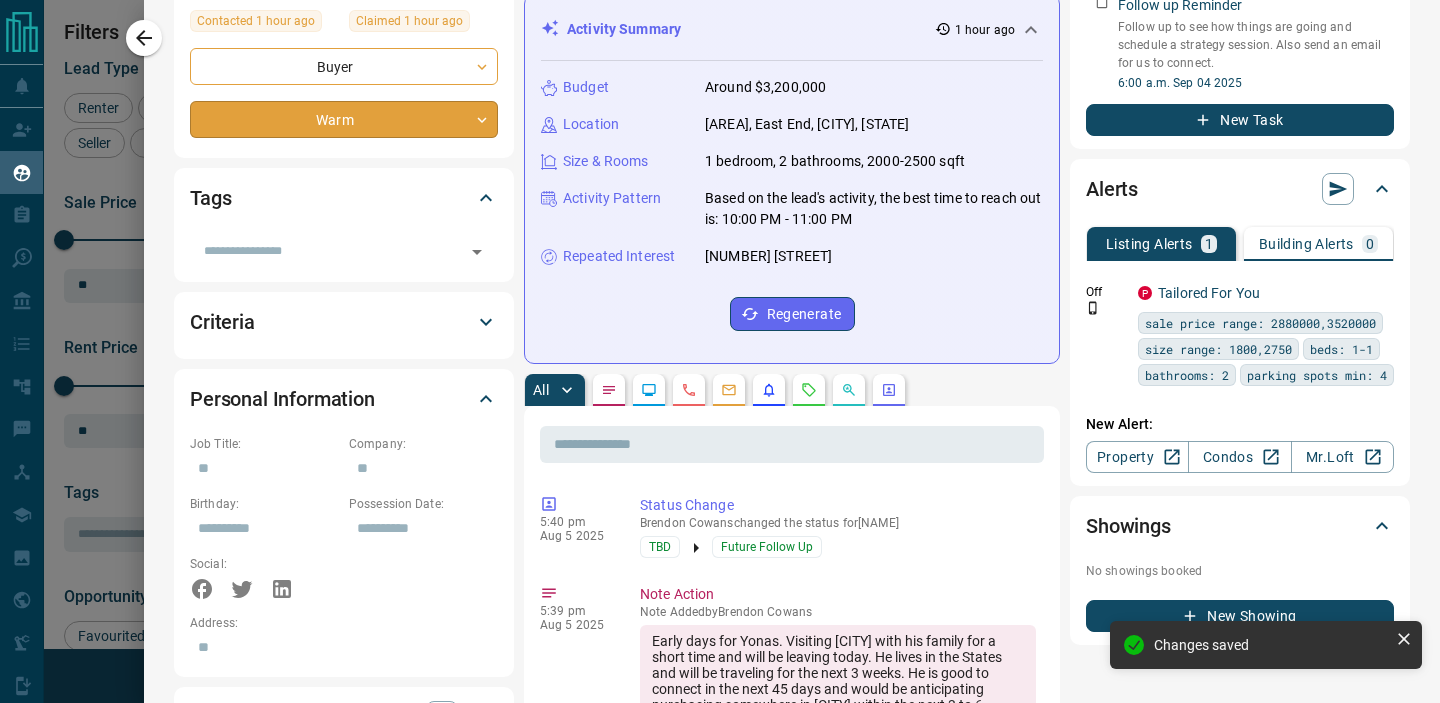 scroll, scrollTop: 291, scrollLeft: 0, axis: vertical 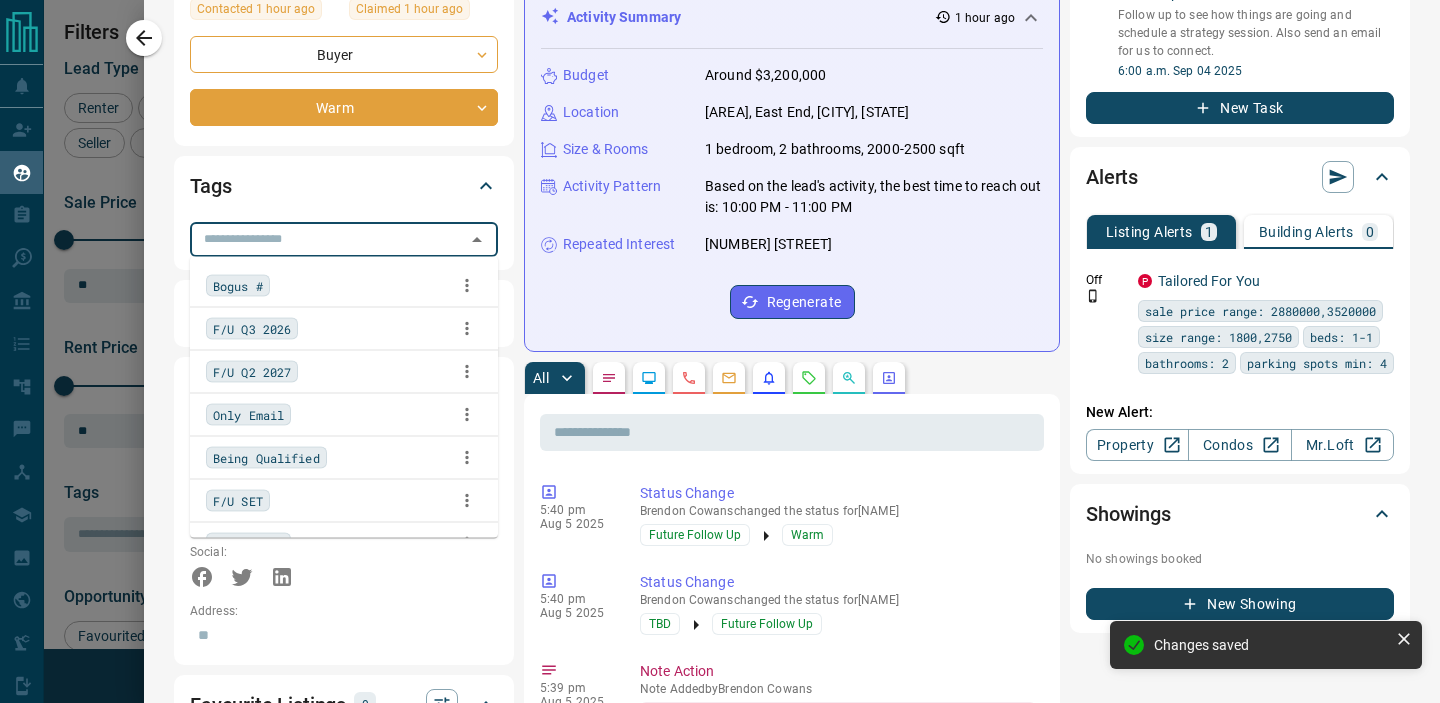 click at bounding box center (327, 239) 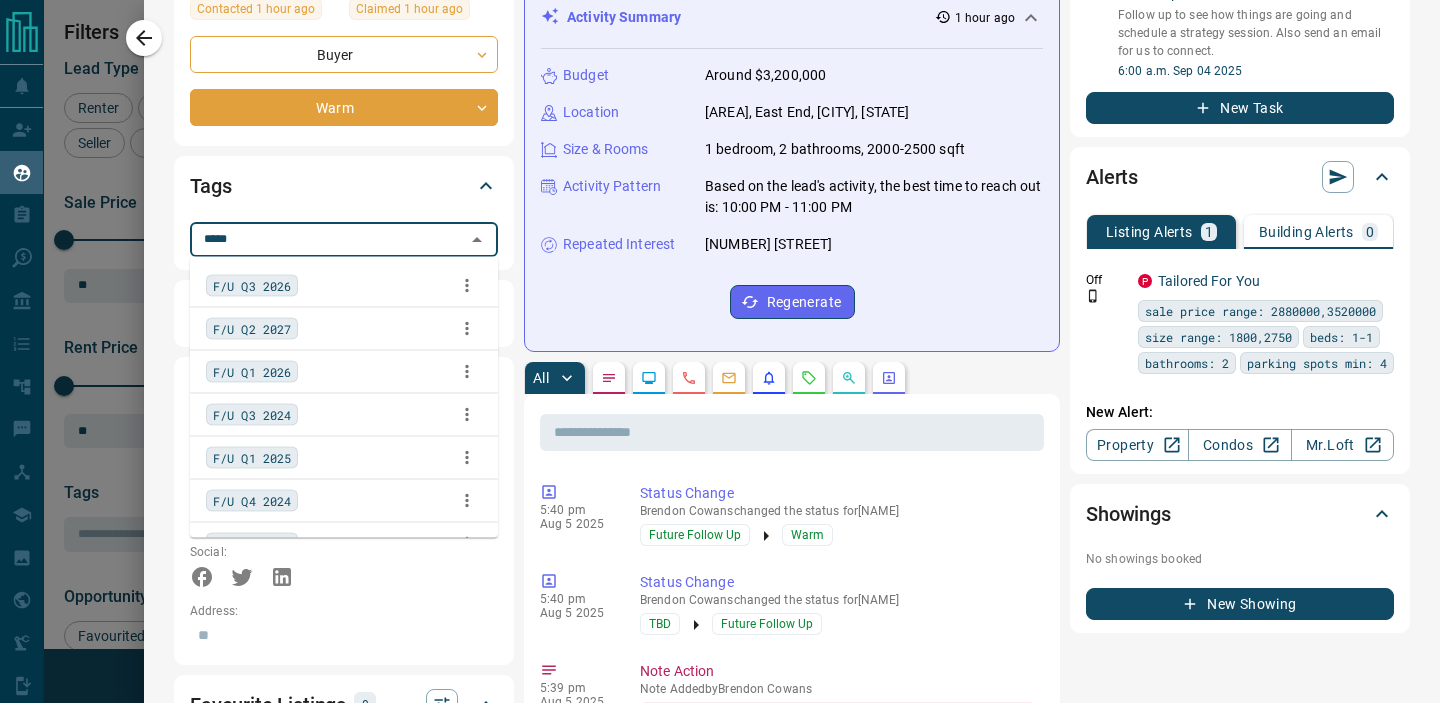 type on "******" 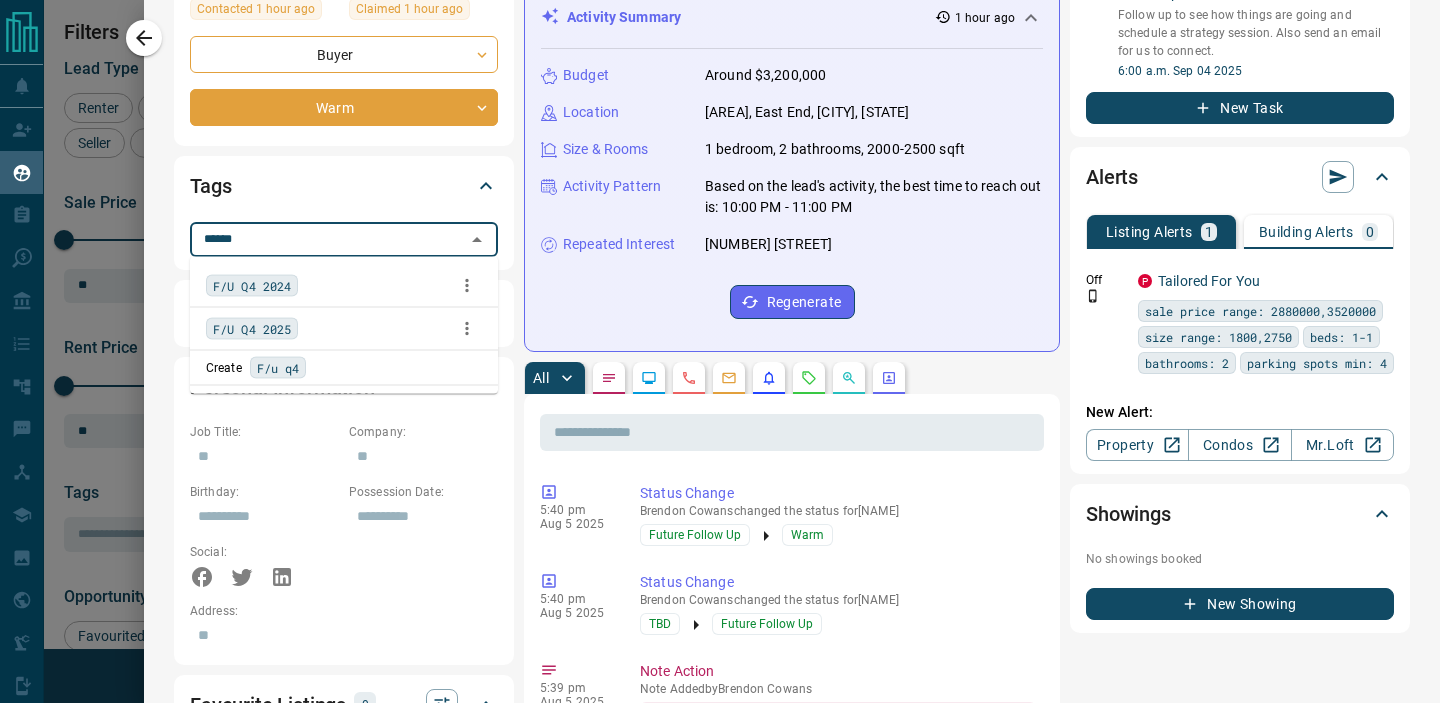 click on "F/U Q4 2025" at bounding box center [252, 329] 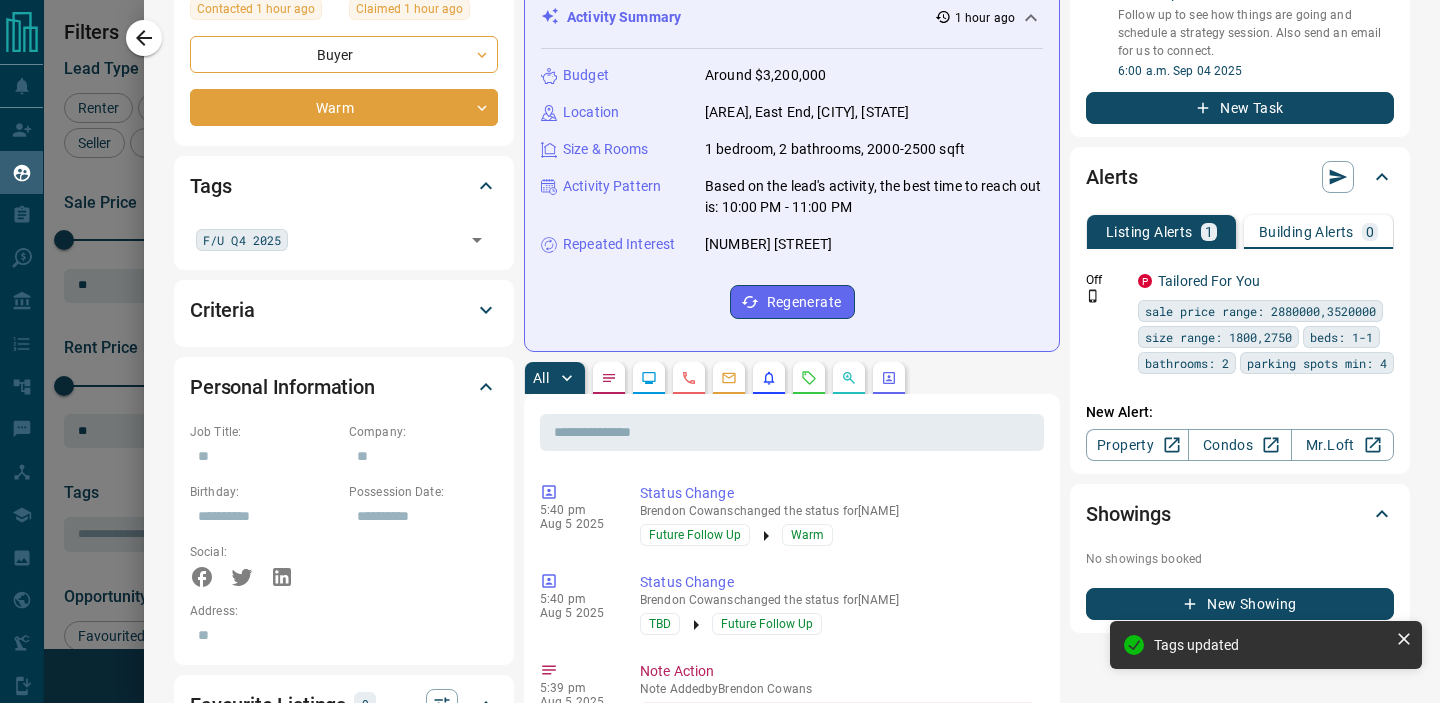 click on "Tags" at bounding box center [332, 186] 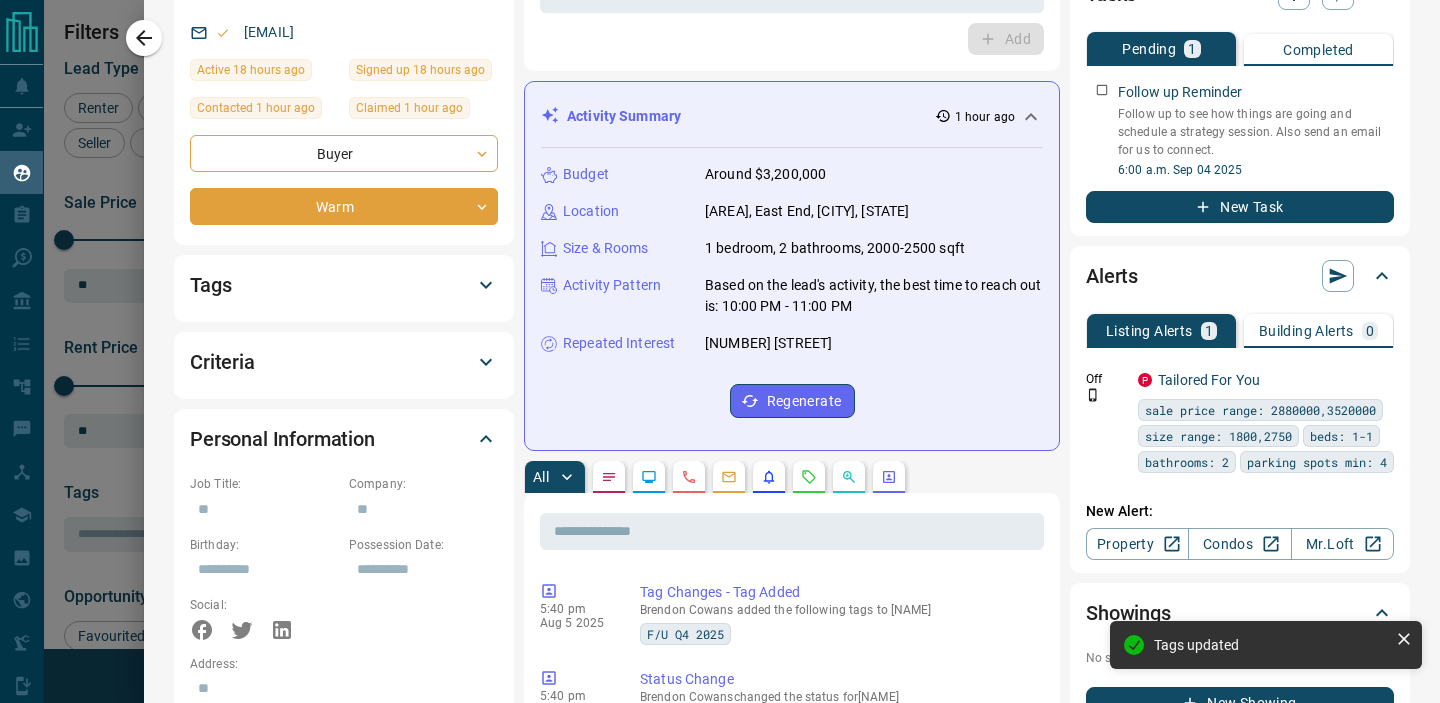scroll, scrollTop: 216, scrollLeft: 0, axis: vertical 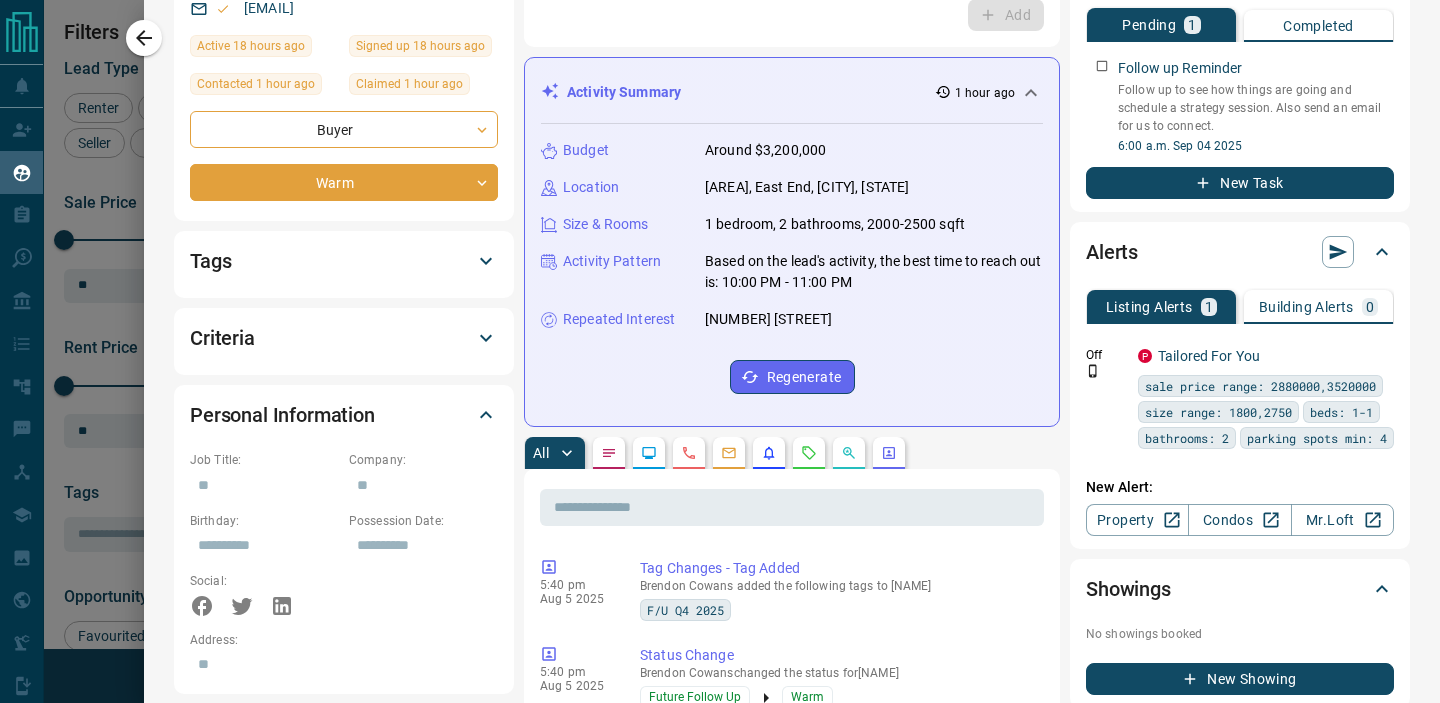 click on "Tags" at bounding box center [332, 261] 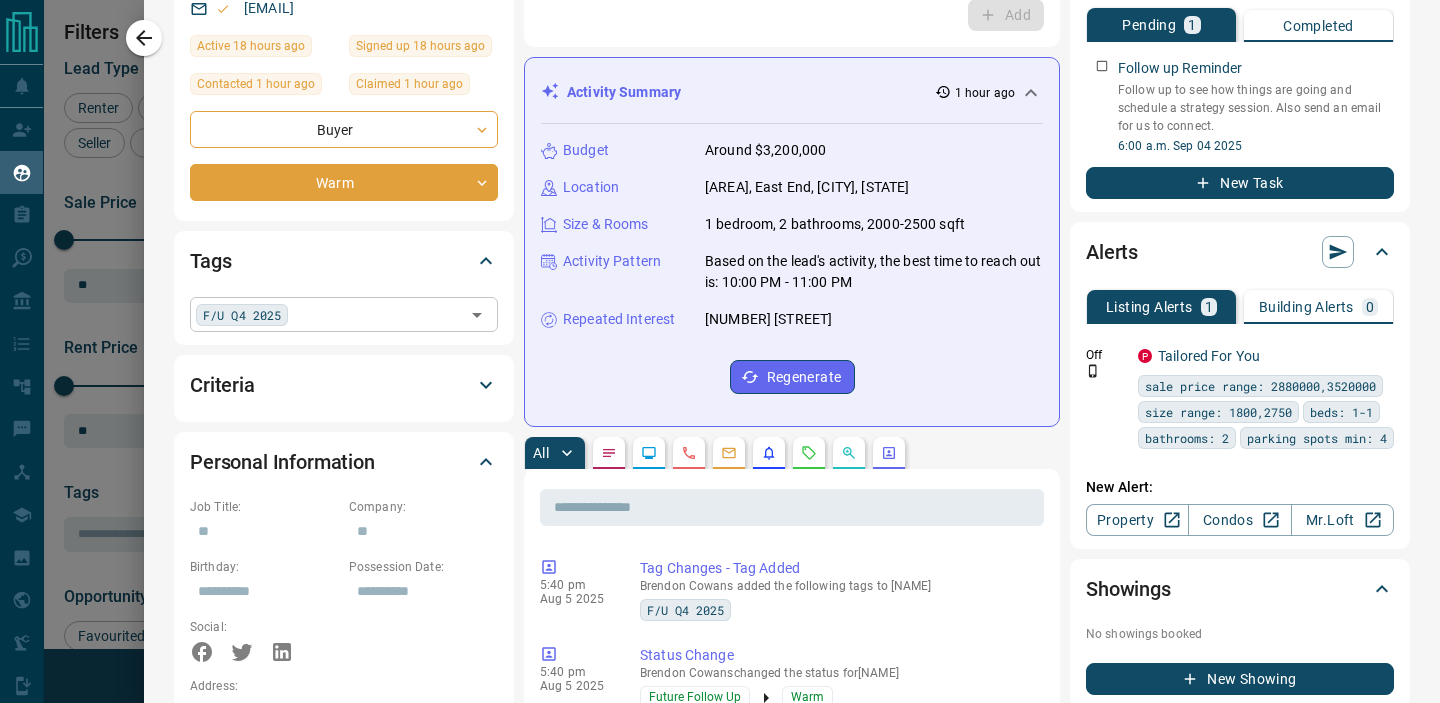click at bounding box center [376, 314] 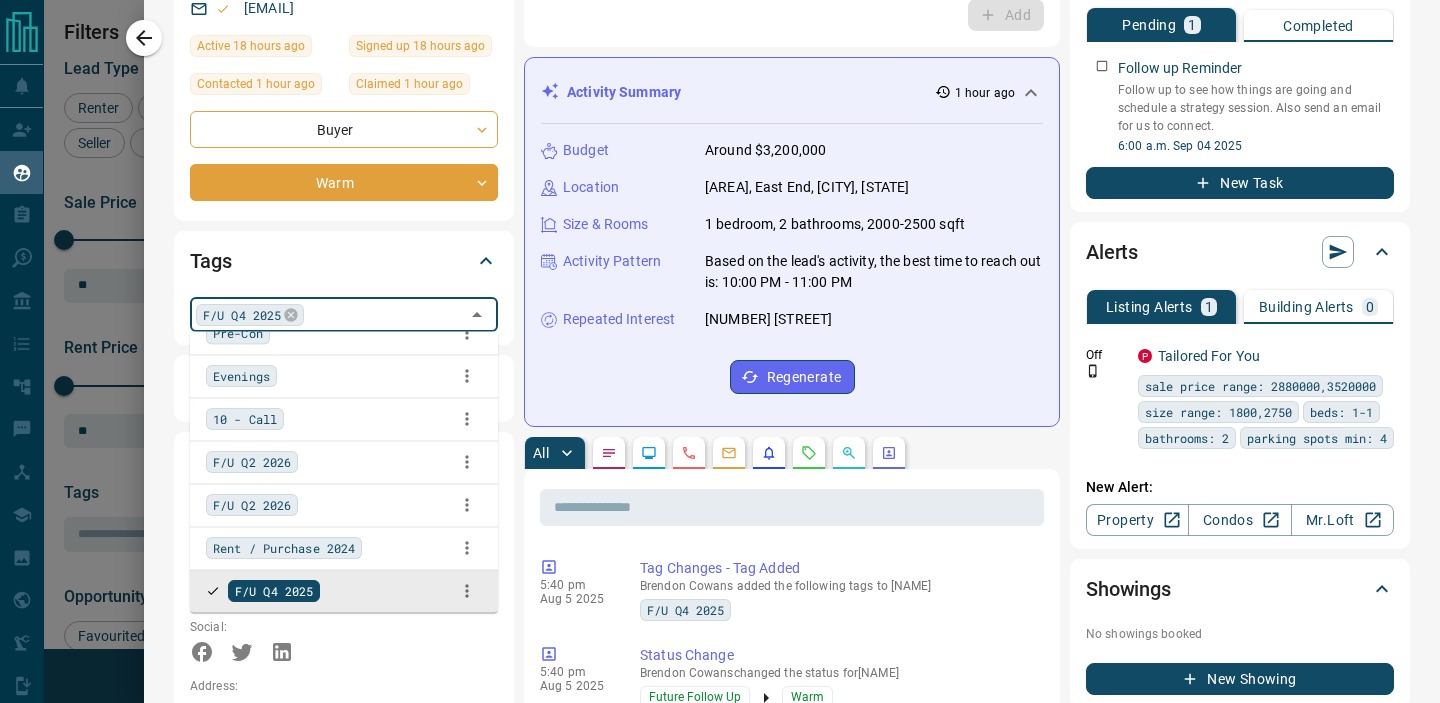type on "*" 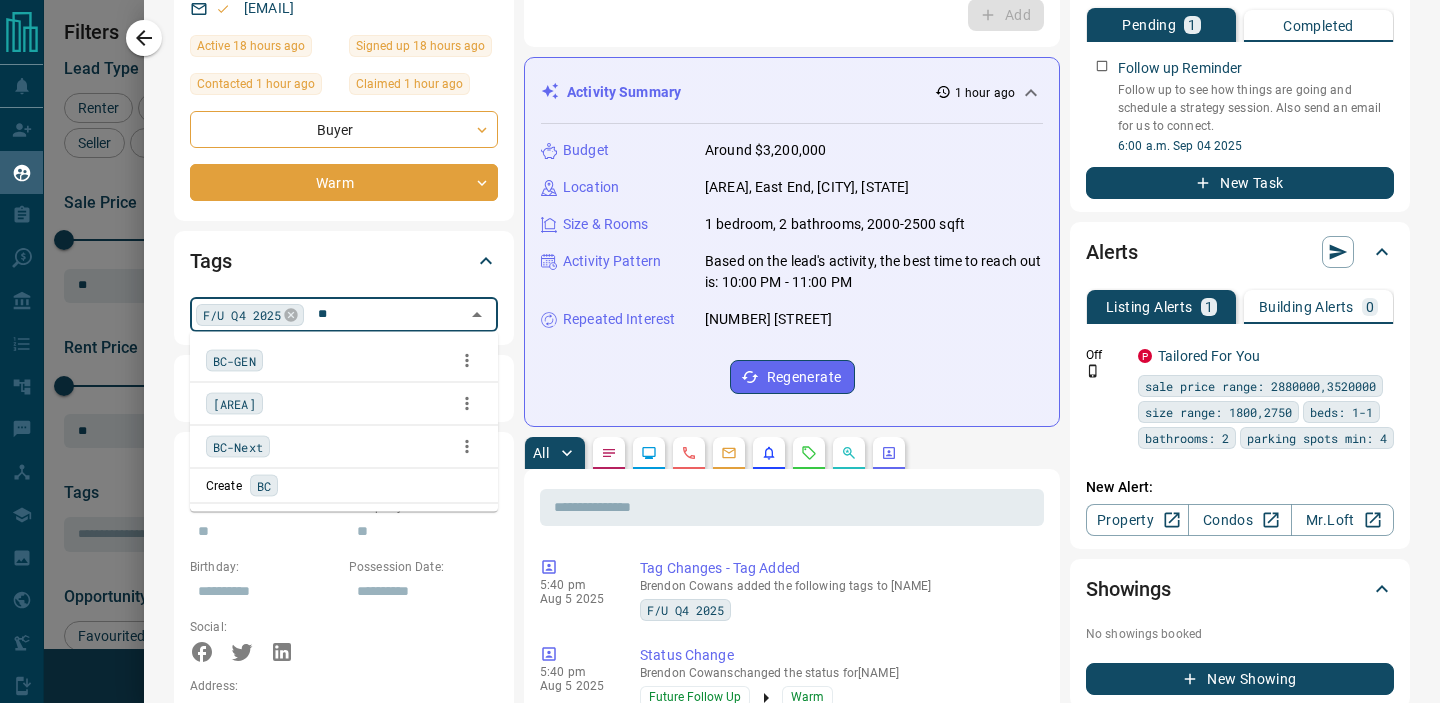 scroll, scrollTop: 0, scrollLeft: 0, axis: both 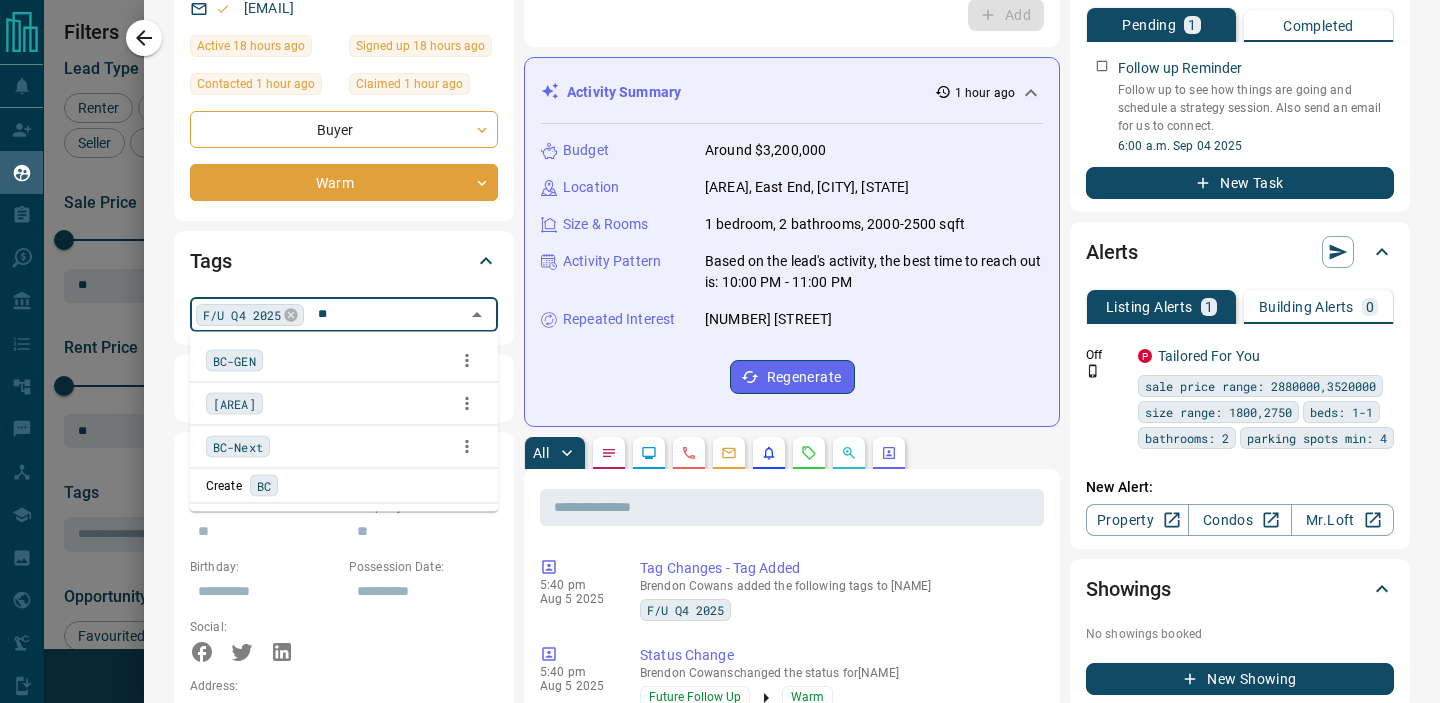 type on "***" 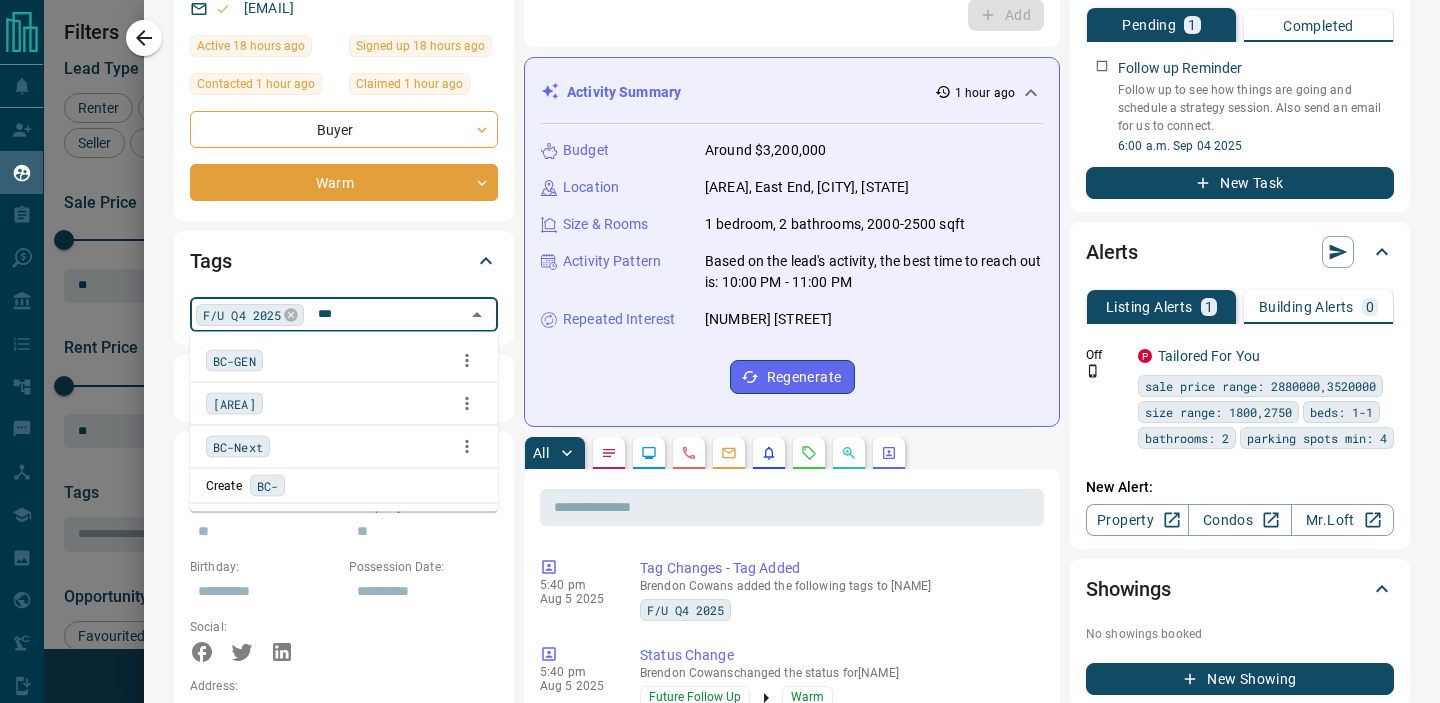 click on "[AREA]" at bounding box center [234, 404] 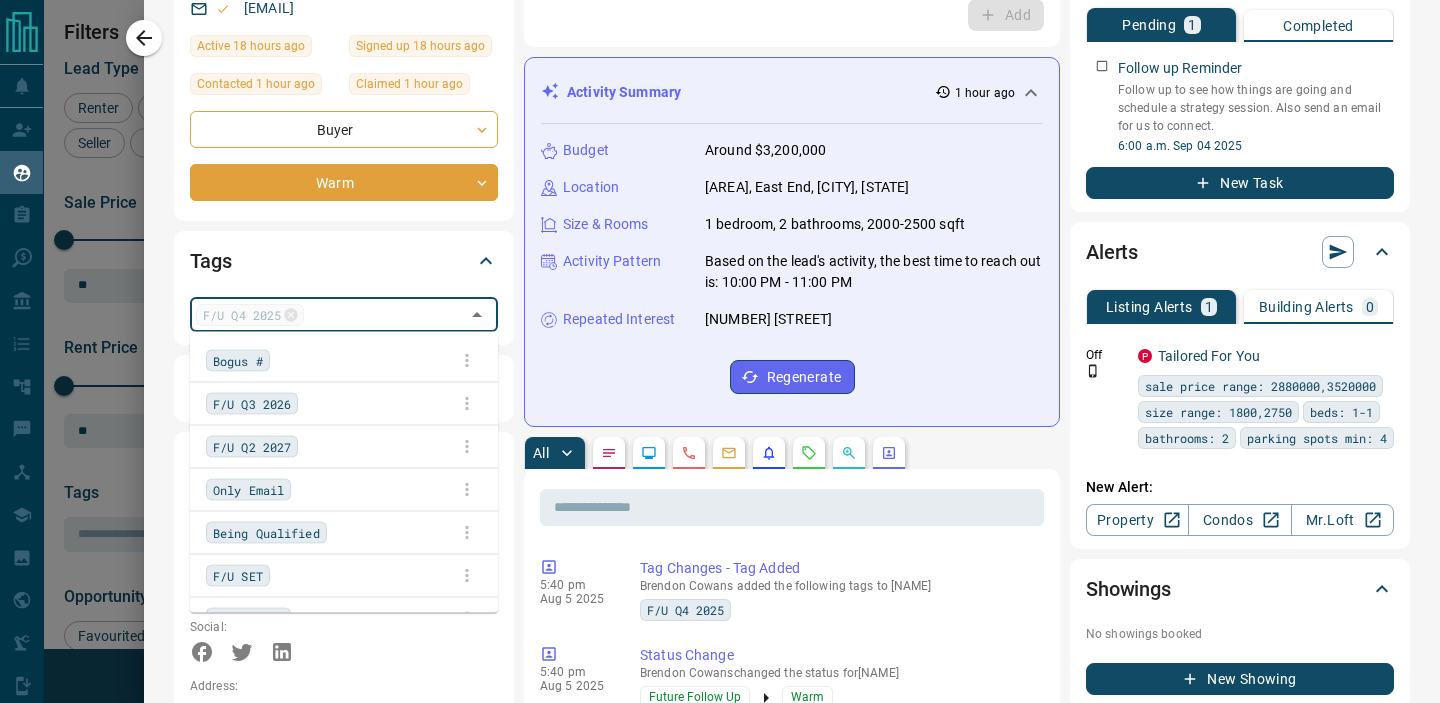 scroll, scrollTop: 1360, scrollLeft: 0, axis: vertical 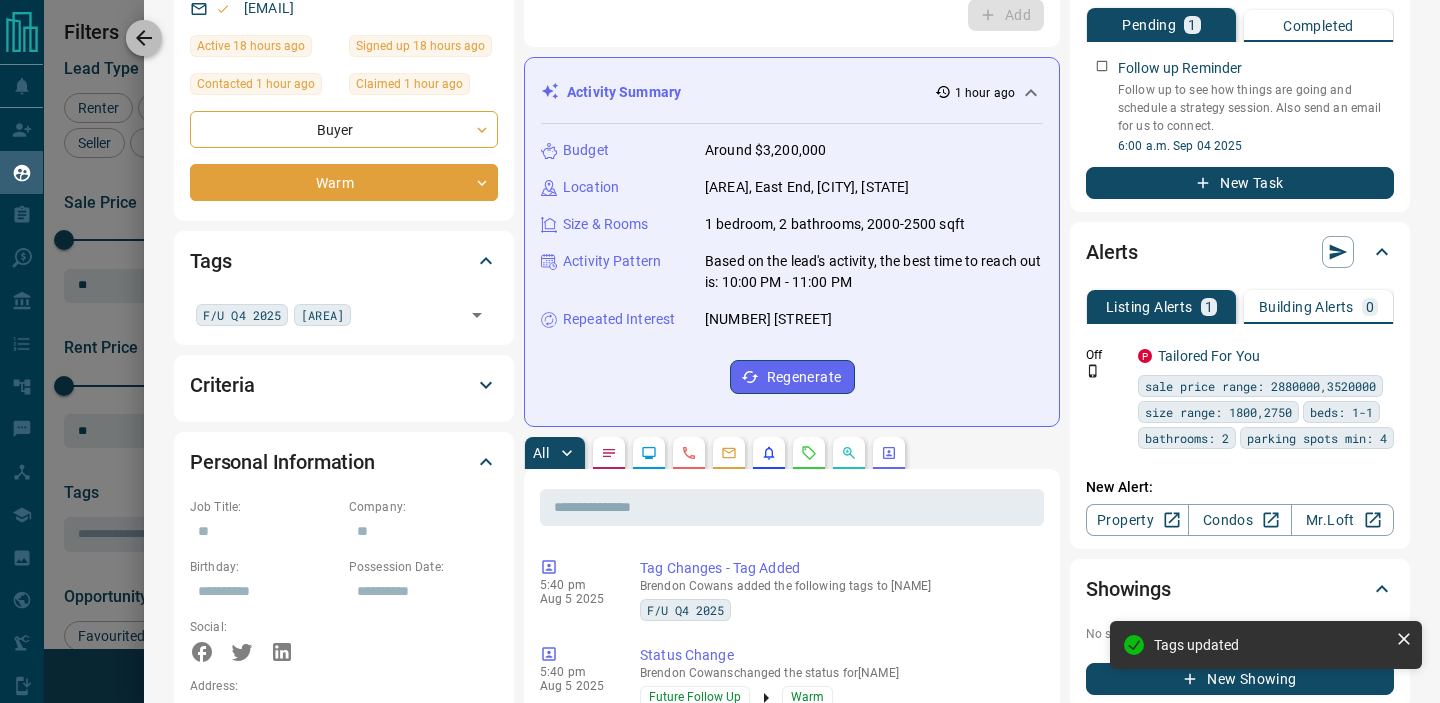click 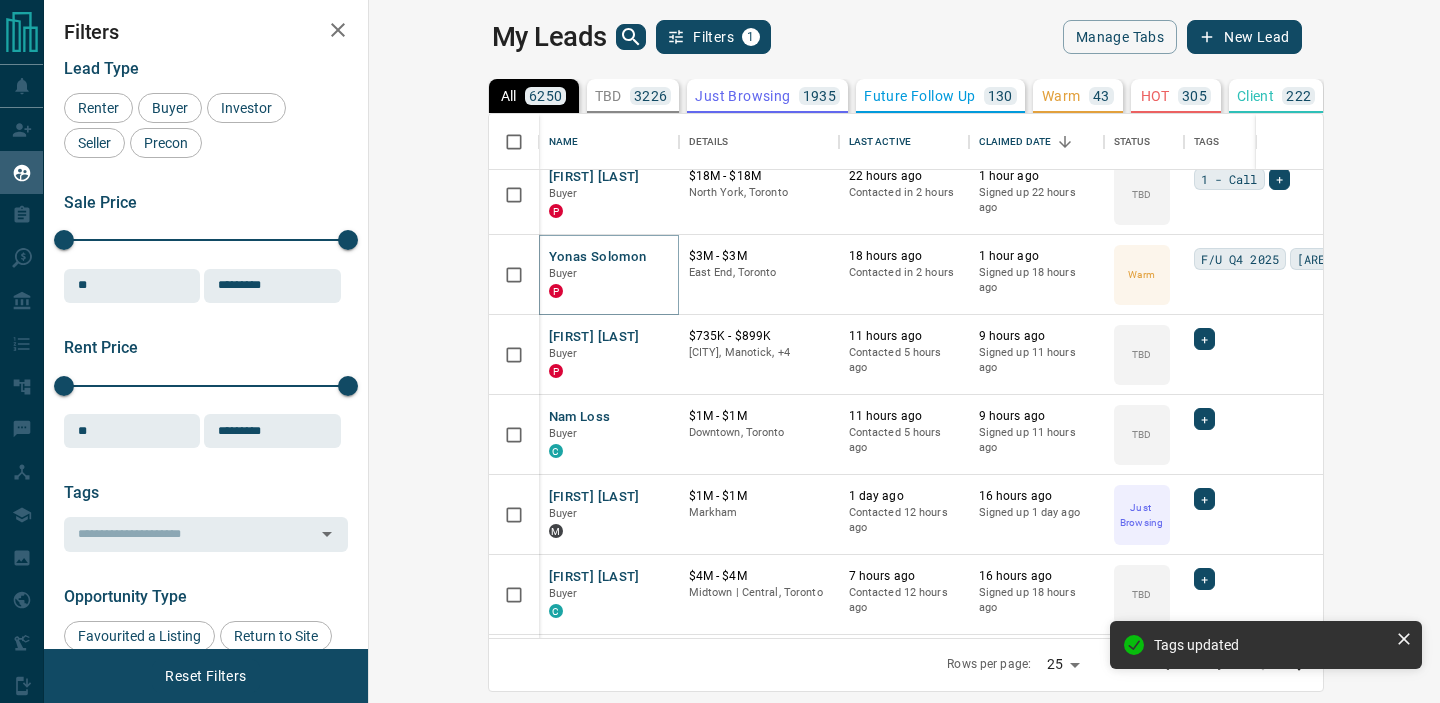 scroll, scrollTop: 177, scrollLeft: 0, axis: vertical 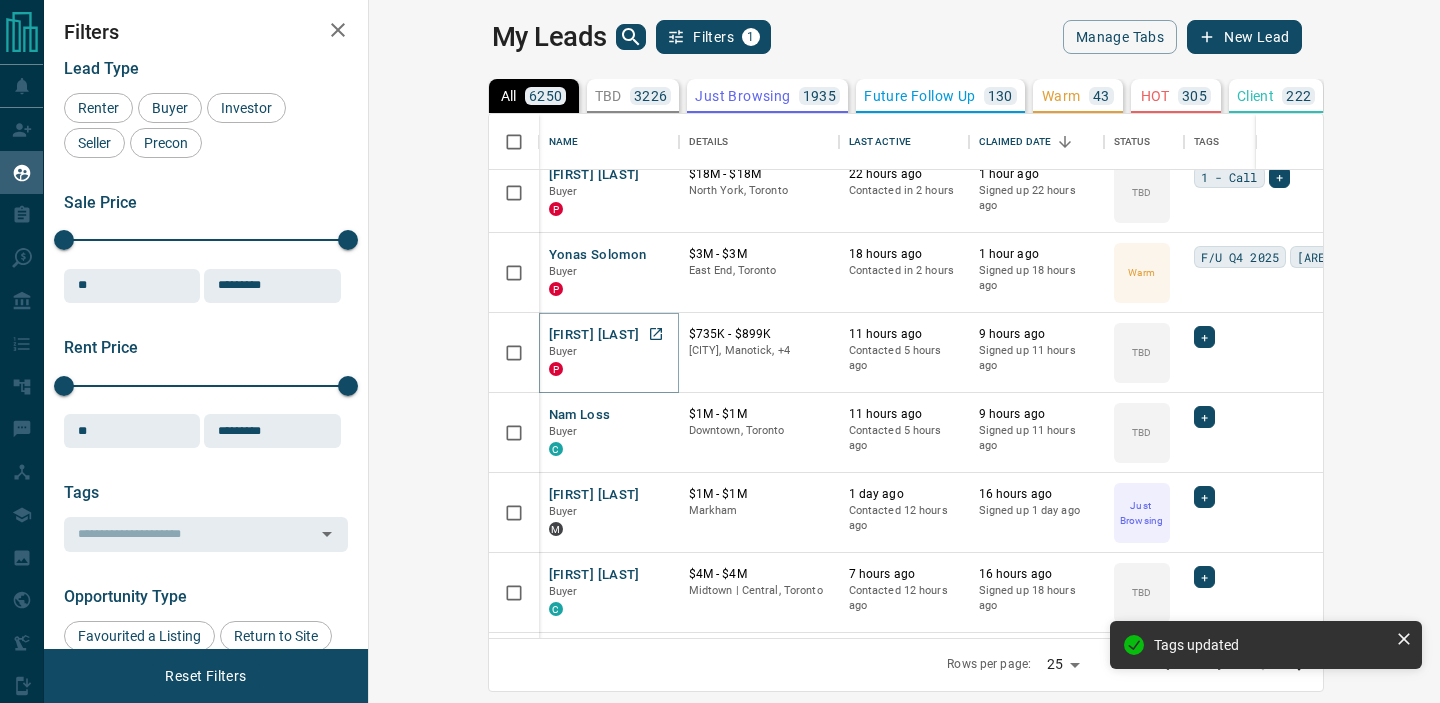 click on "[FIRST] [LAST]" at bounding box center [594, 335] 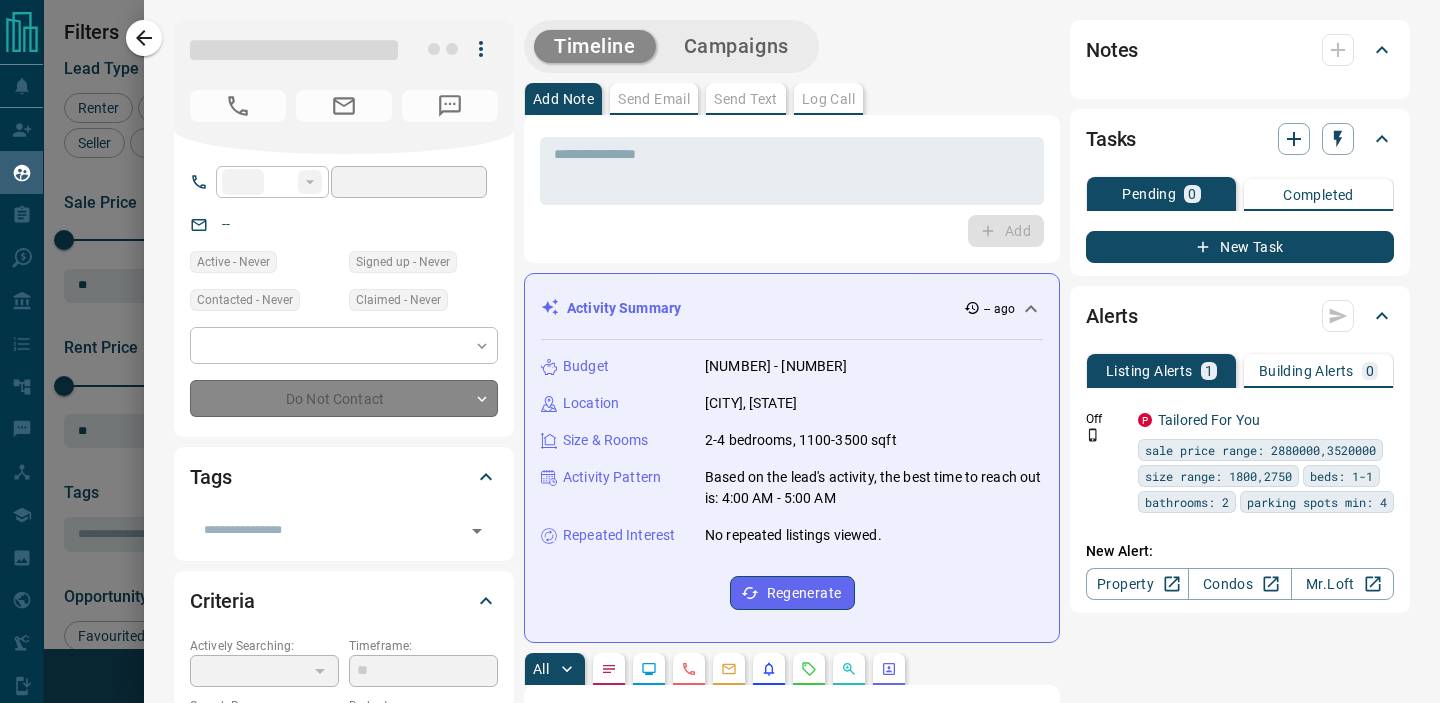 type on "**" 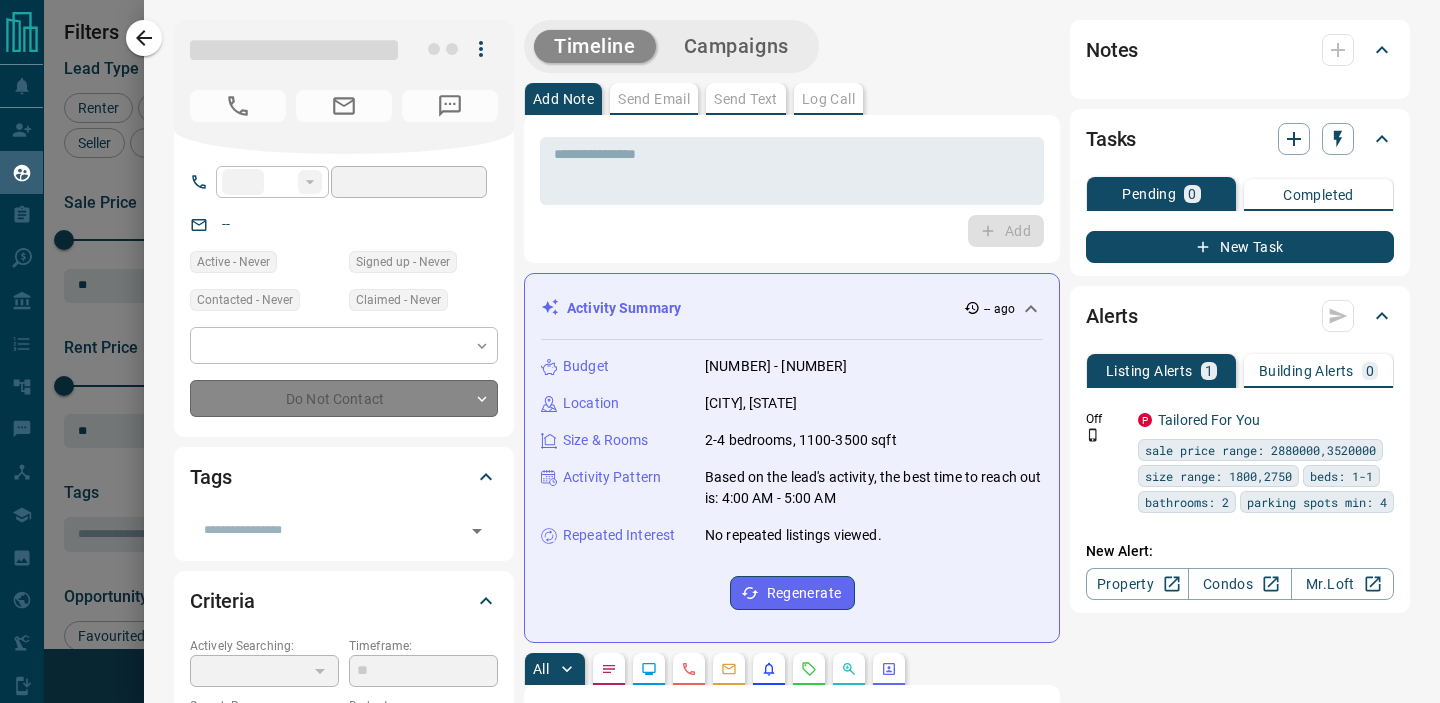 type on "**********" 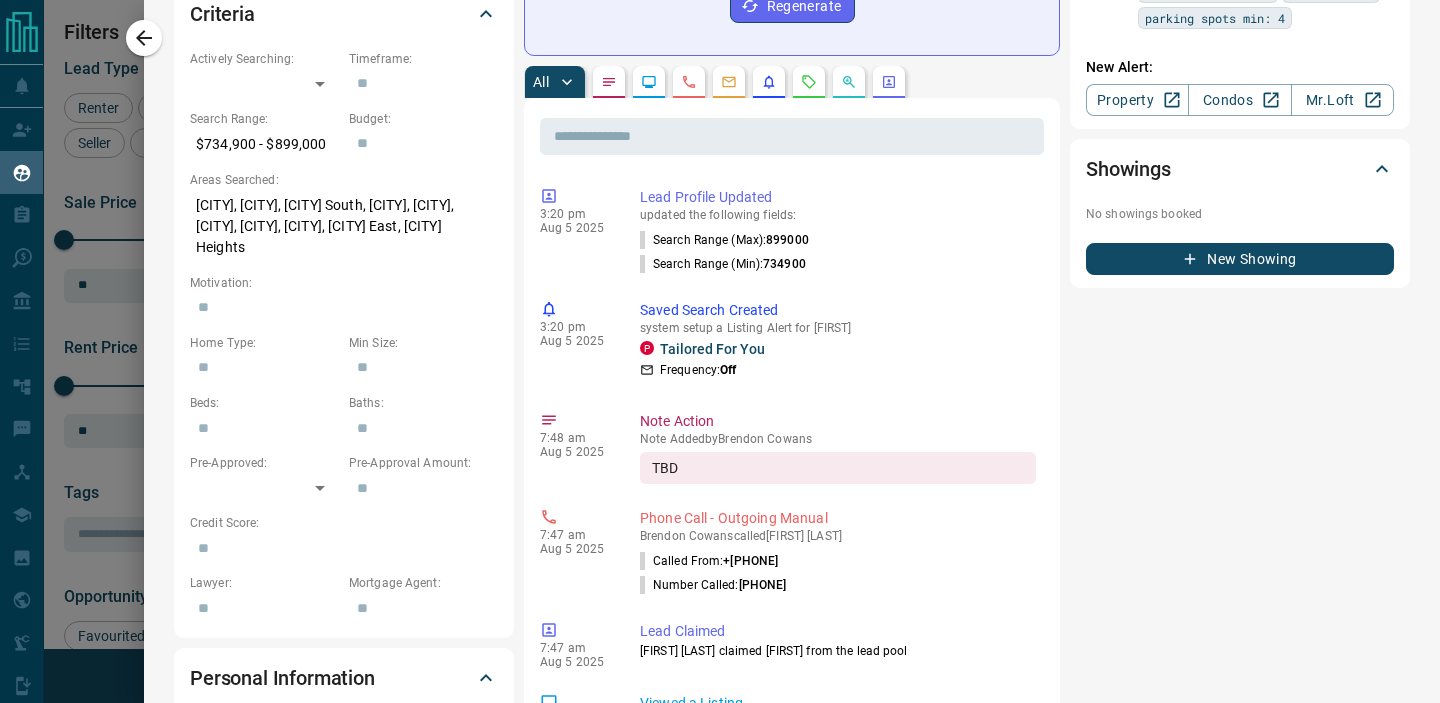 scroll, scrollTop: 0, scrollLeft: 0, axis: both 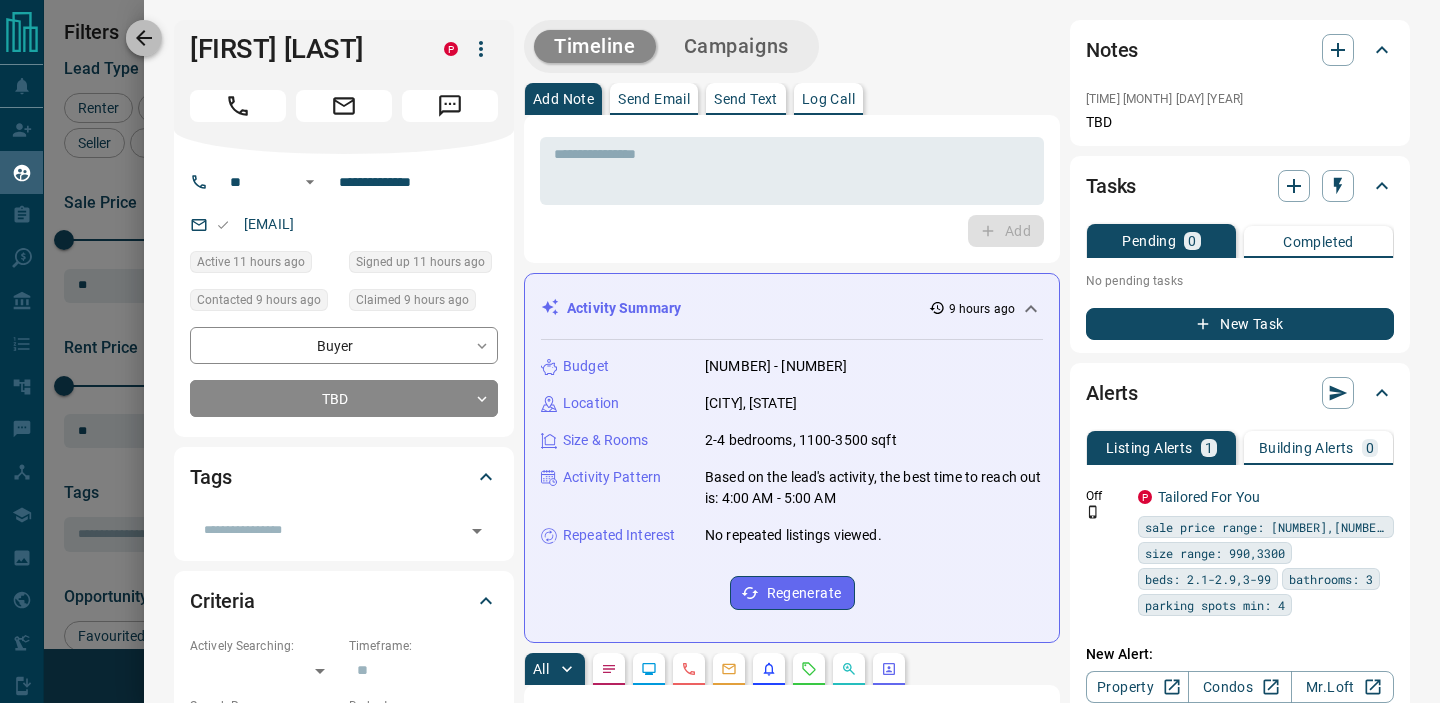 click 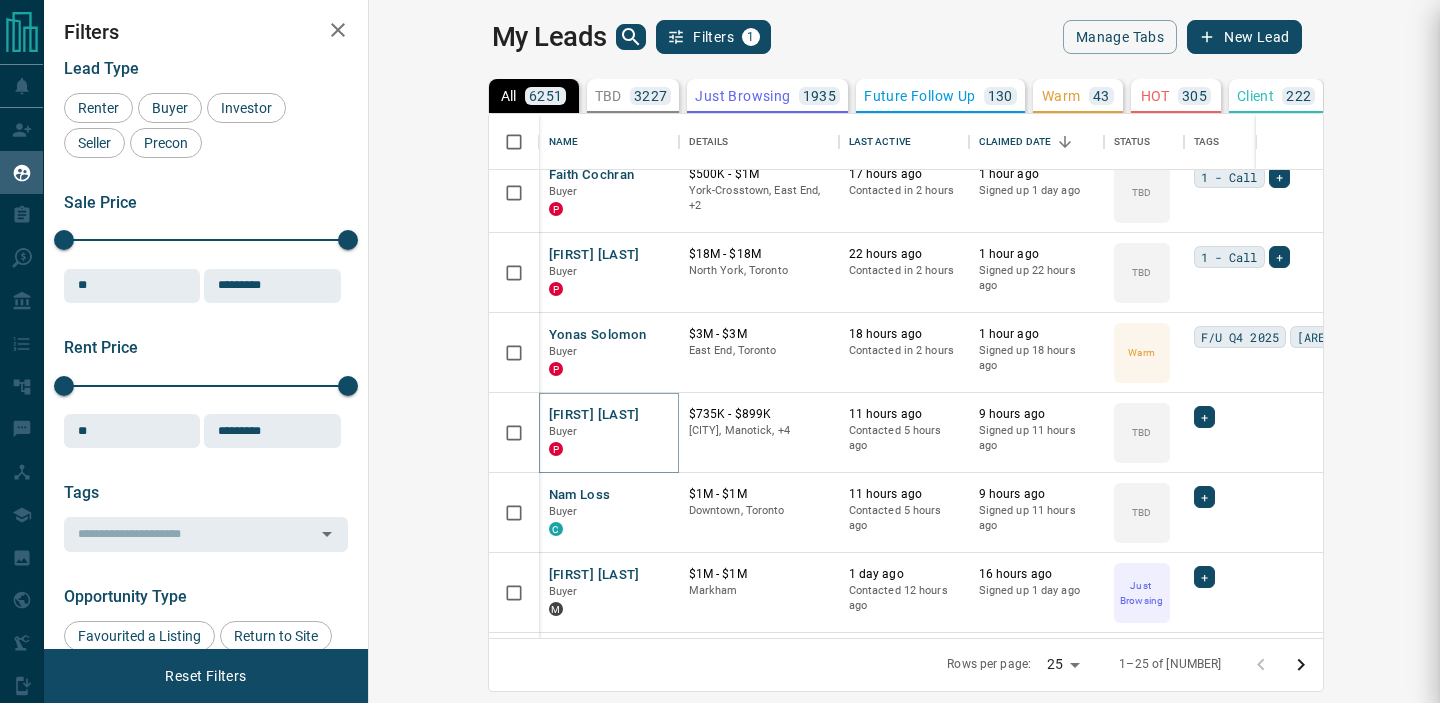 scroll, scrollTop: 257, scrollLeft: 0, axis: vertical 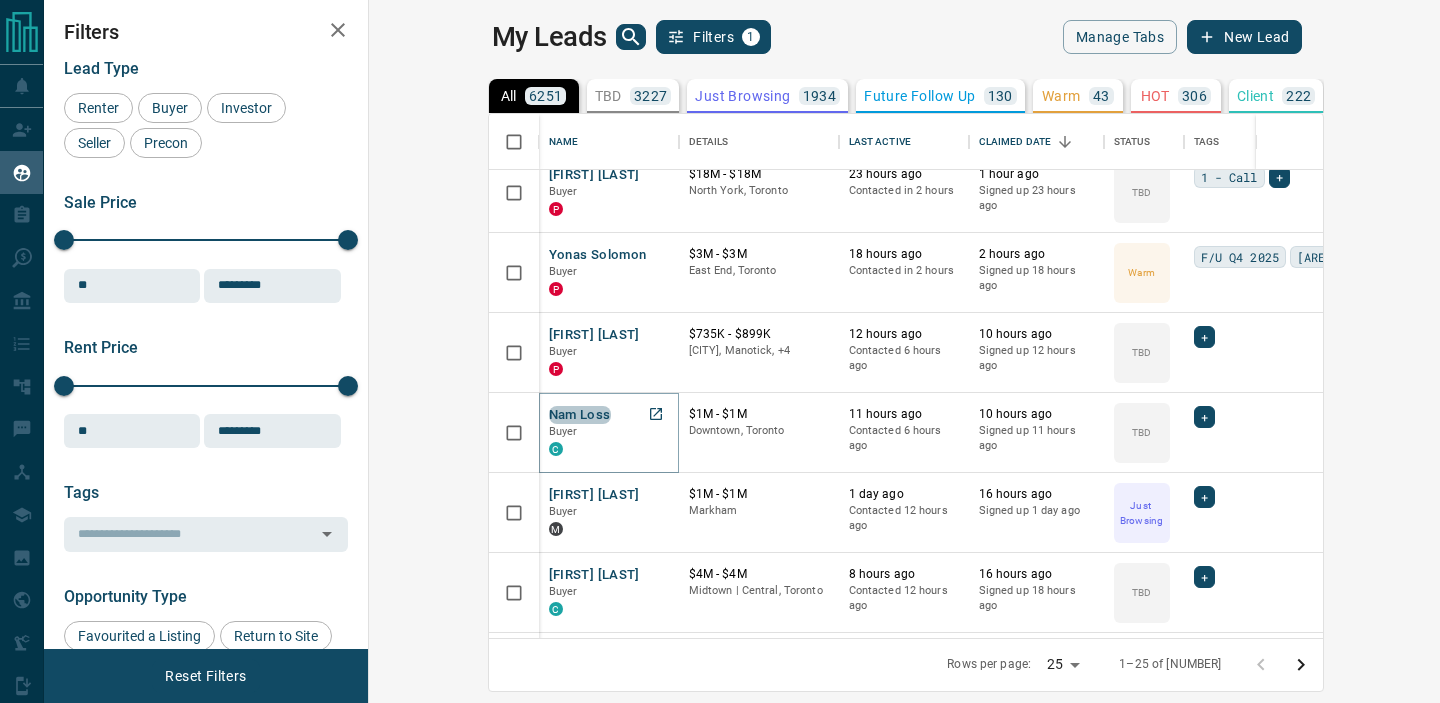 click on "Nam Loss" at bounding box center (580, 415) 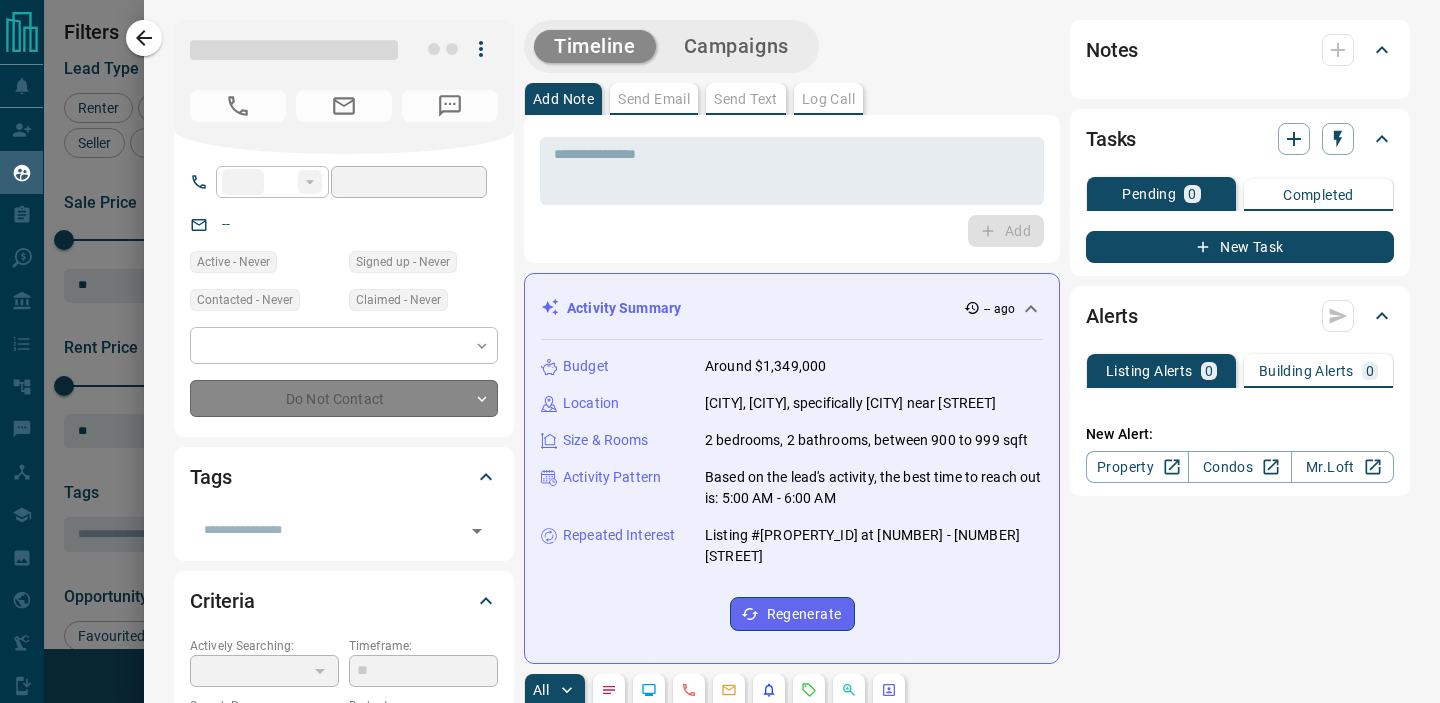 type on "**" 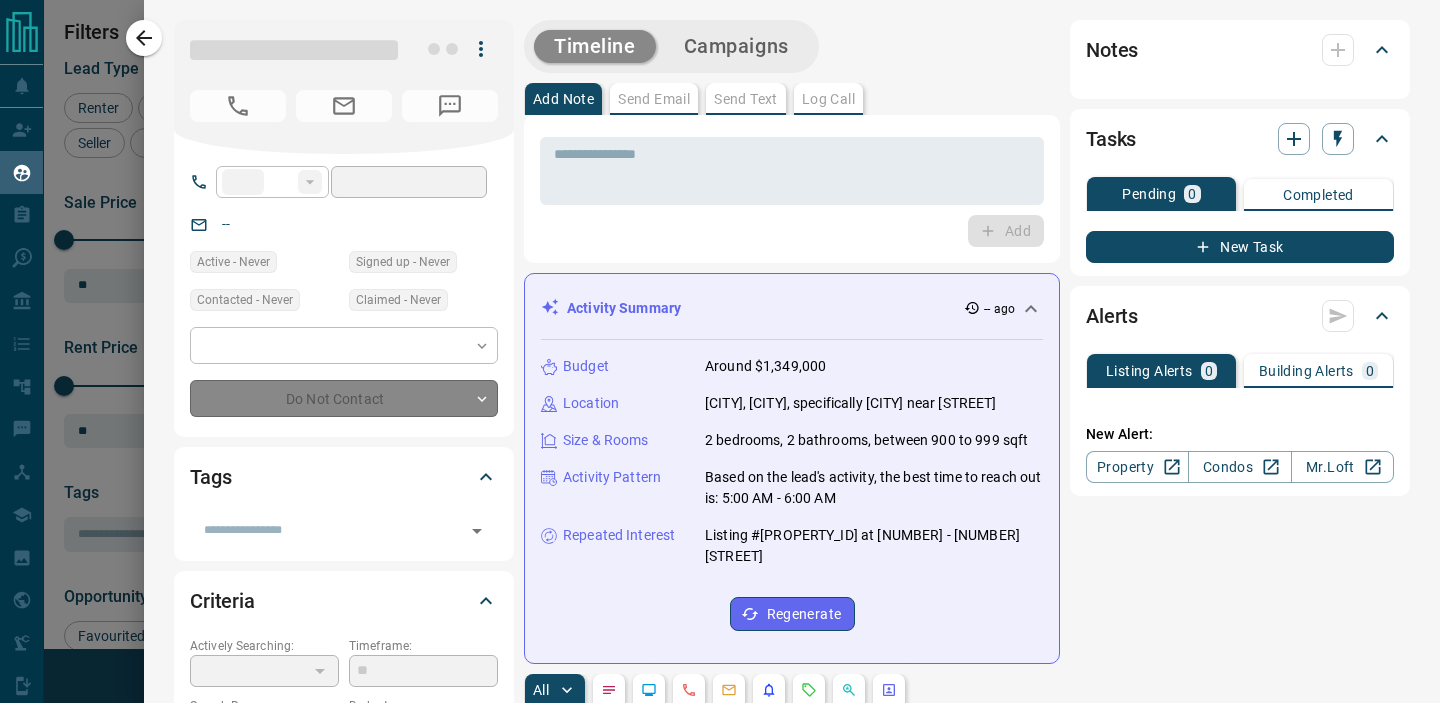 type on "**********" 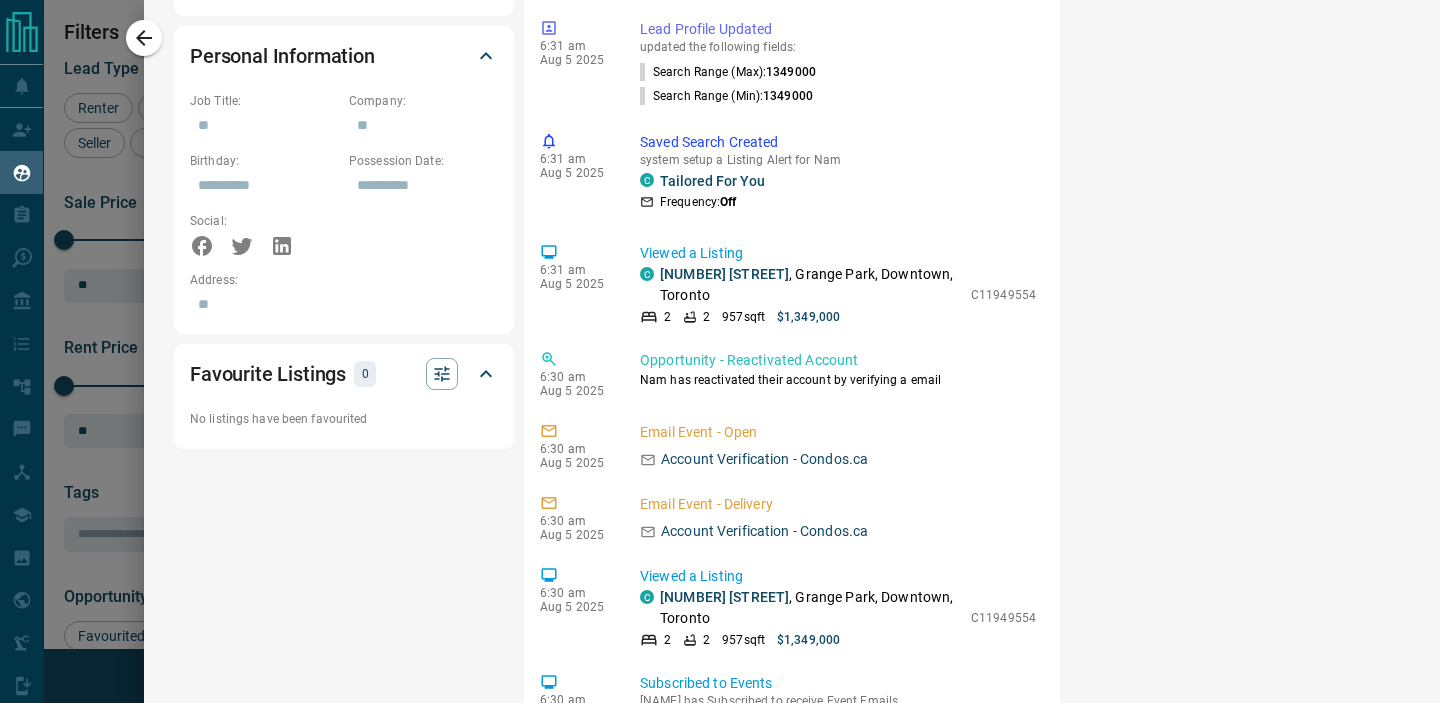 scroll, scrollTop: 0, scrollLeft: 0, axis: both 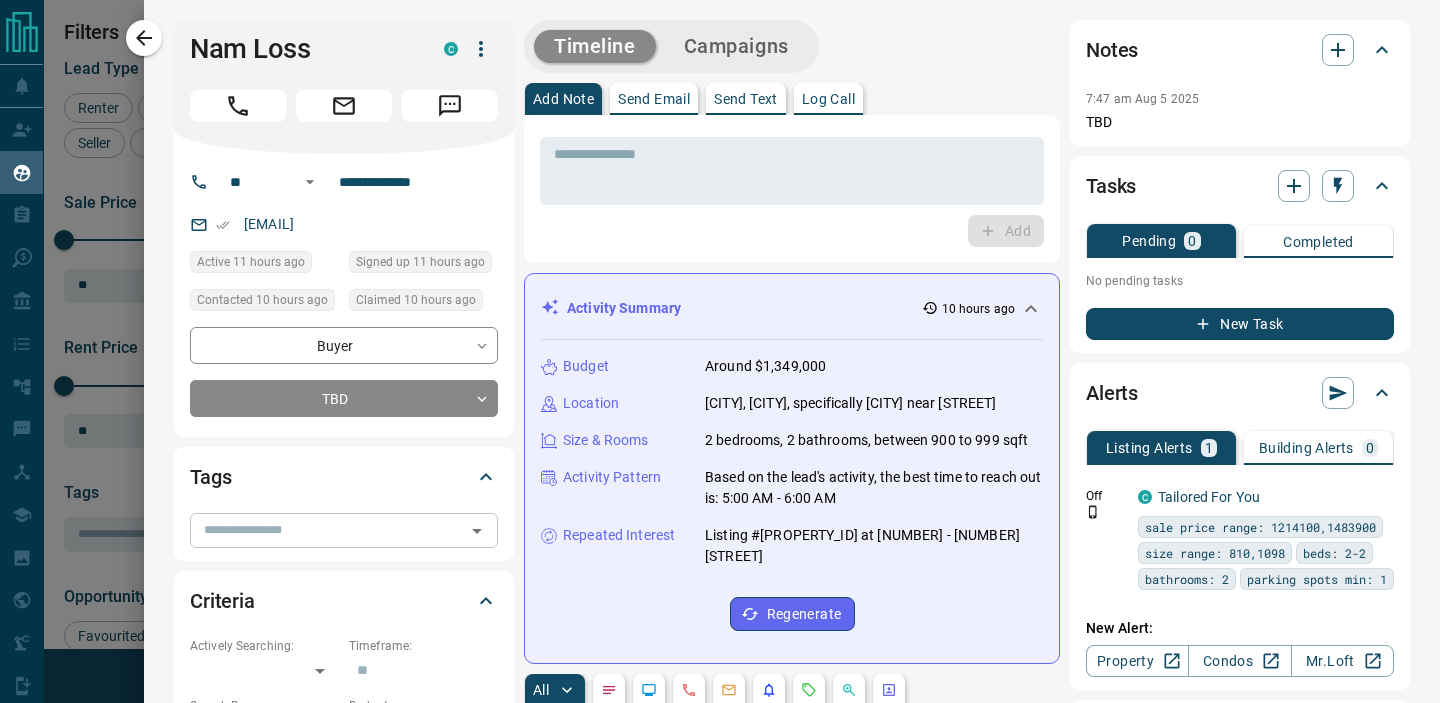 click on "​" at bounding box center (344, 530) 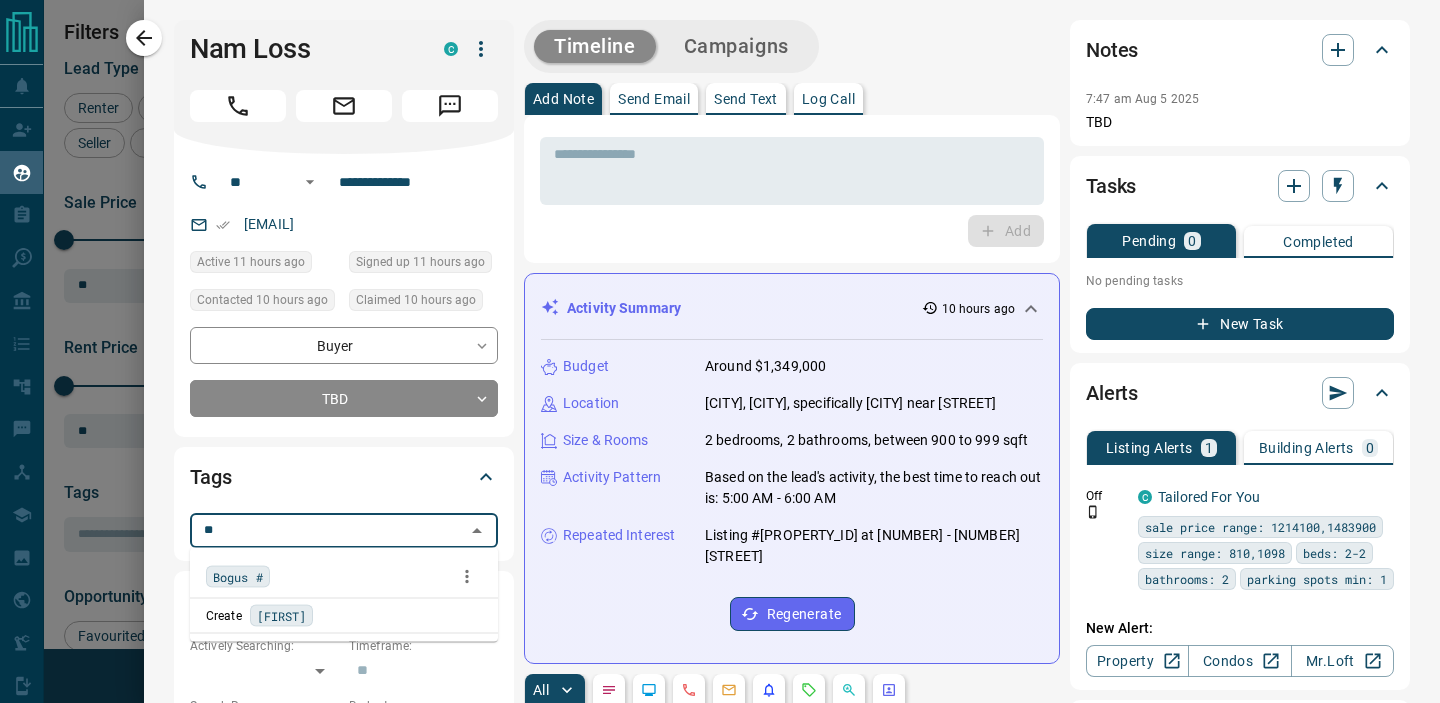 type on "***" 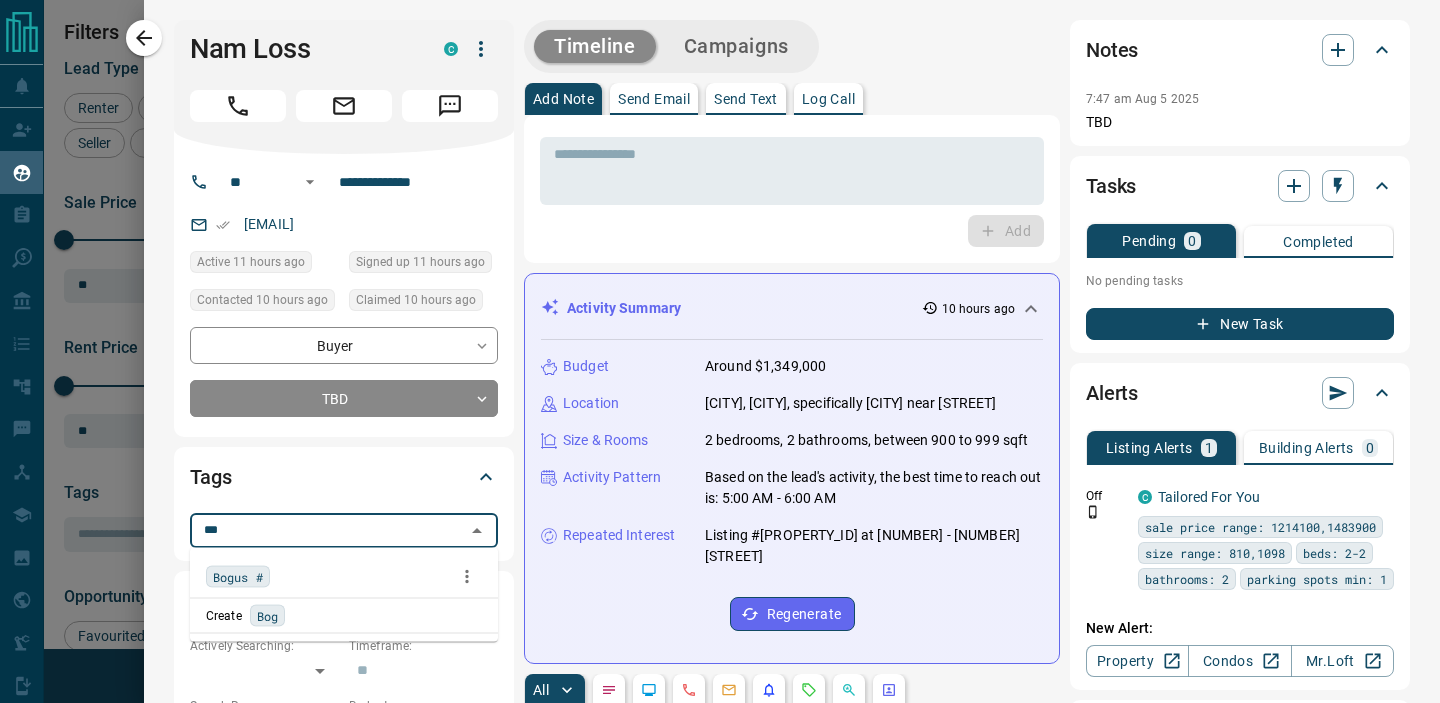 click on "Bogus #" at bounding box center [238, 577] 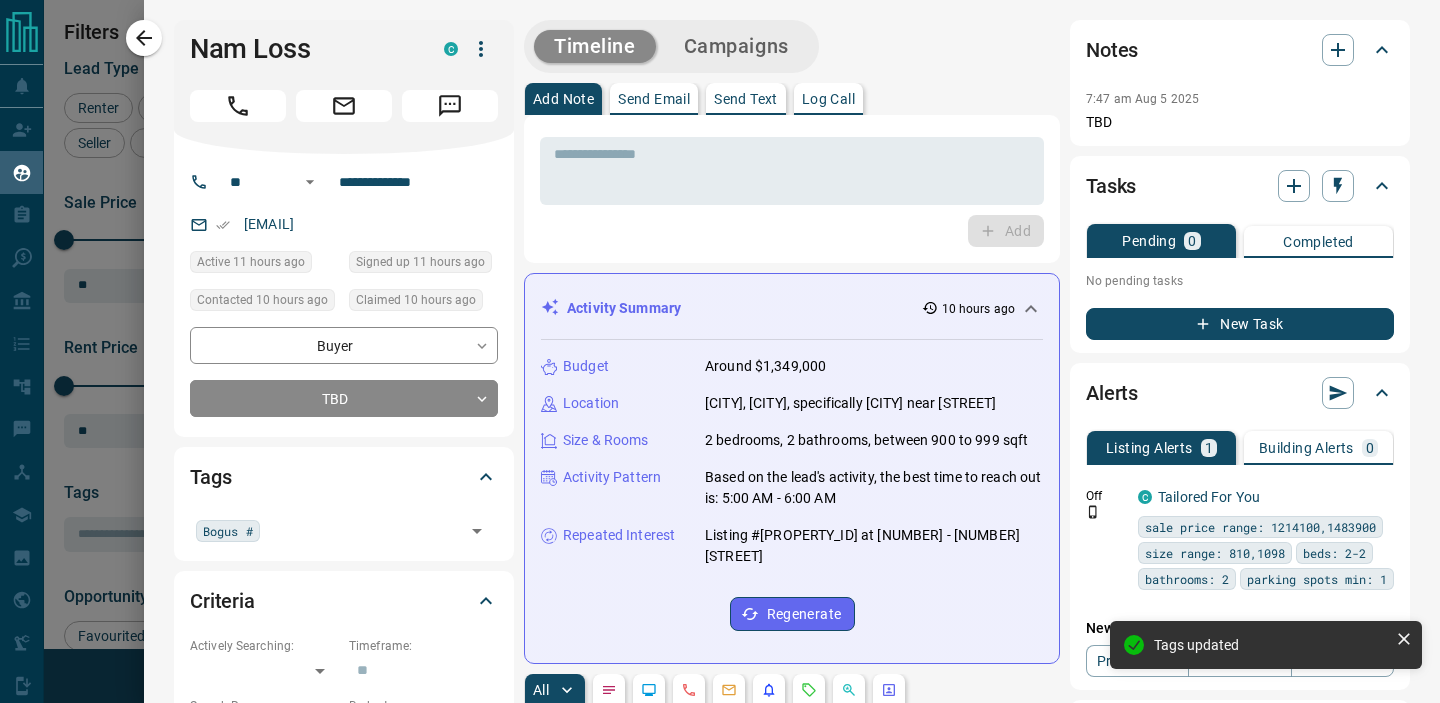 click on "**********" at bounding box center [792, 1214] 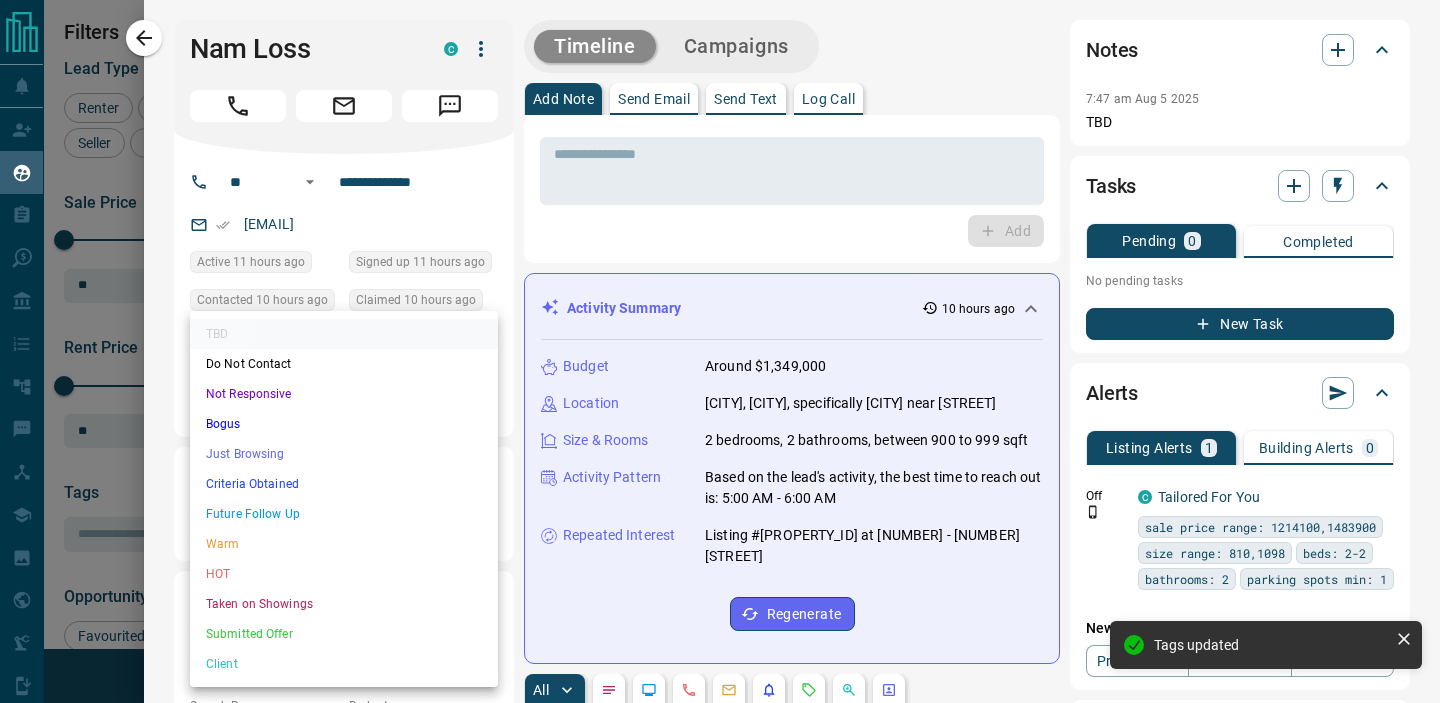 click on "Lead Transfers Claim Leads My Leads Tasks Opportunities Deals Campaigns Automations Messages Broker Bay Training Media Services Agent Resources Precon Worksheet Mobile Apps Disclosure Logout My Leads Filters 1 Manage Tabs New Lead All 6251 TBD 3227 Do Not Contact - Not Responsive 21 Bogus 344 Just Browsing 1934 Criteria Obtained 12 Future Follow Up 130 Warm 43 HOT 306 Taken on Showings 8 Submitted Offer 4 Client 222 Name Details Last Active Claimed Date Status Tags [FIRST] [LAST] Buyer P $369K - $2M Downtown, [CITY] 2 days ago Contacted in 2 hours 1 hour ago Signed up 2 days ago TBD 1 - Call + [FIRST] [LAST] Buyer P $500K - $1M York-Crosstown, East End, +2 17 hours ago Contacted in 2 hours 1 hour ago Signed up 1 day ago TBD 1 - Call + [FIRST] [LAST] Buyer P $18M - $18M North York, [CITY] 23 hours ago Contacted in 2 hours 1 hour ago Signed up 23 hours ago TBD 1 - Call + [FIRST] [LAST] Buyer P $3M - $3M East End, [CITY] 18 hours ago Contacted in 1 hour 2 hours ago Signed up 18 hours ago Warm F/U Q4 2025 + Buyer" at bounding box center [720, 339] 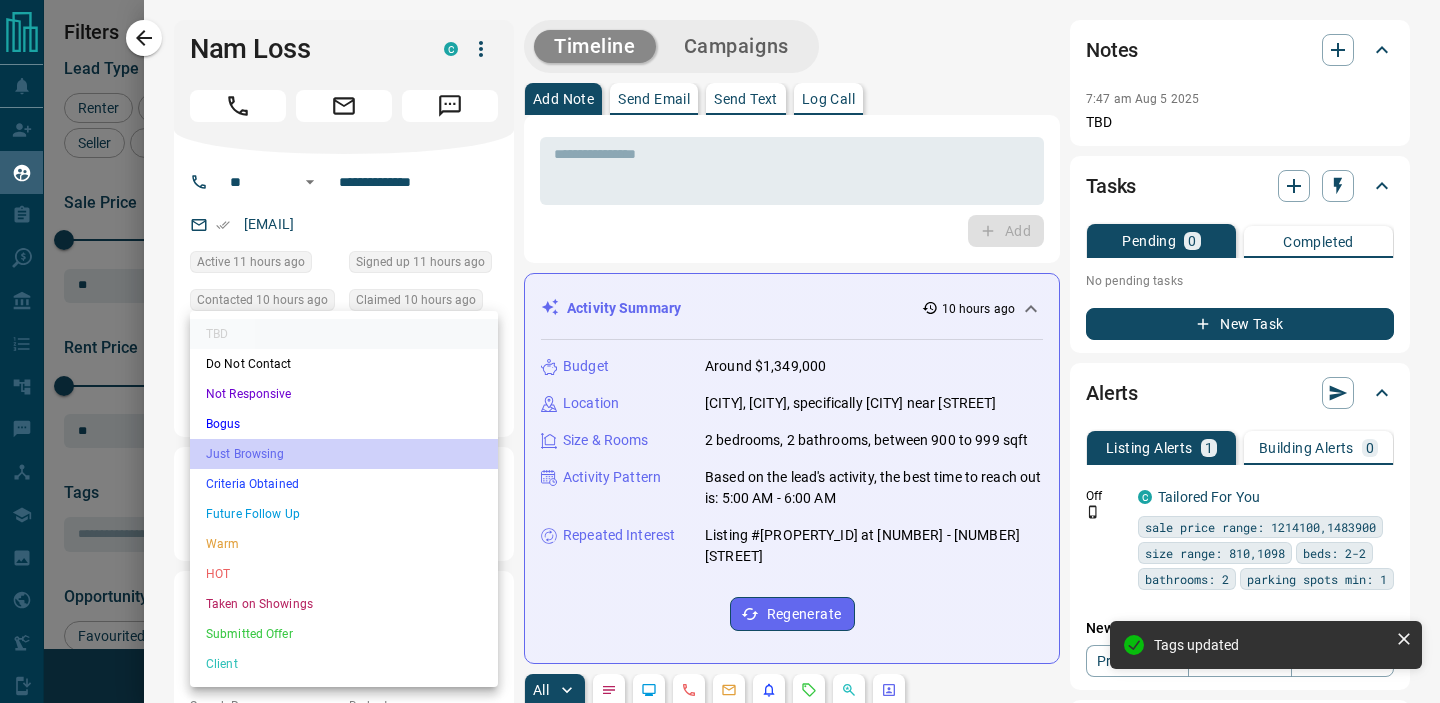 click on "Just Browsing" at bounding box center (344, 454) 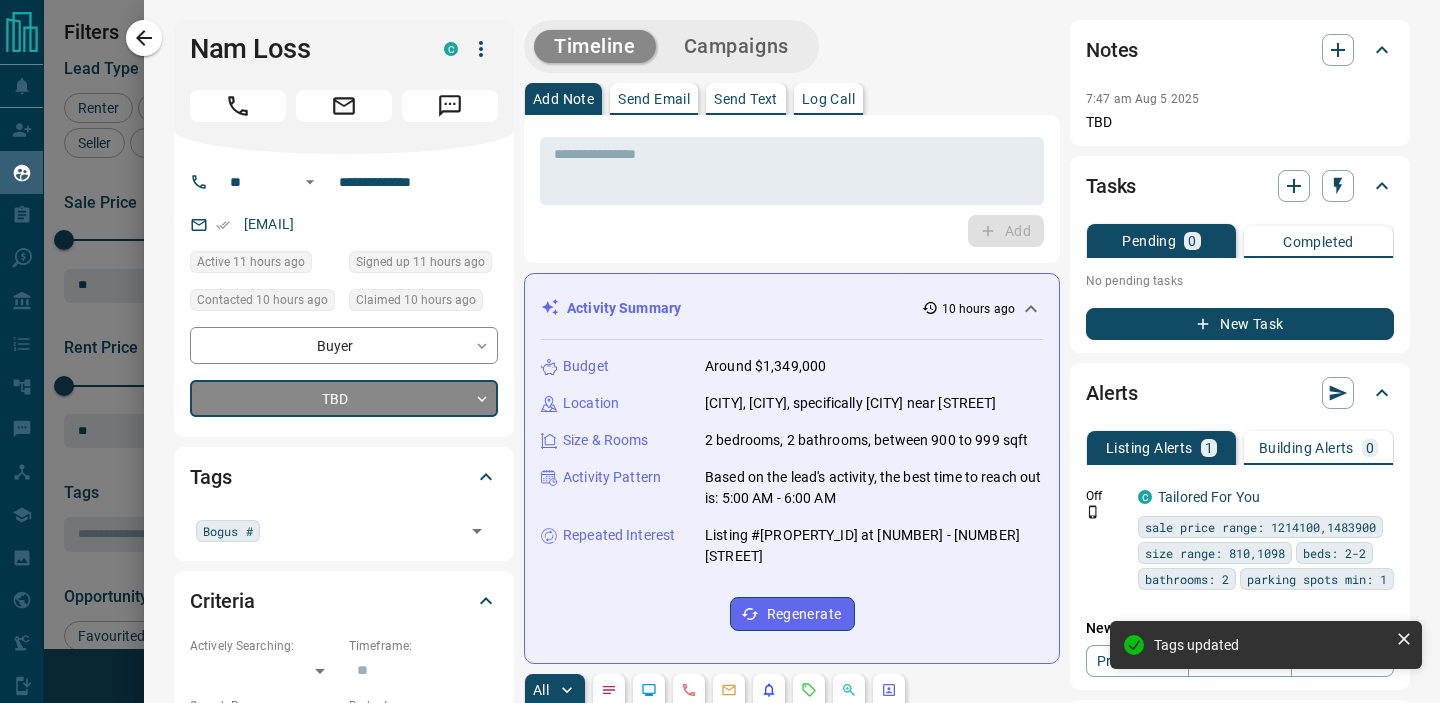 type on "*" 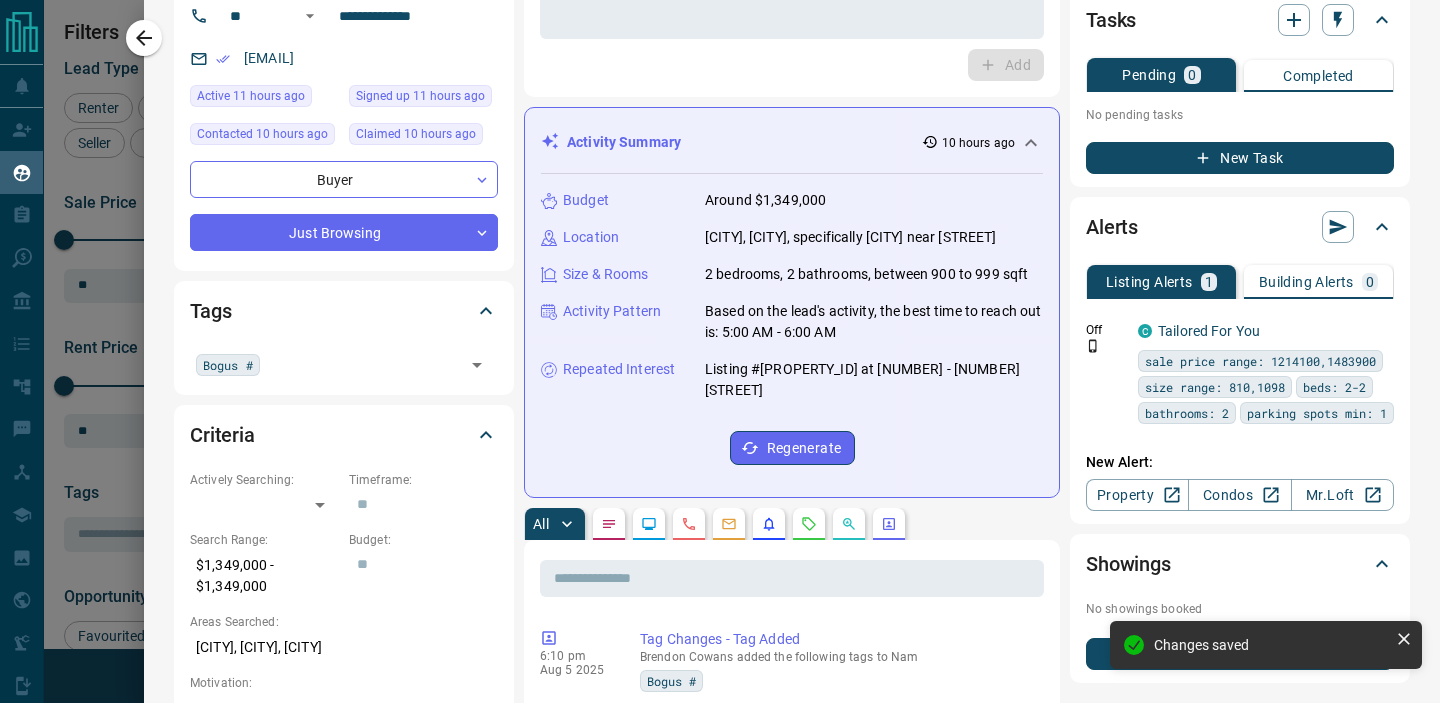scroll, scrollTop: 0, scrollLeft: 0, axis: both 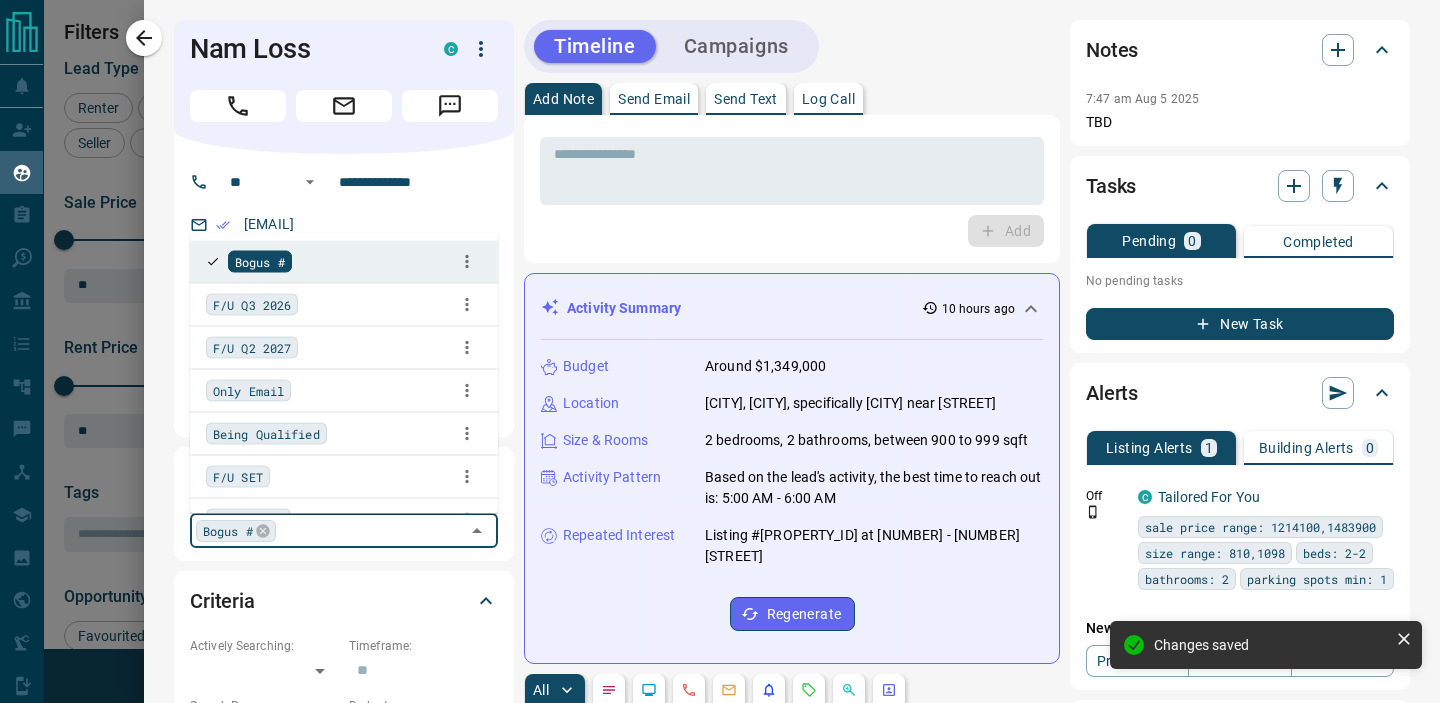 click at bounding box center [370, 530] 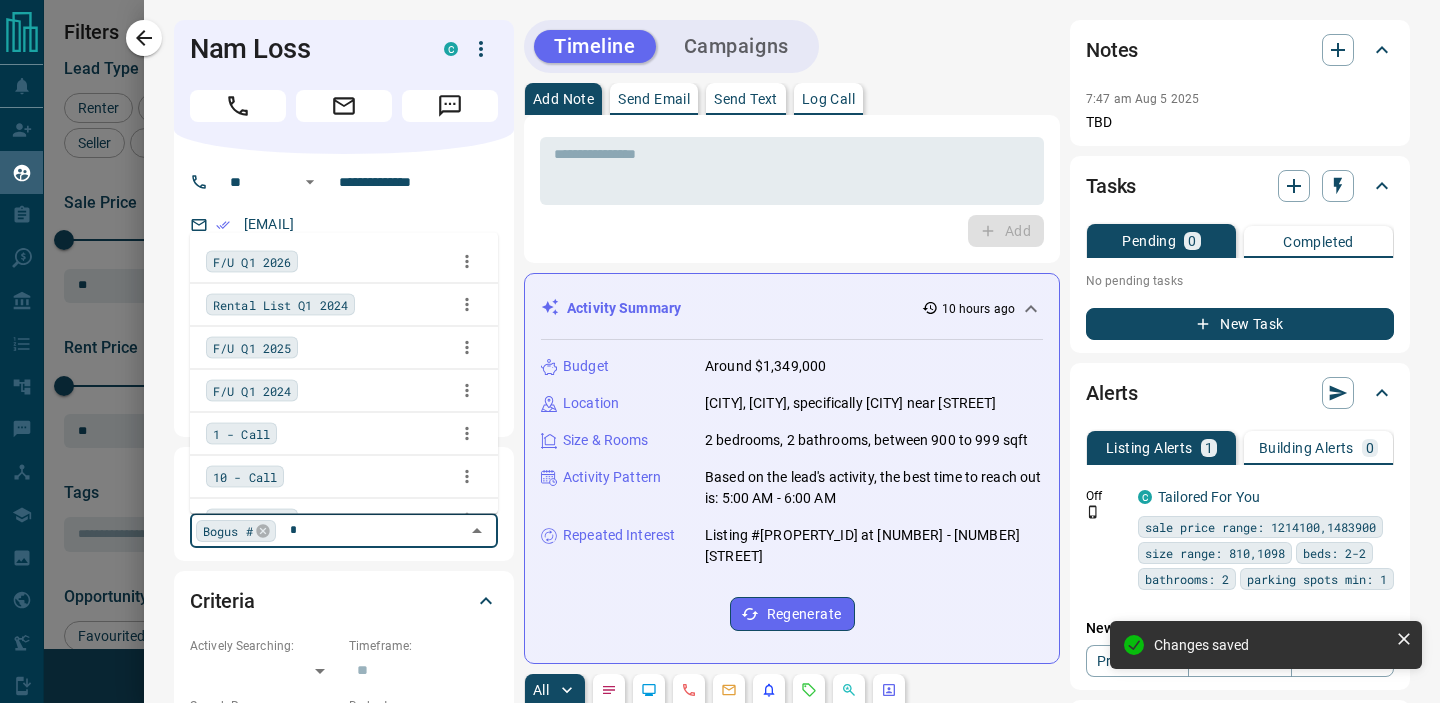 click on "1 - Call" at bounding box center [241, 433] 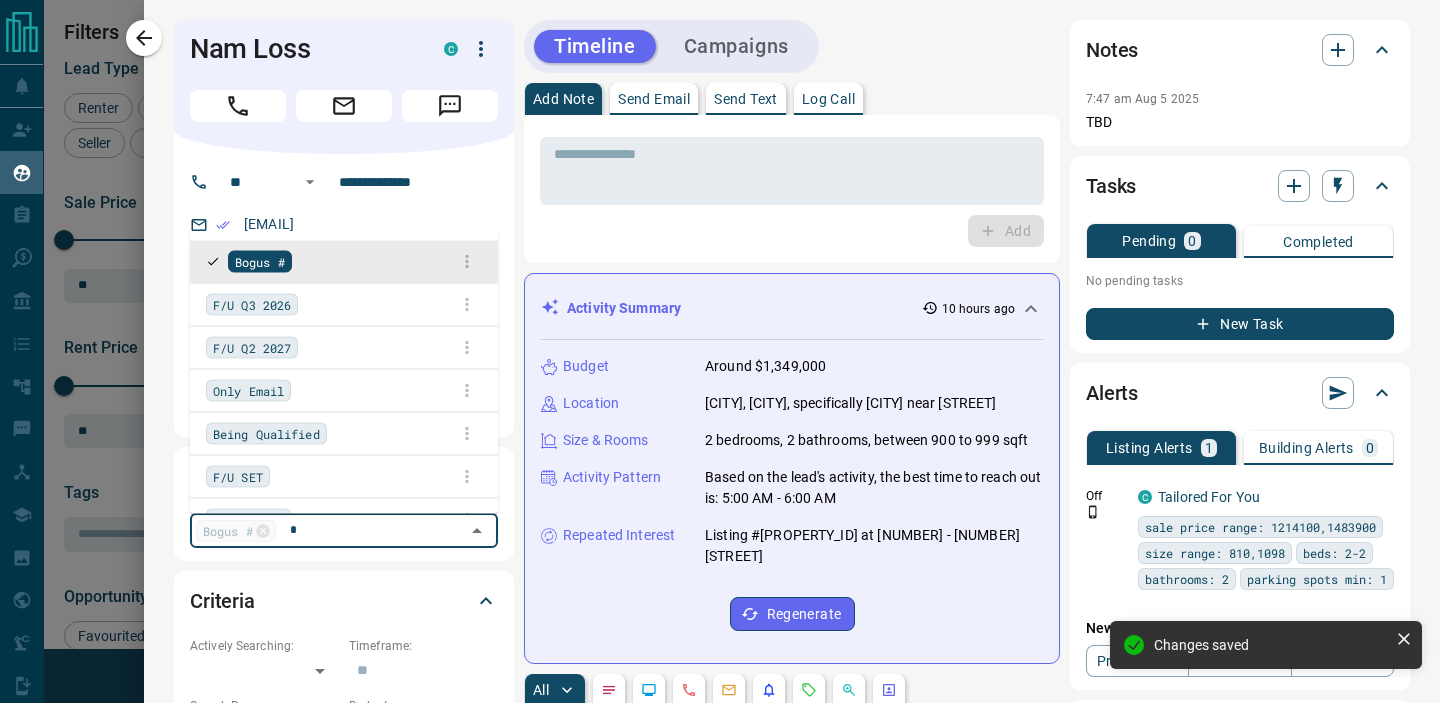type 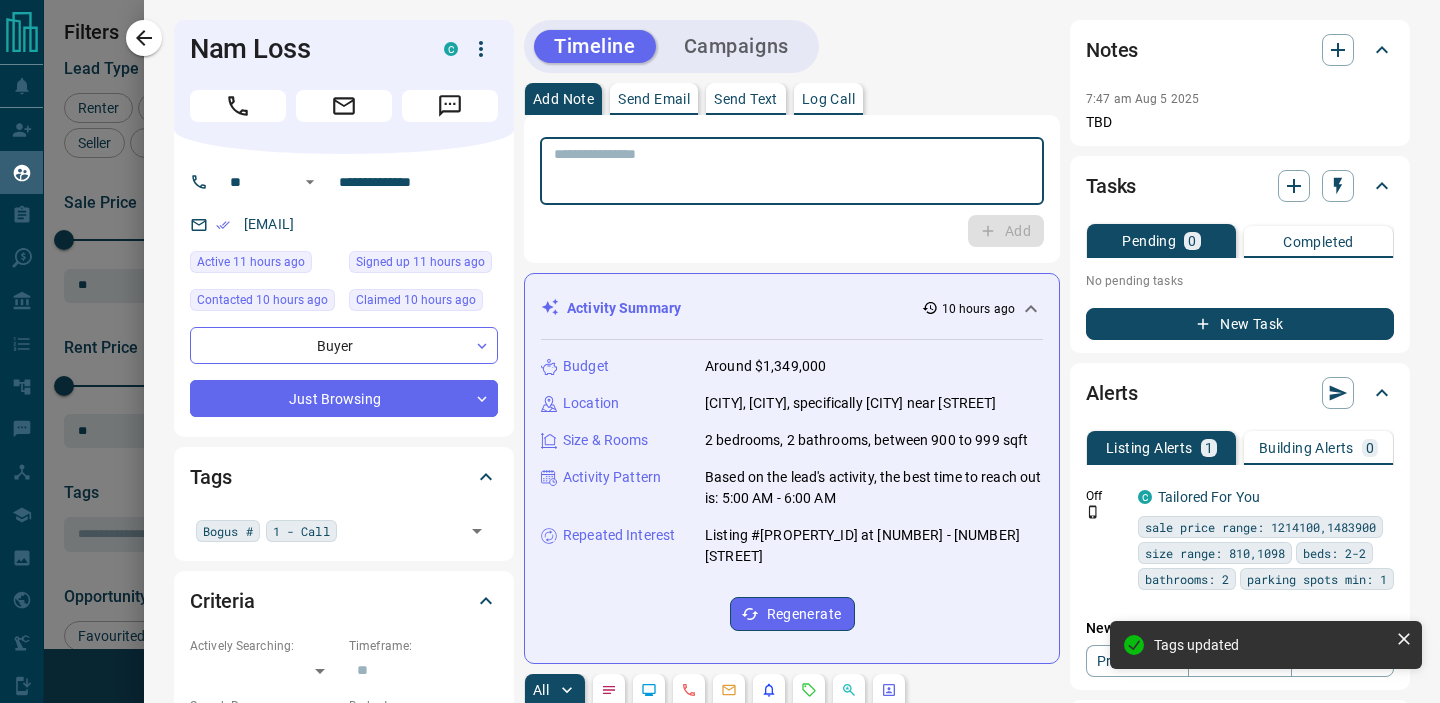 click at bounding box center [792, 171] 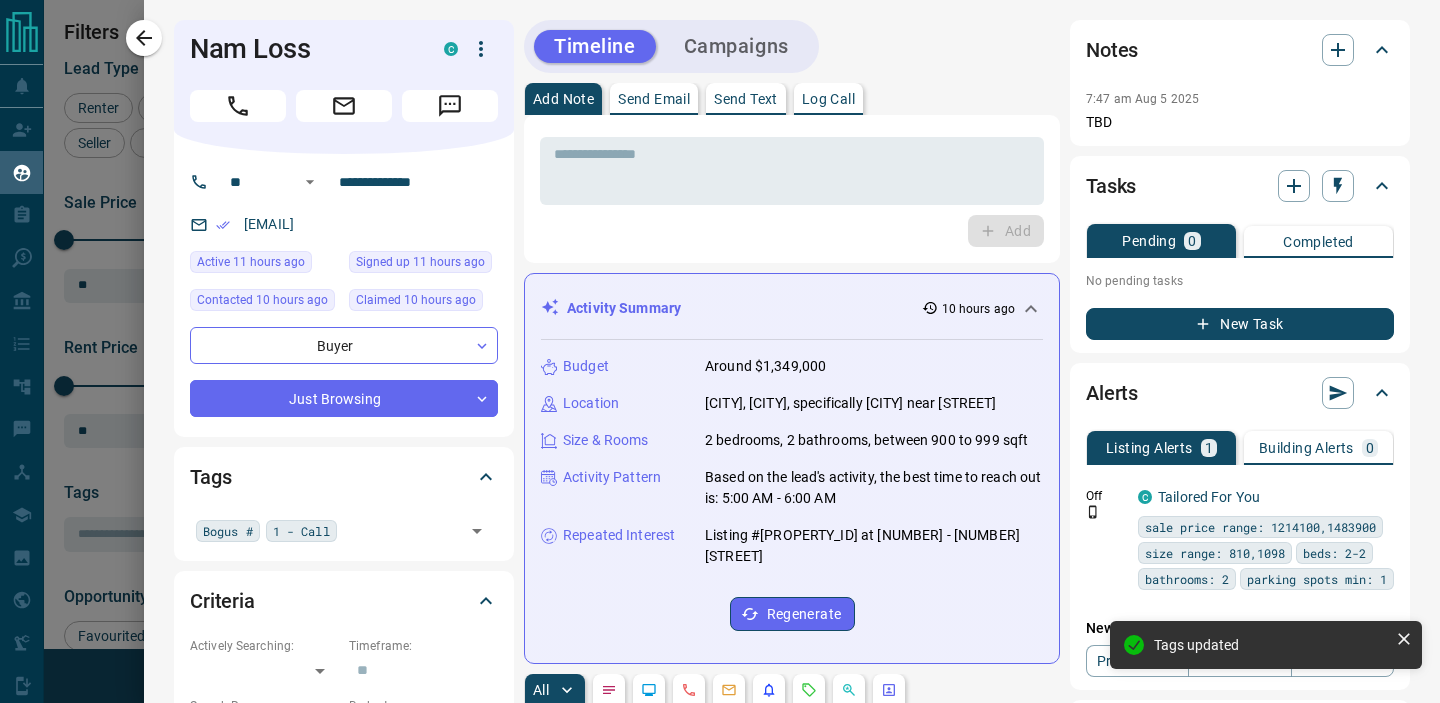 click on "**********" at bounding box center [792, 1224] 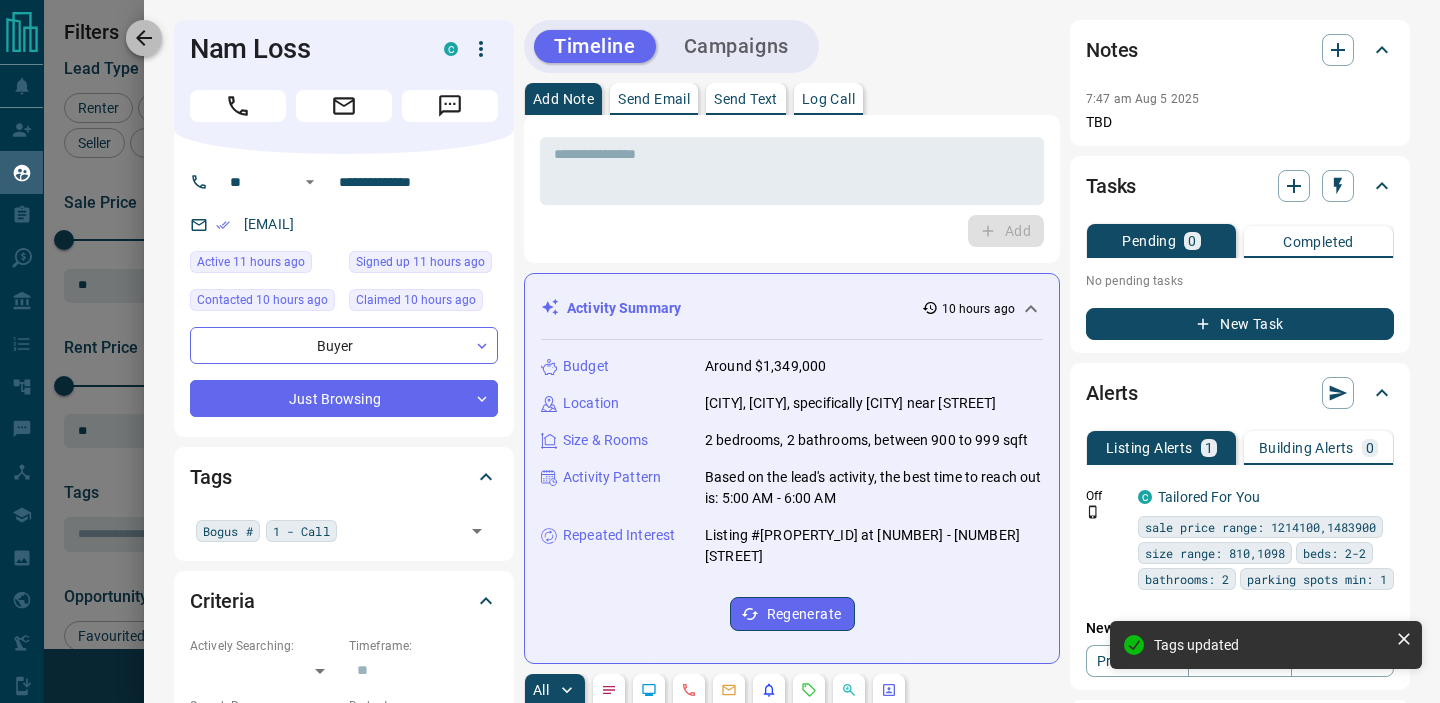 click 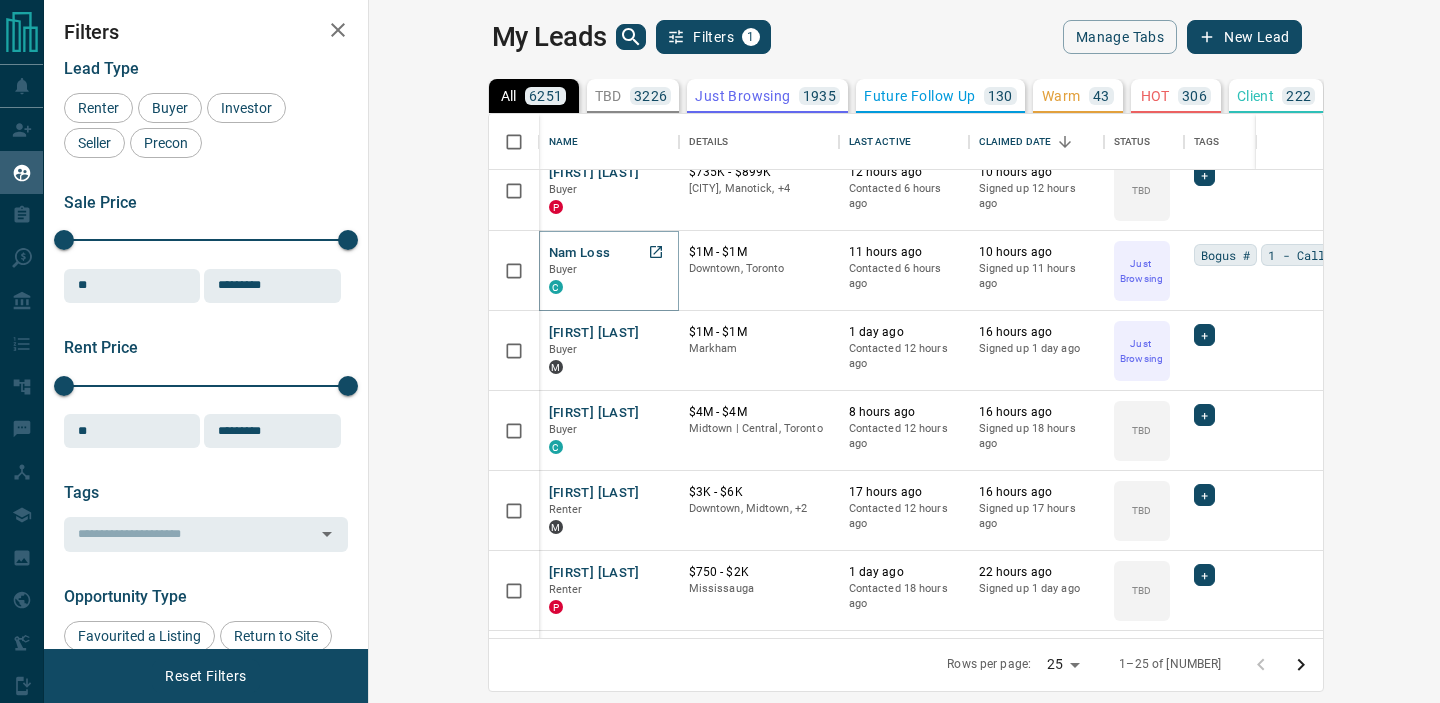 scroll, scrollTop: 420, scrollLeft: 0, axis: vertical 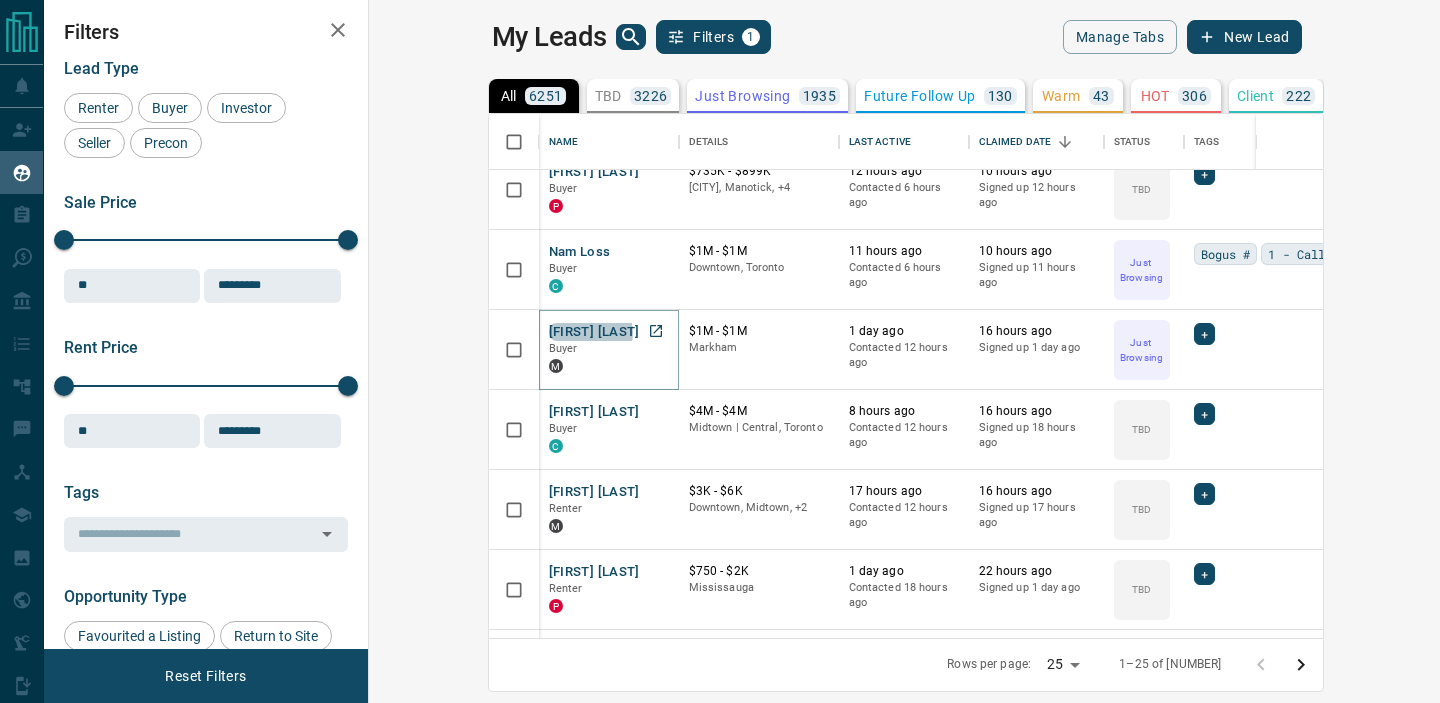click on "[FIRST] [LAST]" at bounding box center [594, 332] 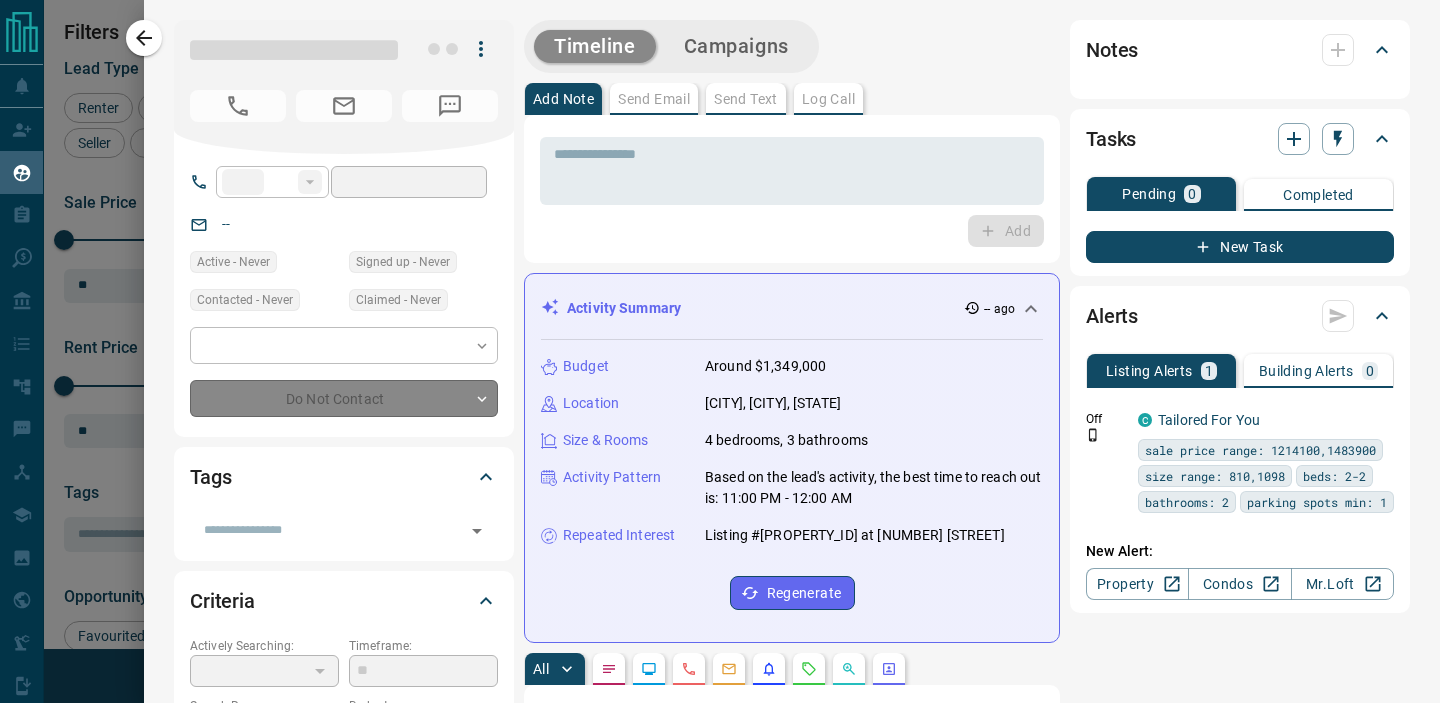 type on "**" 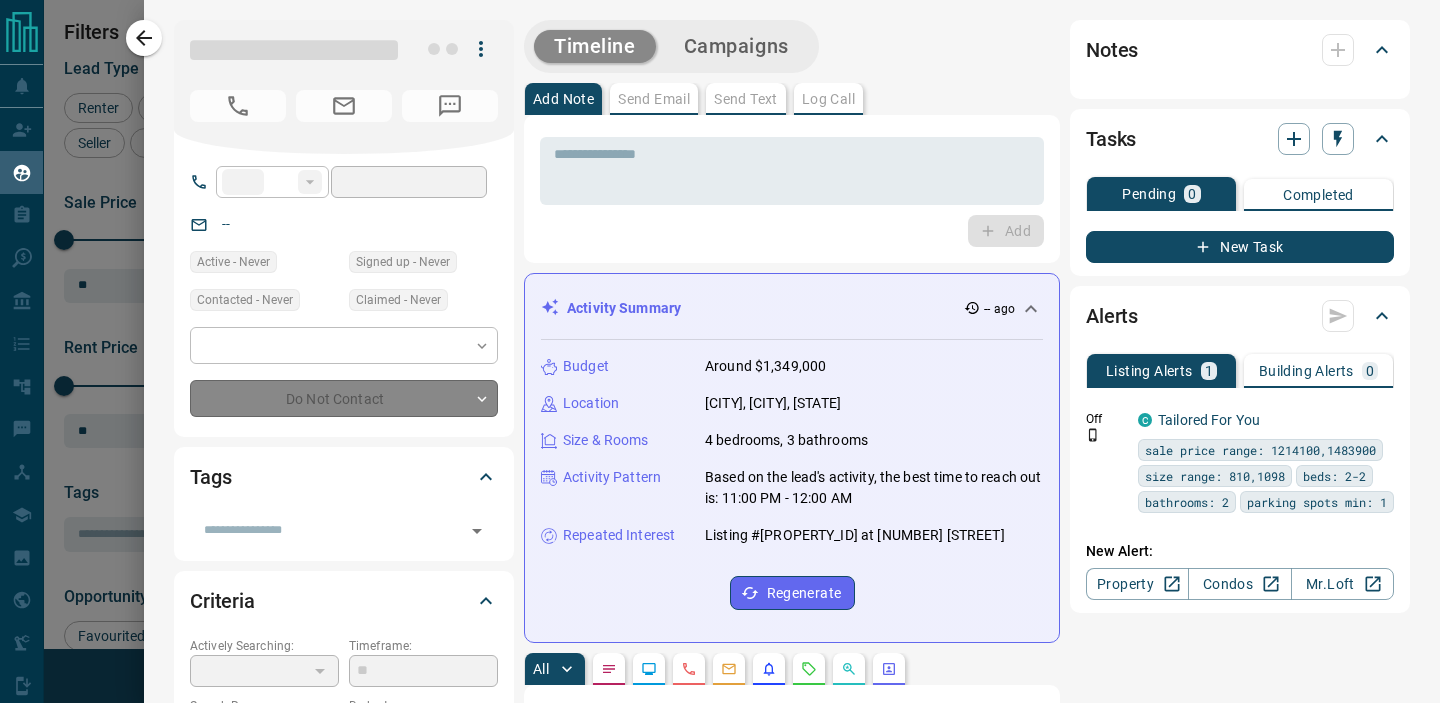 type on "**********" 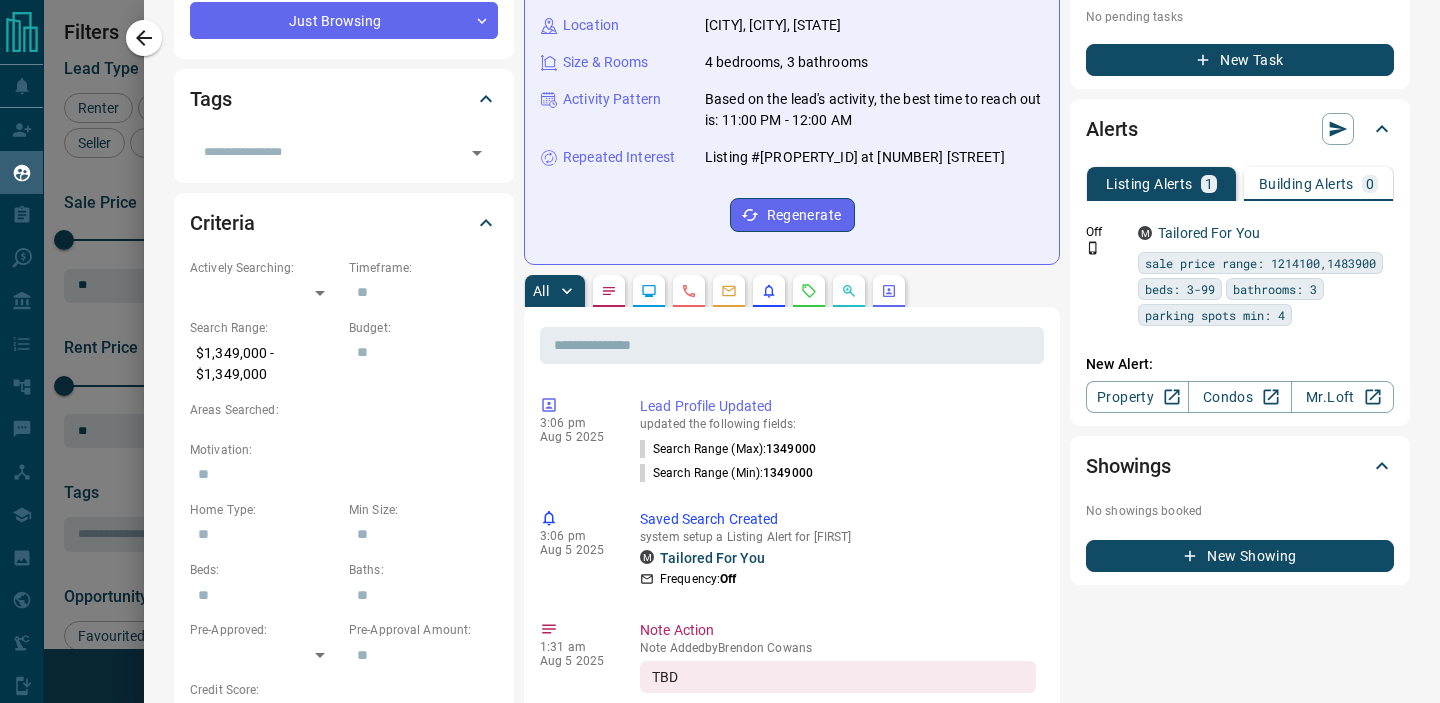 scroll, scrollTop: 0, scrollLeft: 0, axis: both 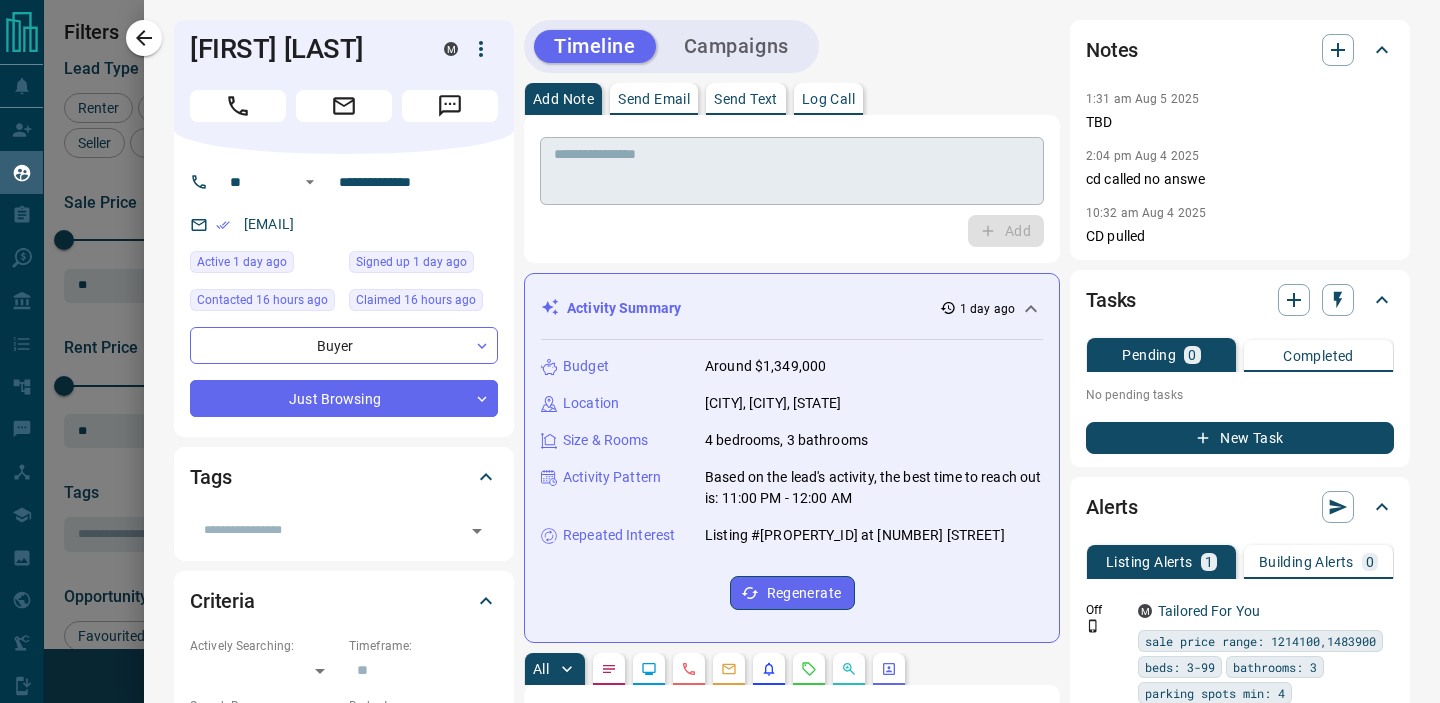 click at bounding box center (792, 171) 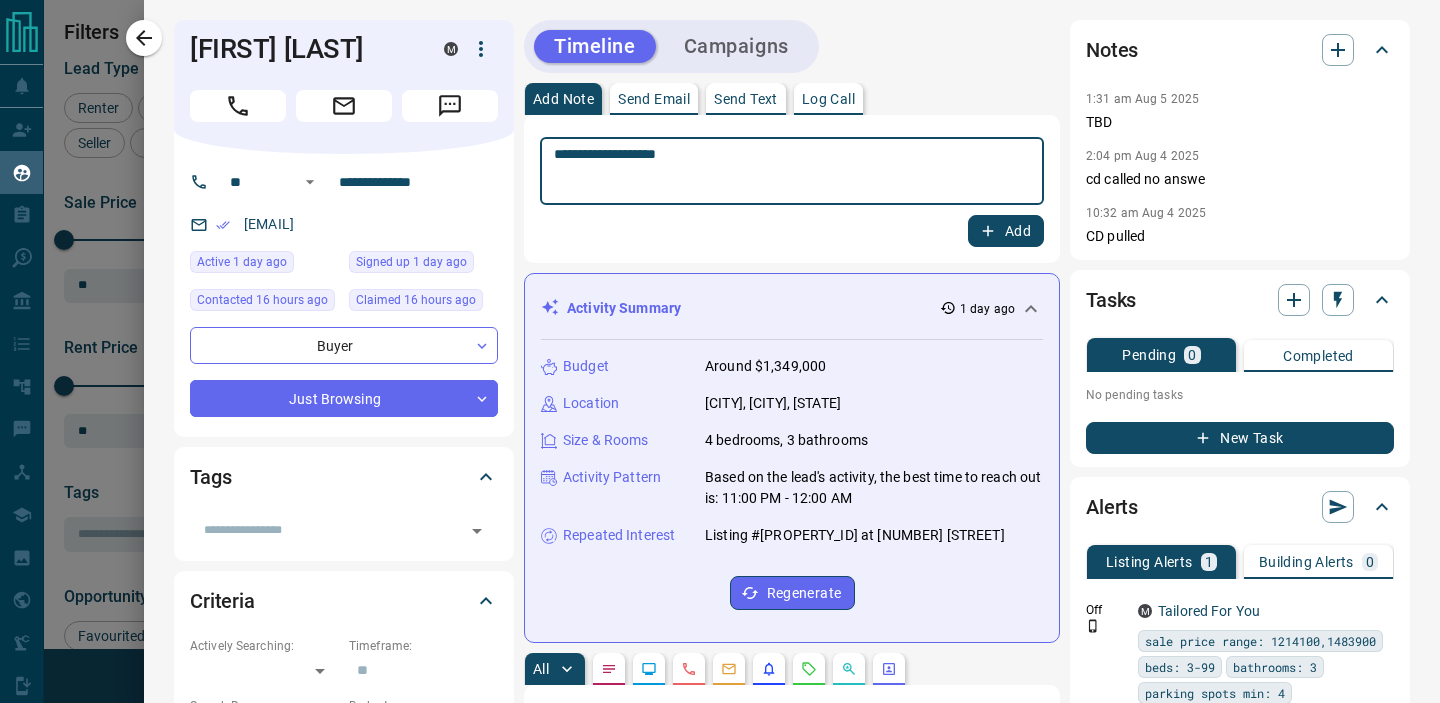 type on "**********" 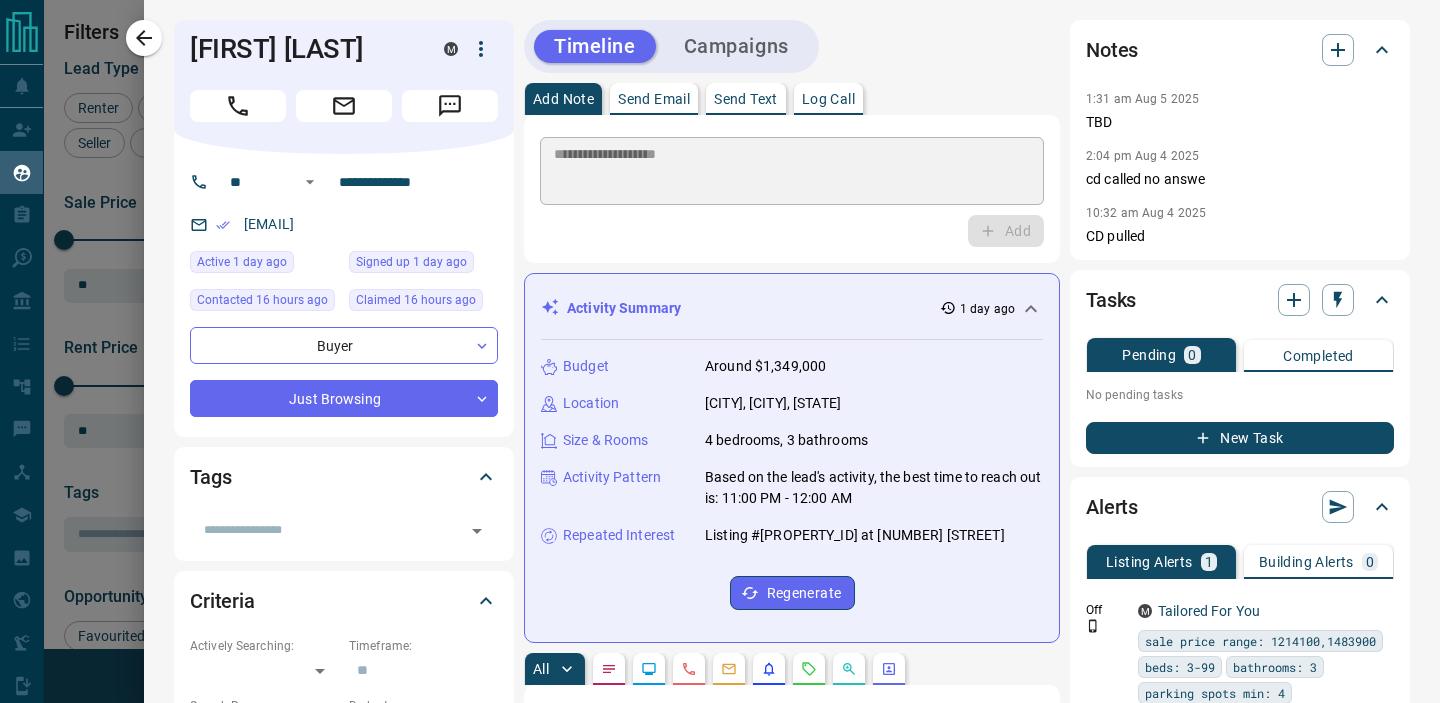 type 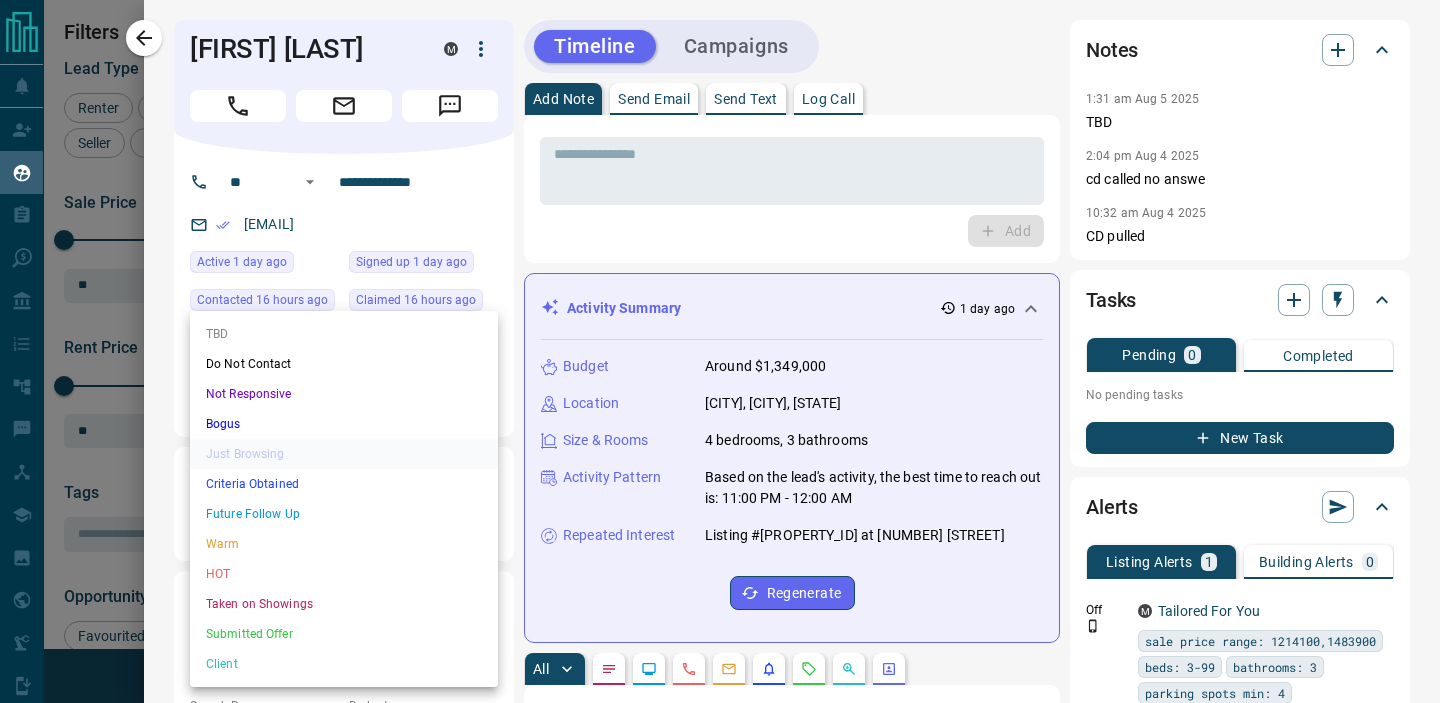 click on "Lead Transfers Claim Leads My Leads Tasks Opportunities Deals Campaigns Automations Messages Broker Bay Training Media Services Agent Resources Precon Worksheet Mobile Apps Disclosure Logout My Leads Filters 1 Manage Tabs New Lead All 6251 TBD 3226 Do Not Contact - Not Responsive 21 Bogus 344 Just Browsing 1935 Criteria Obtained 12 Future Follow Up 130 Warm 43 HOT 306 Taken on Showings 8 Submitted Offer 4 Client 222 Name Details Last Active Claimed Date Status Tags [NAME] [LAST] Buyer P $[NUMBER] - $[NUMBER] [CITY], [CITY] 23 hours ago Contacted in 1 hour 2 hours ago Signed up 23 hours ago TBD 1 - Call + [FIRST] [LAST] Buyer P $[NUMBER] - $[NUMBER] East End, [CITY] 18 hours ago Contacted in 1 hour 2 hours ago Signed up 18 hours ago Warm F/U Q4 2025 BC-Assist + [FIRST] [LAST] Buyer P $[NUMBER] - $[NUMBER] [CITY], [CITY], +4 12 hours ago Contacted 6 hours ago 10 hours ago Signed up 12 hours ago TBD + [NAME] [LAST] Buyer C $[NUMBER] - $[NUMBER] [CITY], [CITY] 11 hours ago Contacted 6 hours ago 10 hours ago Signed up 11 hours ago Just Browsing + M" at bounding box center [720, 339] 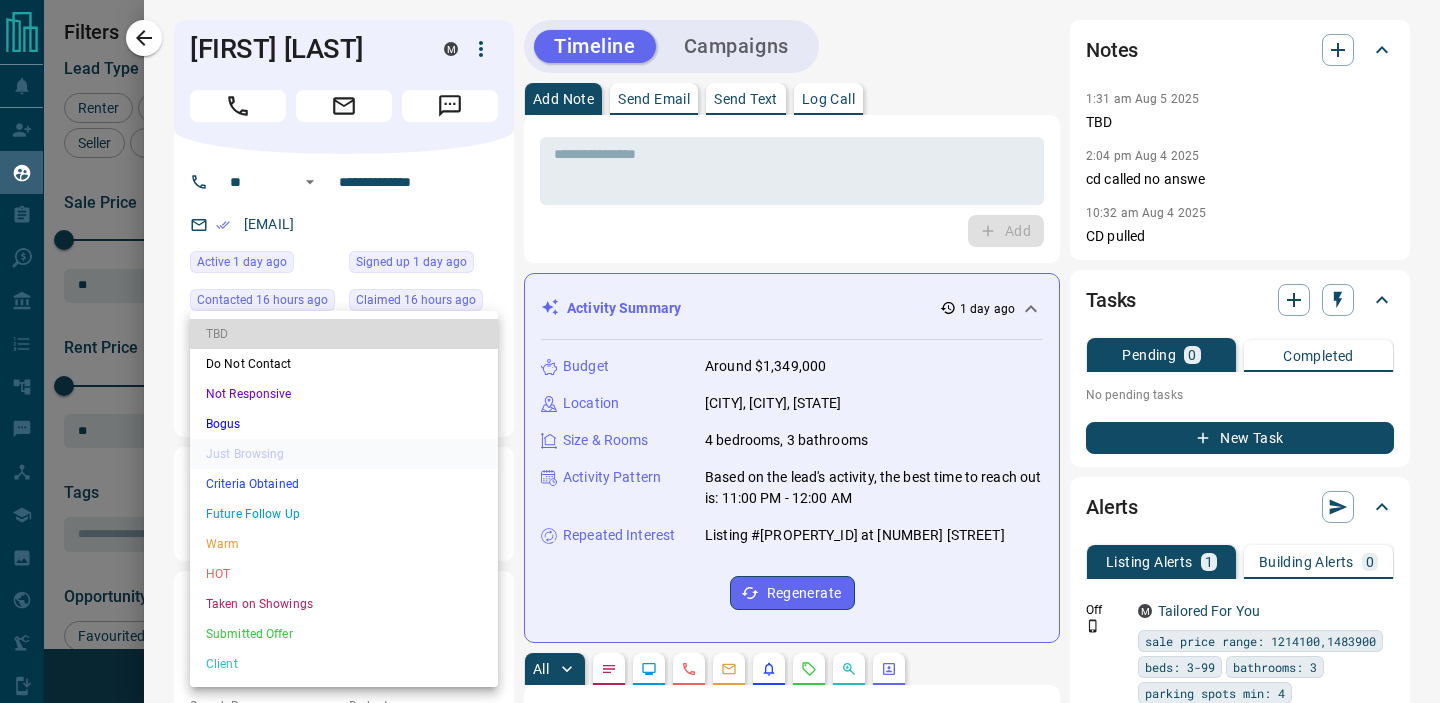 click on "TBD" at bounding box center [344, 334] 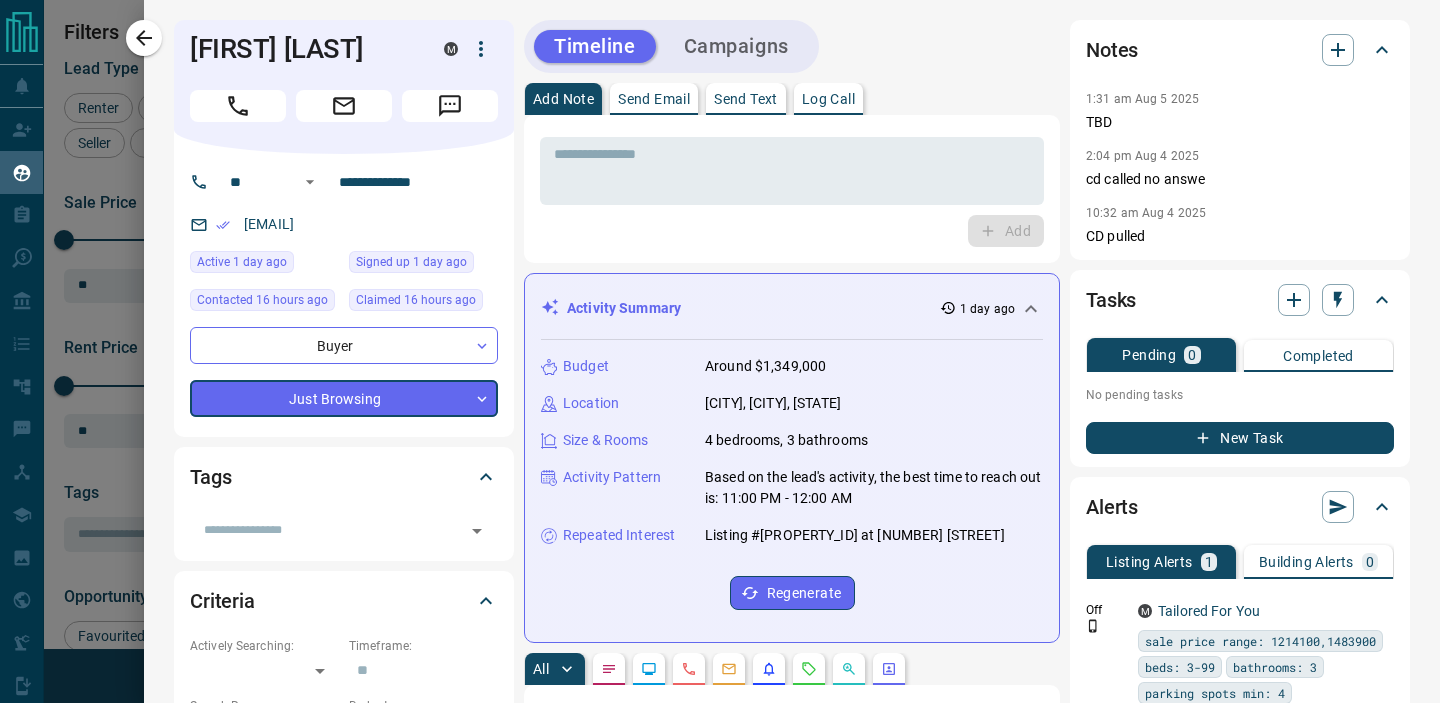 type on "**" 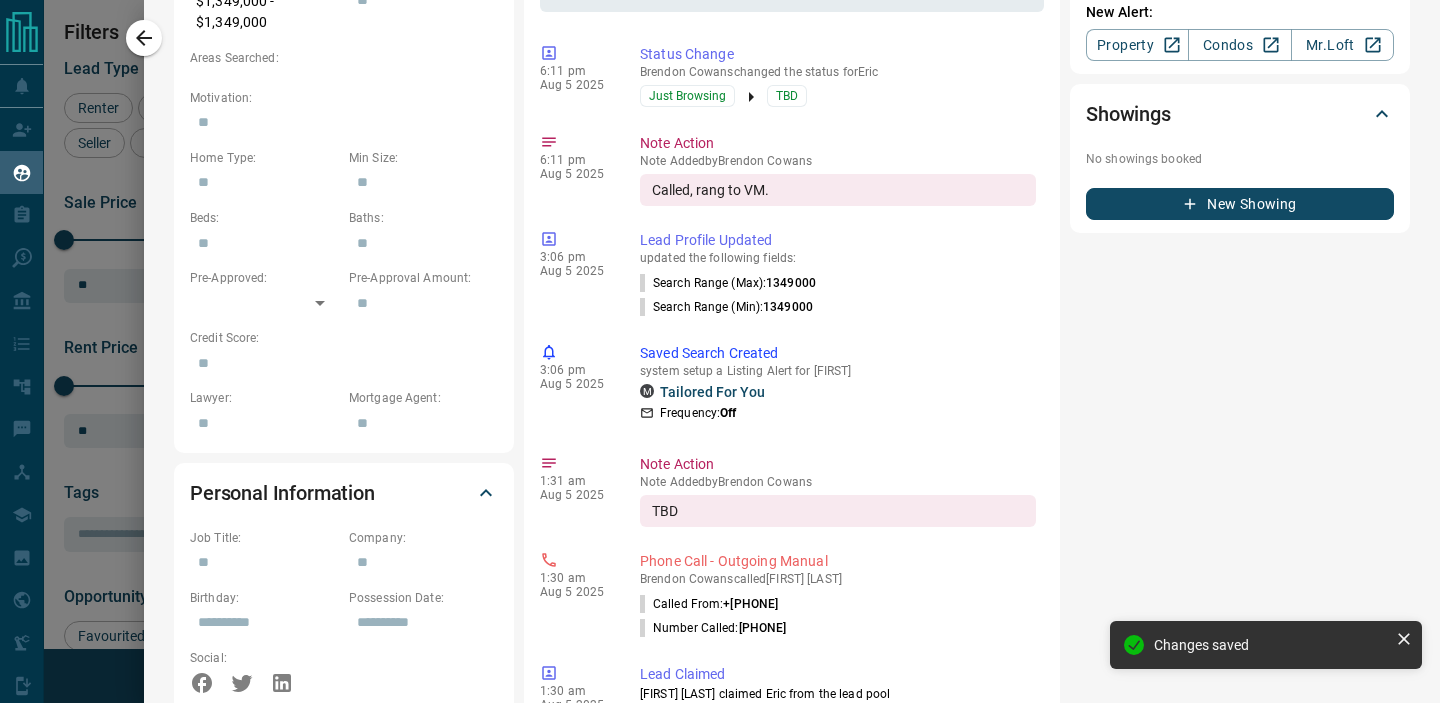 scroll, scrollTop: 0, scrollLeft: 0, axis: both 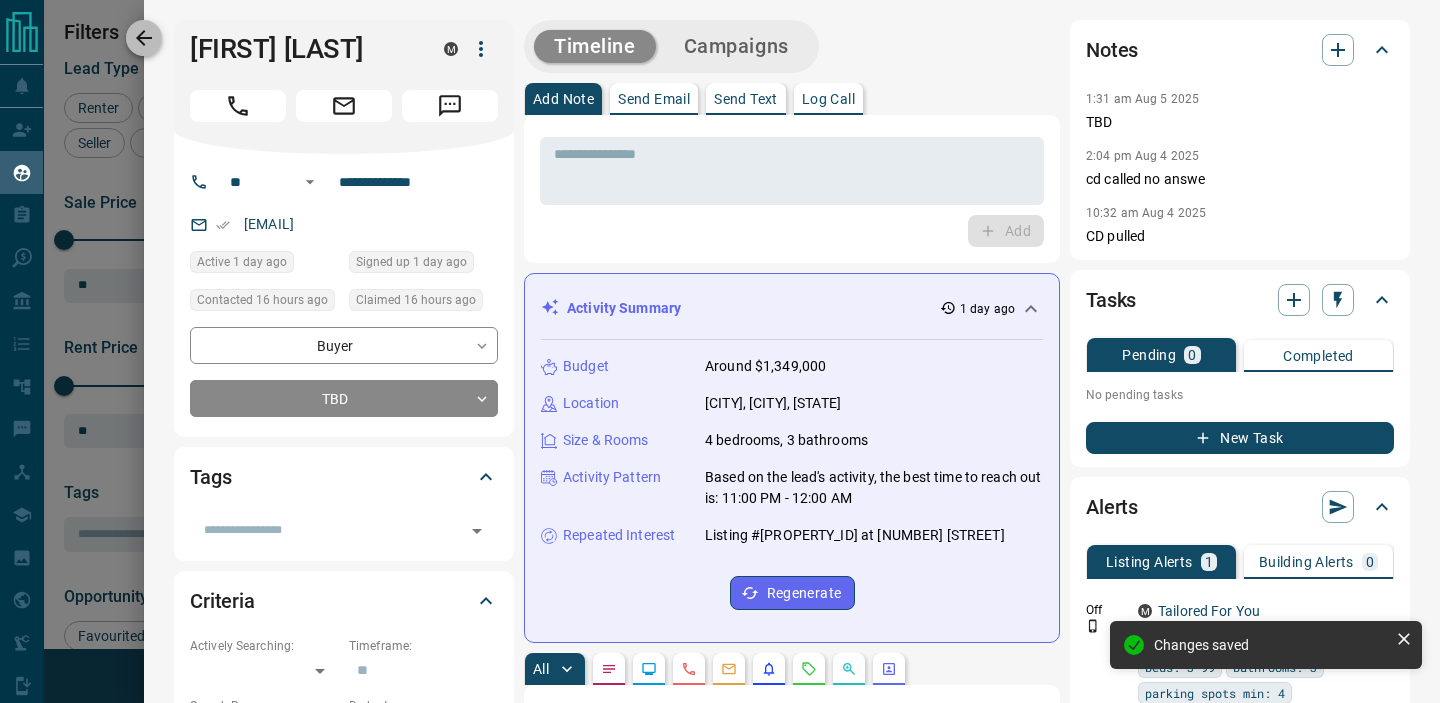 click 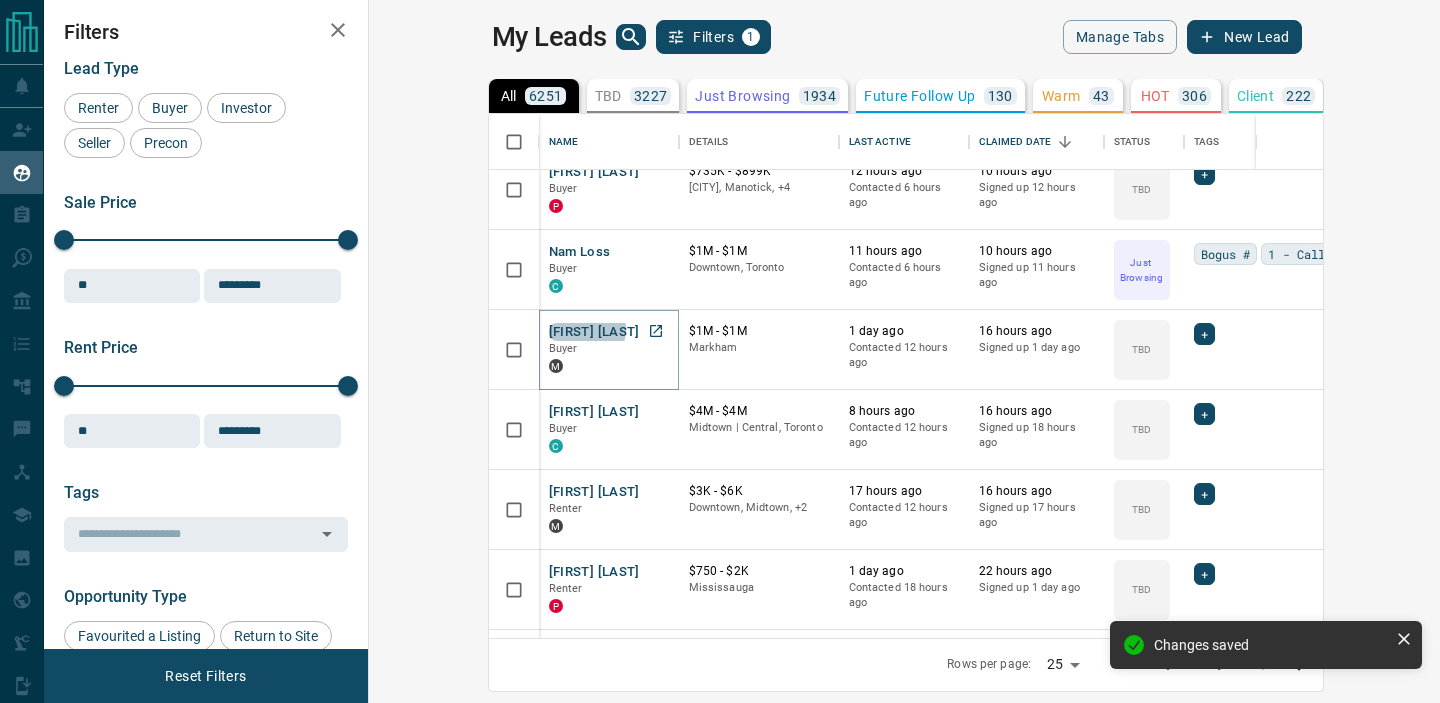 click on "[FIRST] [LAST]" at bounding box center (594, 332) 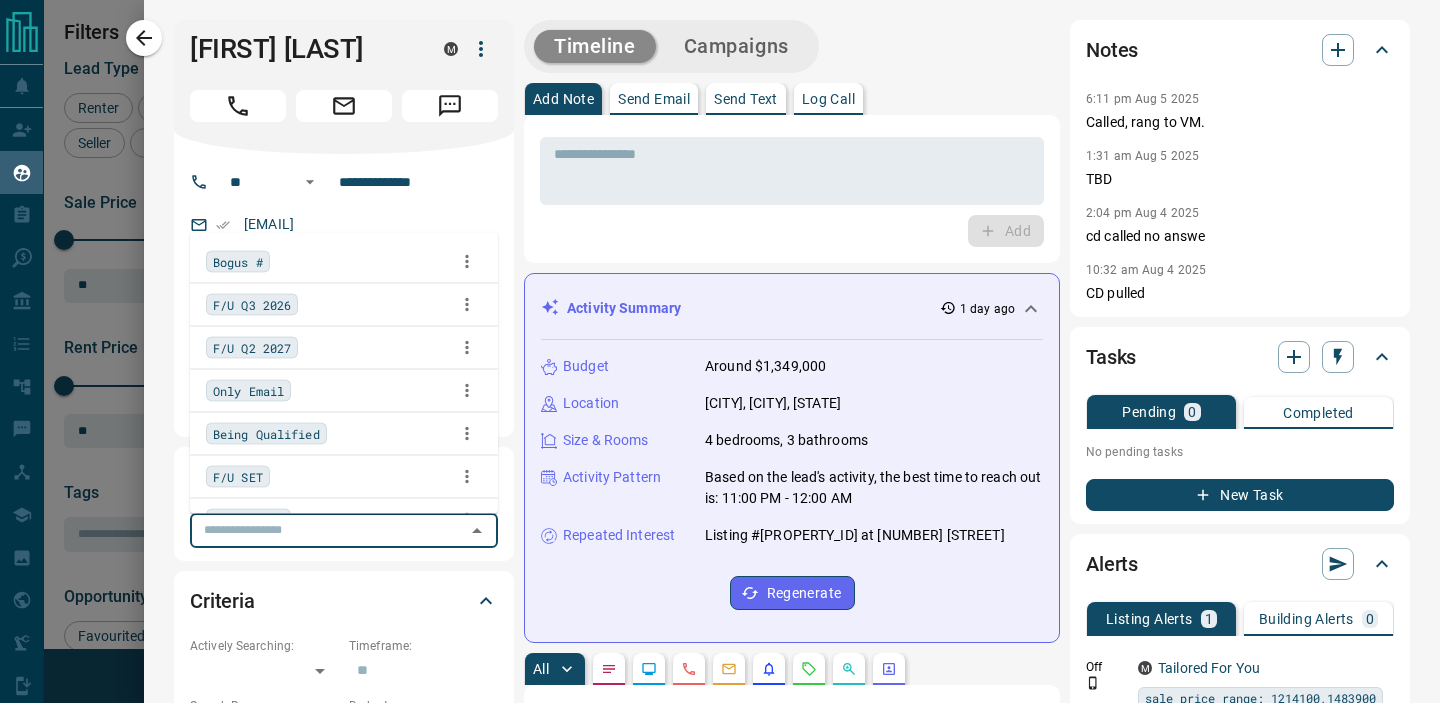click at bounding box center (327, 530) 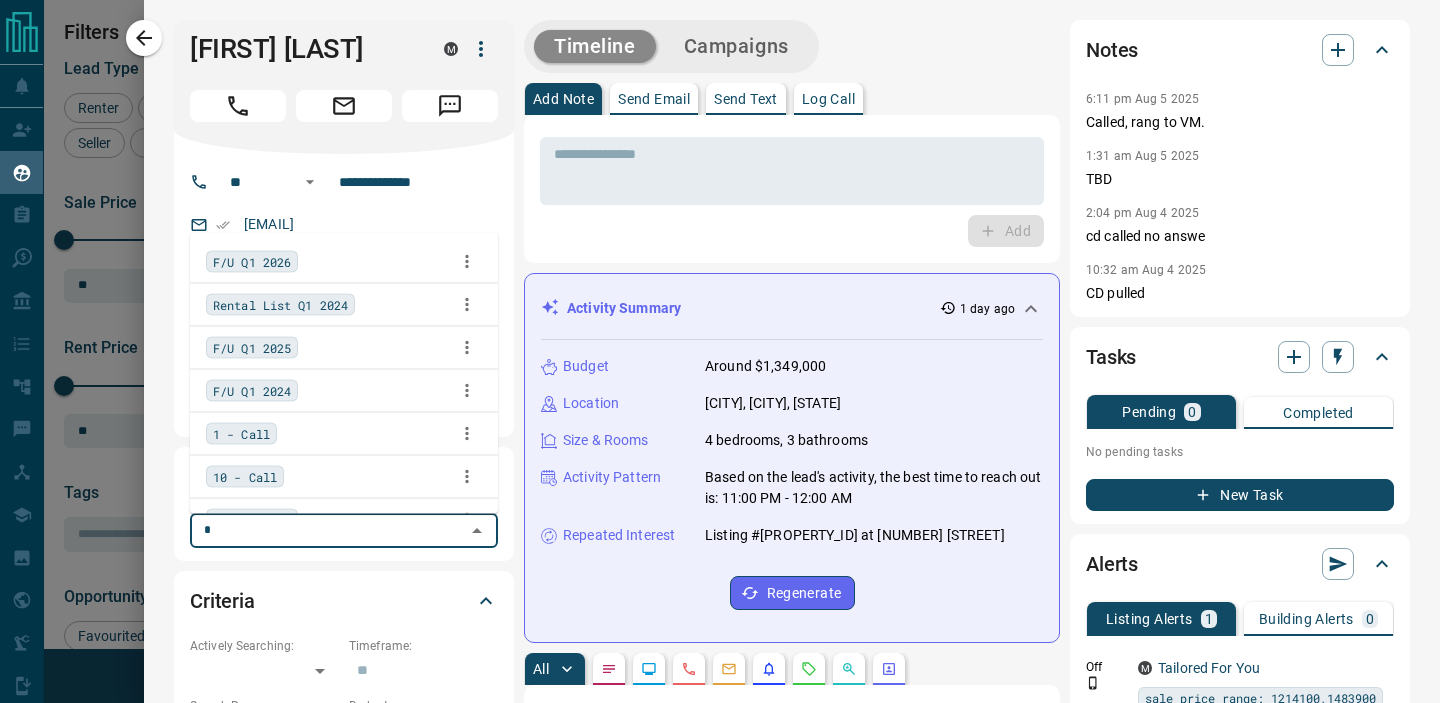 click on "1 - Call" at bounding box center [241, 433] 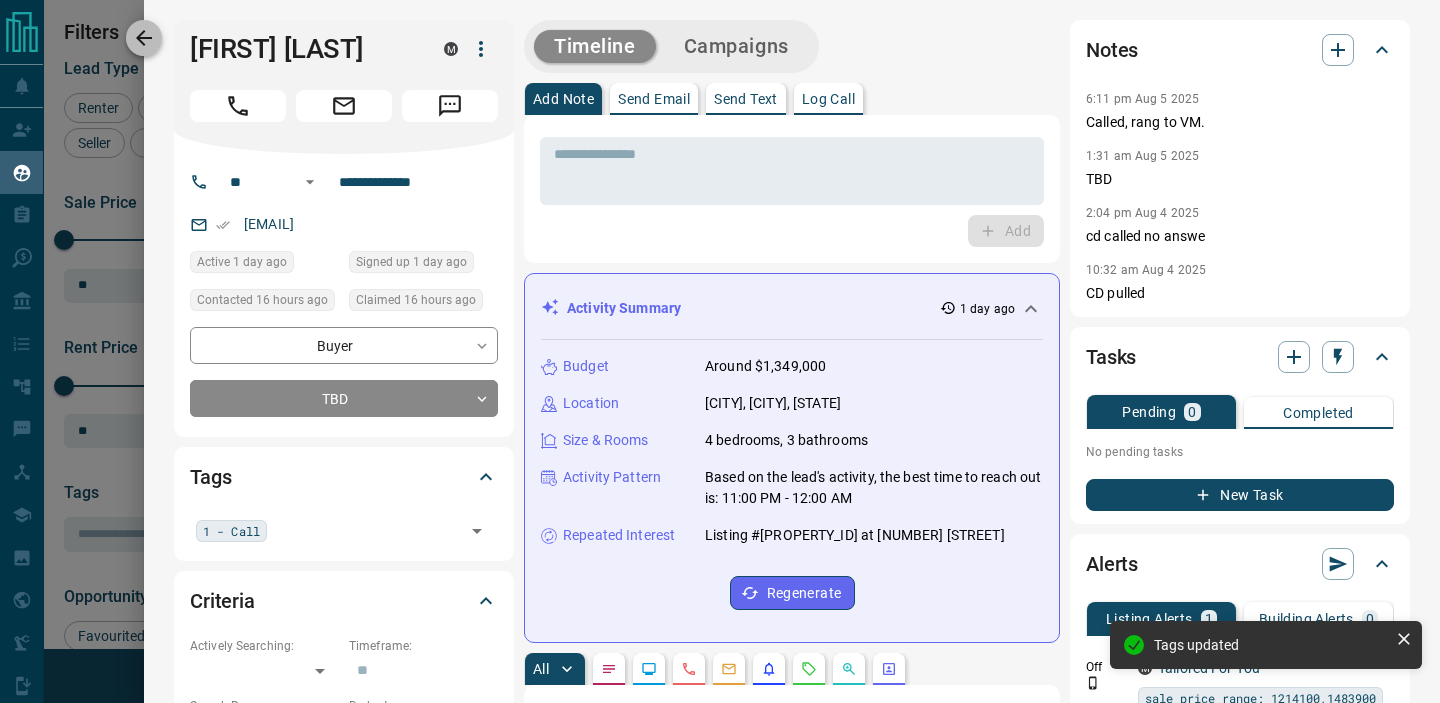 click 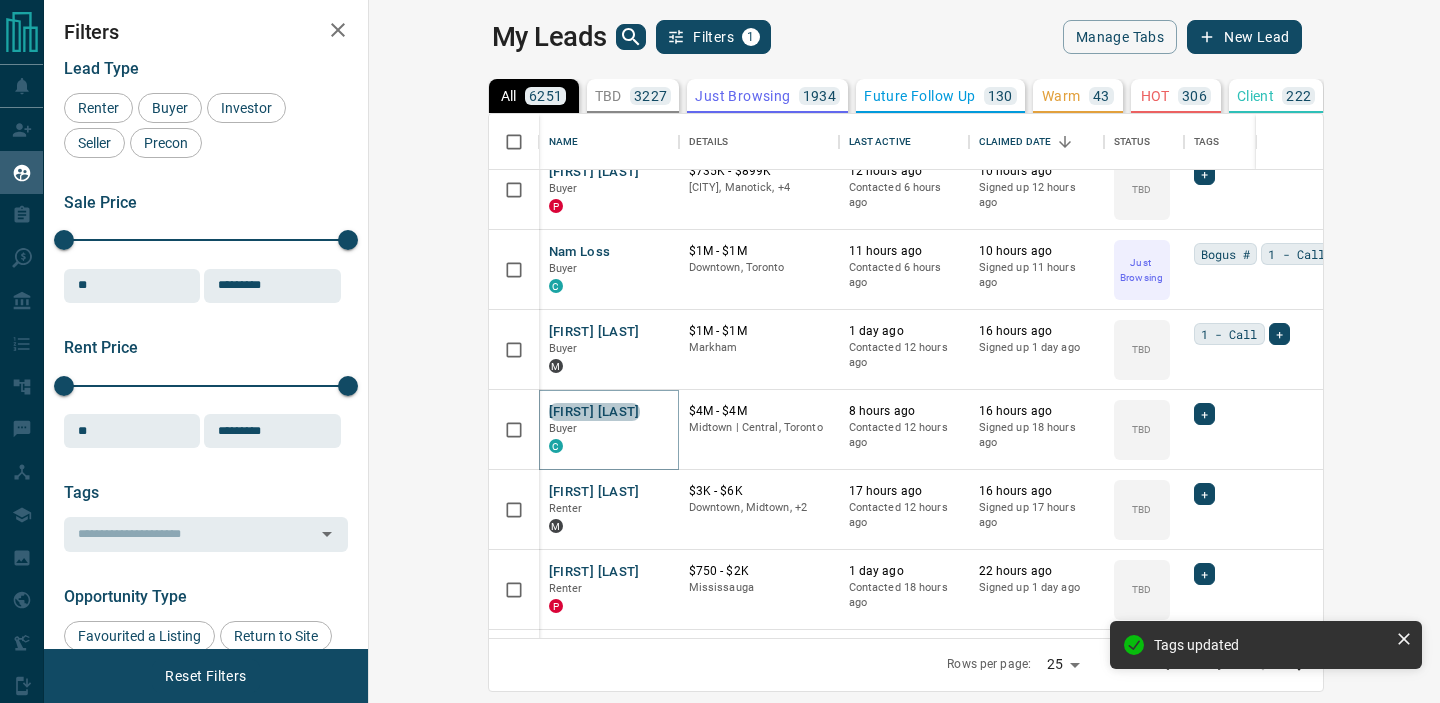 click on "[FIRST] [LAST]" at bounding box center [594, 412] 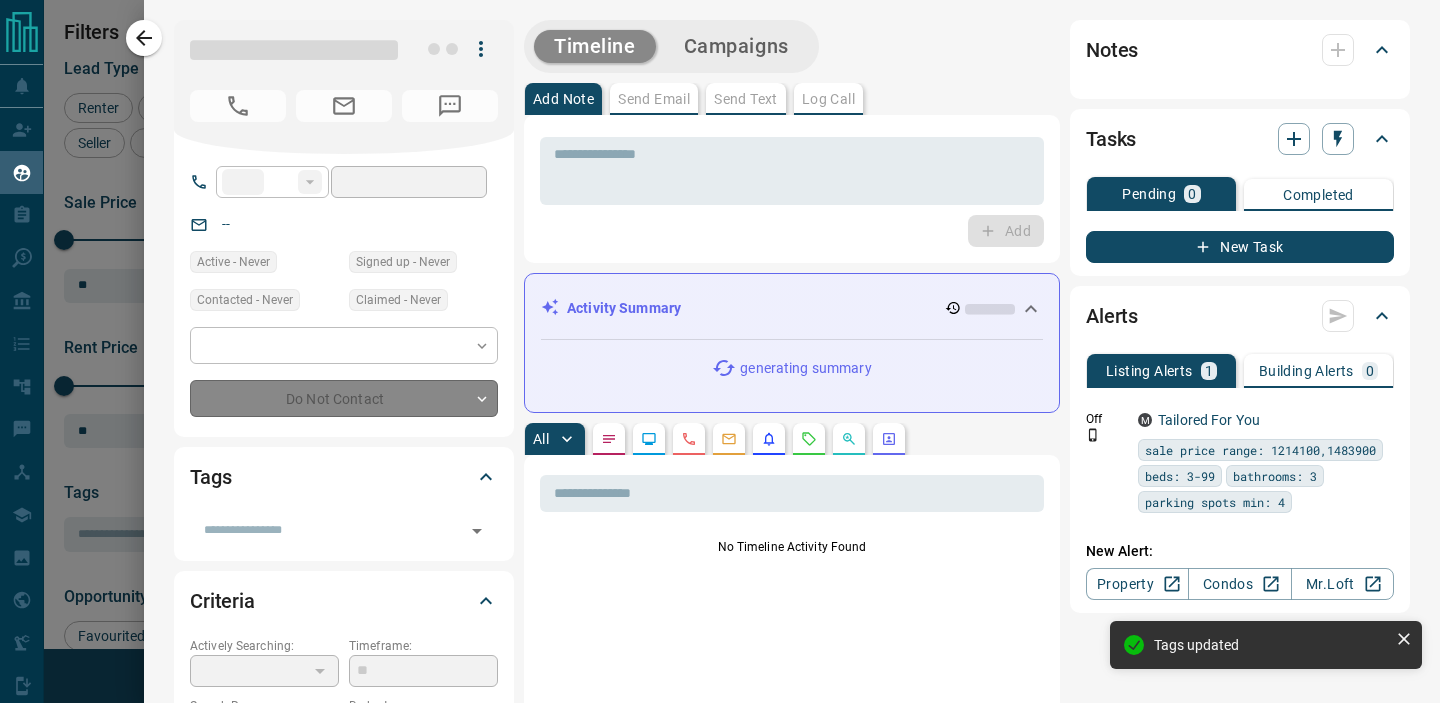 type on "**" 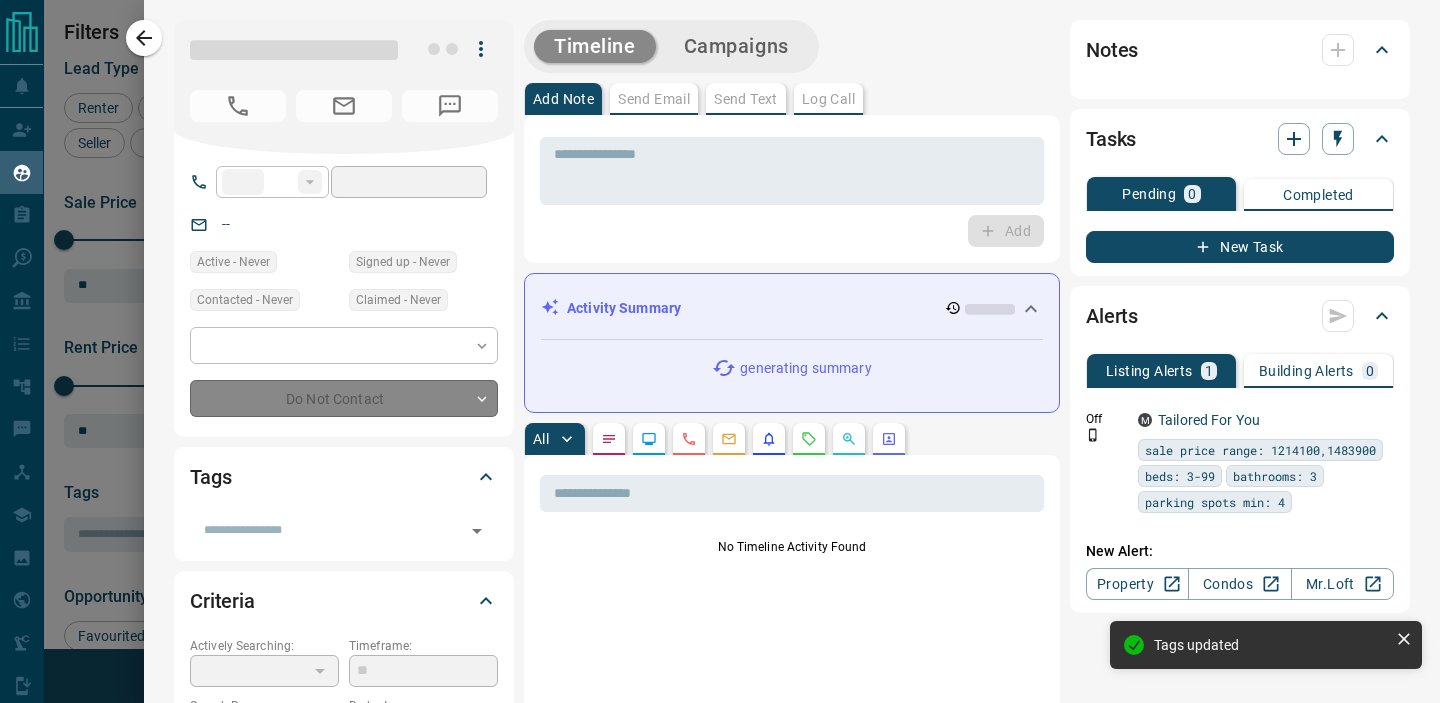 type on "**********" 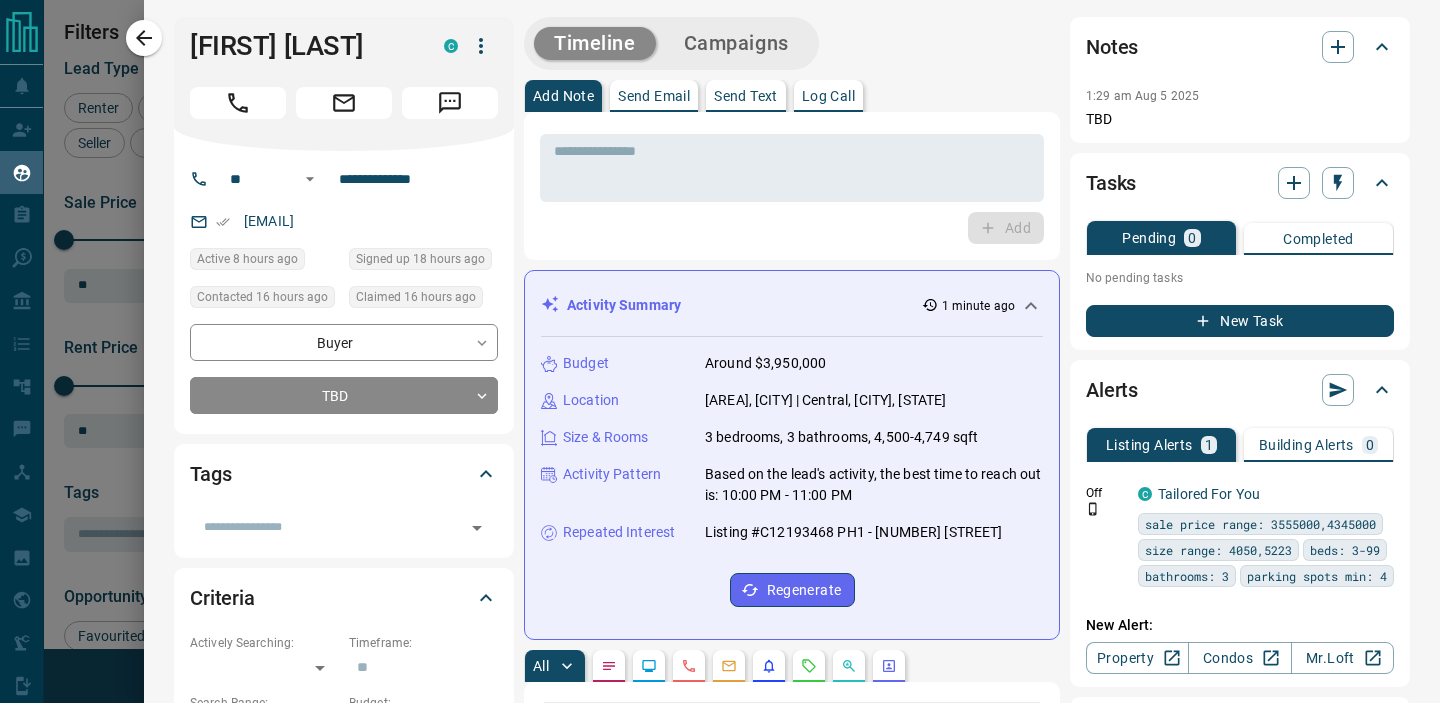 scroll, scrollTop: 0, scrollLeft: 0, axis: both 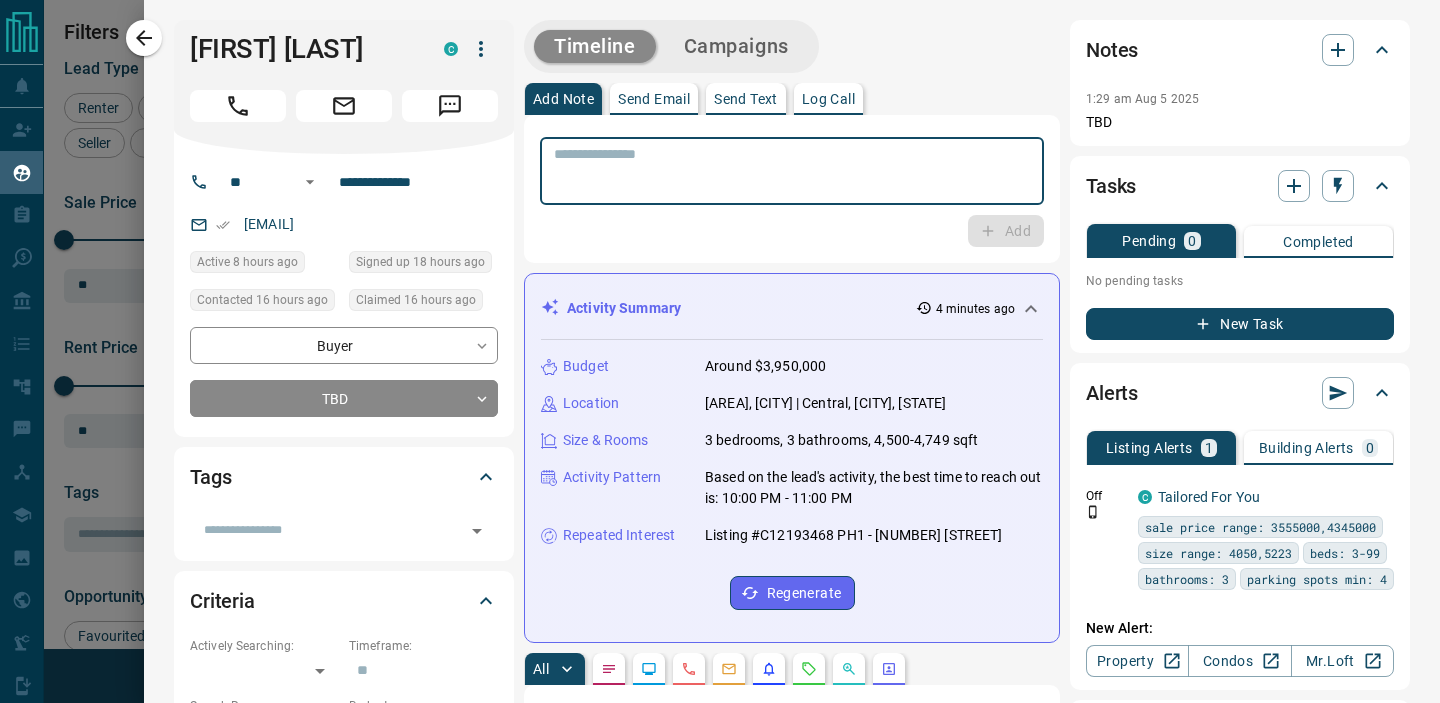 click at bounding box center (792, 171) 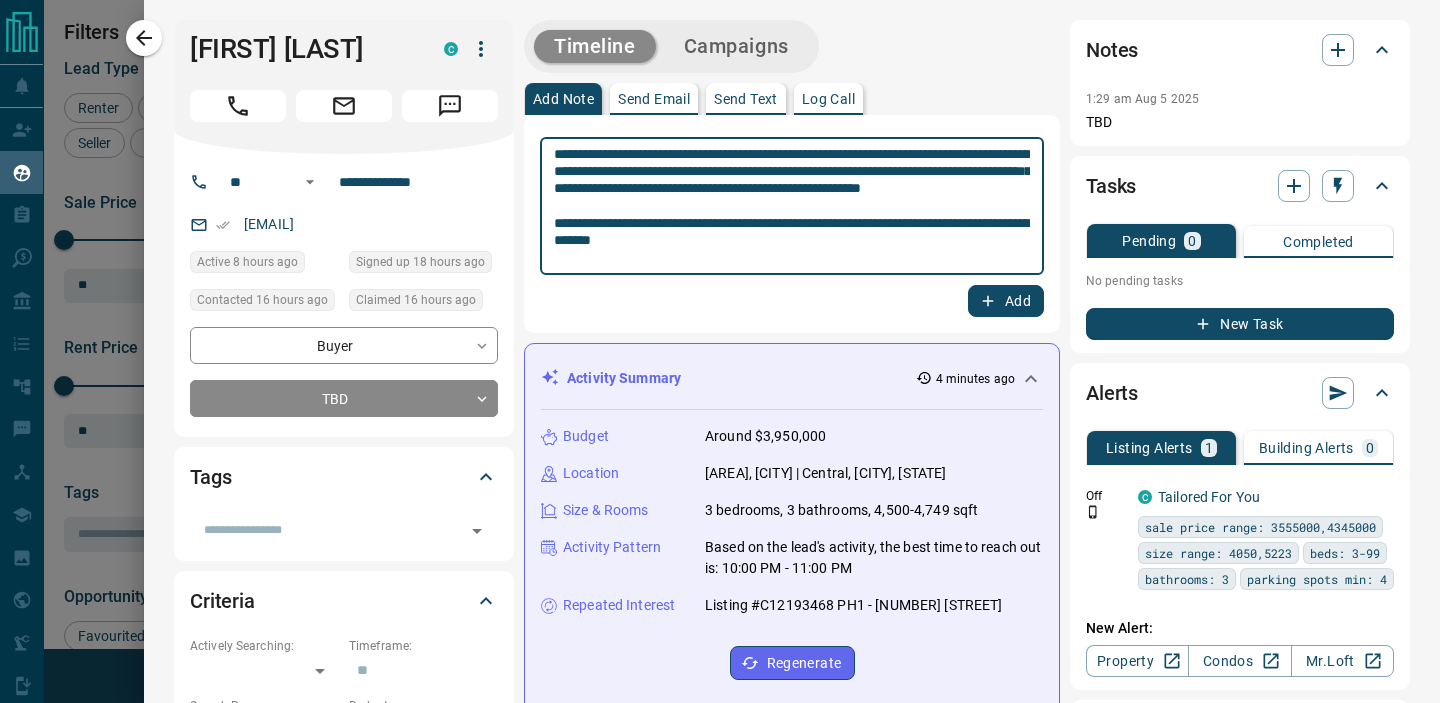 type on "**********" 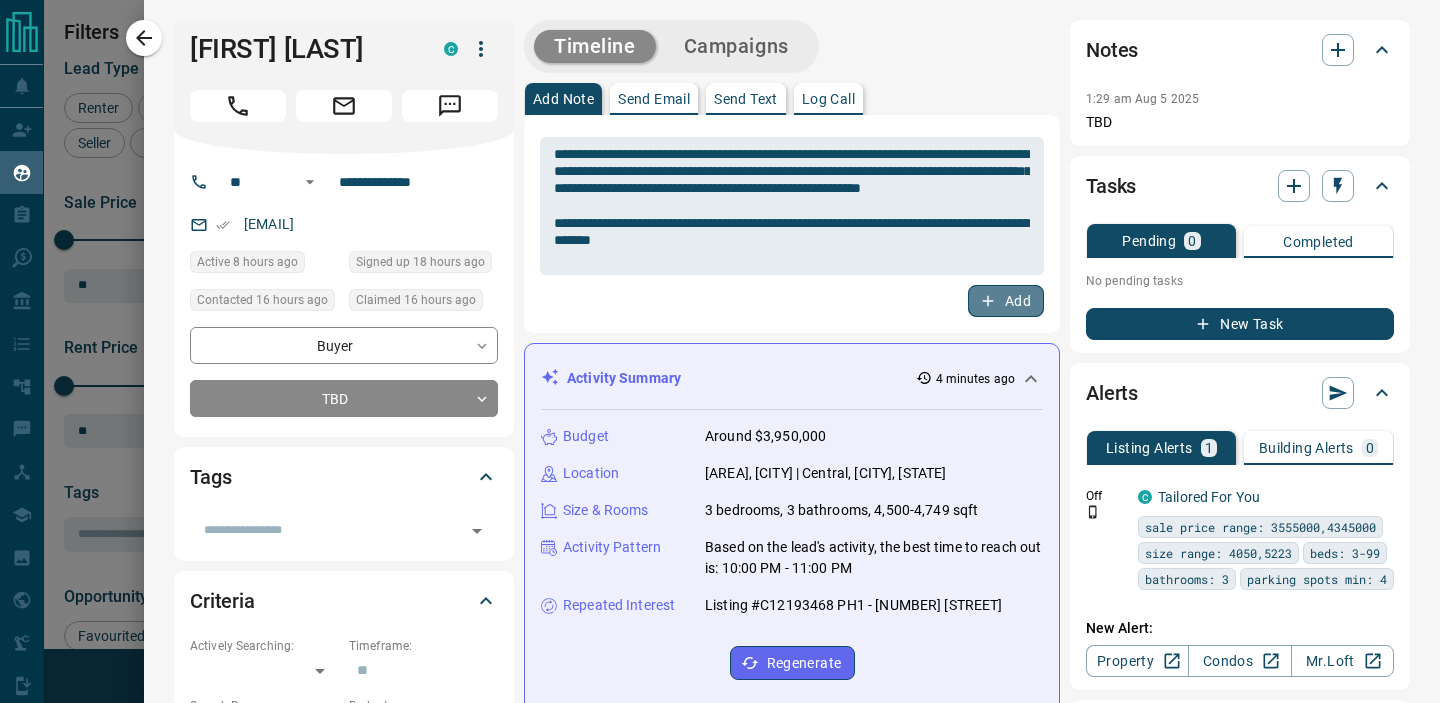click on "Add" at bounding box center [1006, 301] 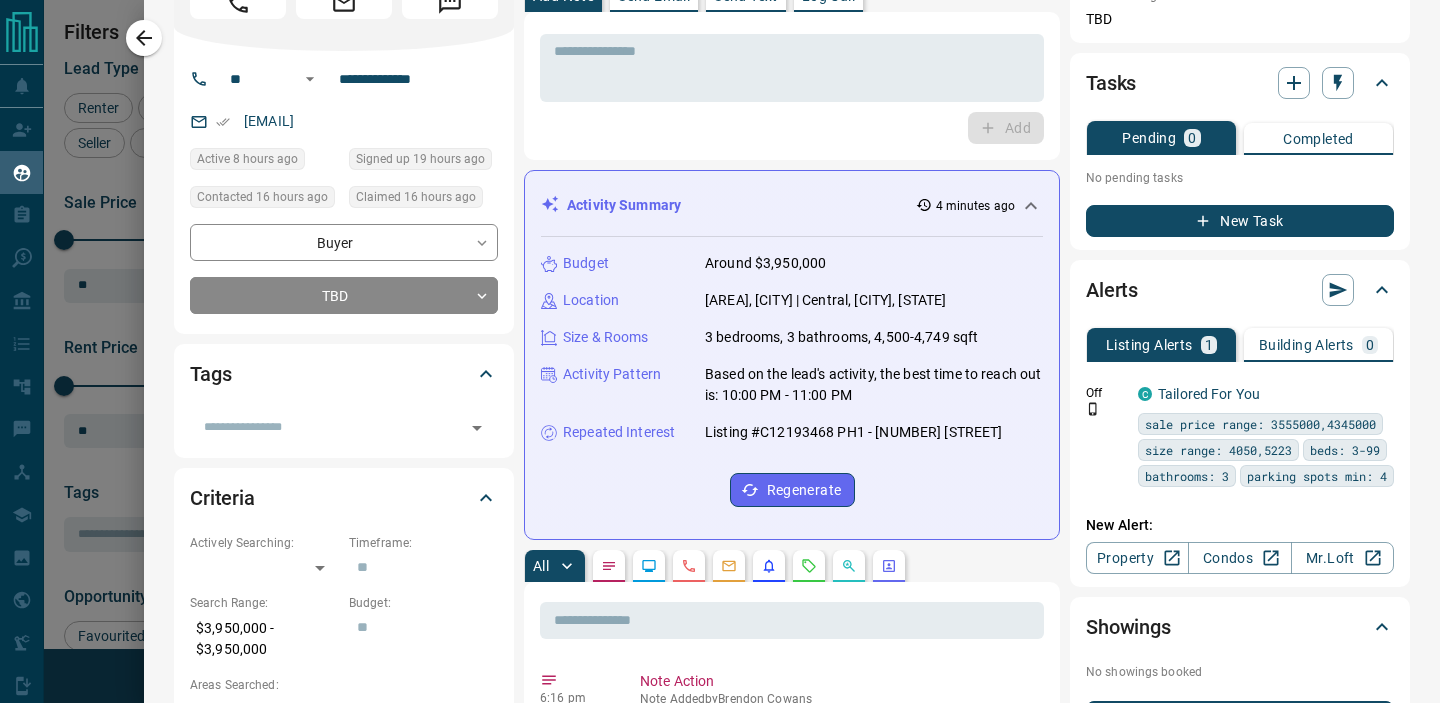 scroll, scrollTop: 0, scrollLeft: 0, axis: both 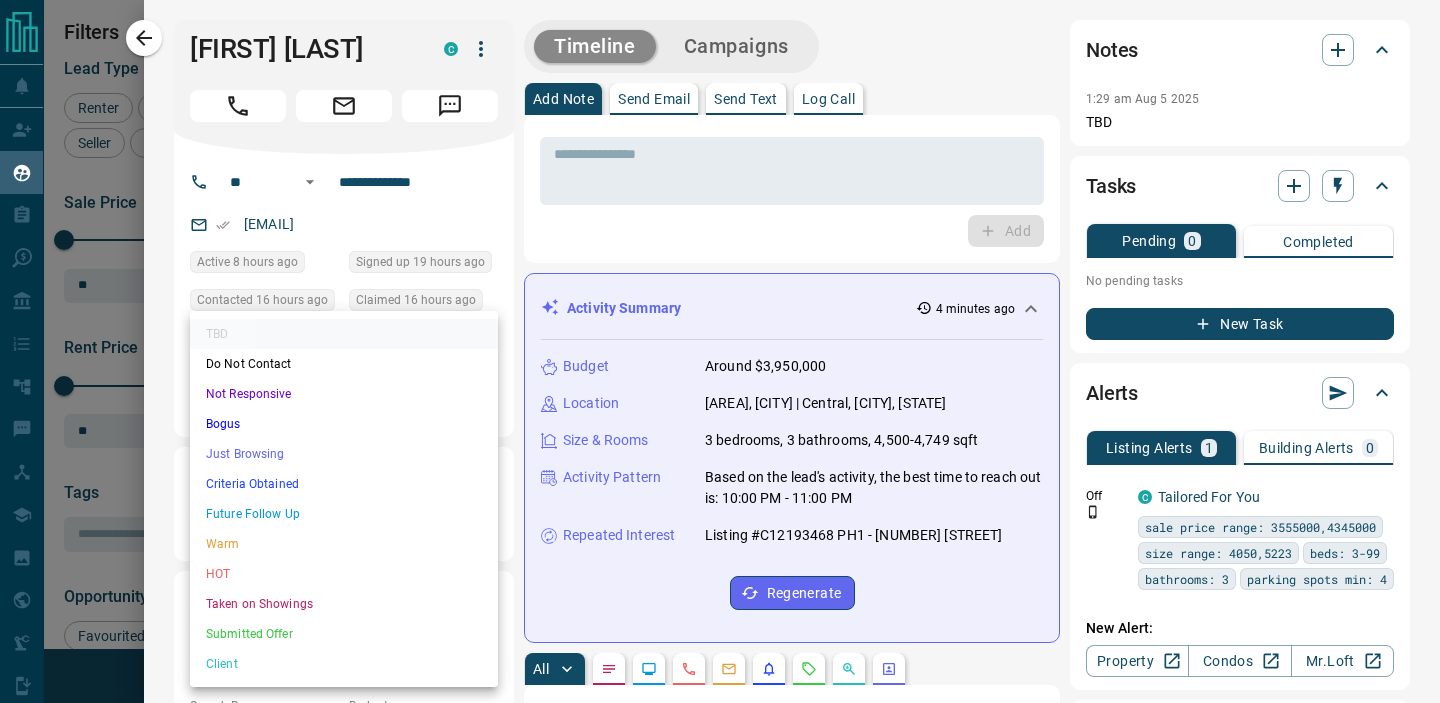click on "Lead Transfers Claim Leads My Leads Tasks Opportunities Deals Campaigns Automations Messages Broker Bay Training Media Services Agent Resources Precon Worksheet Mobile Apps Disclosure Logout My Leads Filters 1 Manage Tabs New Lead All 6251 TBD 3227 Do Not Contact - Not Responsive 21 Bogus 344 Just Browsing 1934 Criteria Obtained 12 Future Follow Up 130 Warm 43 HOT 306 Taken on Showings 8 Submitted Offer 4 Client 222 Name Details Last Active Claimed Date Status Tags [FIRST] [LAST] Buyer P $18M - $18M [NEIGHBORHOOD], [CITY], [HOOD] 23 hours ago Contacted in 1 hour 2 hours ago Signed up 23 hours ago TBD 1 - Call + [FIRST] [LAST] Buyer P $3M - $3M [NEIGHBORHOOD], [CITY] 18 hours ago Contacted in 1 hour 2 hours ago Signed up 18 hours ago Warm F/U Q4 2025 BC-Assist + [FIRST] [LAST] Buyer P $735K - $899K [NEIGHBORHOOD], [CITY], +4 12 hours ago Contacted 6 hours ago 10 hours ago Signed up 12 hours ago TBD + [FIRST] [LAST] Buyer C $1M - $1M [NEIGHBORHOOD], [CITY] 11 hours ago Contacted 6 hours ago 10 hours ago Signed up 11 hours ago Just Browsing +" at bounding box center [720, 339] 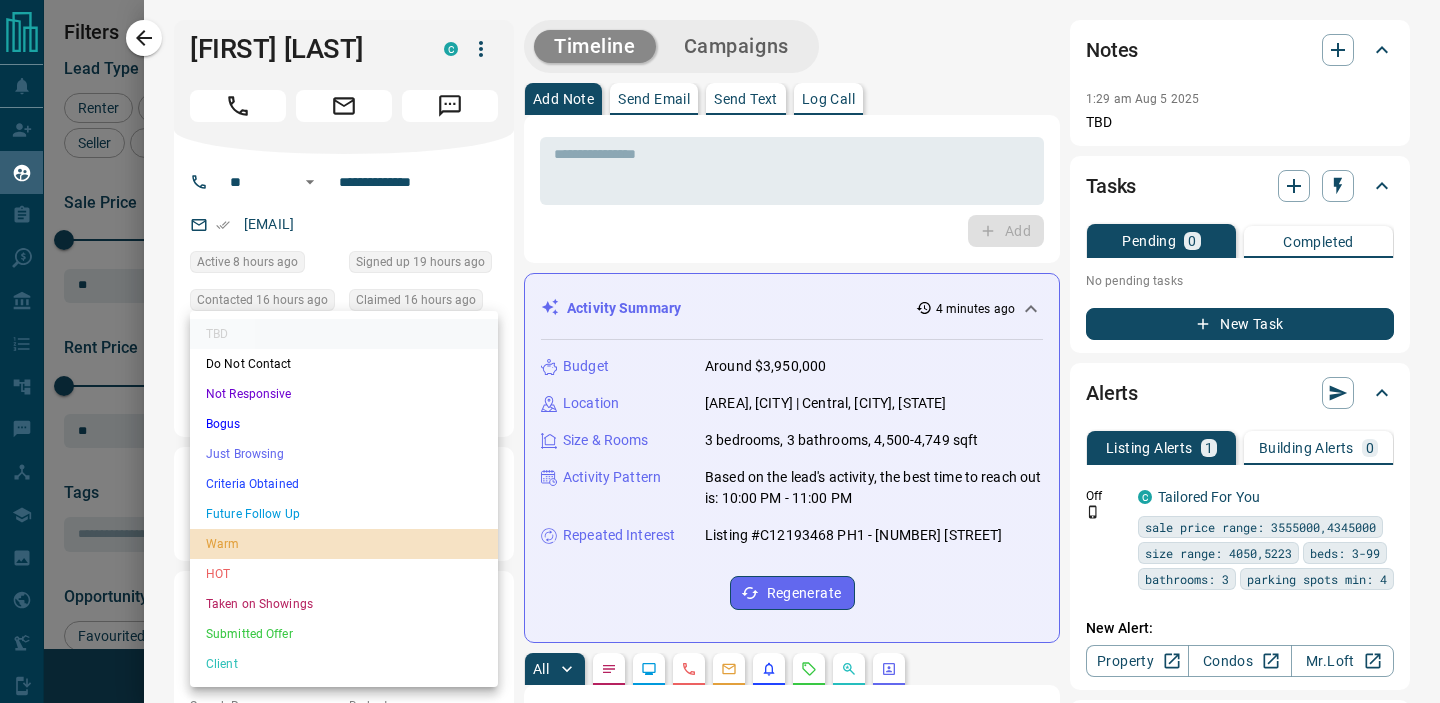 click on "Warm" at bounding box center [344, 544] 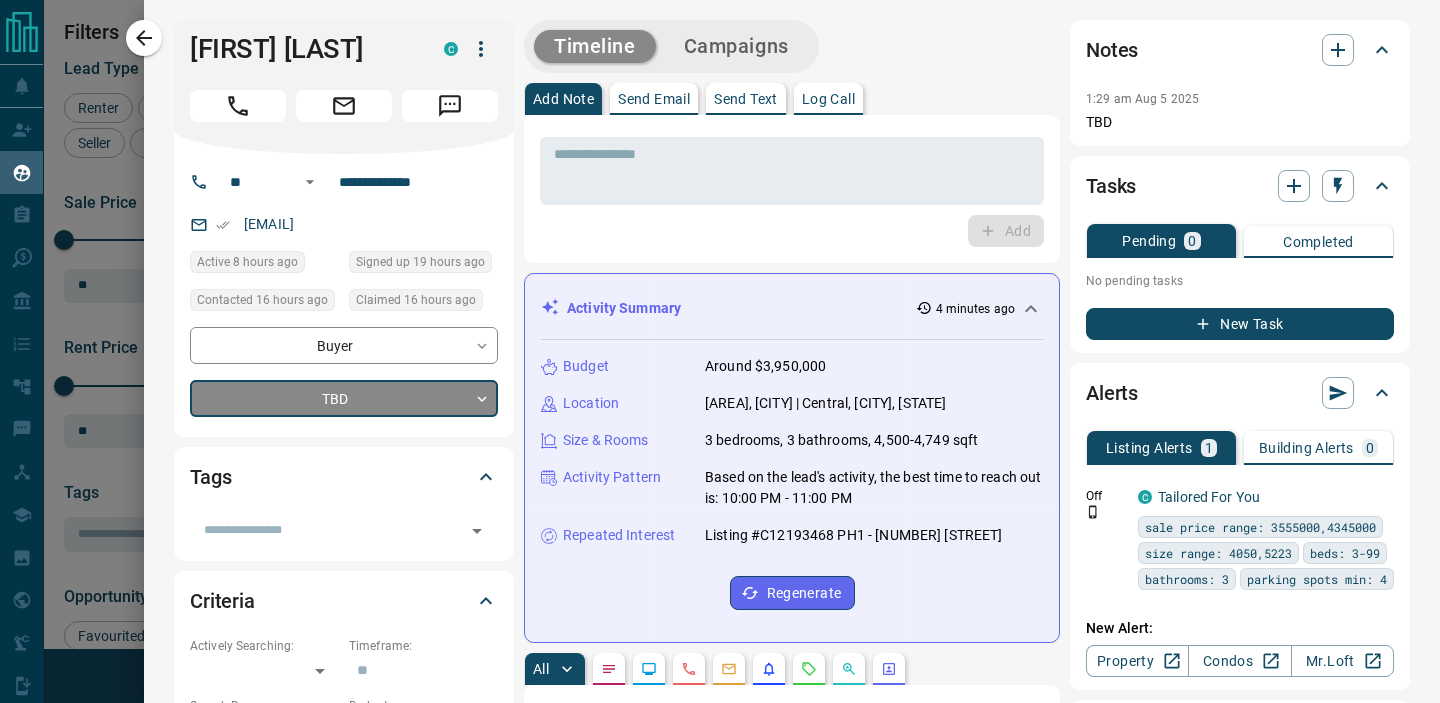 type on "*" 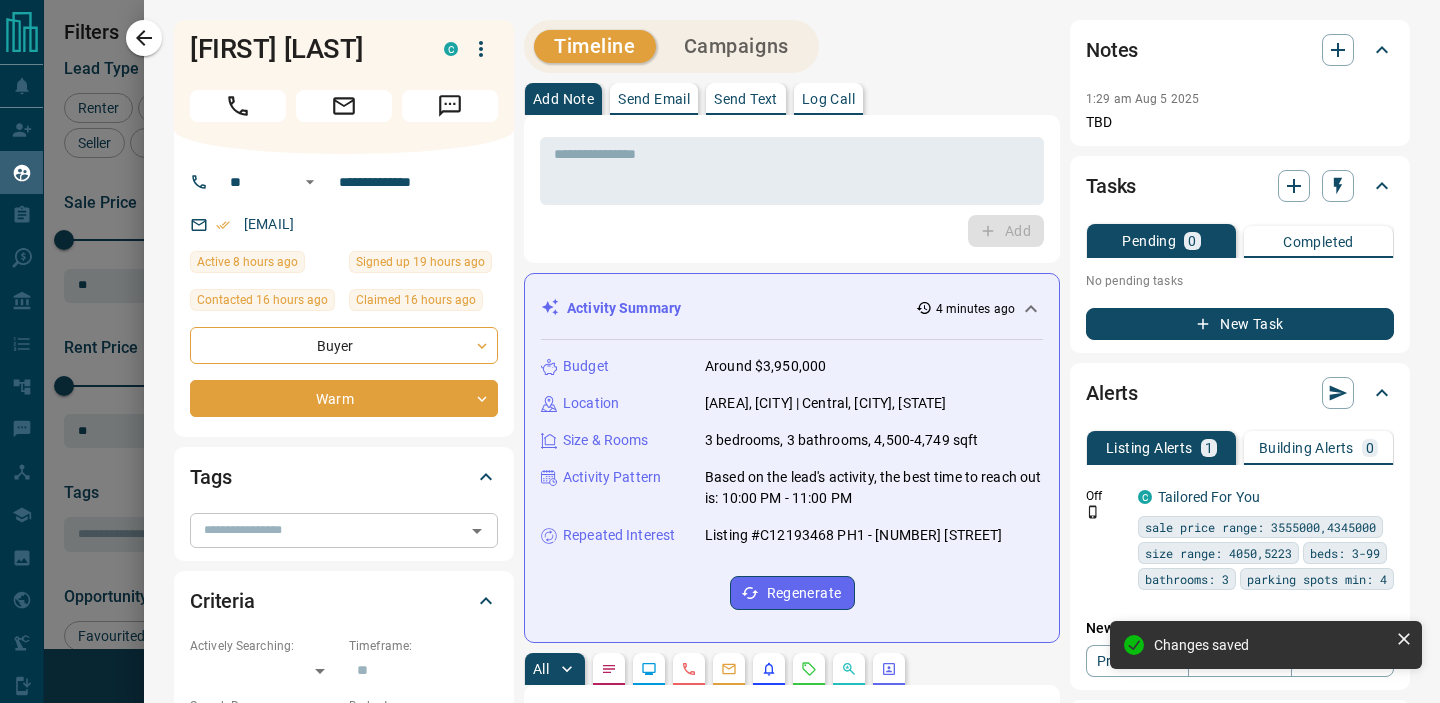 click at bounding box center (327, 530) 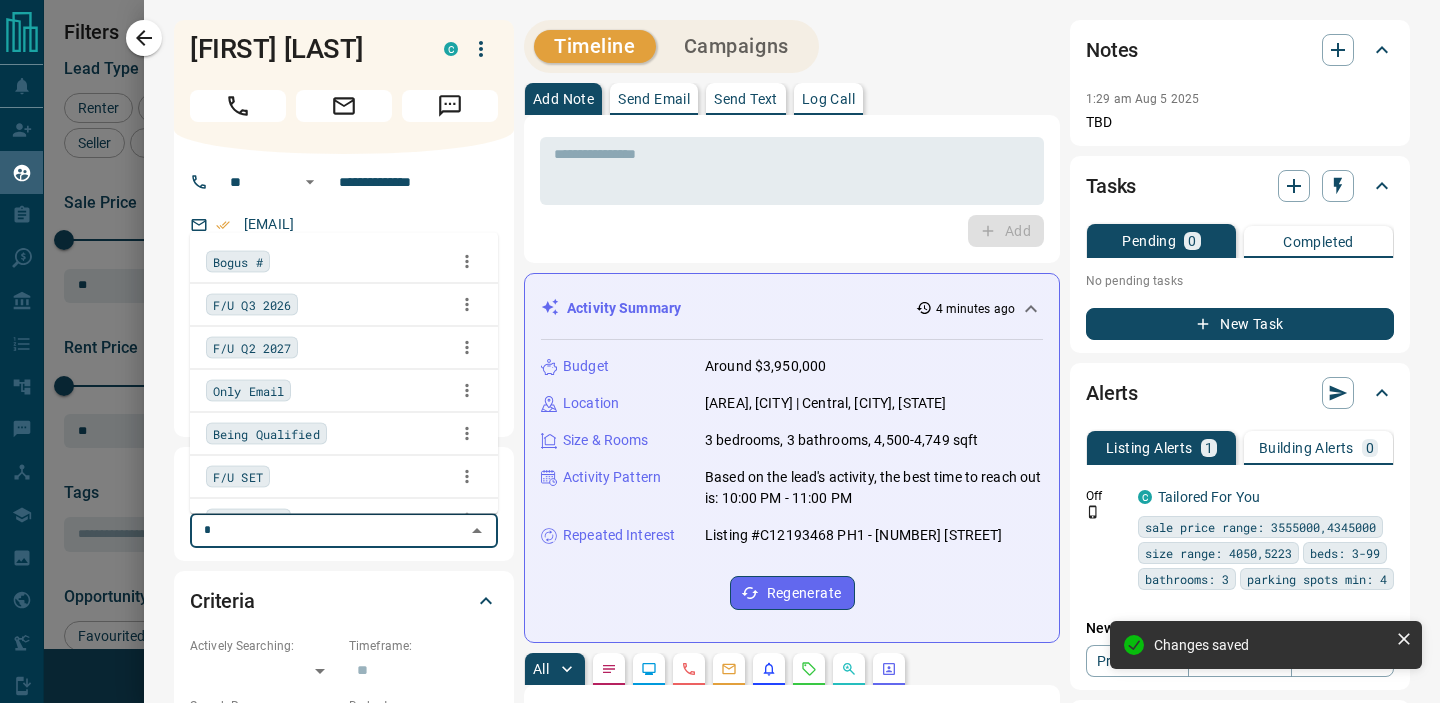 type on "**" 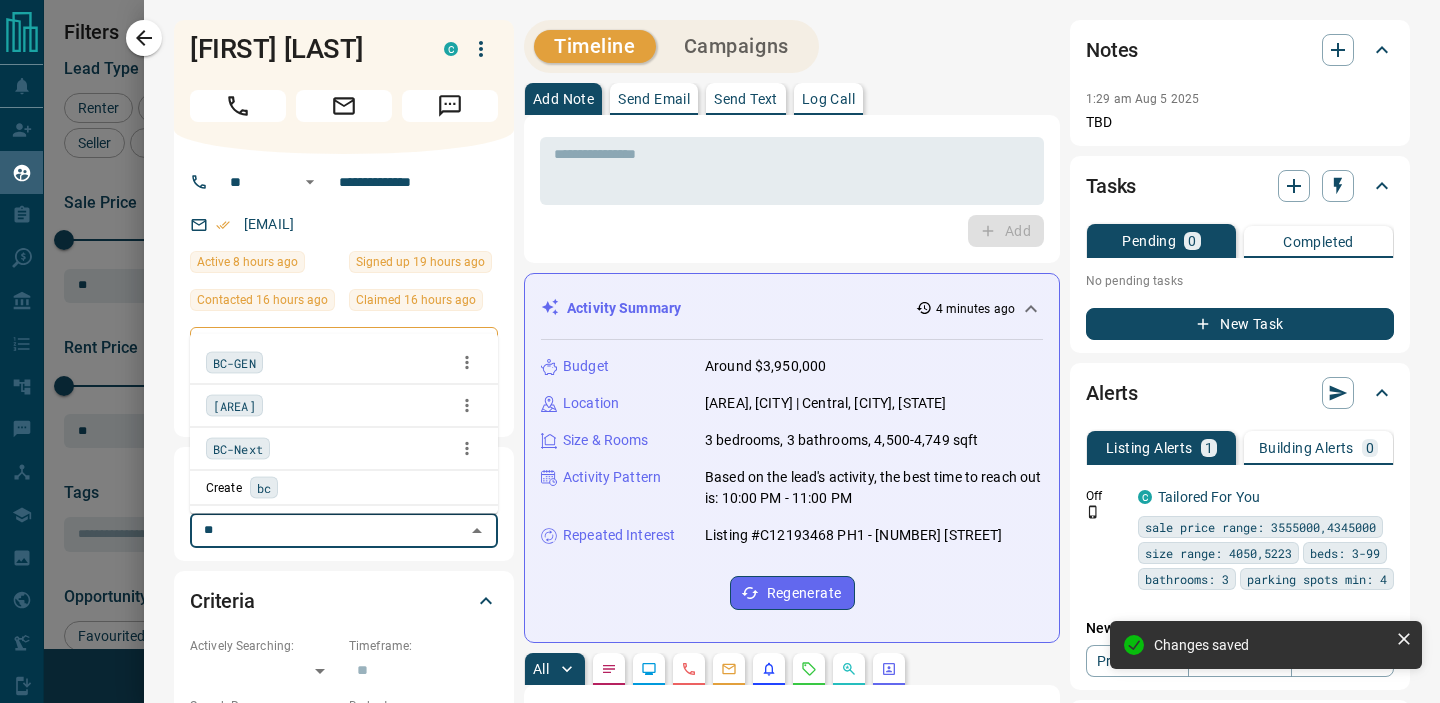 click on "[AREA]" at bounding box center (234, 406) 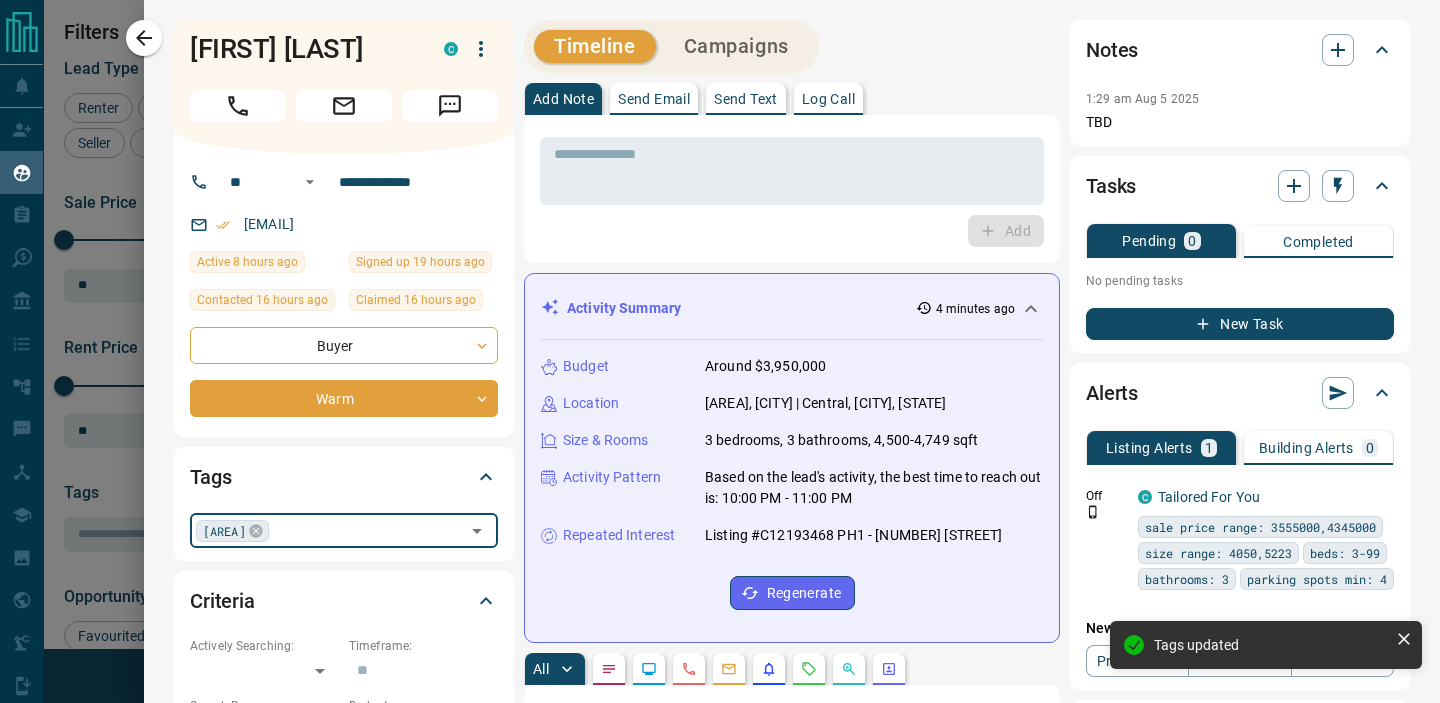 click at bounding box center [367, 530] 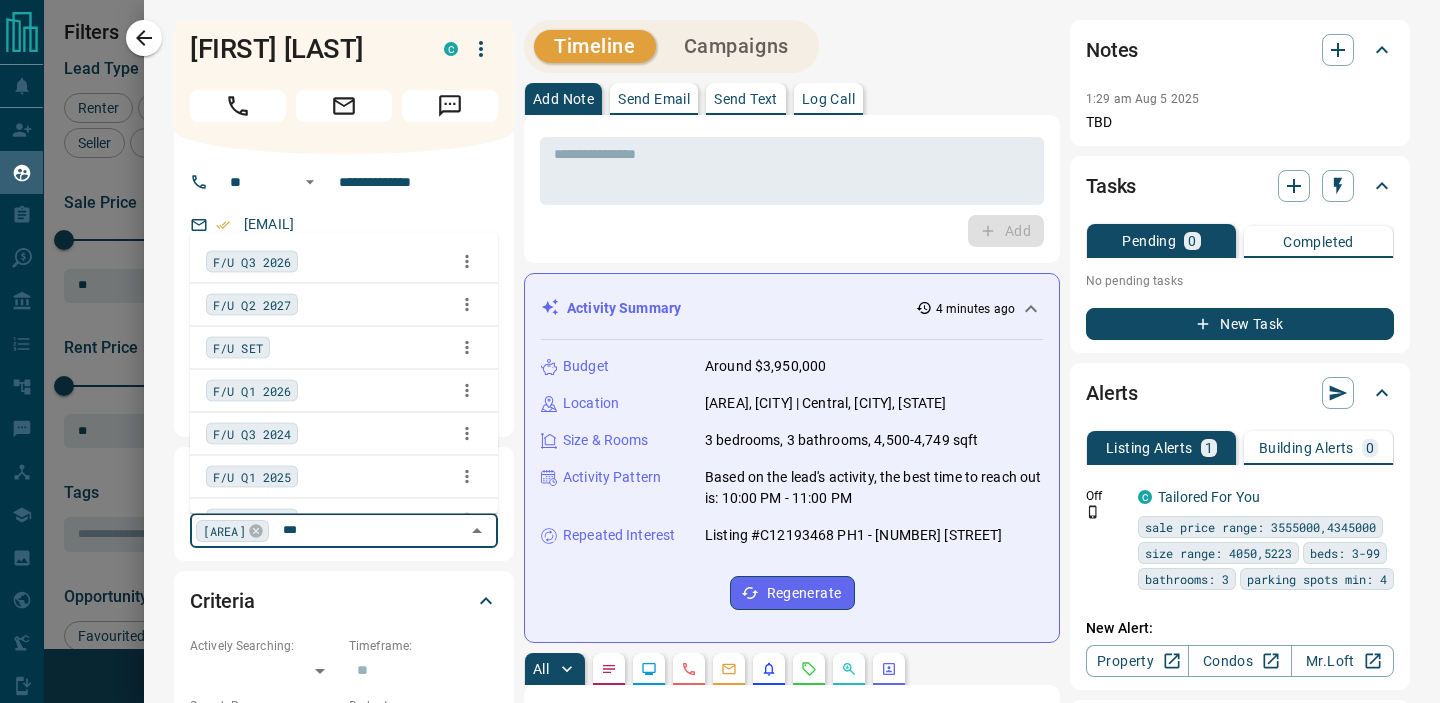 drag, startPoint x: 255, startPoint y: 435, endPoint x: 352, endPoint y: 534, distance: 138.60014 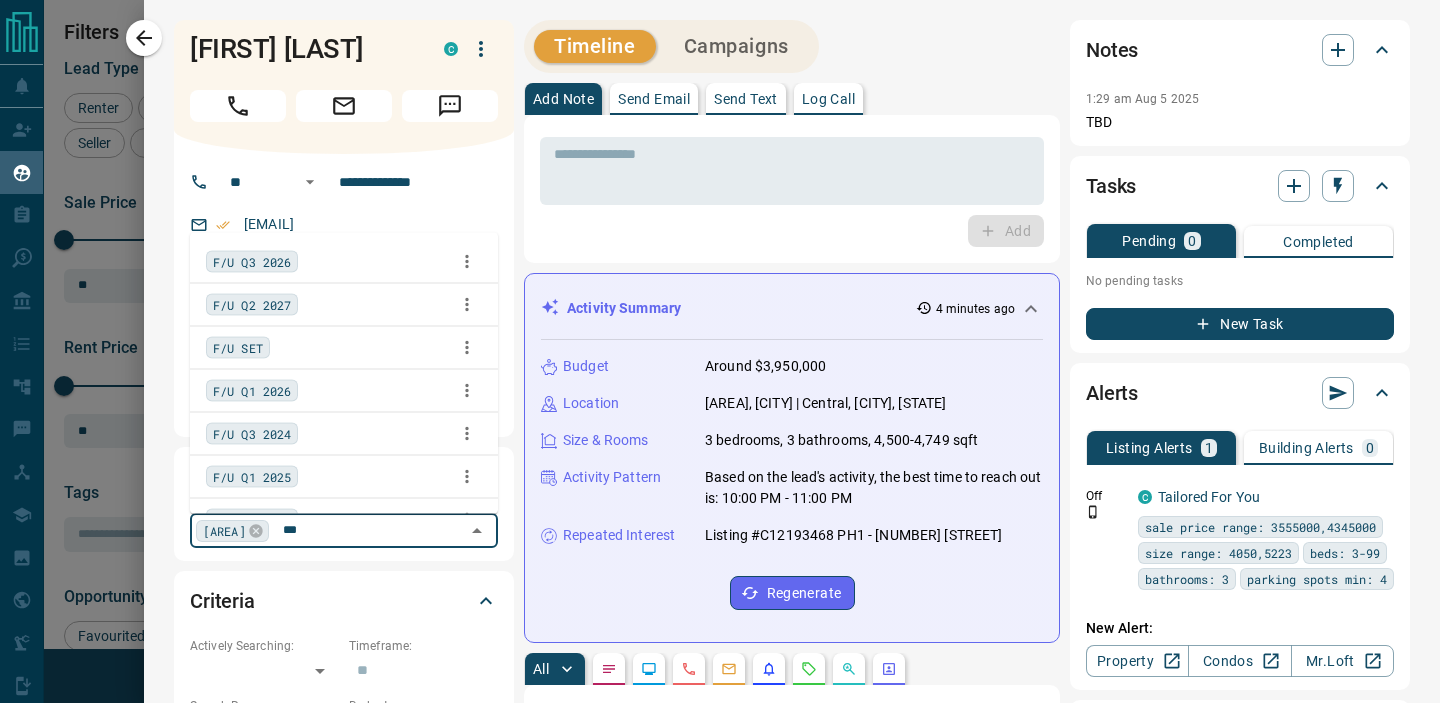 click on "Lead Transfers Claim Leads My Leads Tasks Opportunities Deals Campaigns Automations Messages Broker Bay Training Media Services Agent Resources Precon Worksheet Mobile Apps Disclosure Logout My Leads Filters 1 Manage Tabs New Lead All 6251 TBD 3227 Do Not Contact - Not Responsive 21 Bogus 344 Just Browsing 1934 Criteria Obtained 12 Future Follow Up 130 Warm 43 HOT 306 Taken on Showings 8 Submitted Offer 4 Client 222 Name Details Last Active Claimed Date Status Tags [FIRST] [LAST] Buyer P $18M - $18M [NEIGHBORHOOD], [CITY], [HOOD] 23 hours ago Contacted in 1 hour 2 hours ago Signed up 23 hours ago TBD 1 - Call + [FIRST] [LAST] Buyer P $3M - $3M [NEIGHBORHOOD], [CITY] 18 hours ago Contacted in 1 hour 2 hours ago Signed up 18 hours ago Warm F/U Q4 2025 BC-Assist + [FIRST] [LAST] Buyer P $735K - $899K [NEIGHBORHOOD], [CITY], +4 12 hours ago Contacted 6 hours ago 10 hours ago Signed up 12 hours ago TBD + [FIRST] [LAST] Buyer C $1M - $1M [NEIGHBORHOOD], [CITY] 11 hours ago Contacted 6 hours ago 10 hours ago Signed up 11 hours ago Just Browsing +" at bounding box center (720, 339) 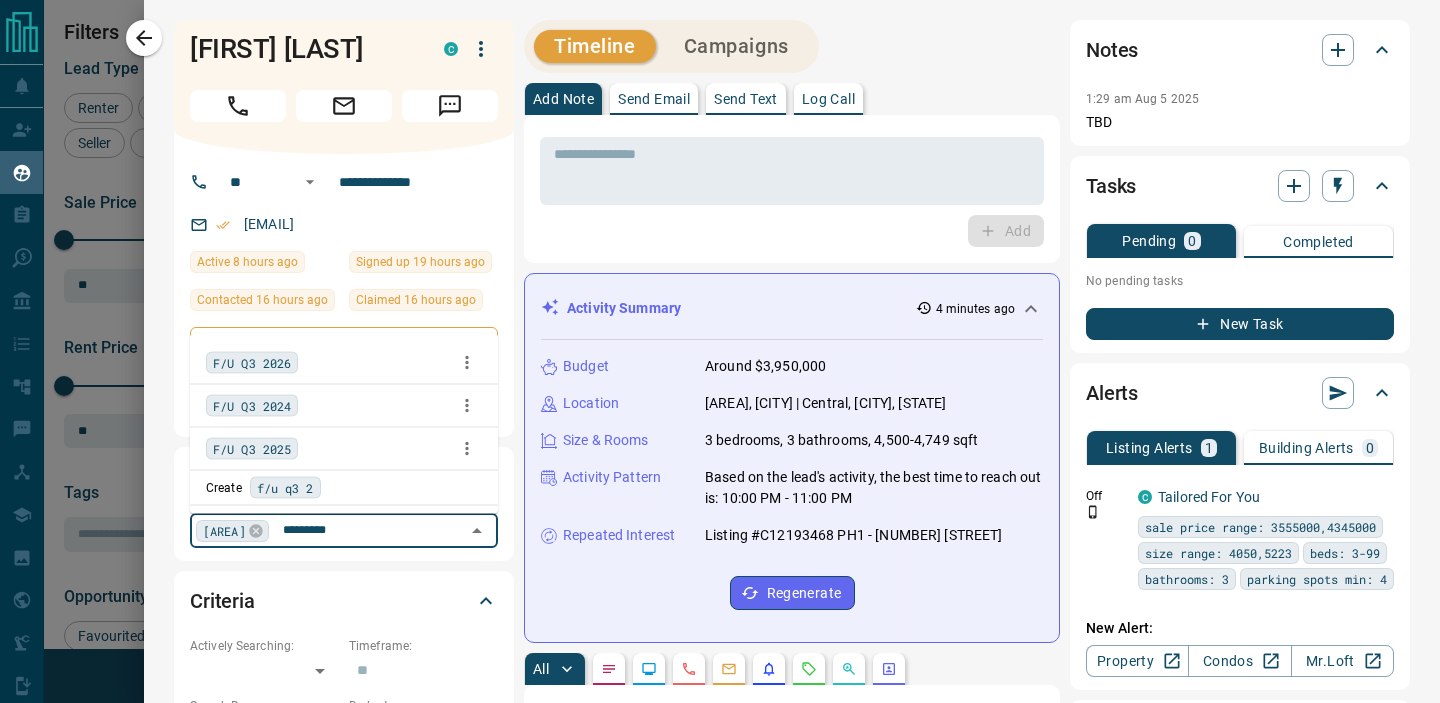 type on "**********" 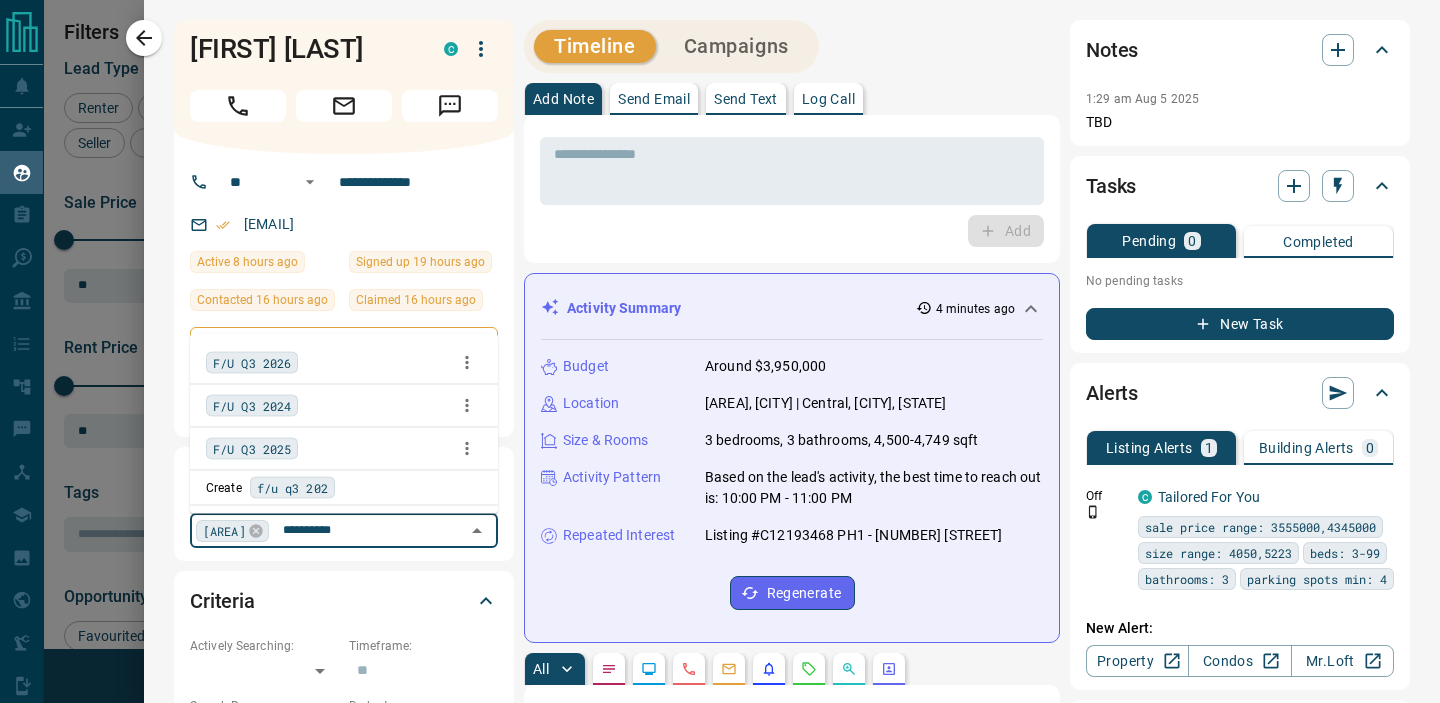 click on "F/U Q3 2025" at bounding box center (252, 449) 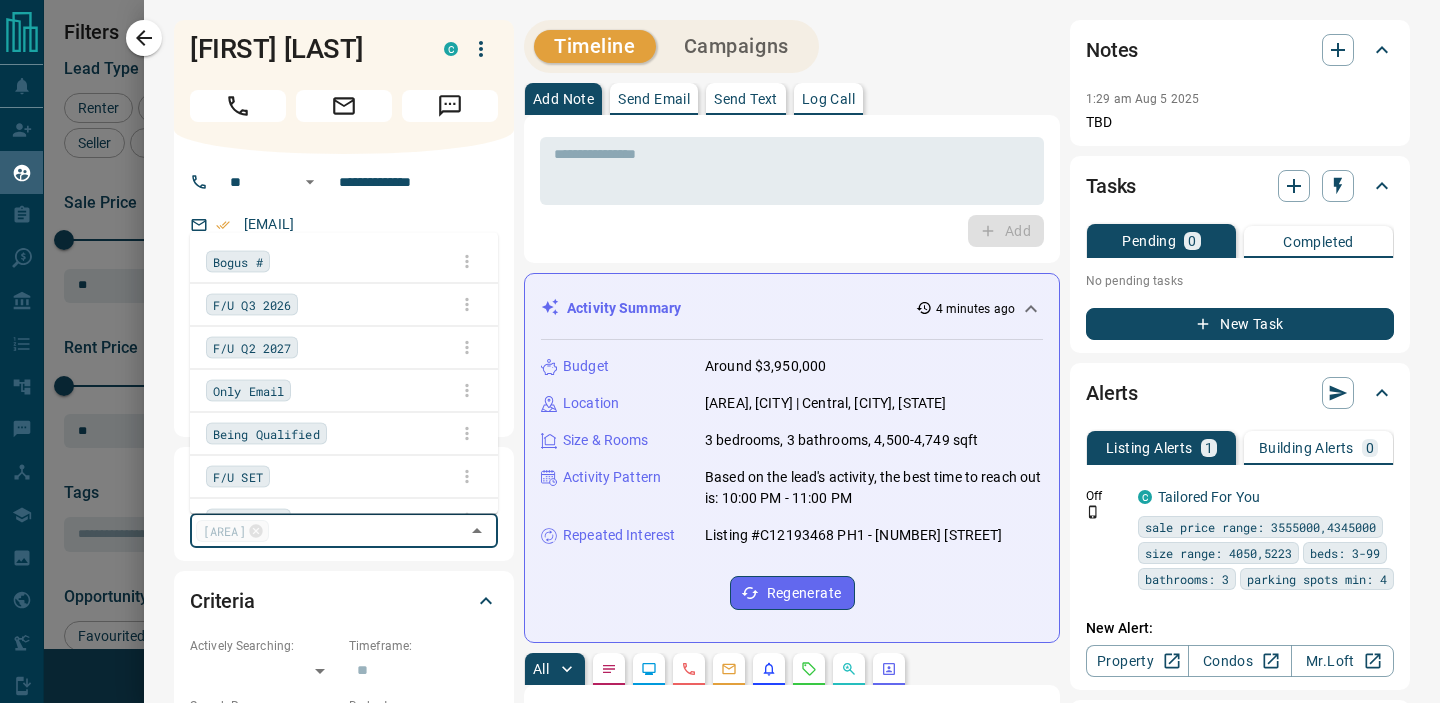 scroll, scrollTop: 2005, scrollLeft: 0, axis: vertical 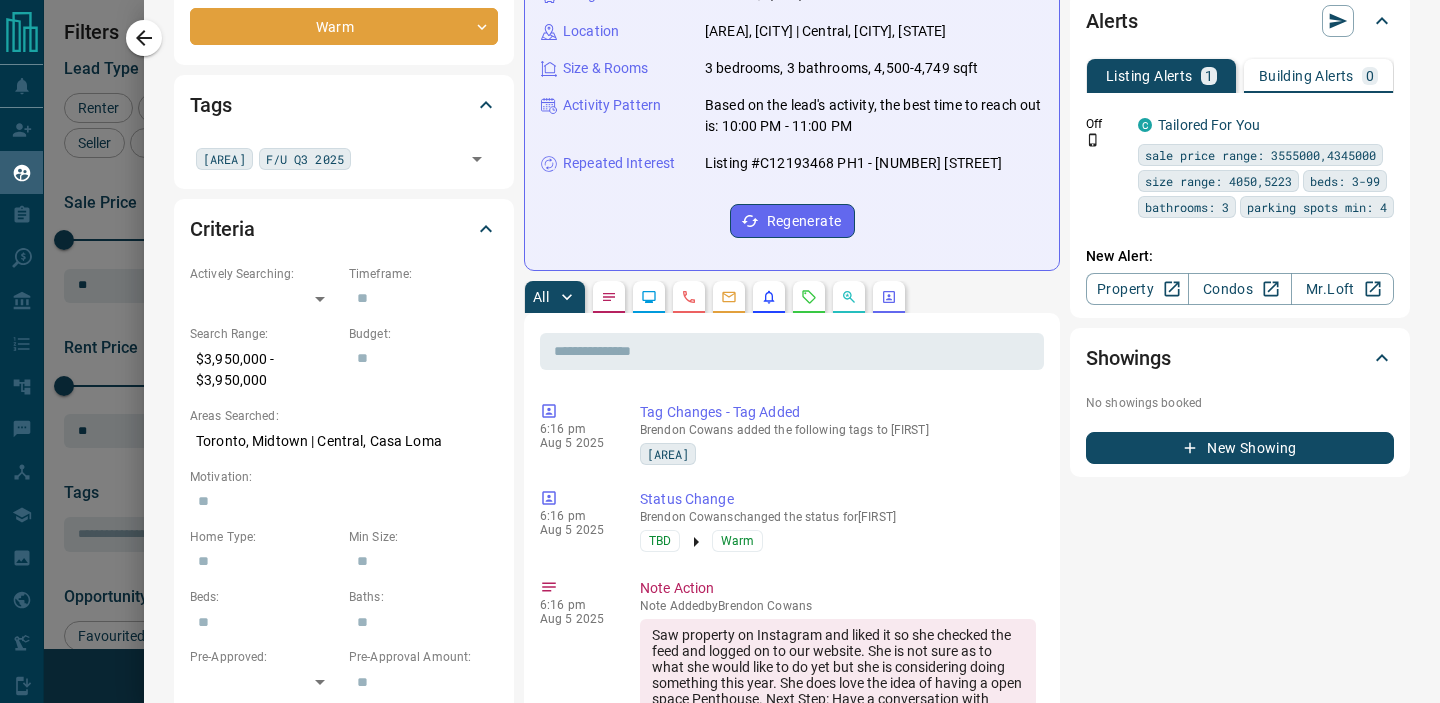 click on "Criteria Actively Searching: ​ ​ Timeframe: ​ Search Range: $3,950,000 - $3,950,000 Budget: ​ Areas Searched: Toronto, Midtown | Central, Casa Loma Motivation: ​ Home Type: ​ Min Size: ​ Beds: ​ Baths: ​ Pre-Approved: ​ ​ Pre-Approval Amount: ​ Credit Score: ​ Lawyer: ​ Mortgage Agent: ​" at bounding box center (344, 515) 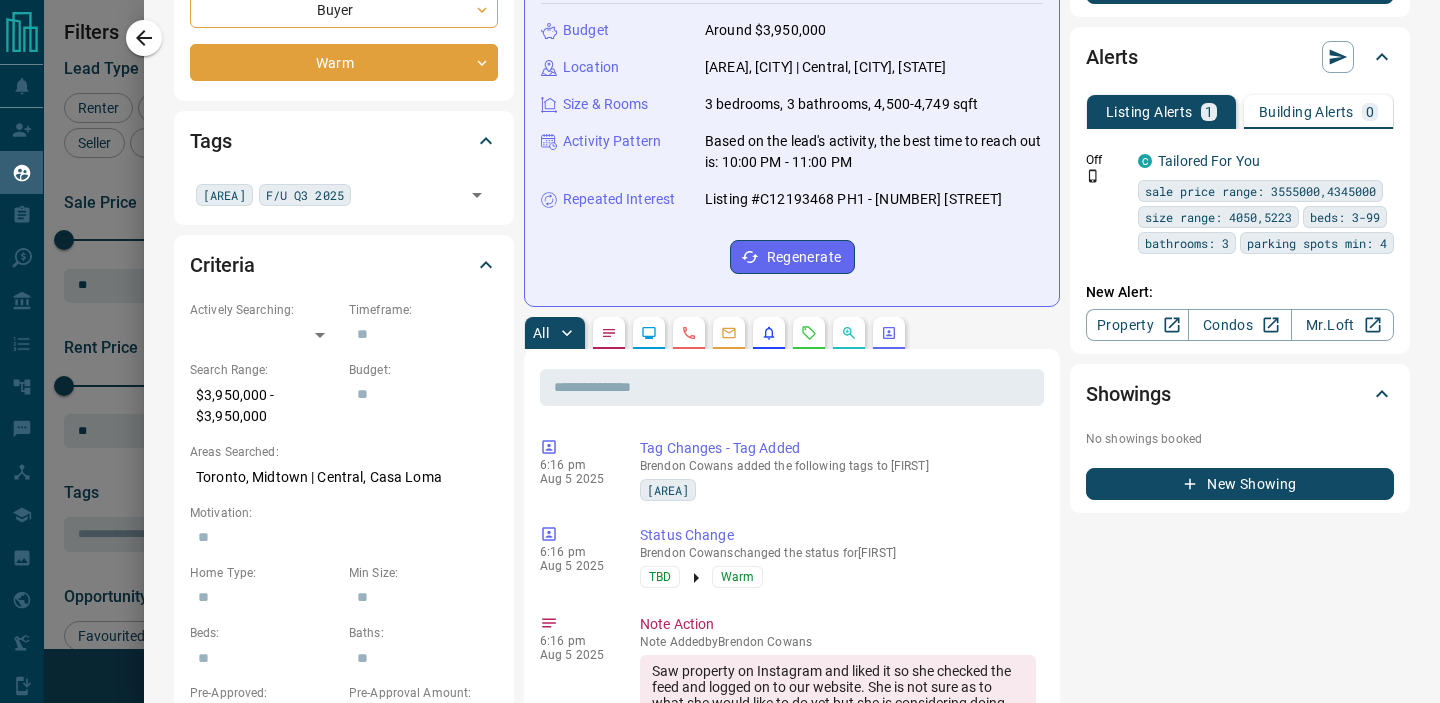 scroll, scrollTop: 0, scrollLeft: 0, axis: both 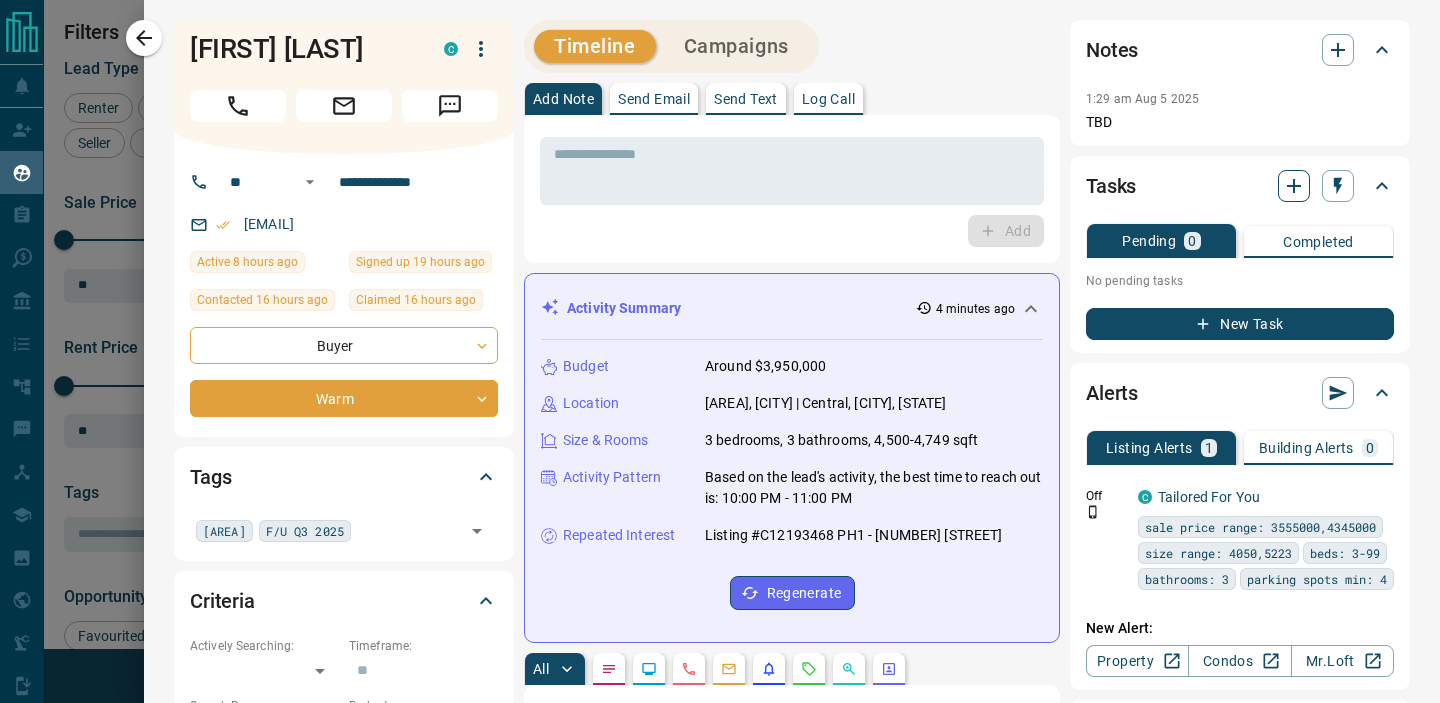click 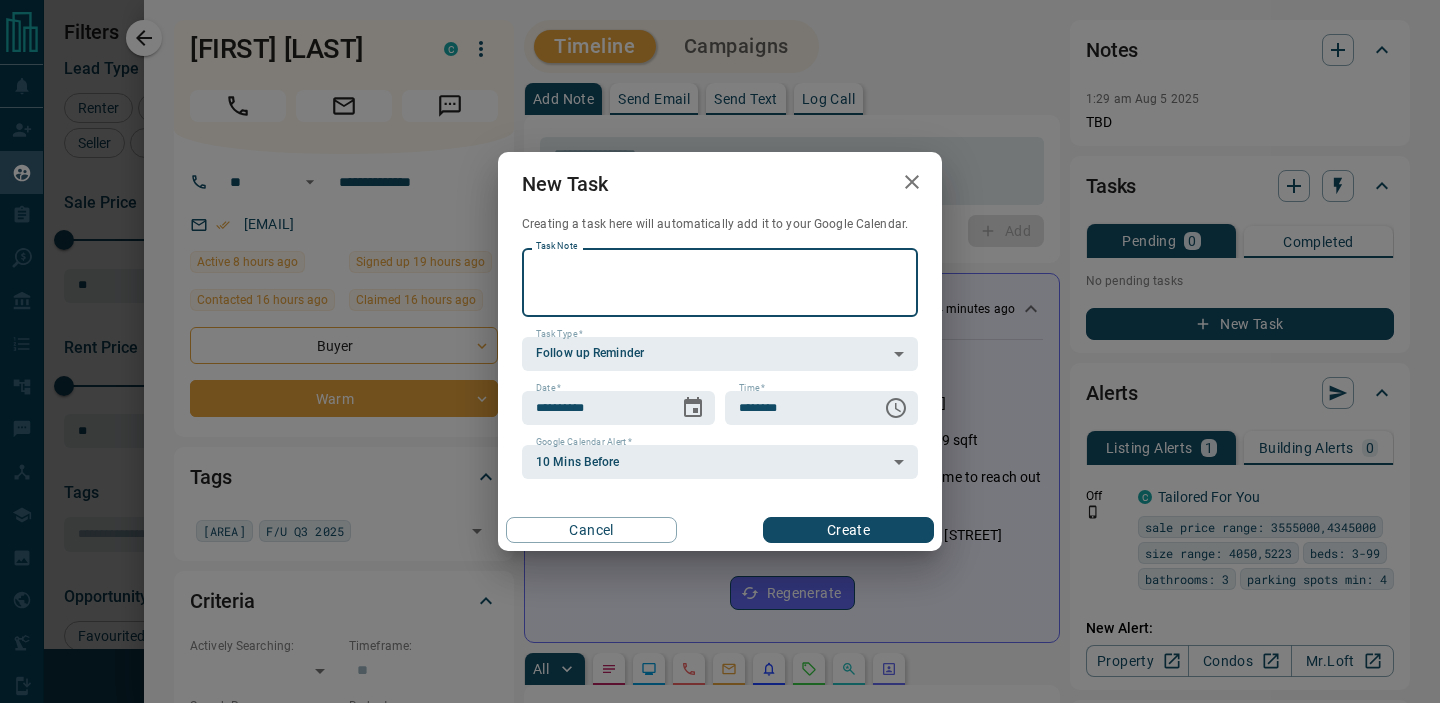 click on "Task Note" at bounding box center (720, 282) 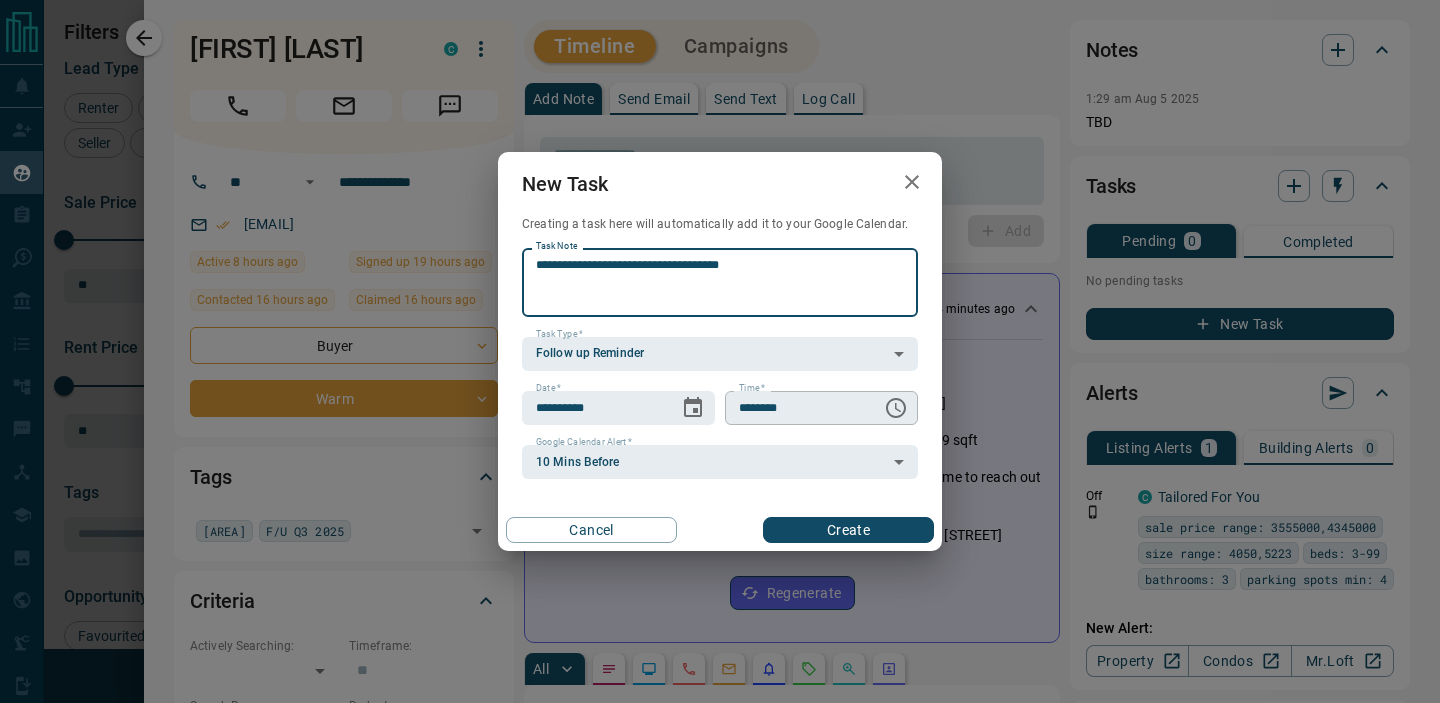 type on "**********" 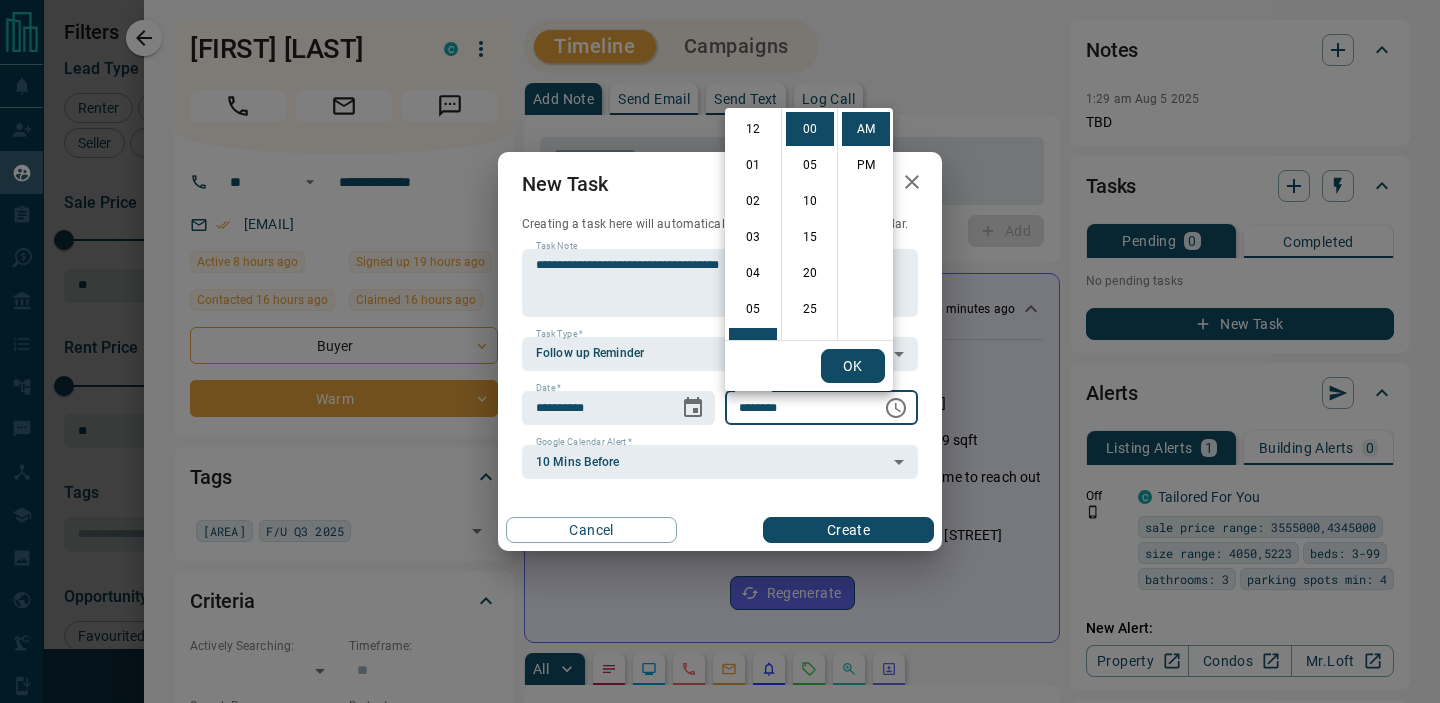 scroll, scrollTop: 216, scrollLeft: 0, axis: vertical 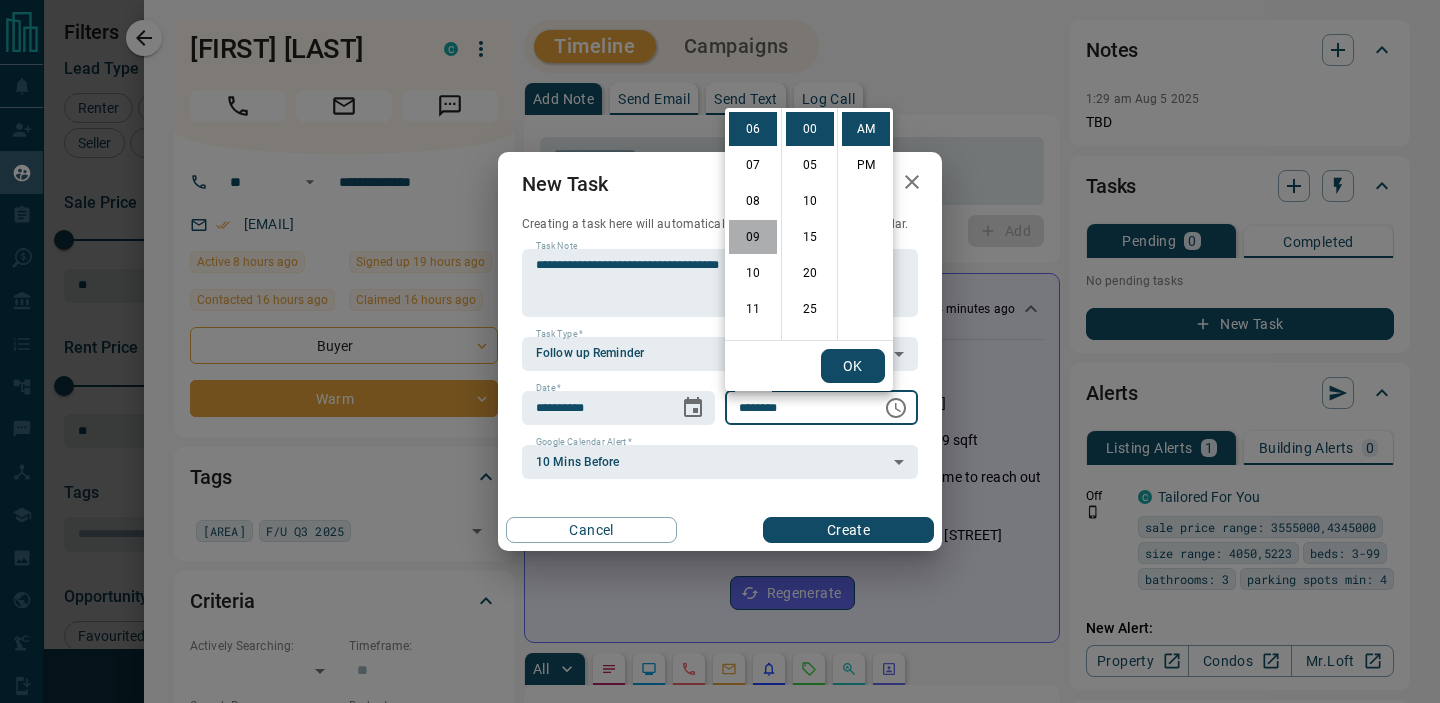 click on "09" at bounding box center (753, 237) 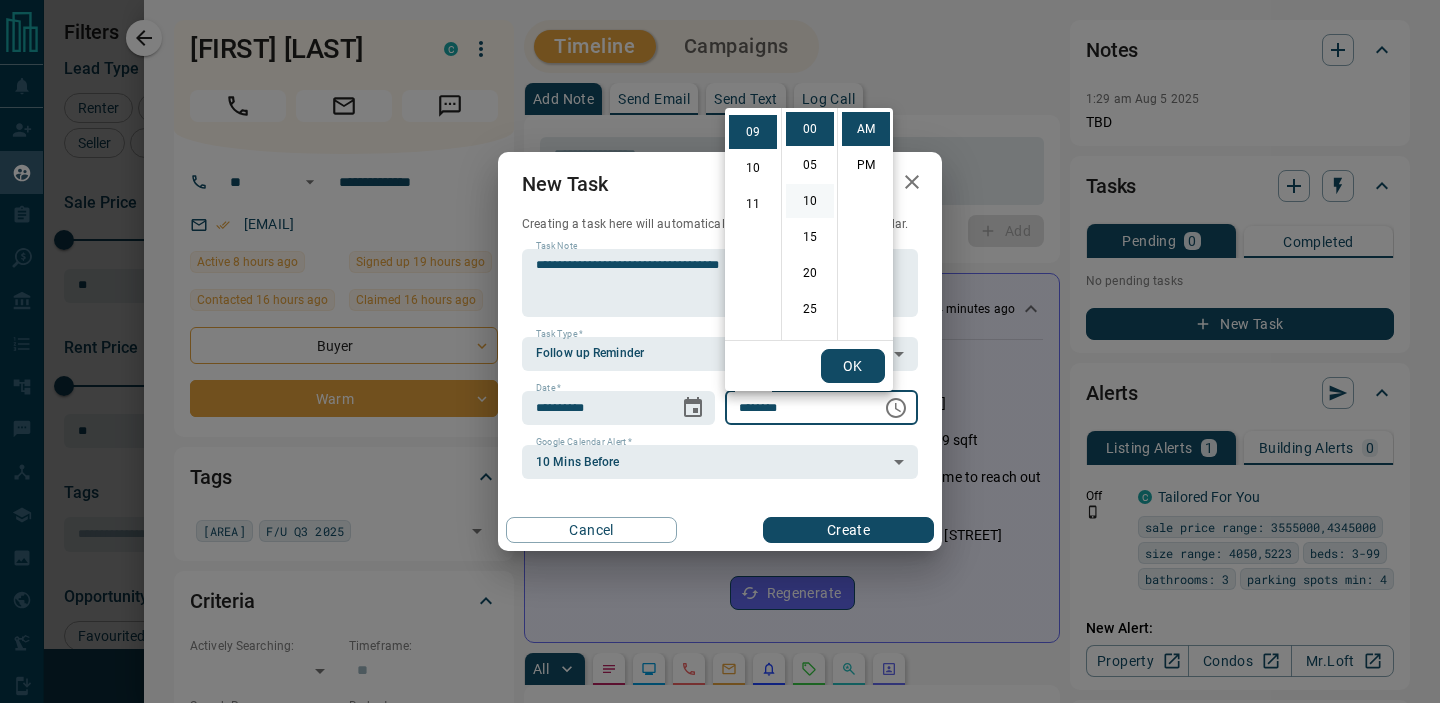 scroll, scrollTop: 324, scrollLeft: 0, axis: vertical 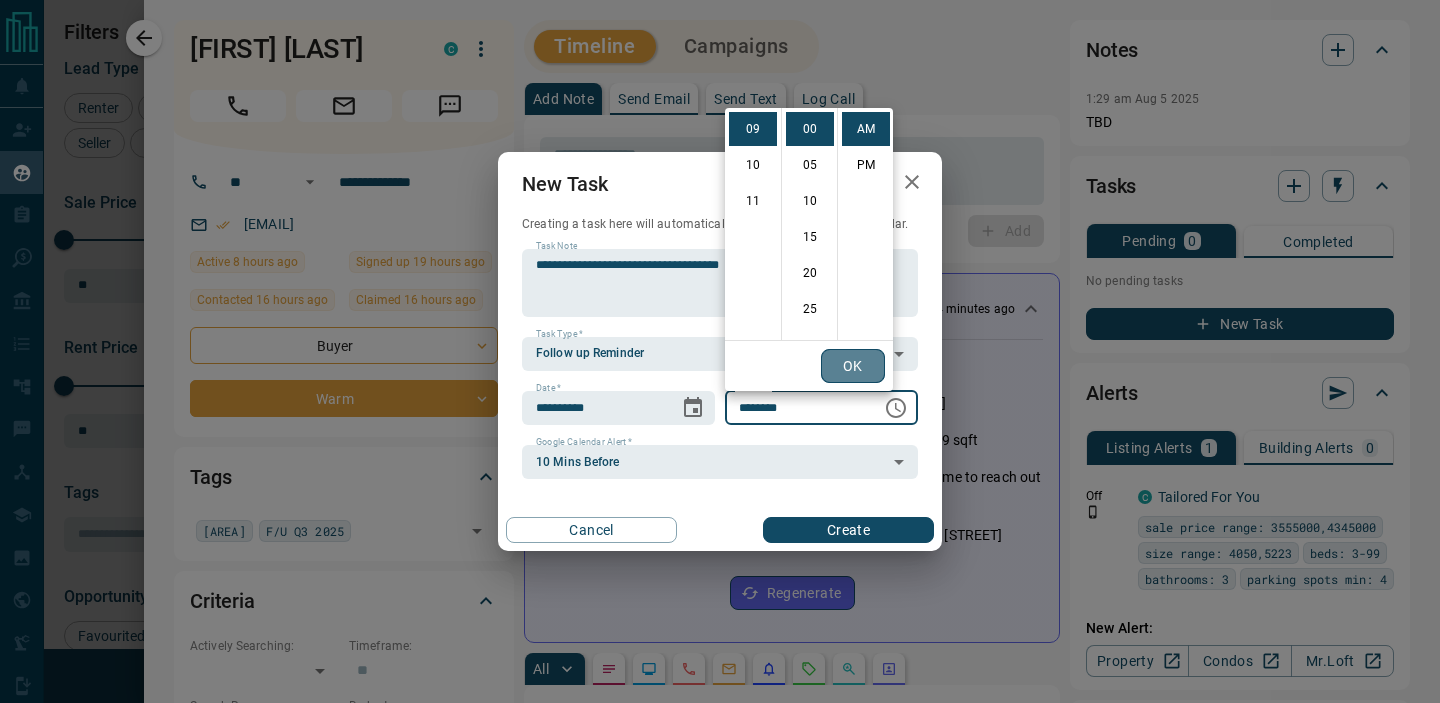 click on "OK" at bounding box center [853, 366] 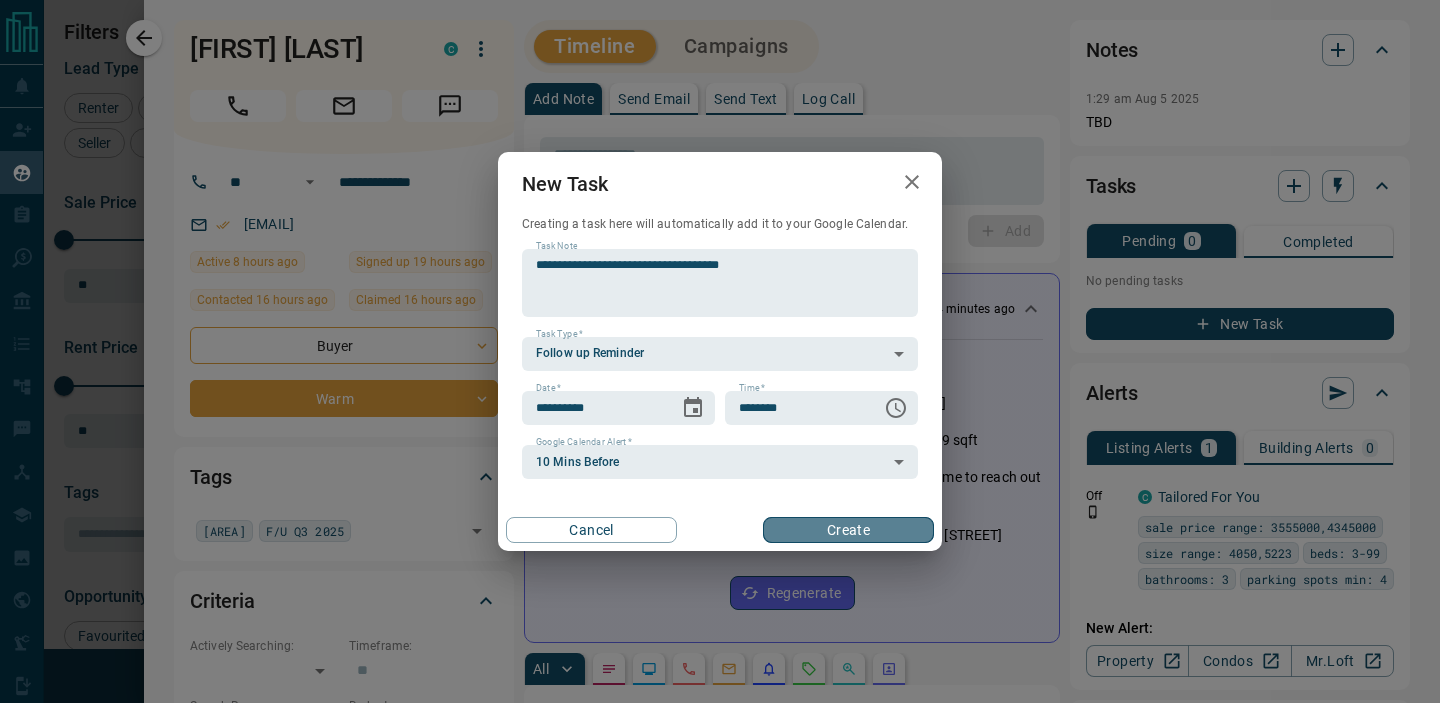 click on "Create" at bounding box center (848, 530) 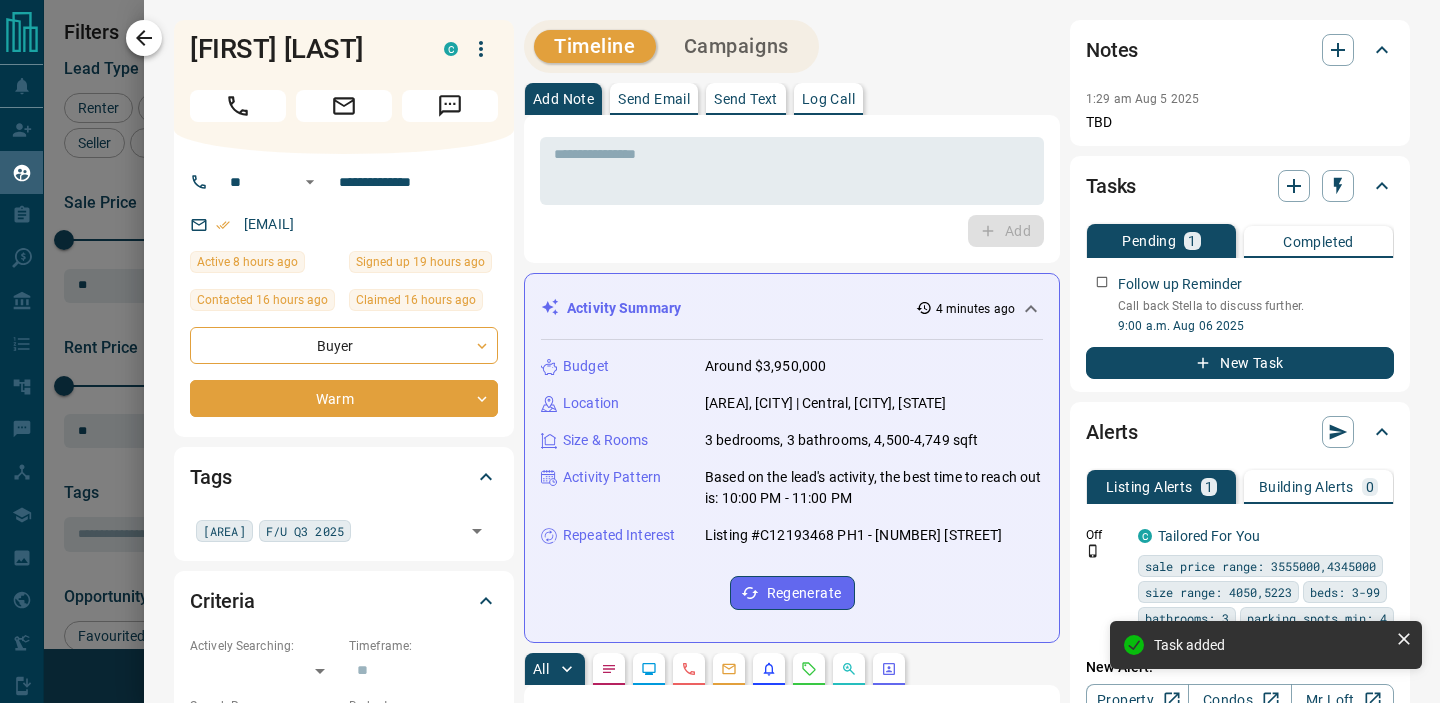 click 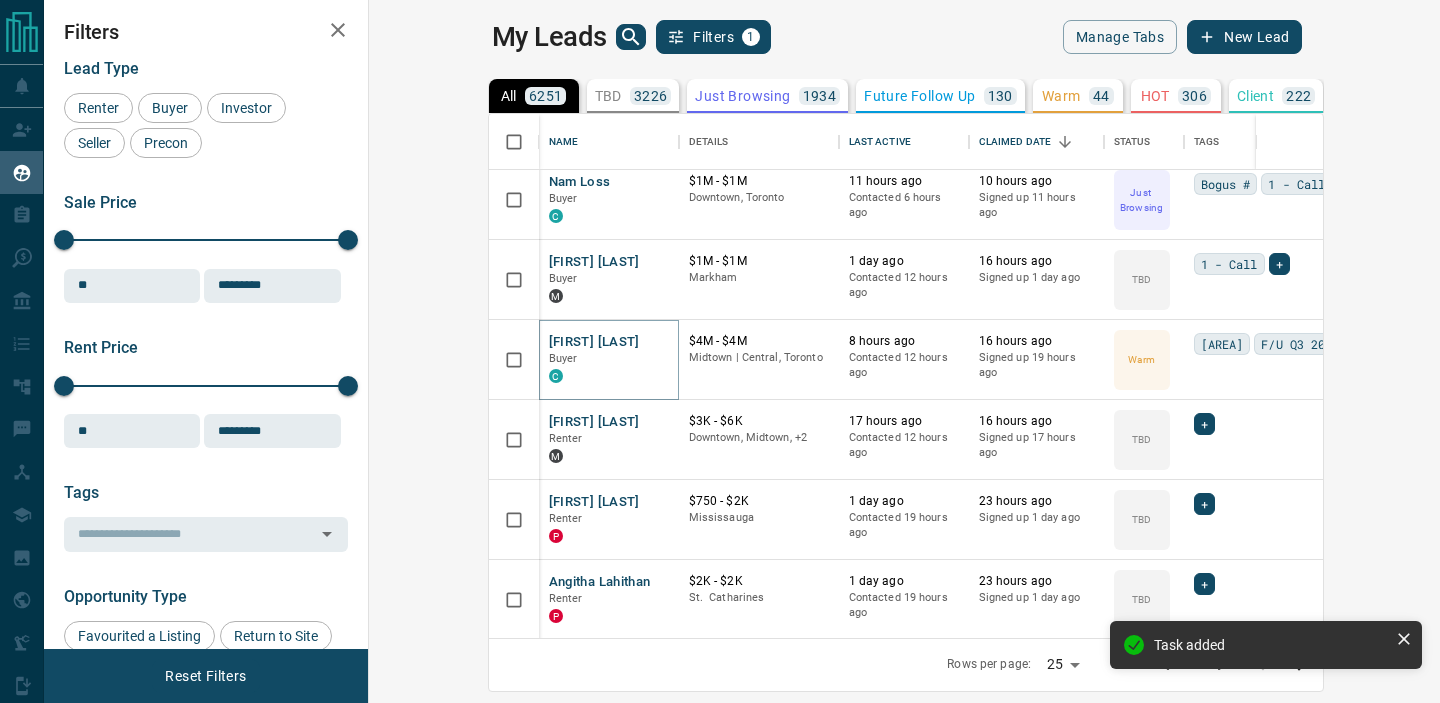 scroll, scrollTop: 501, scrollLeft: 0, axis: vertical 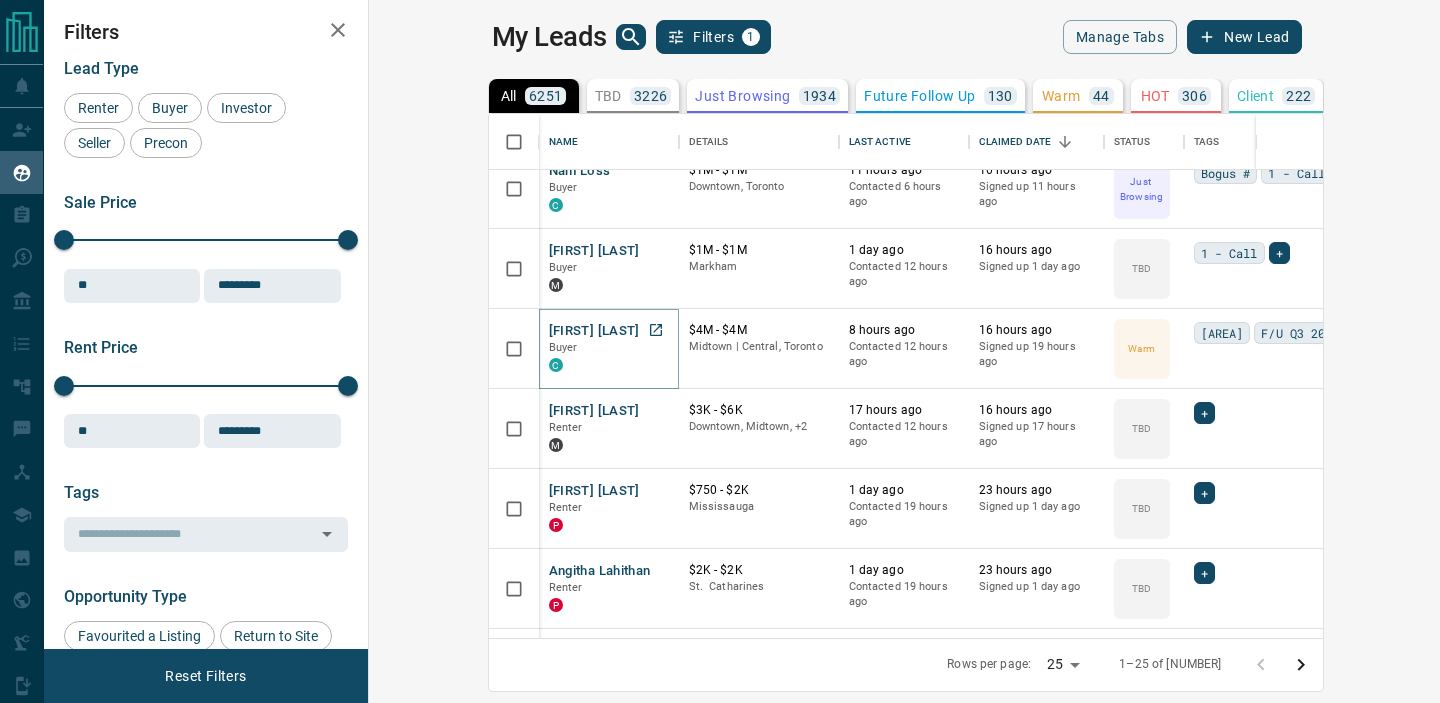 click on "[FIRST] [LAST]" at bounding box center [594, 331] 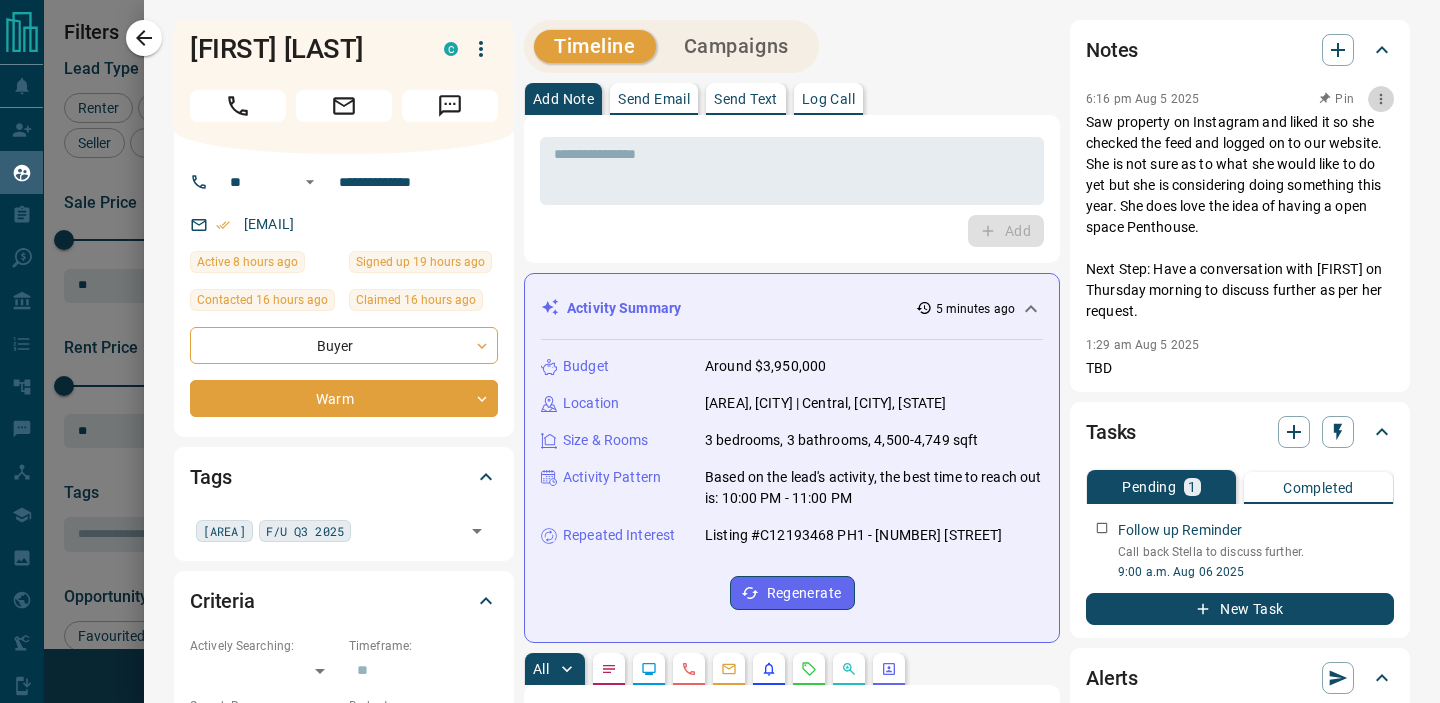 click 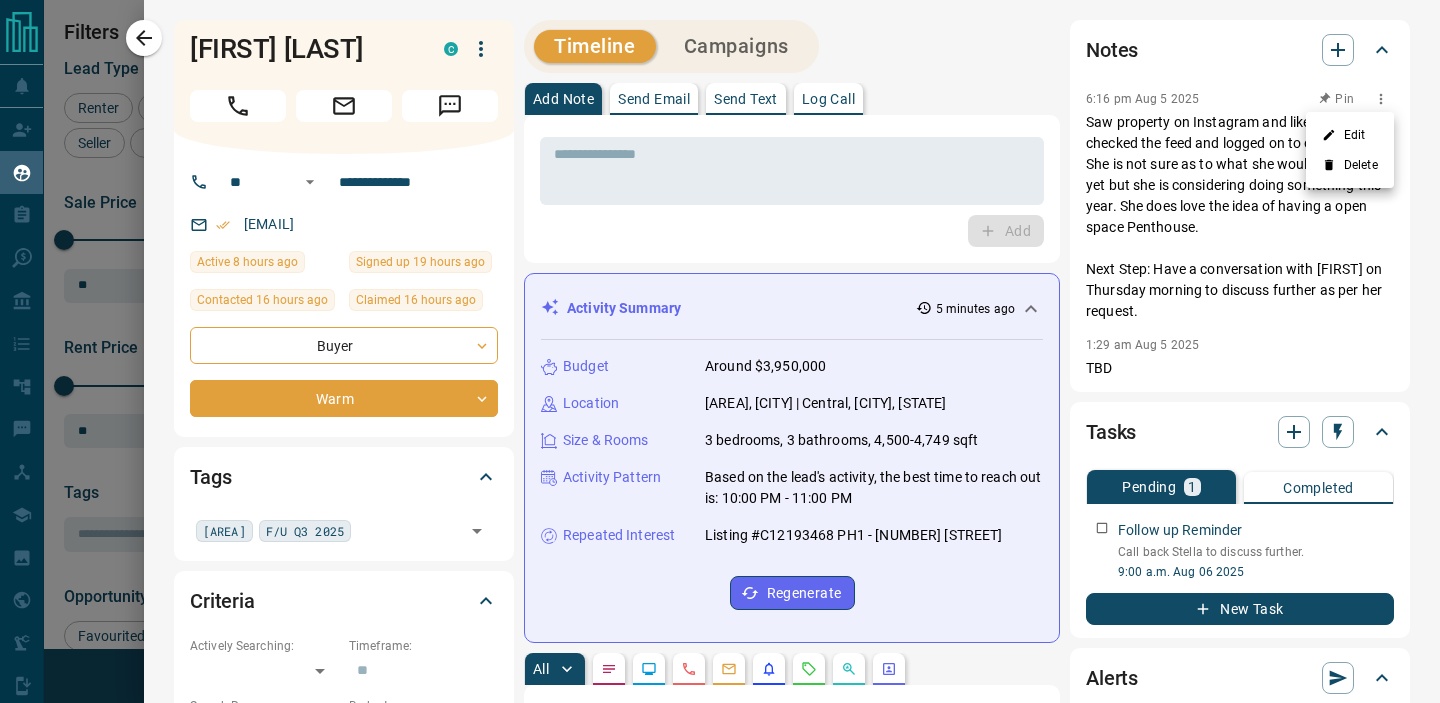 click on "Edit" at bounding box center [1350, 135] 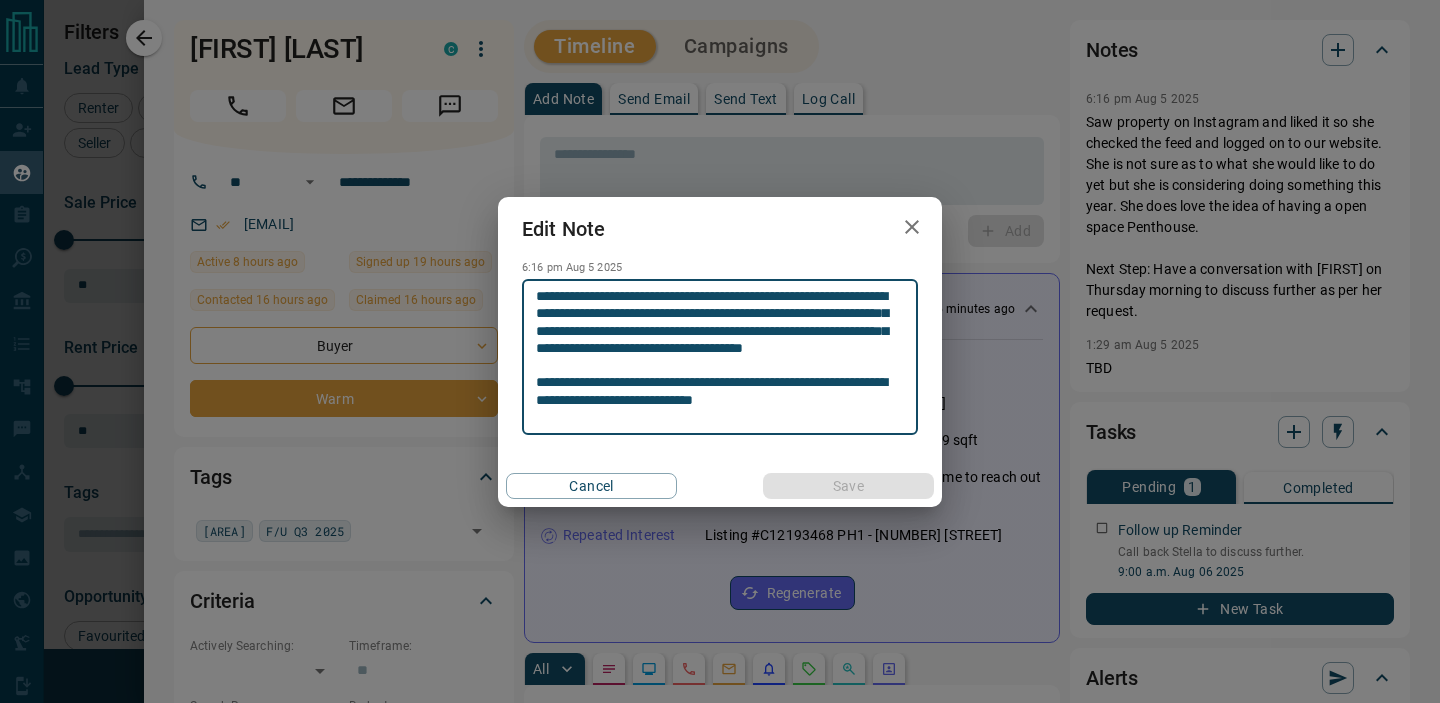 click on "**********" at bounding box center [720, 357] 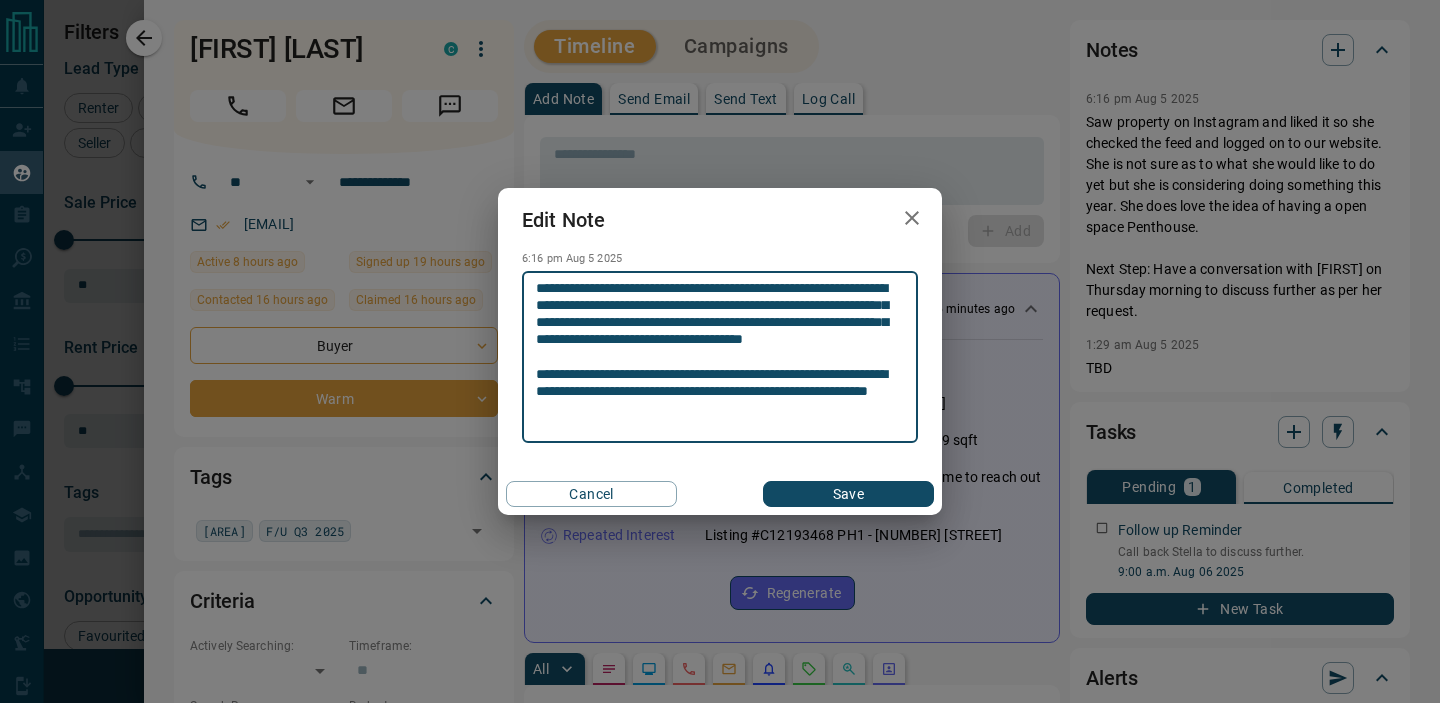 type on "**********" 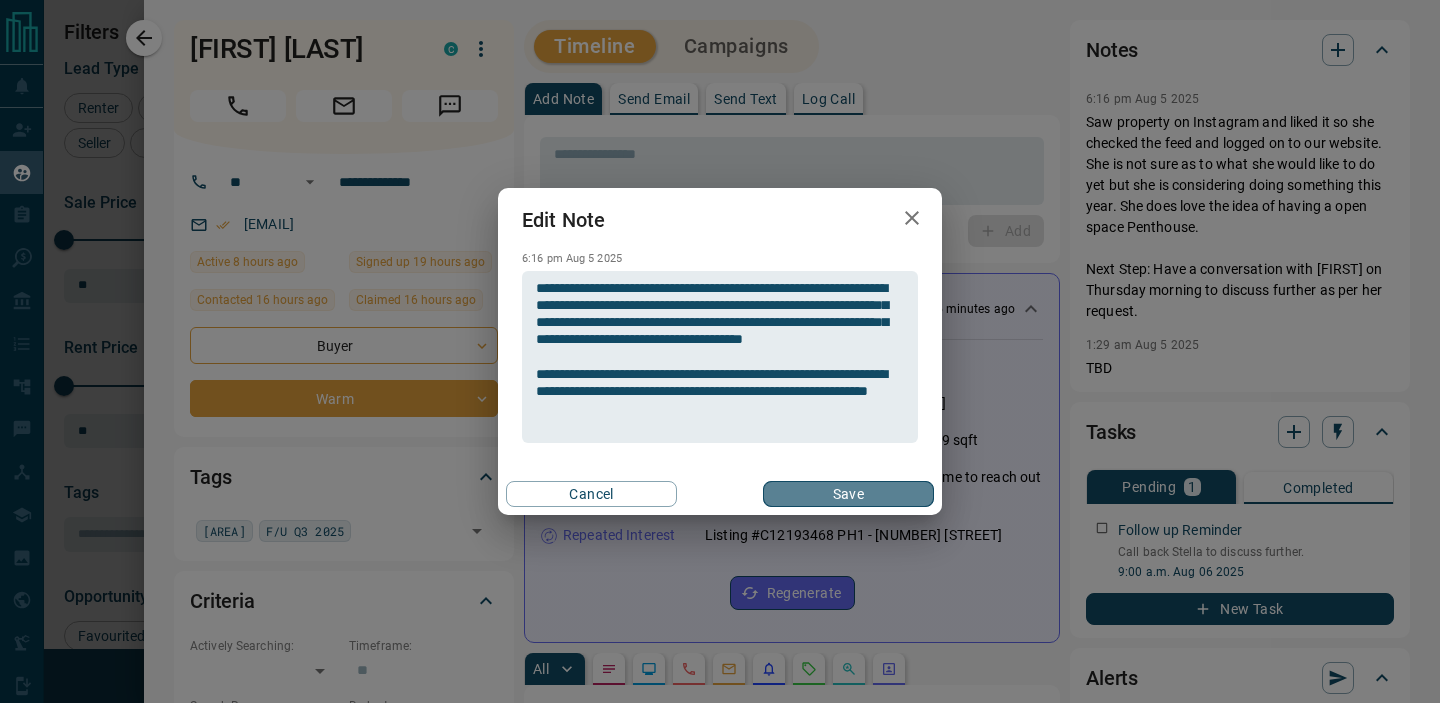 click on "Save" at bounding box center [848, 494] 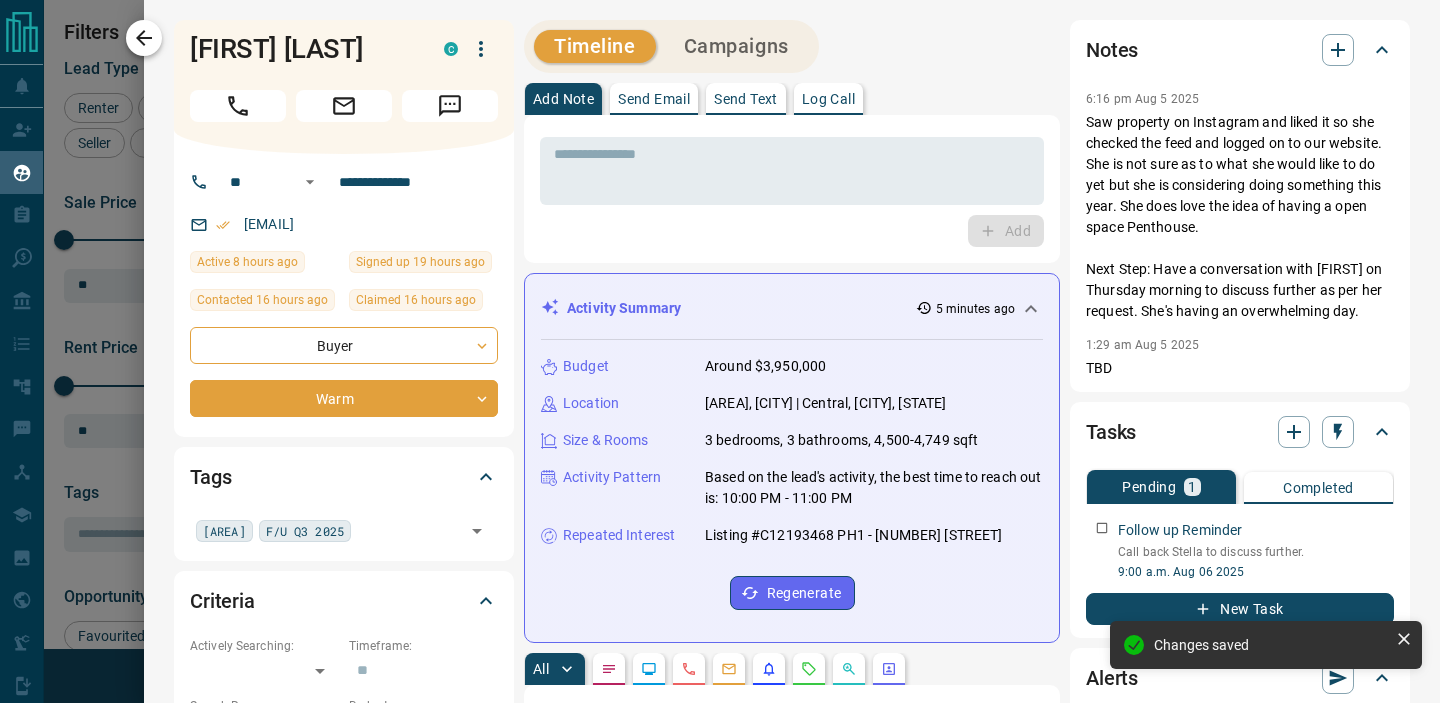 click 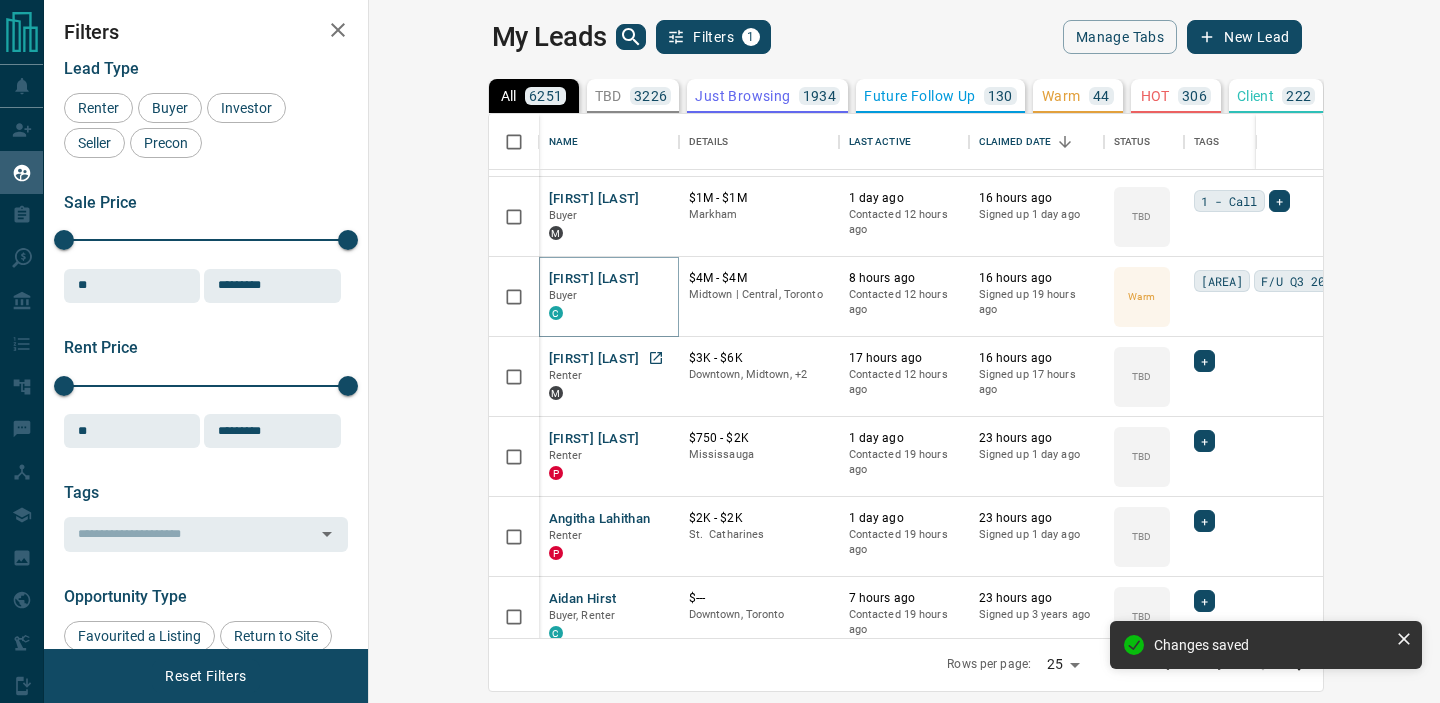 scroll, scrollTop: 558, scrollLeft: 0, axis: vertical 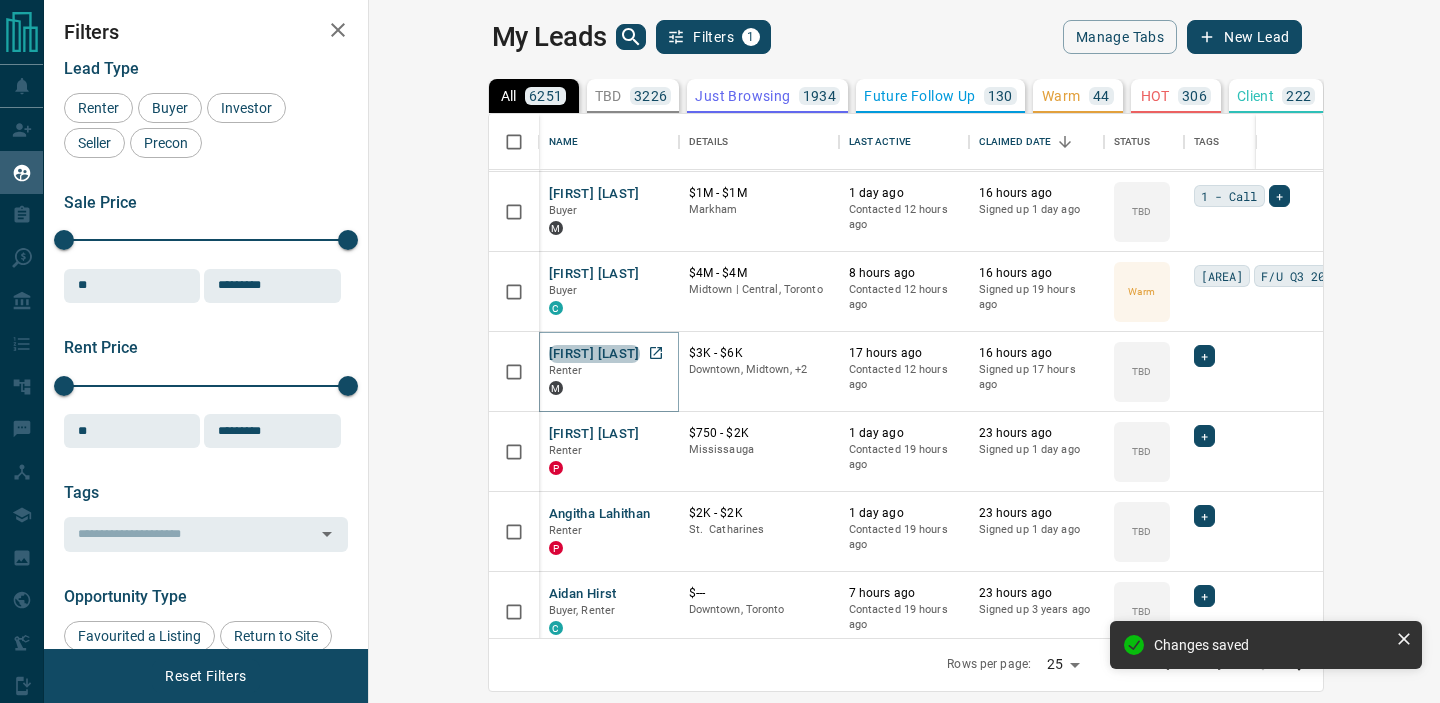 click on "[FIRST] [LAST]" at bounding box center (594, 354) 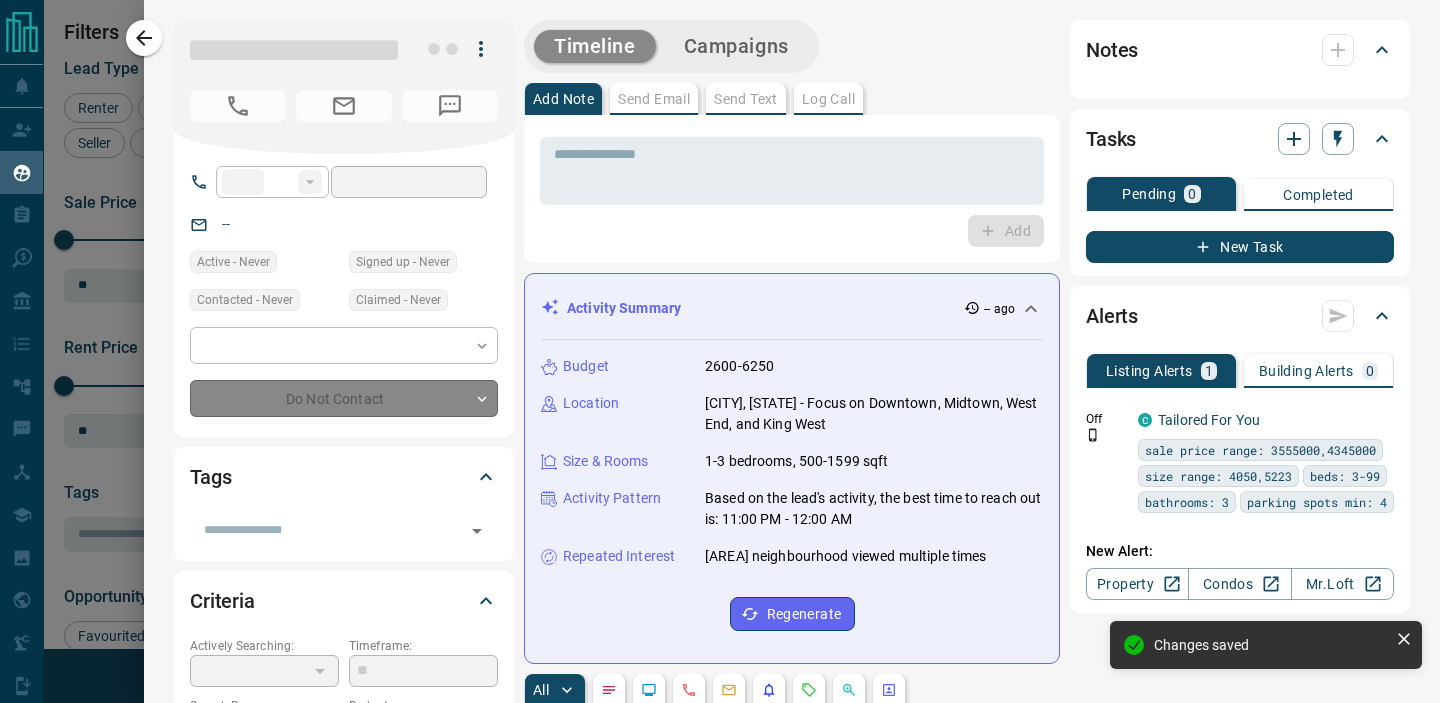 type on "**" 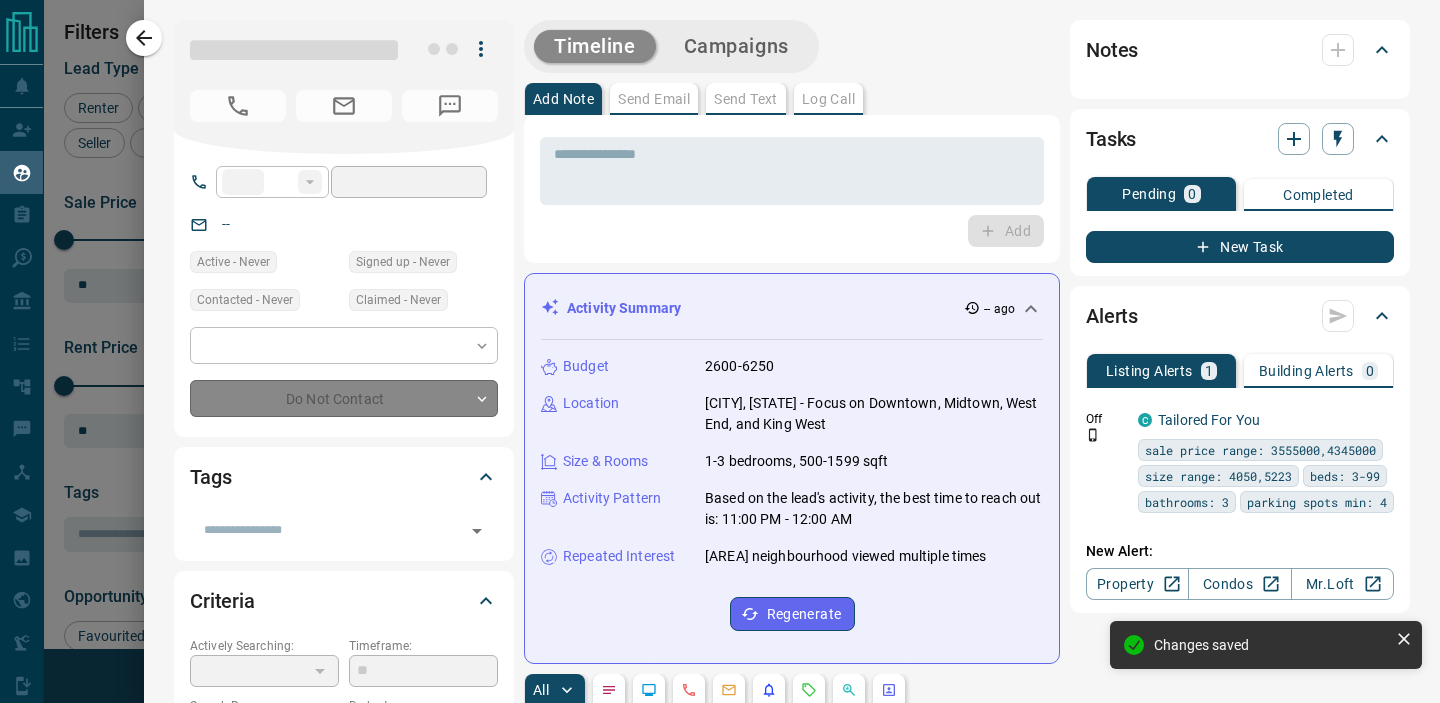 type on "**********" 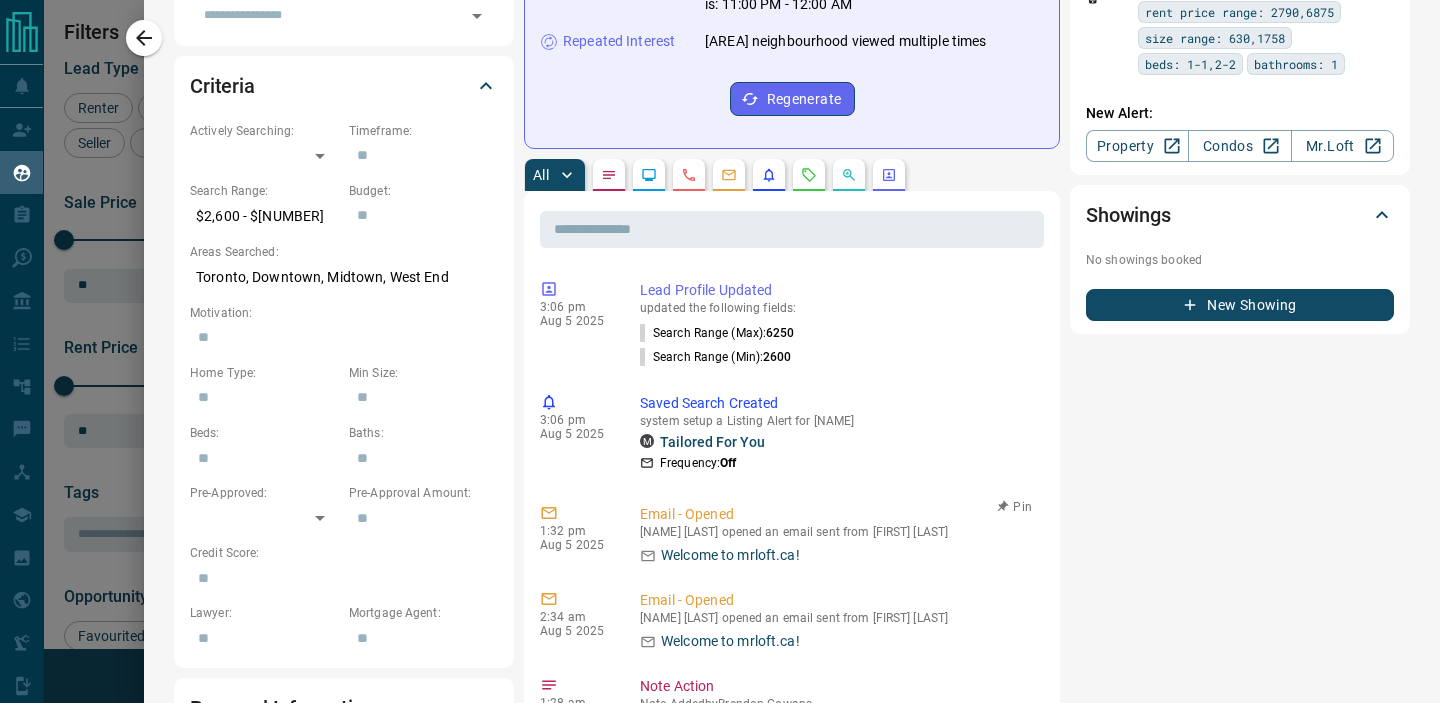 scroll, scrollTop: 0, scrollLeft: 0, axis: both 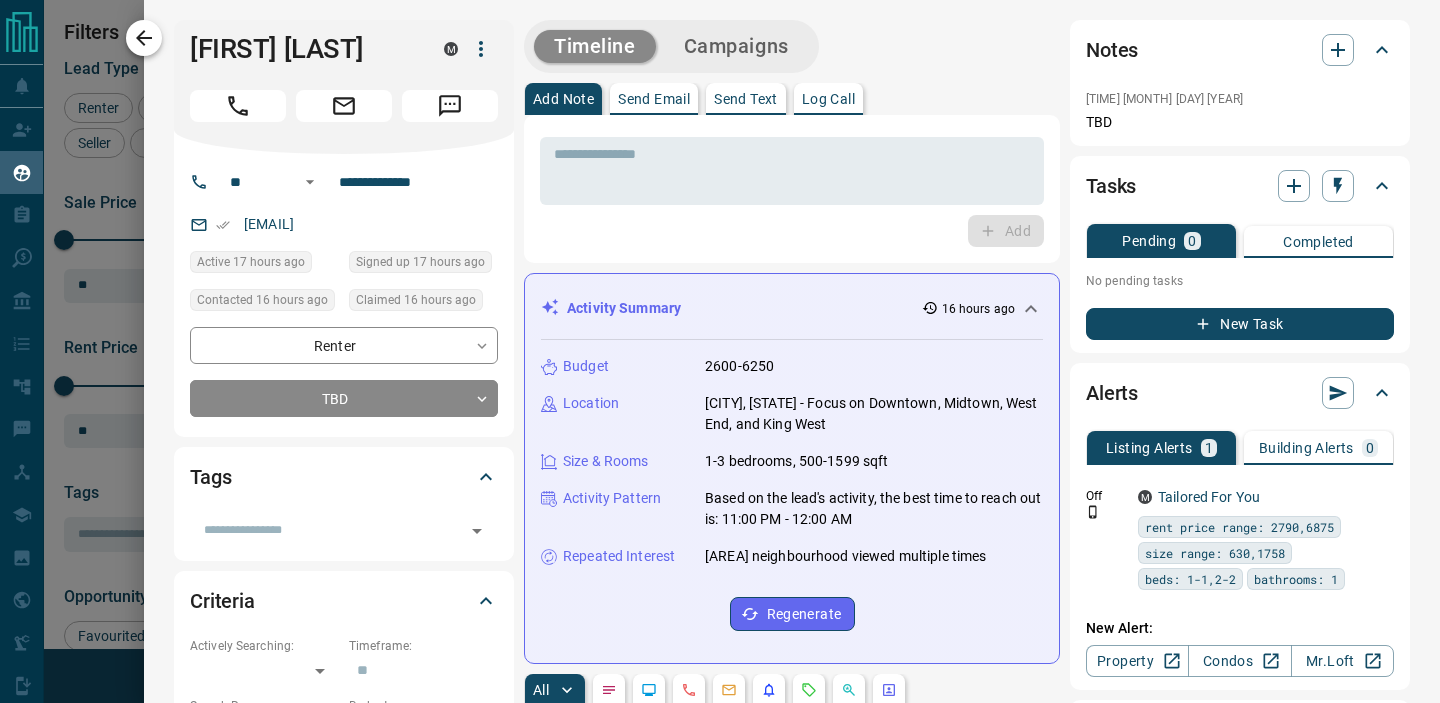 click 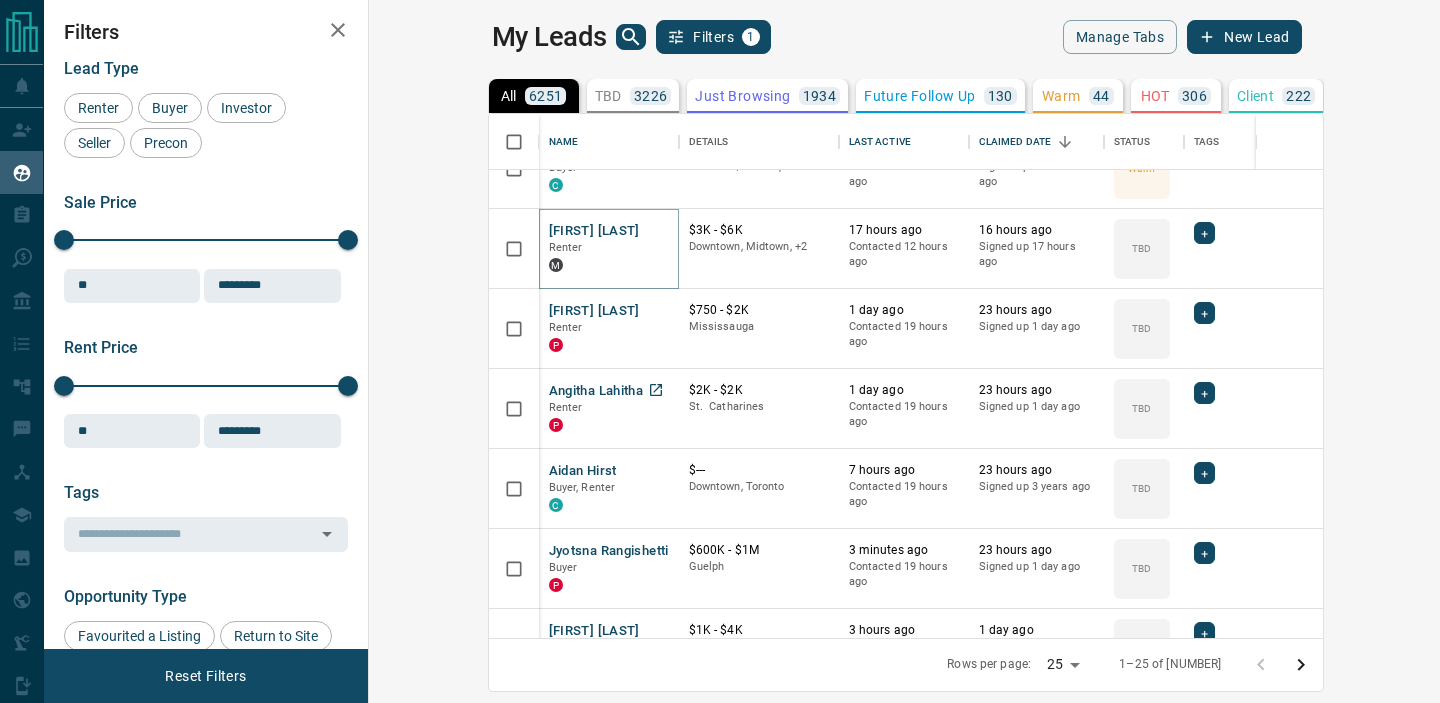 scroll, scrollTop: 685, scrollLeft: 0, axis: vertical 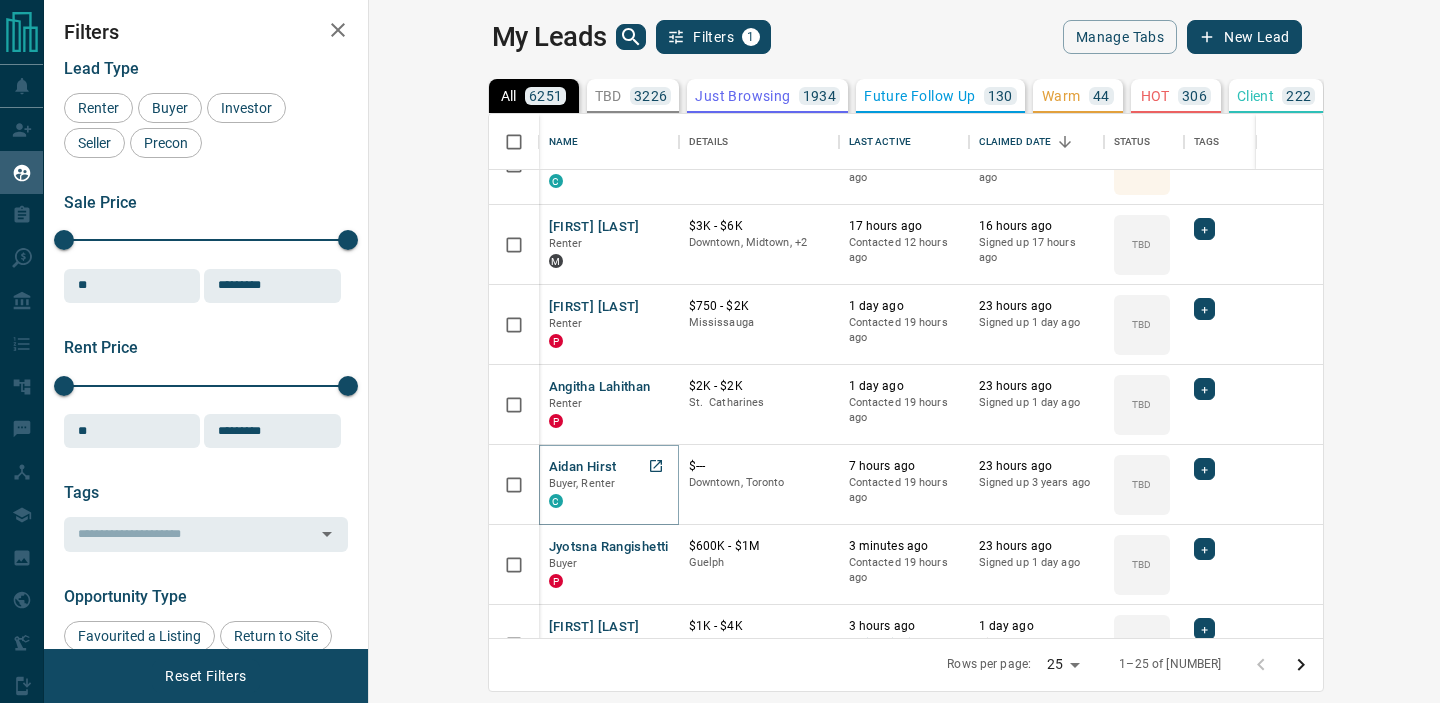 click on "Aidan Hirst" at bounding box center (583, 467) 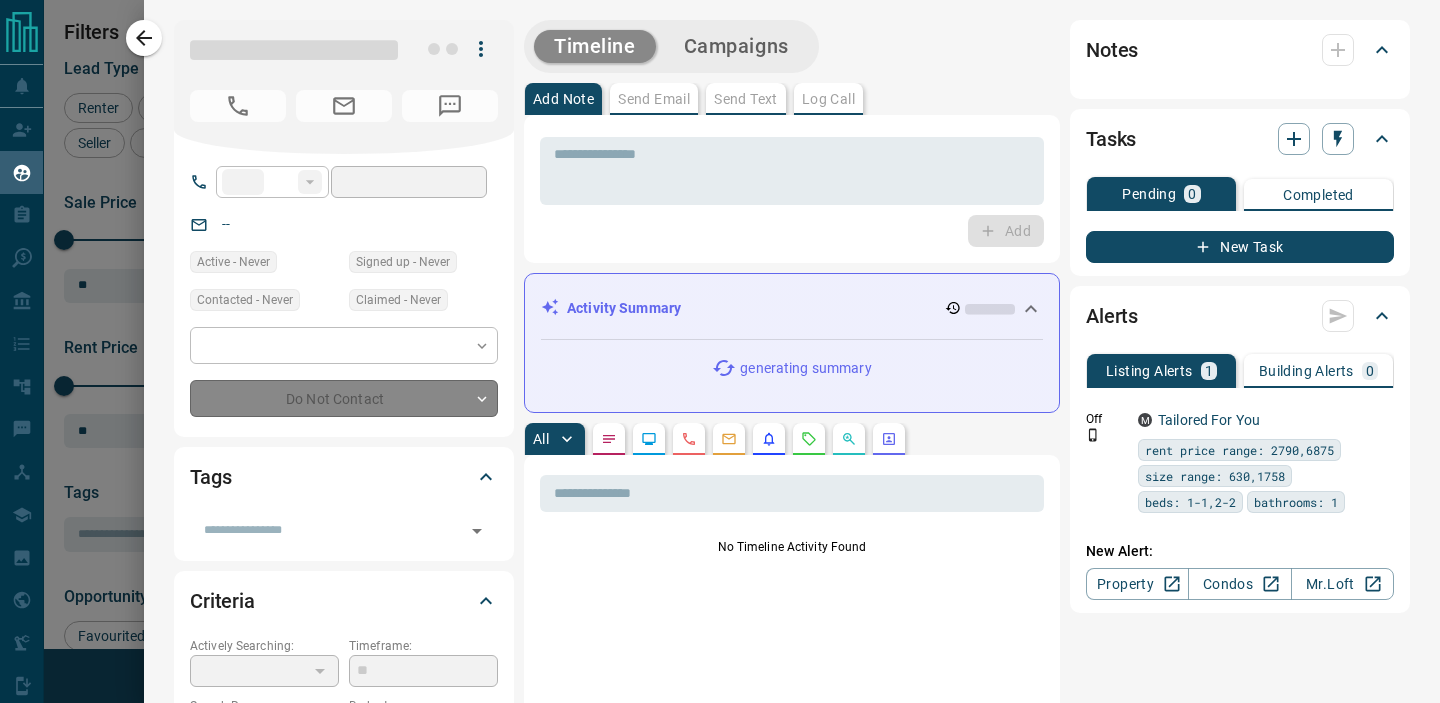 type on "**" 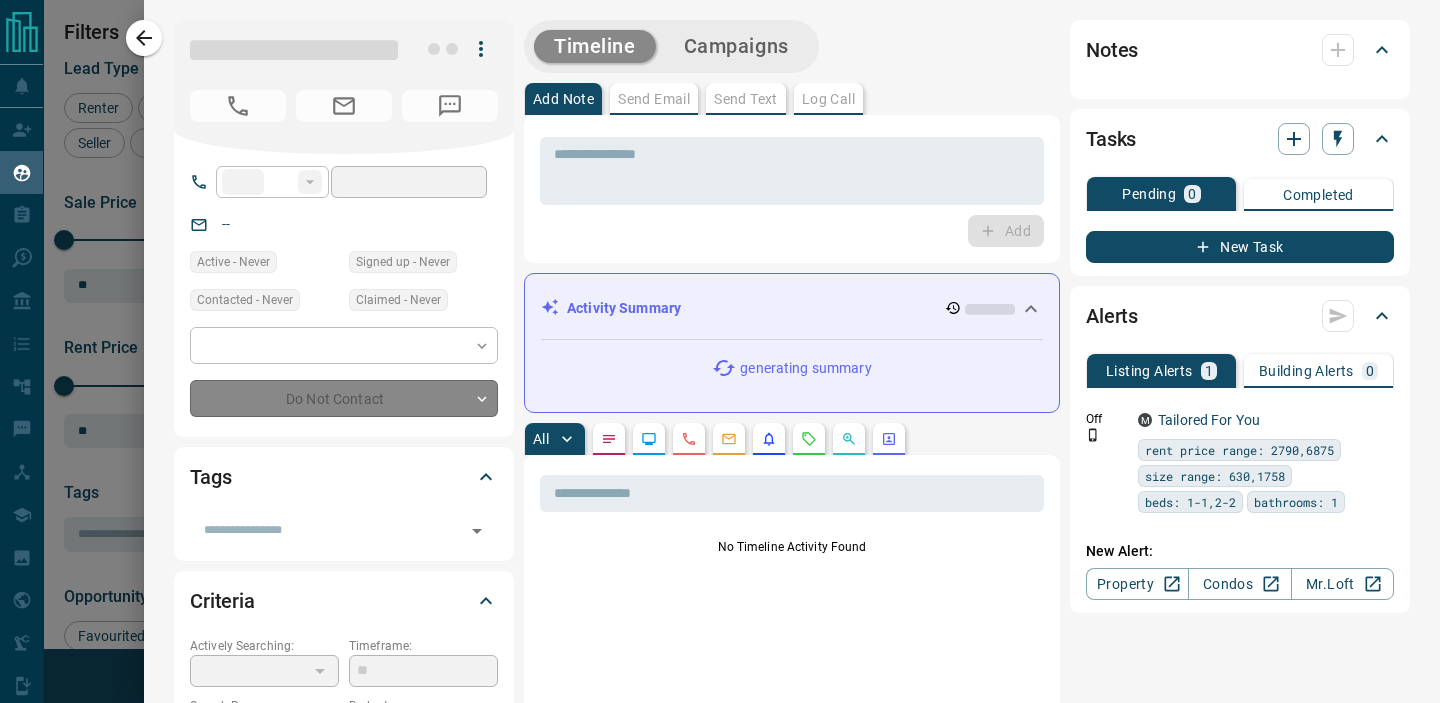 type on "**********" 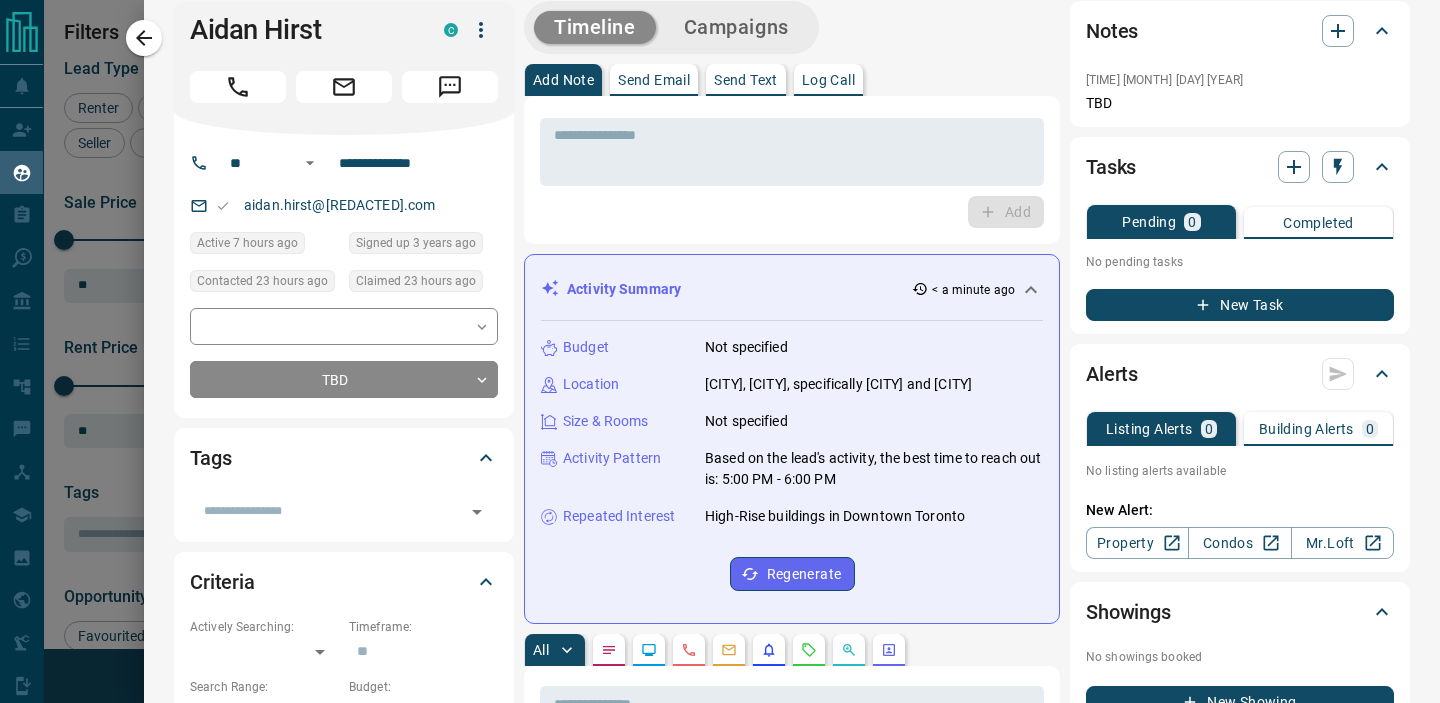scroll, scrollTop: 0, scrollLeft: 0, axis: both 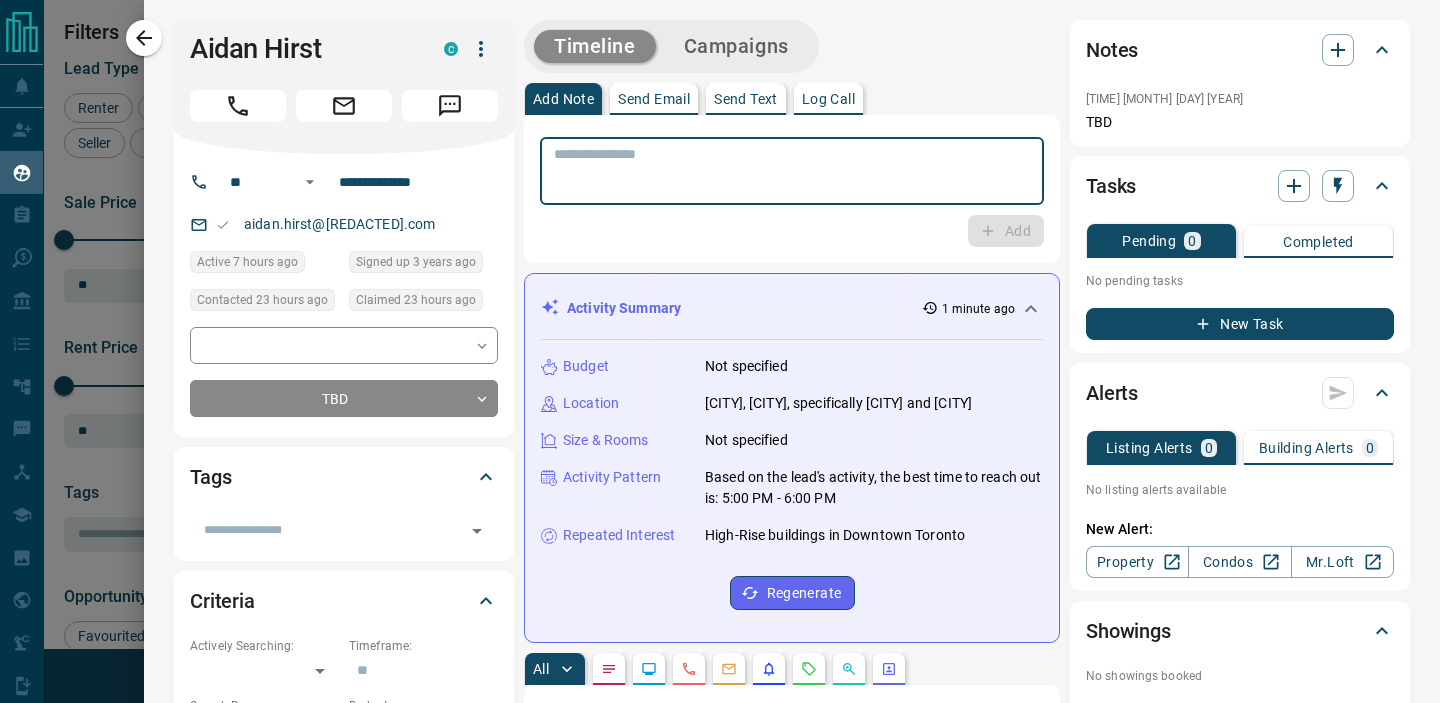 click at bounding box center (792, 171) 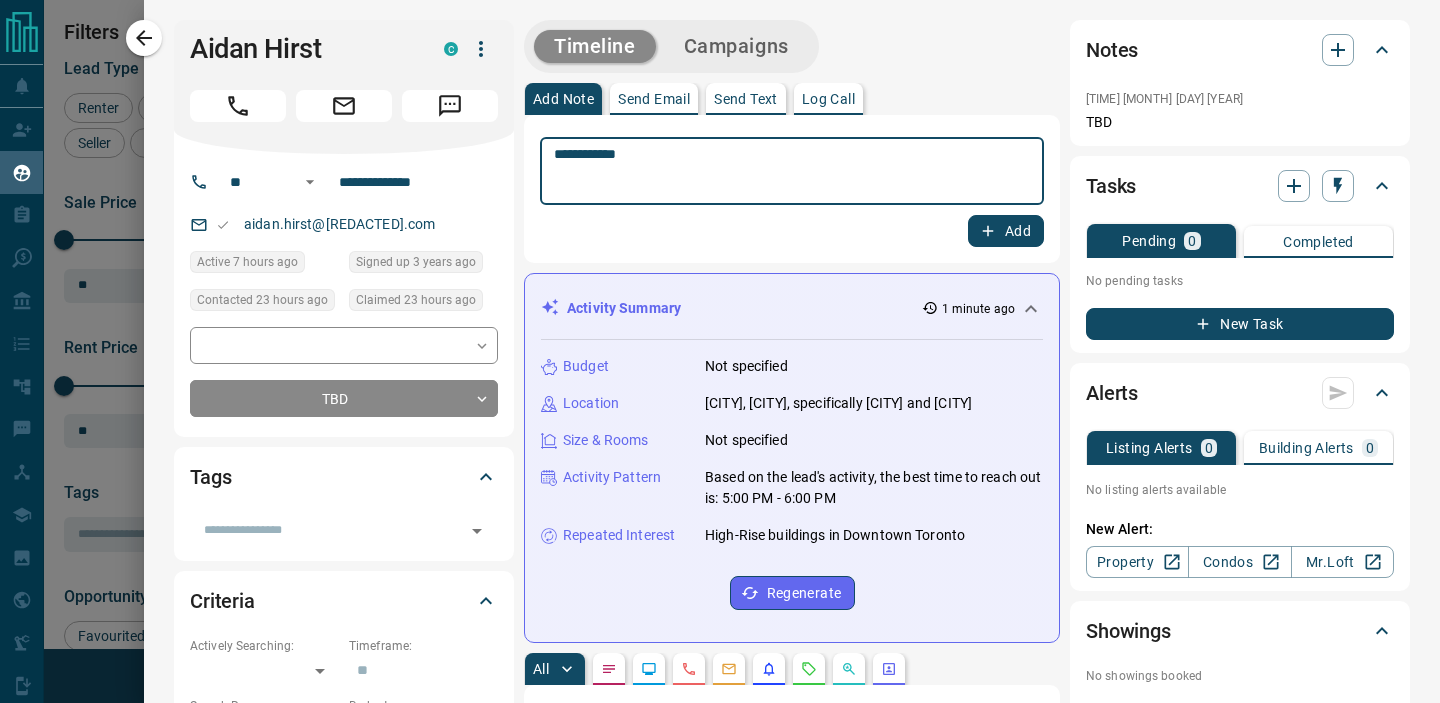 click on "**********" at bounding box center (792, 171) 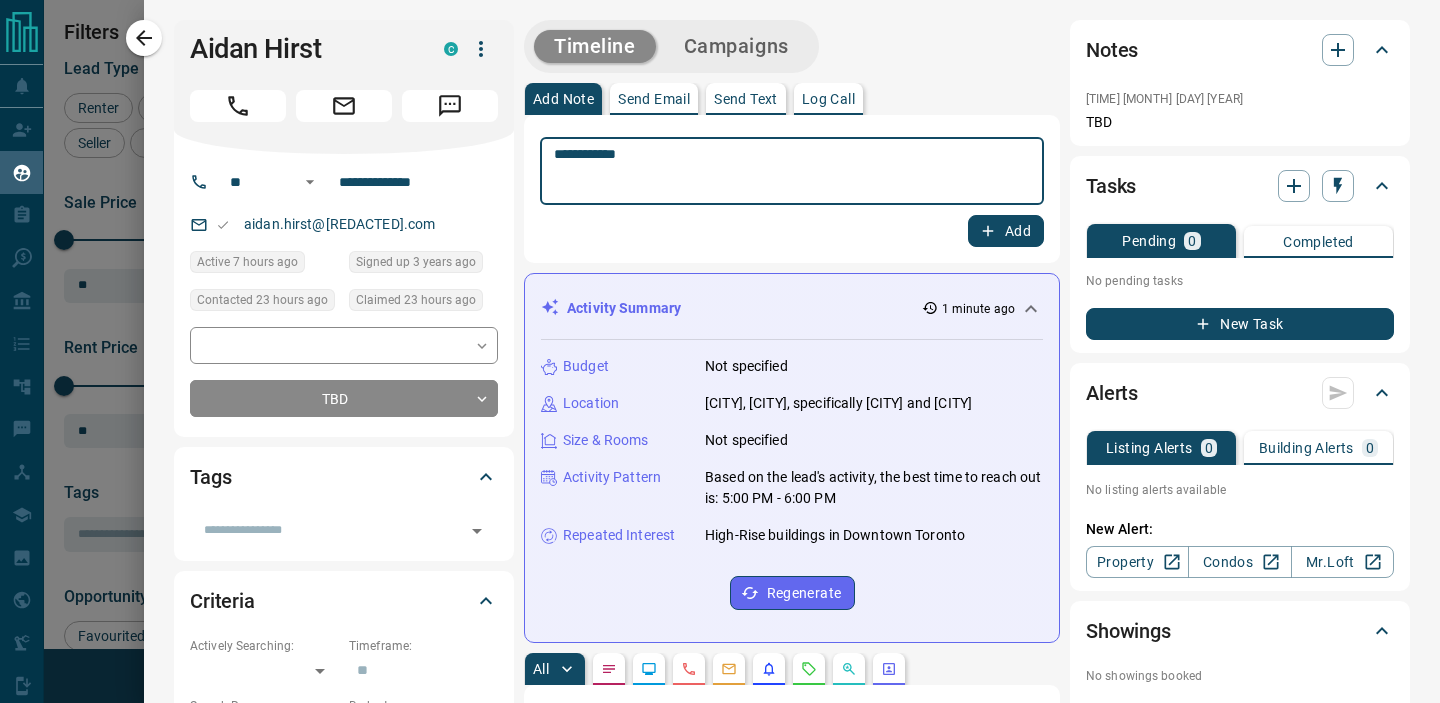drag, startPoint x: 674, startPoint y: 161, endPoint x: 532, endPoint y: 154, distance: 142.17242 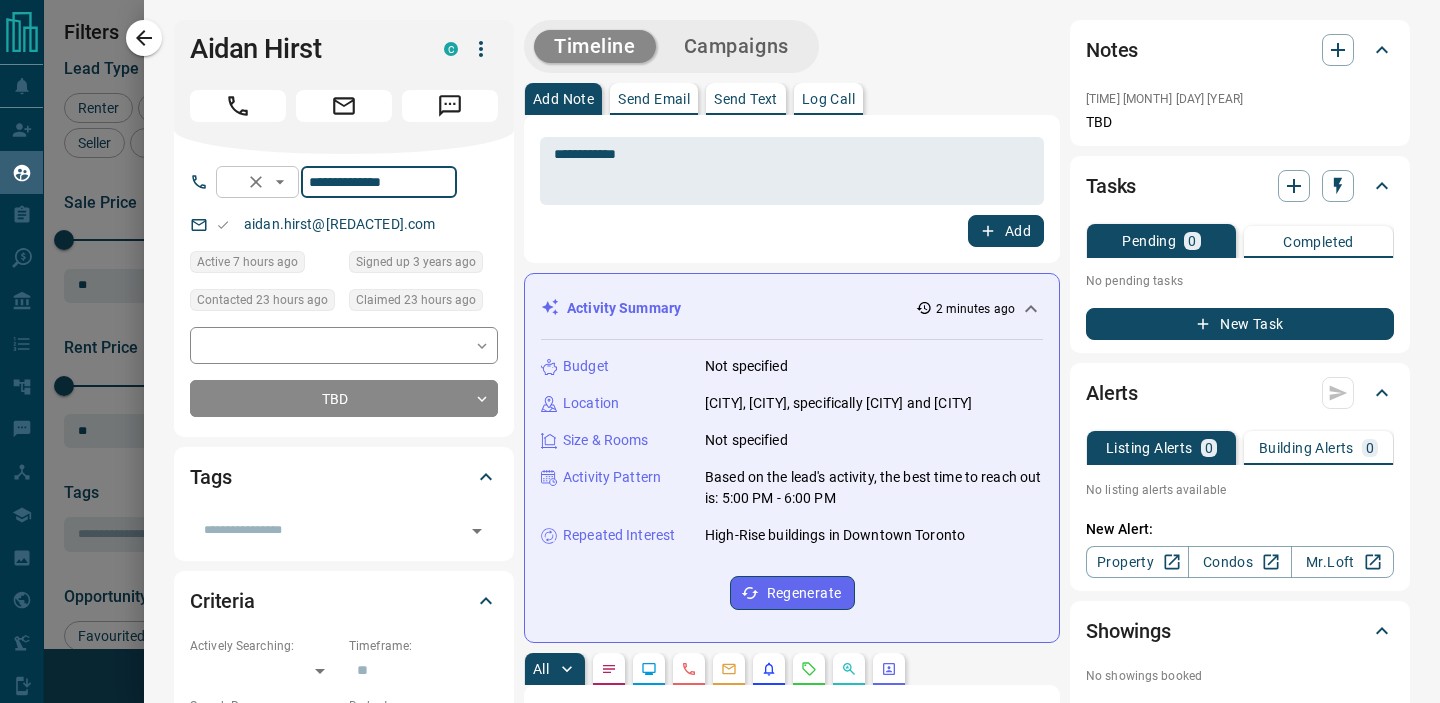 drag, startPoint x: 455, startPoint y: 178, endPoint x: 281, endPoint y: 179, distance: 174.00287 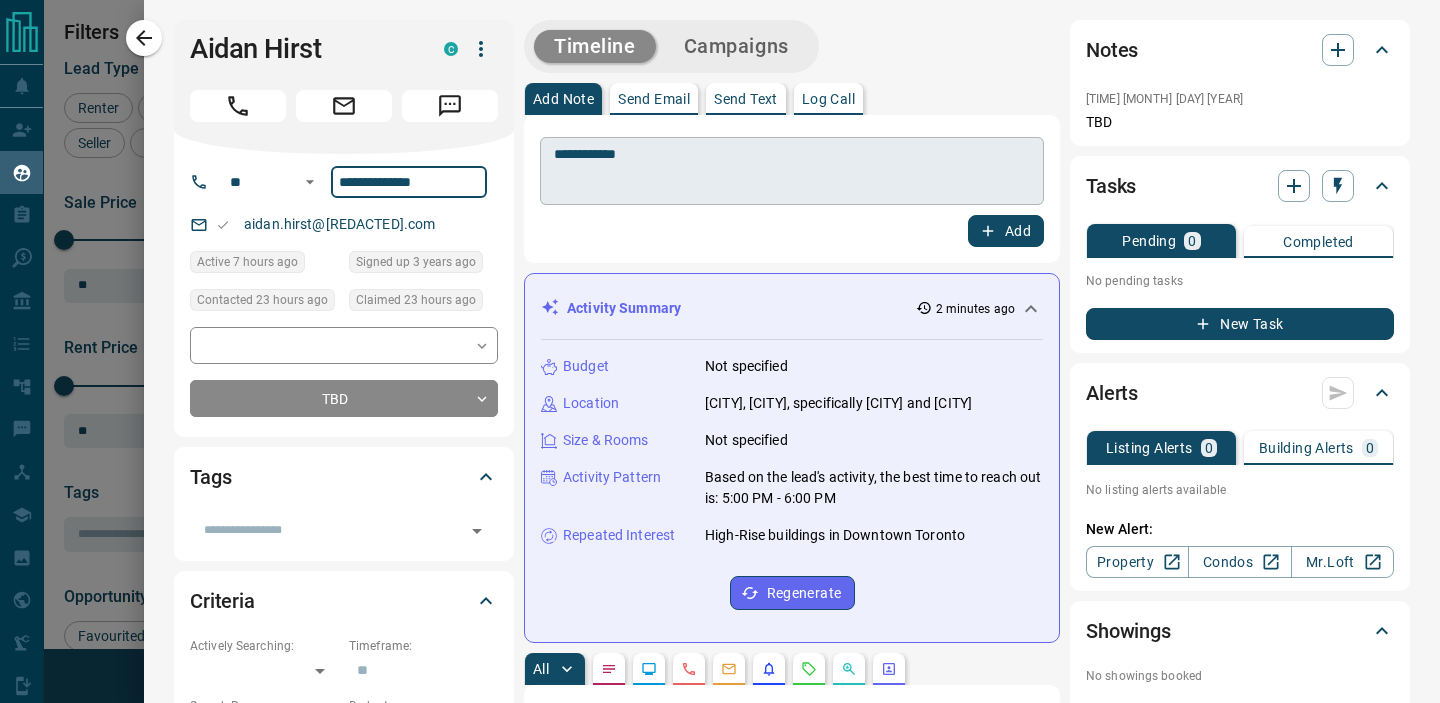 drag, startPoint x: 445, startPoint y: 185, endPoint x: 728, endPoint y: 152, distance: 284.91754 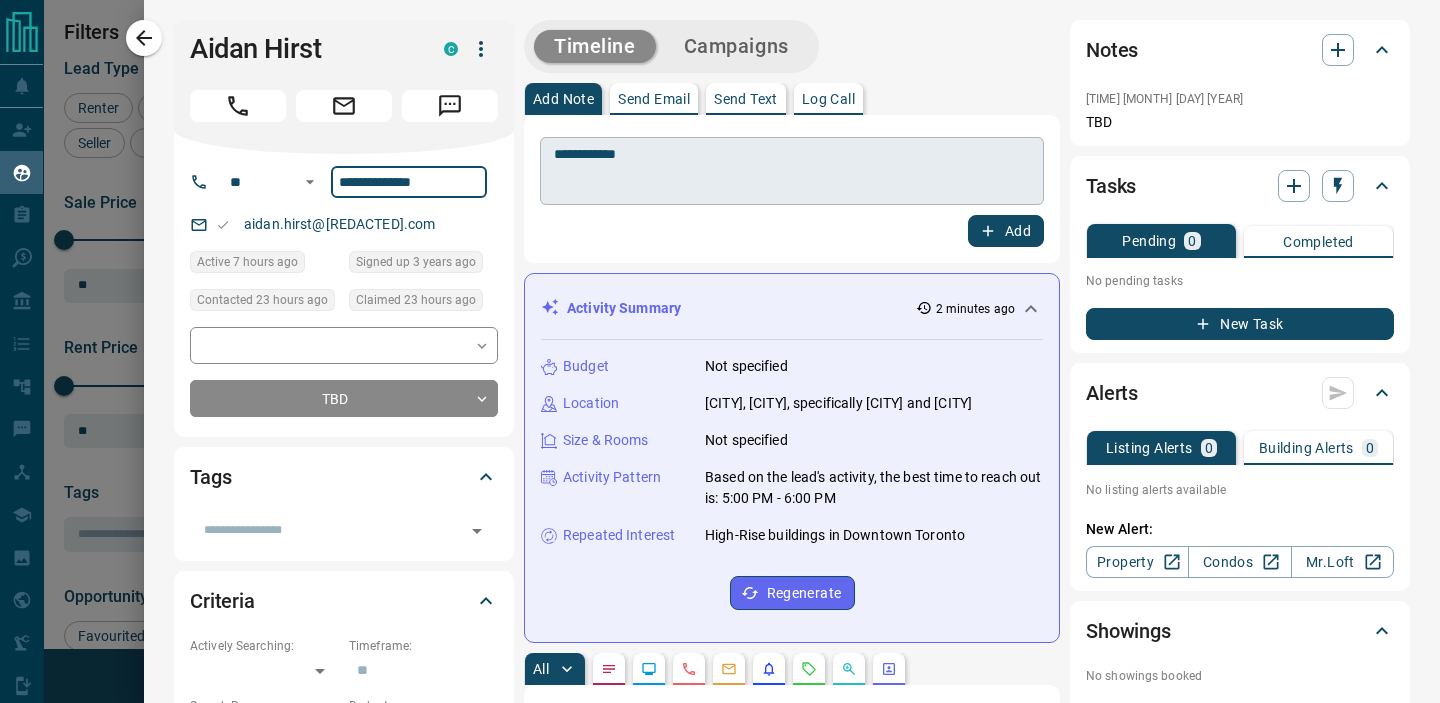 click on "**********" at bounding box center [792, 1004] 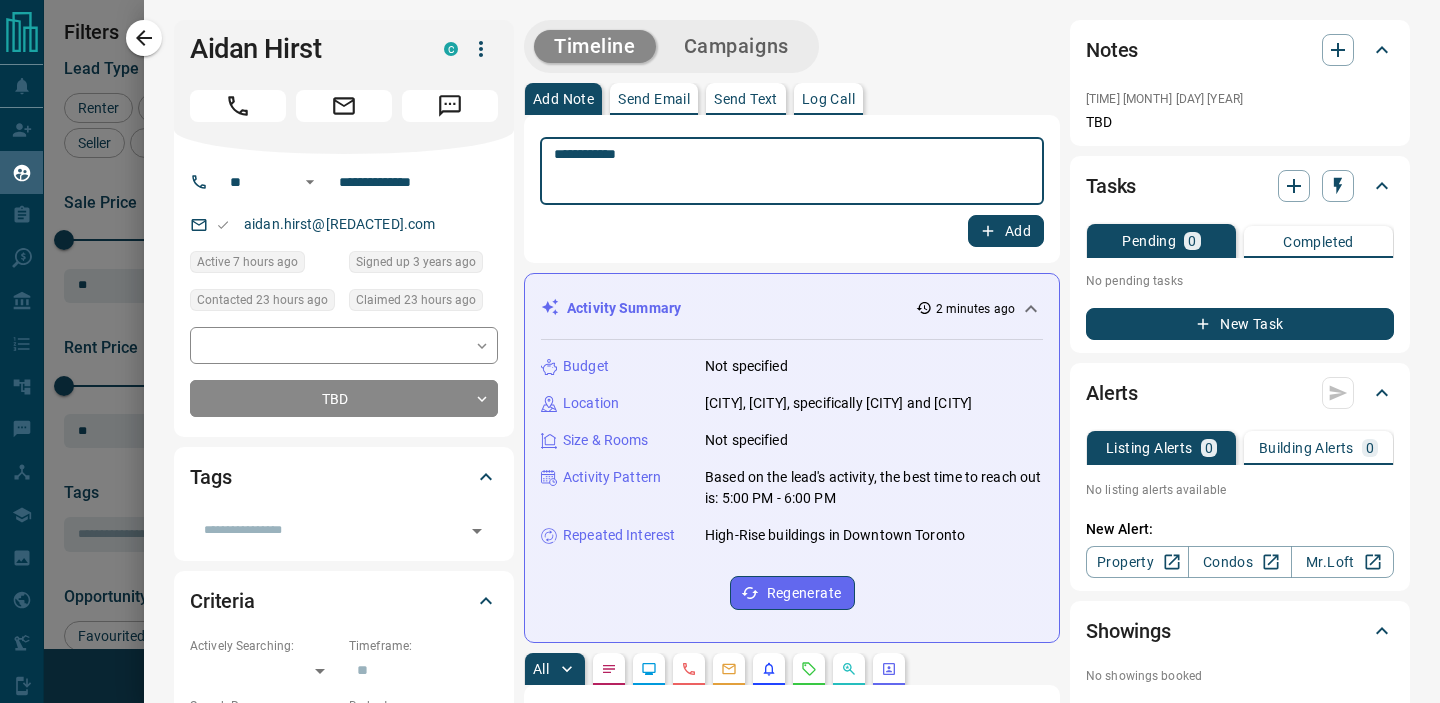 click on "**********" at bounding box center [792, 171] 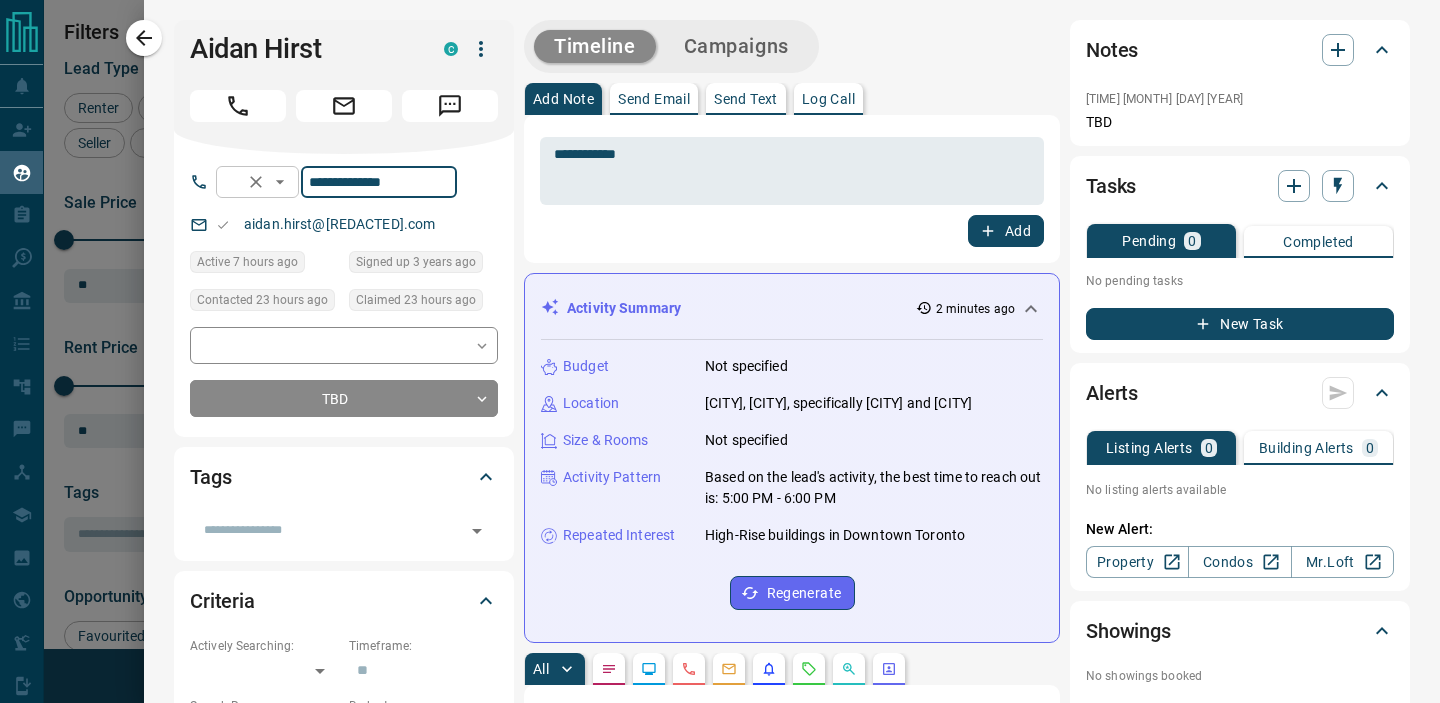 drag, startPoint x: 462, startPoint y: 180, endPoint x: 321, endPoint y: 179, distance: 141.00354 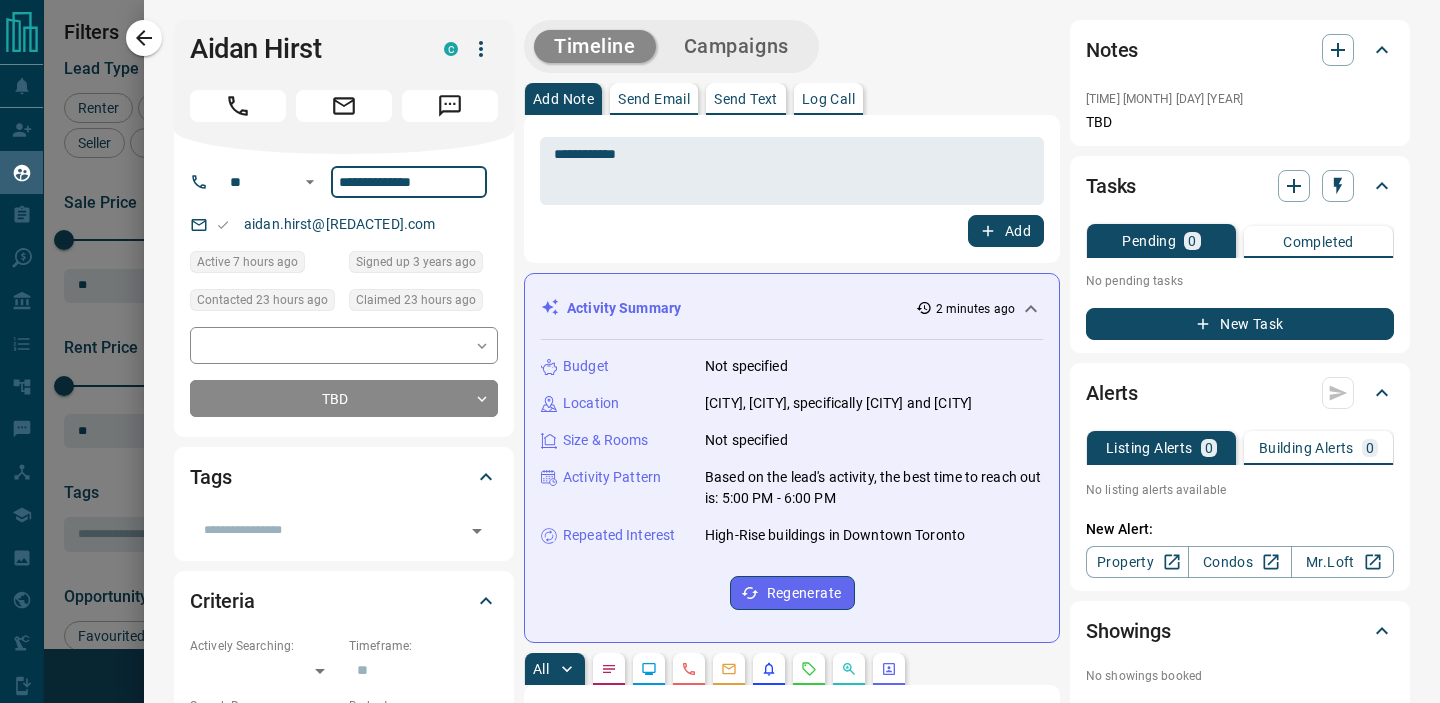 drag, startPoint x: 461, startPoint y: 184, endPoint x: 341, endPoint y: 189, distance: 120.10412 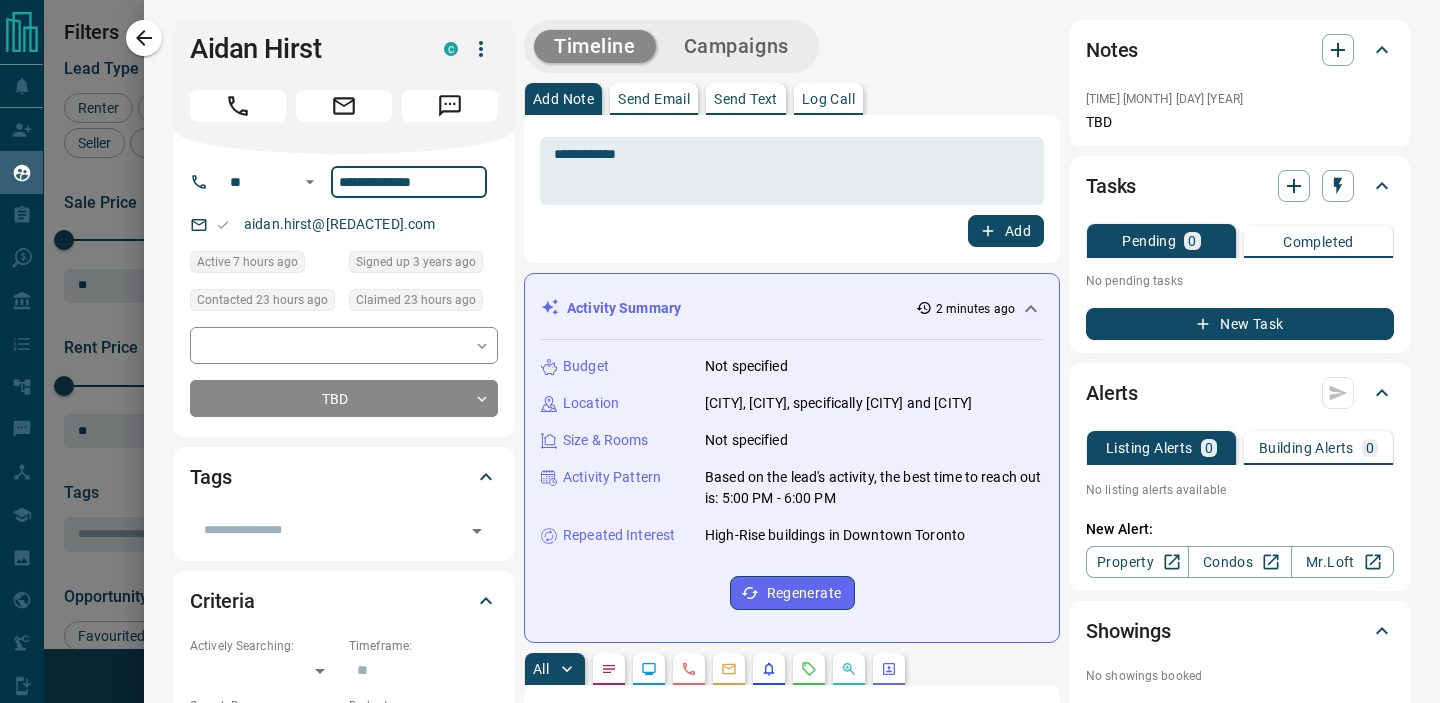 click on "**********" at bounding box center (409, 182) 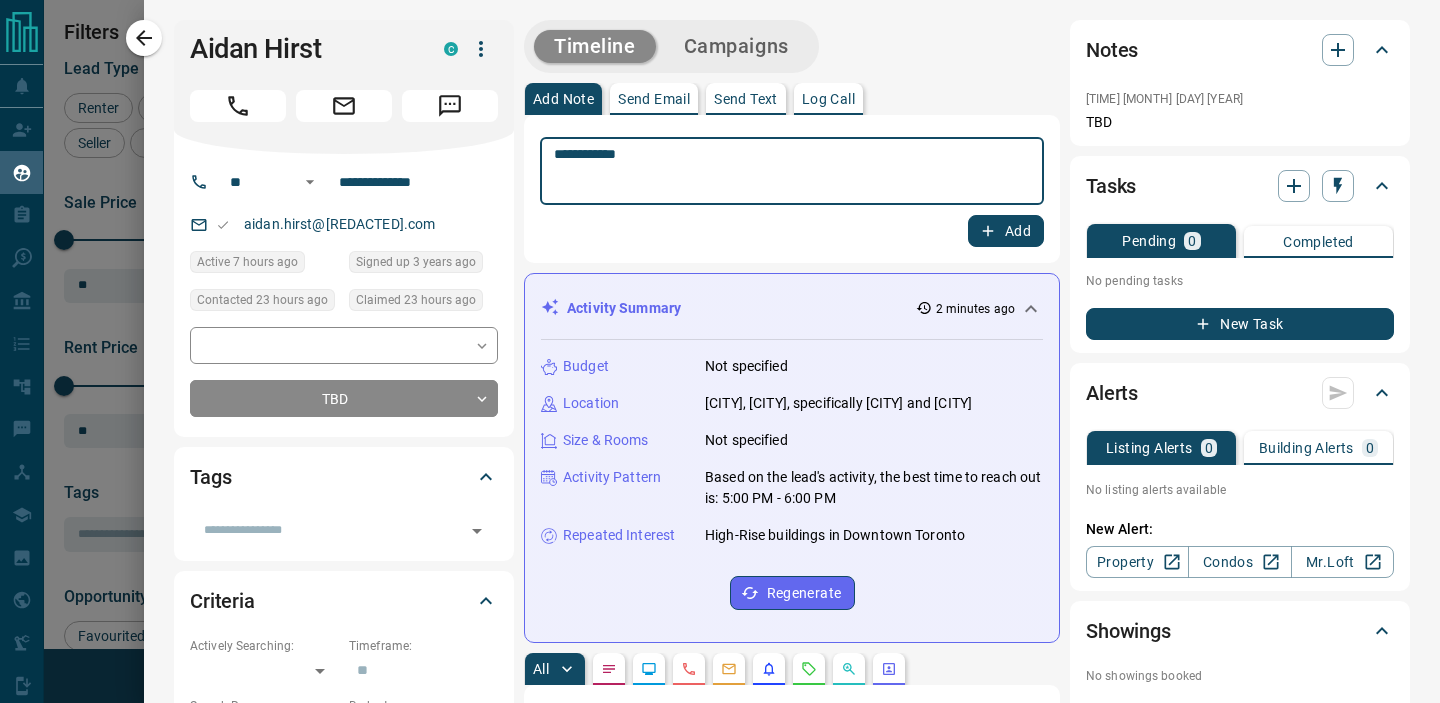 click on "**********" at bounding box center (792, 171) 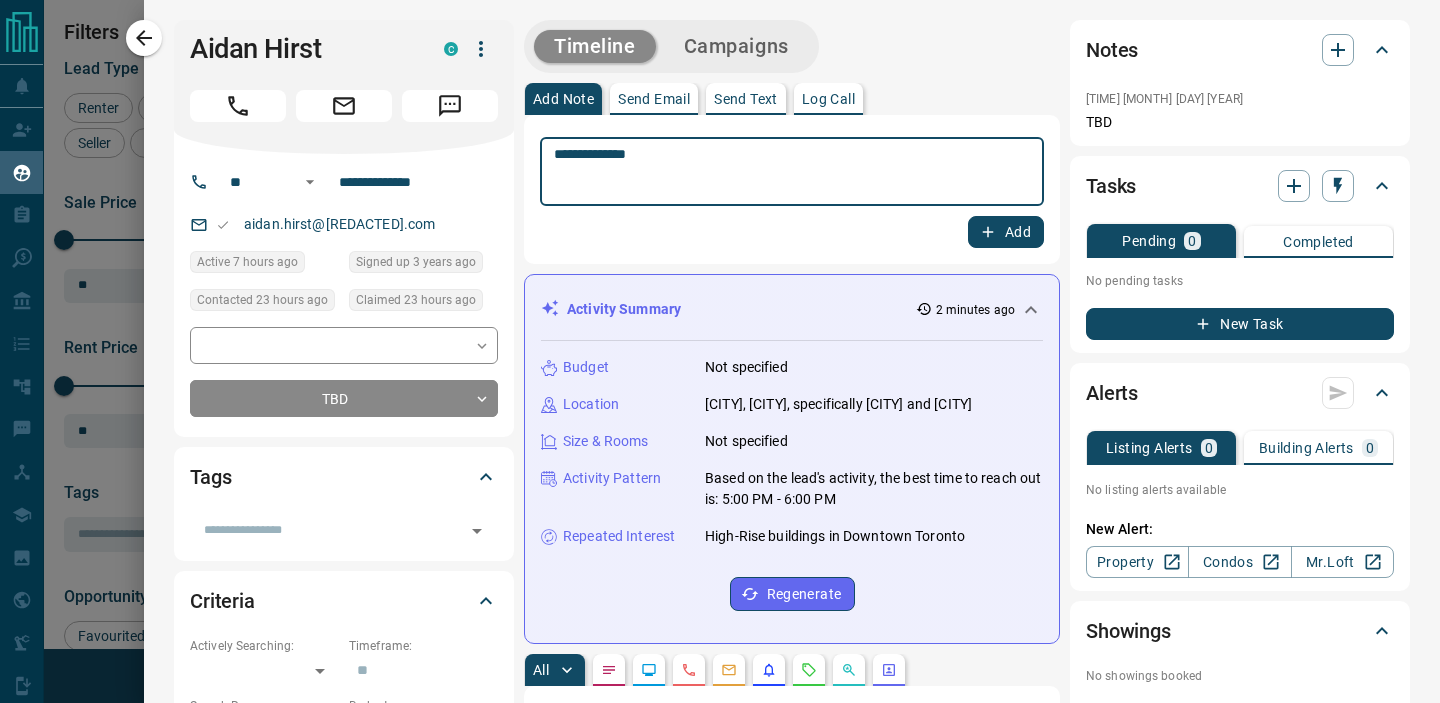 paste on "**********" 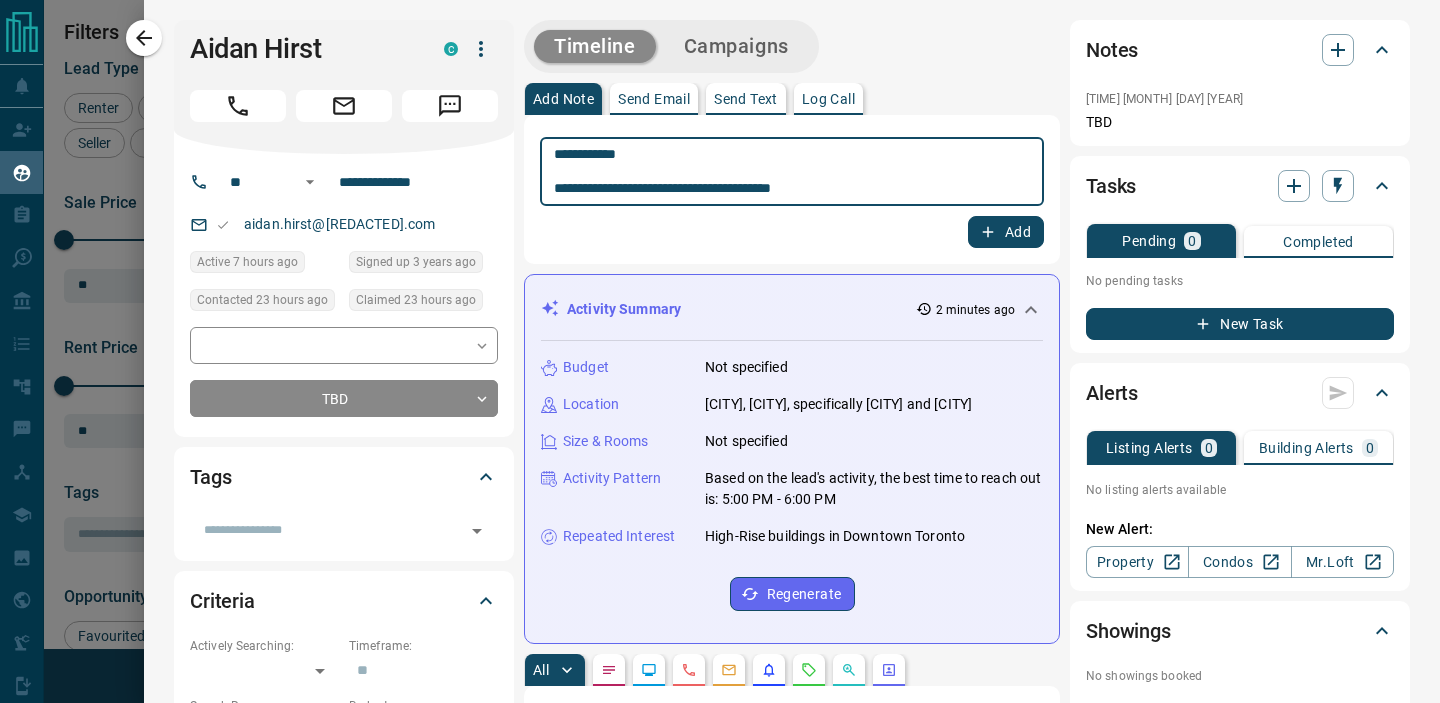 drag, startPoint x: 658, startPoint y: 157, endPoint x: 512, endPoint y: 157, distance: 146 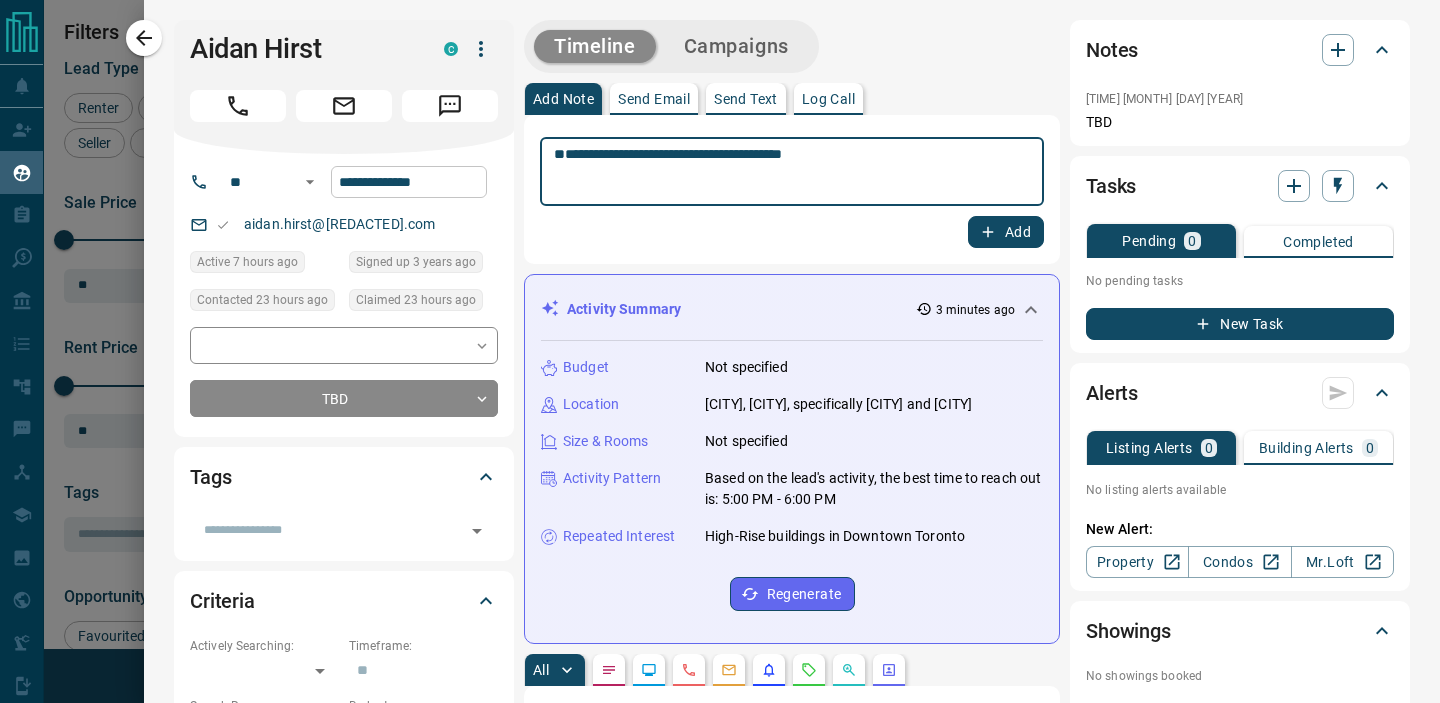 type on "**********" 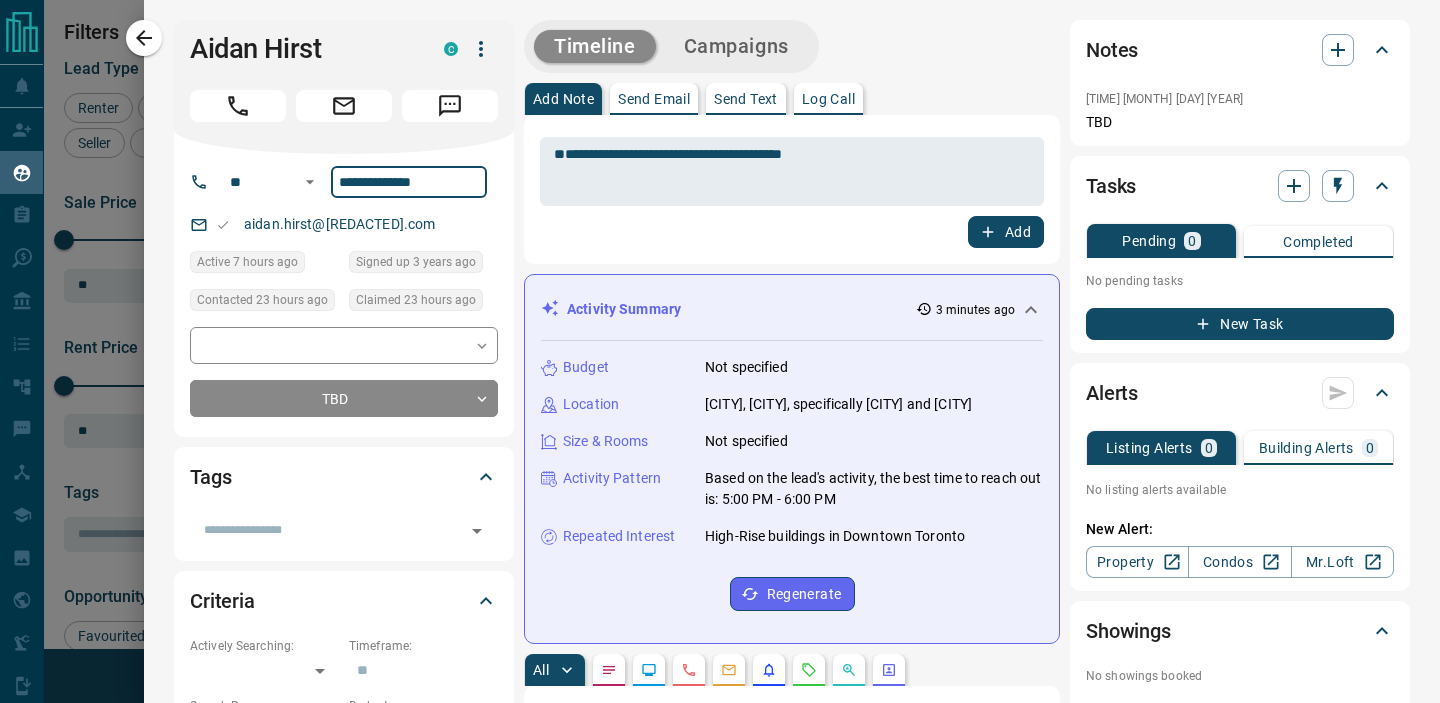 drag, startPoint x: 453, startPoint y: 191, endPoint x: 332, endPoint y: 182, distance: 121.33425 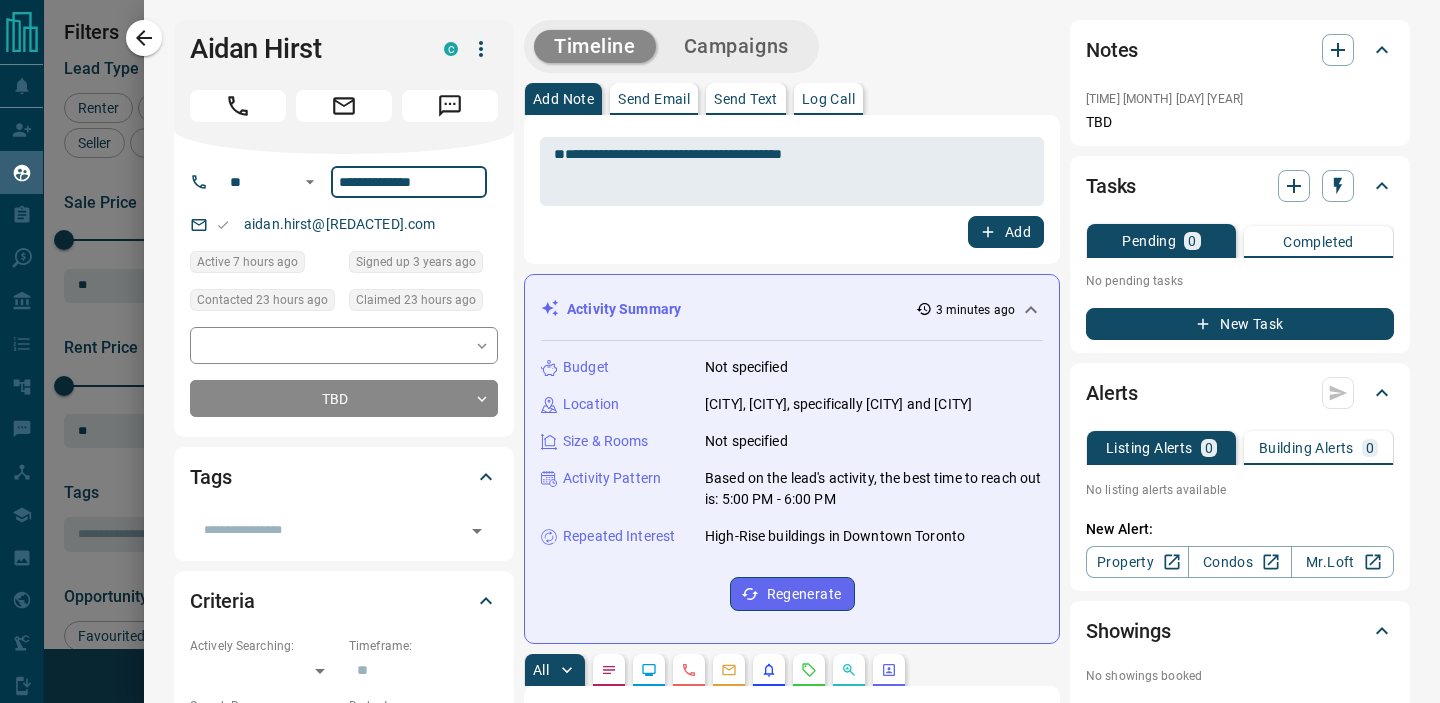 click on "**********" at bounding box center [409, 182] 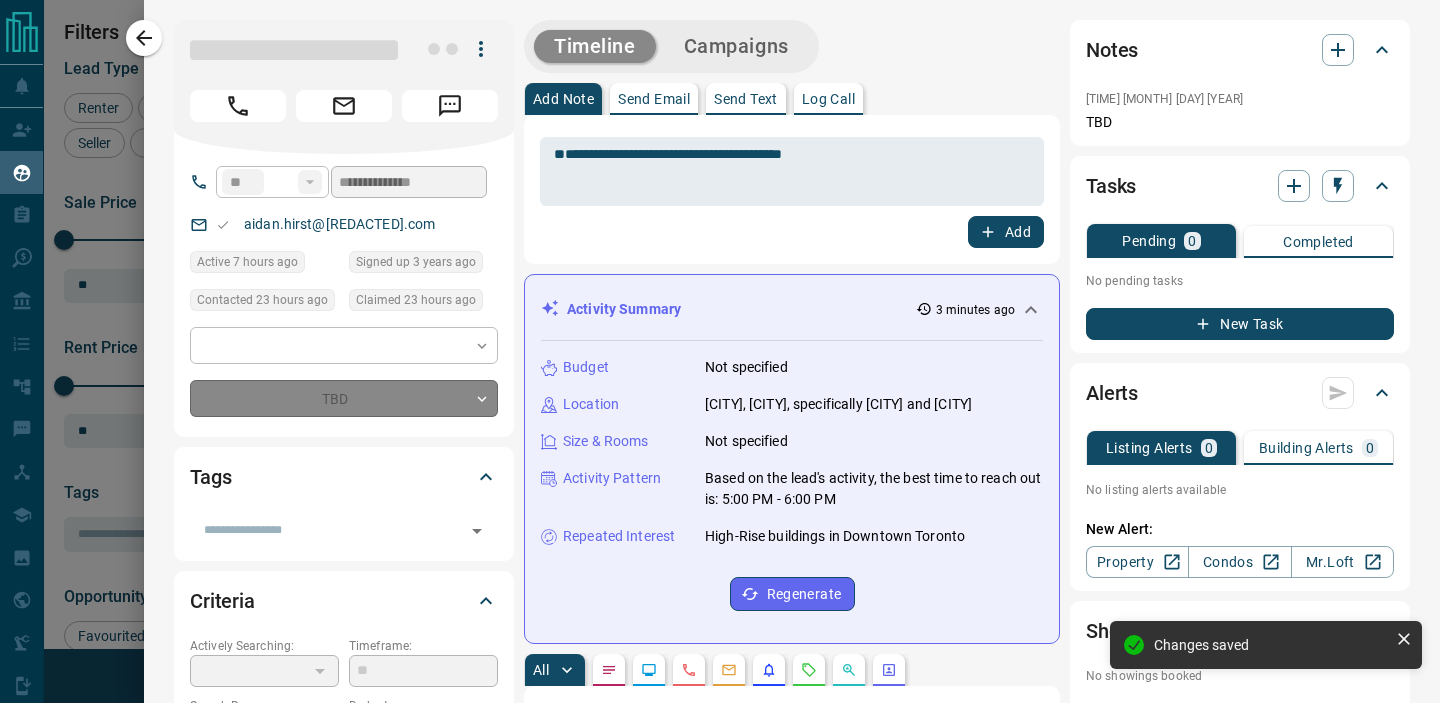 type on "**********" 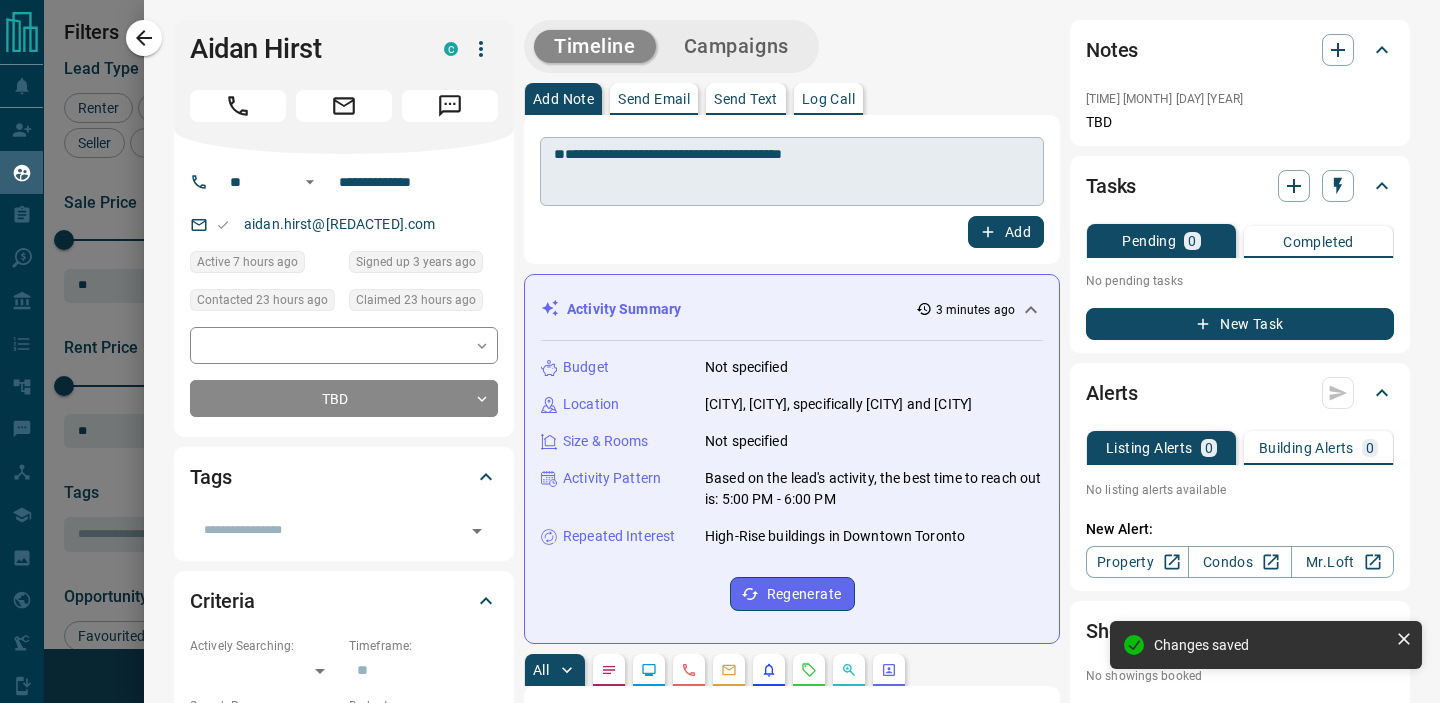 click on "**********" at bounding box center (792, 172) 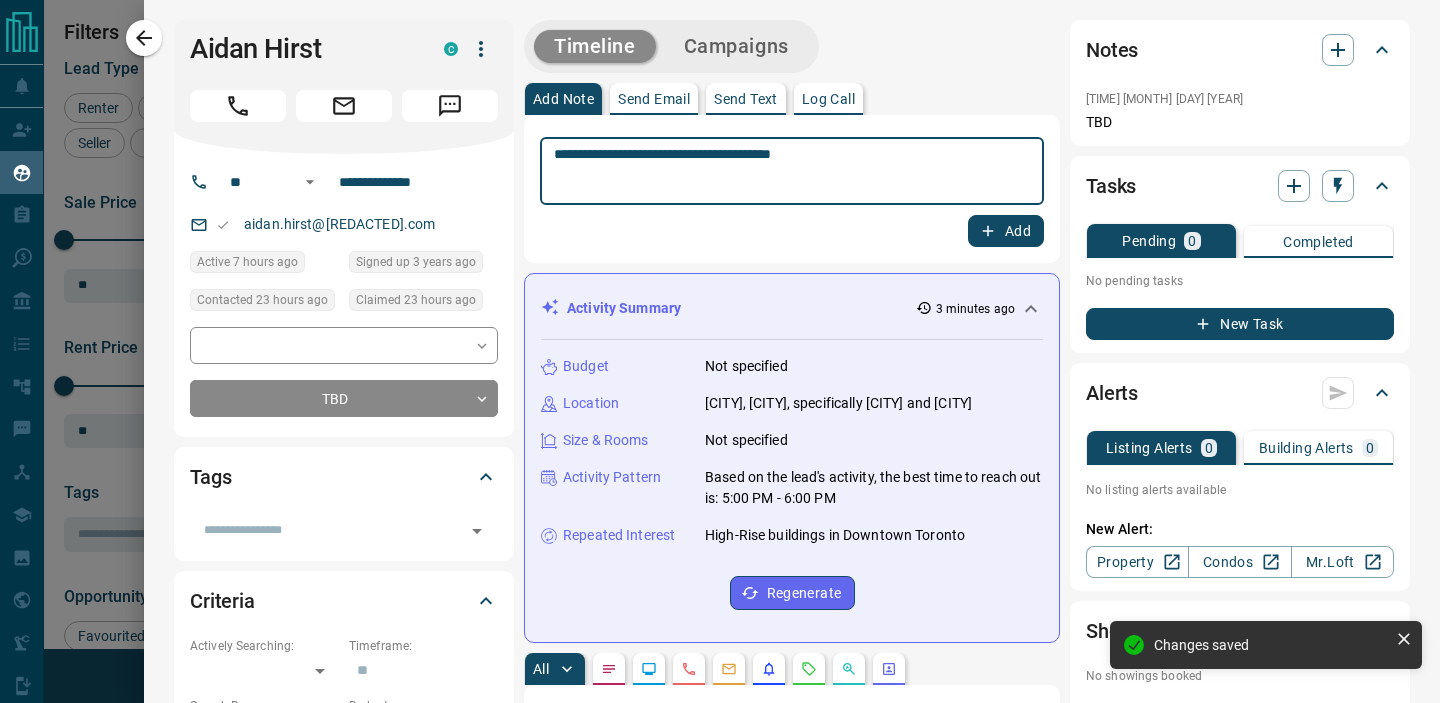 type on "**********" 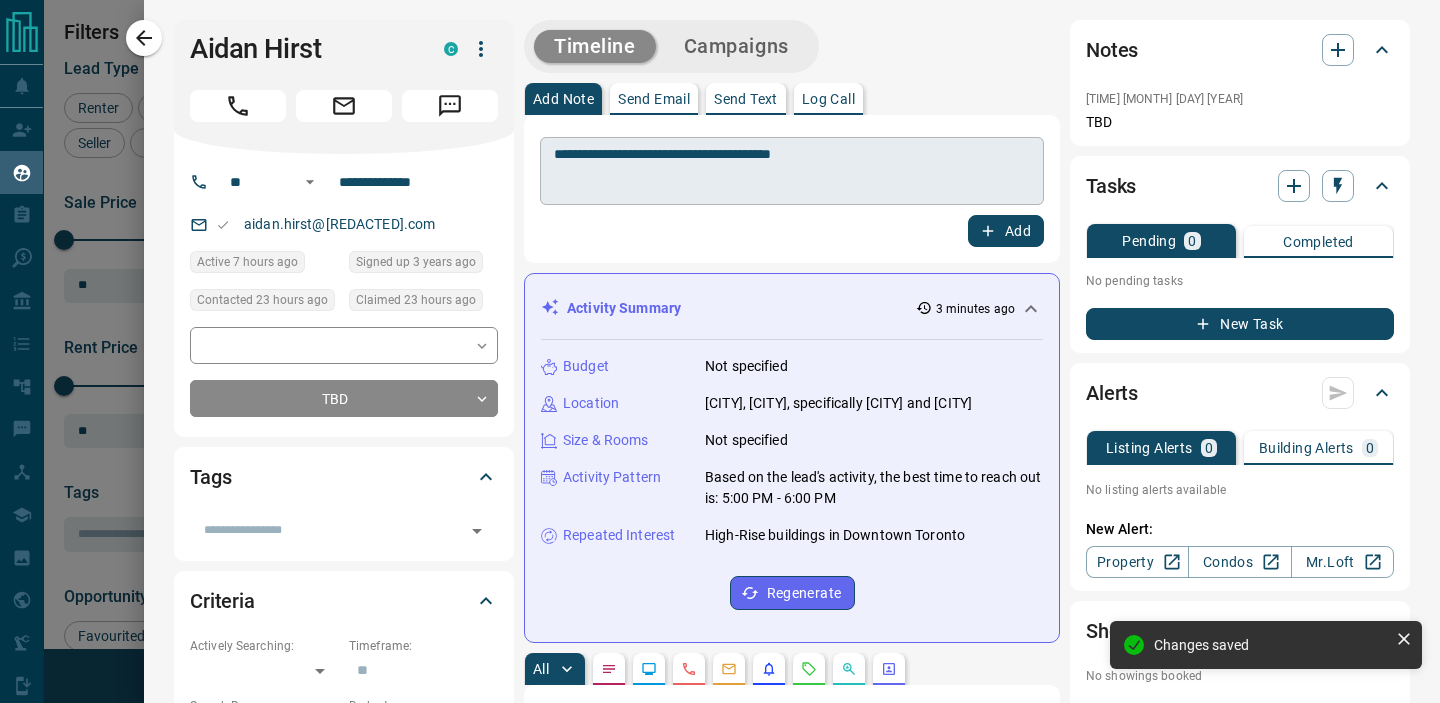 click on "**********" at bounding box center (792, 171) 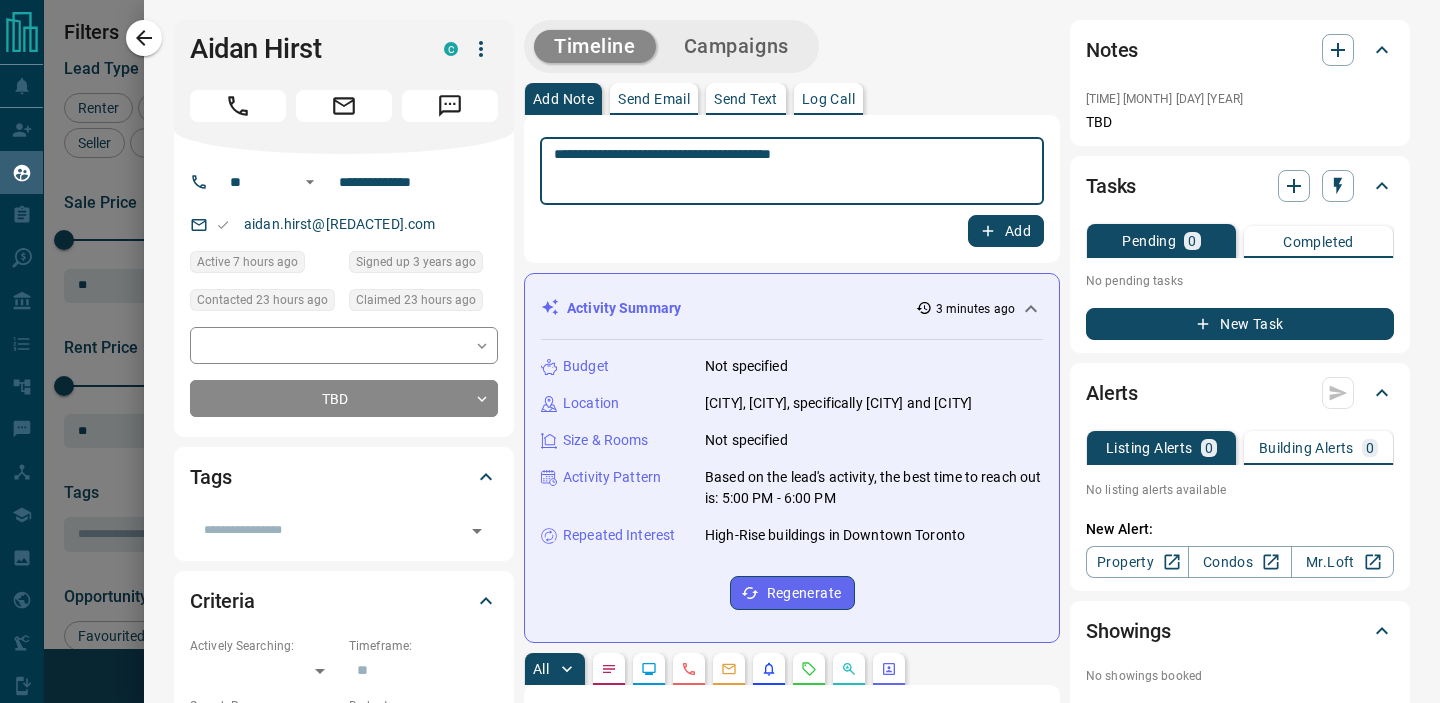click 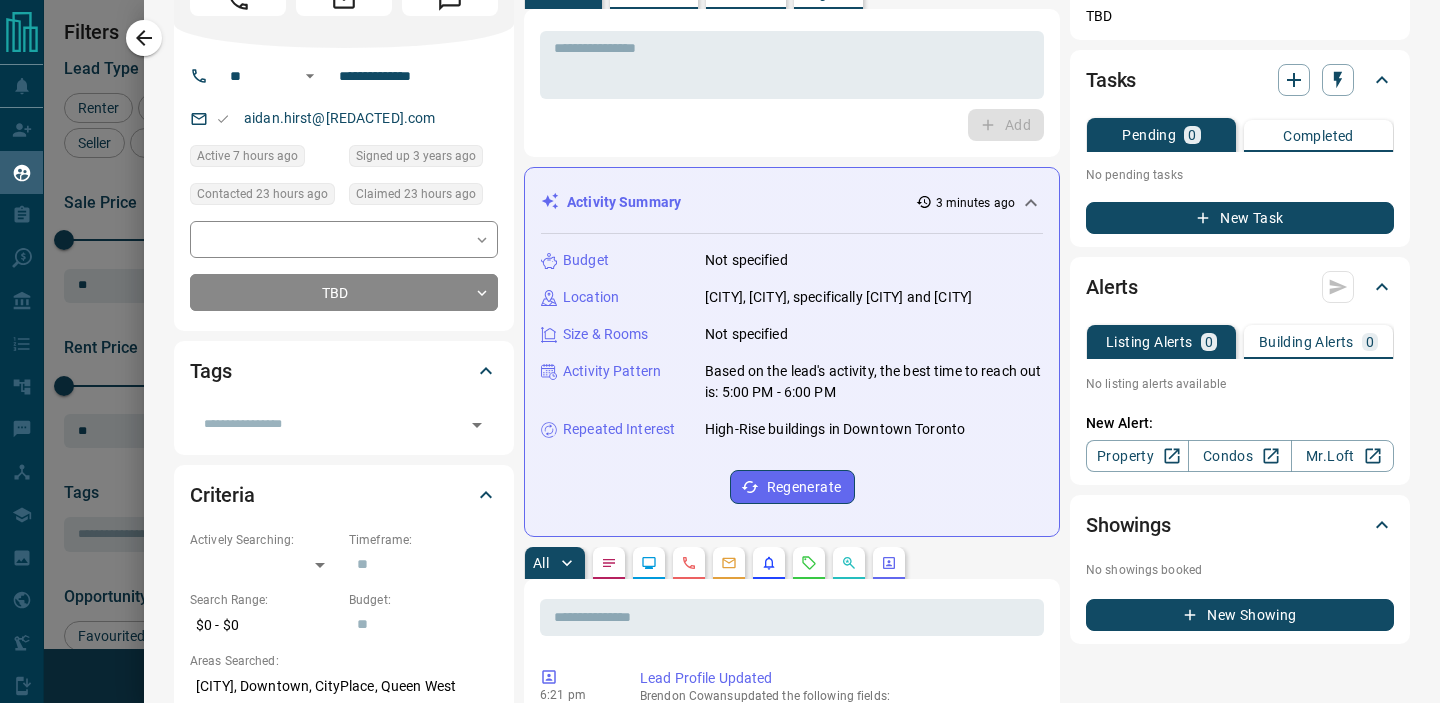 scroll, scrollTop: 0, scrollLeft: 0, axis: both 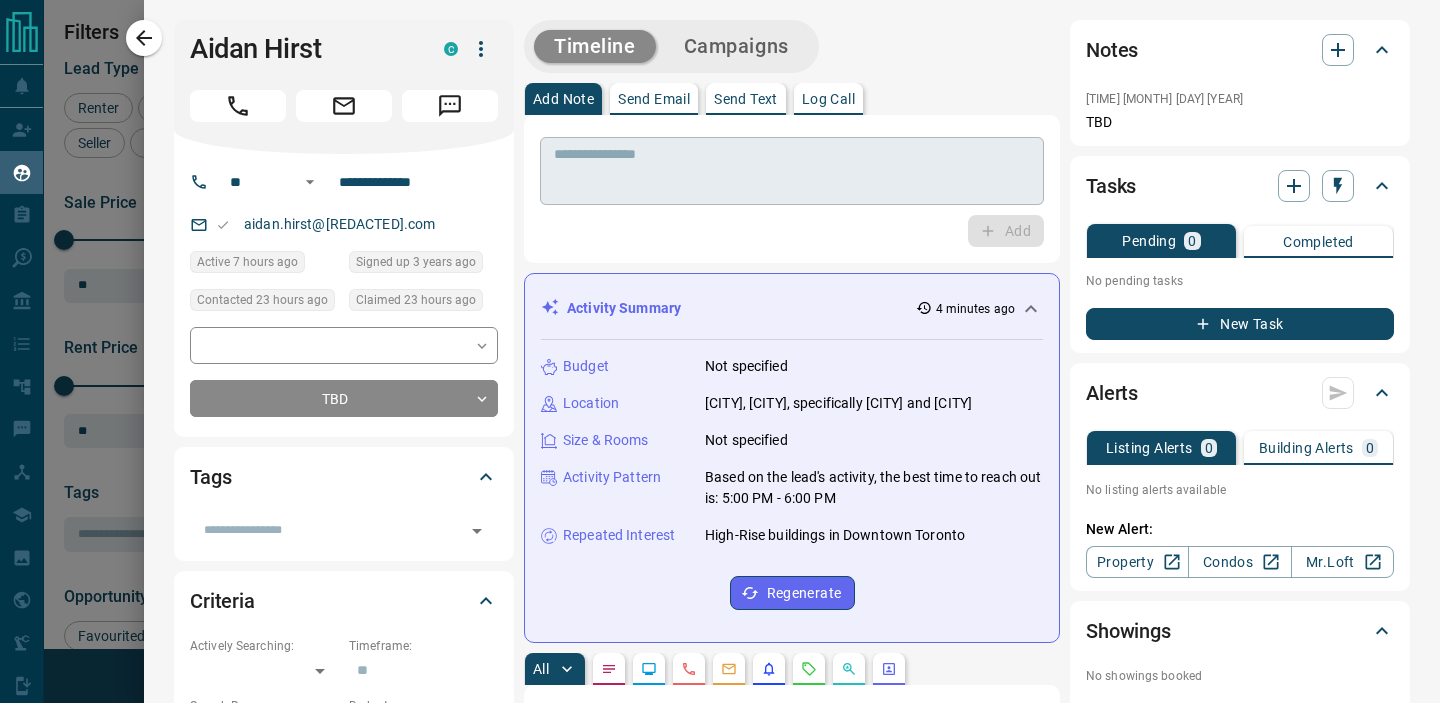 click at bounding box center [792, 171] 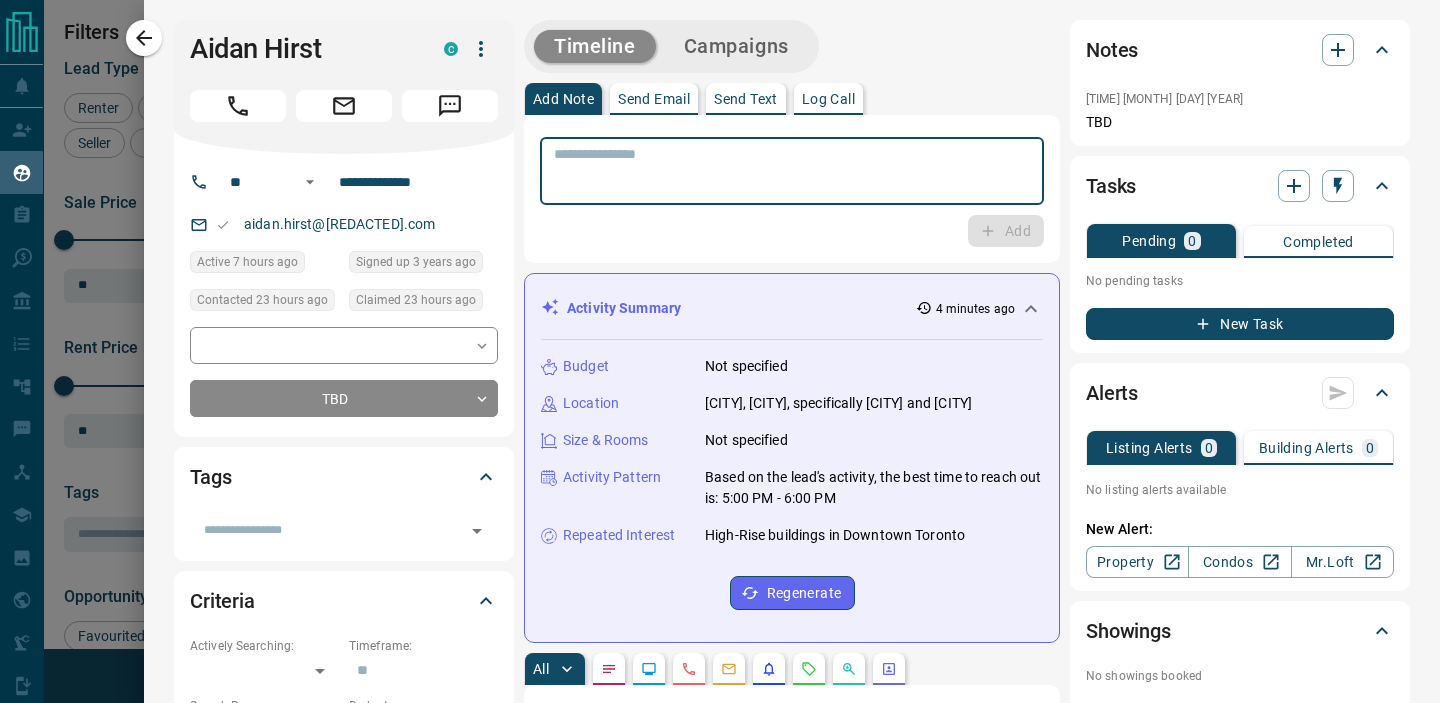paste on "**********" 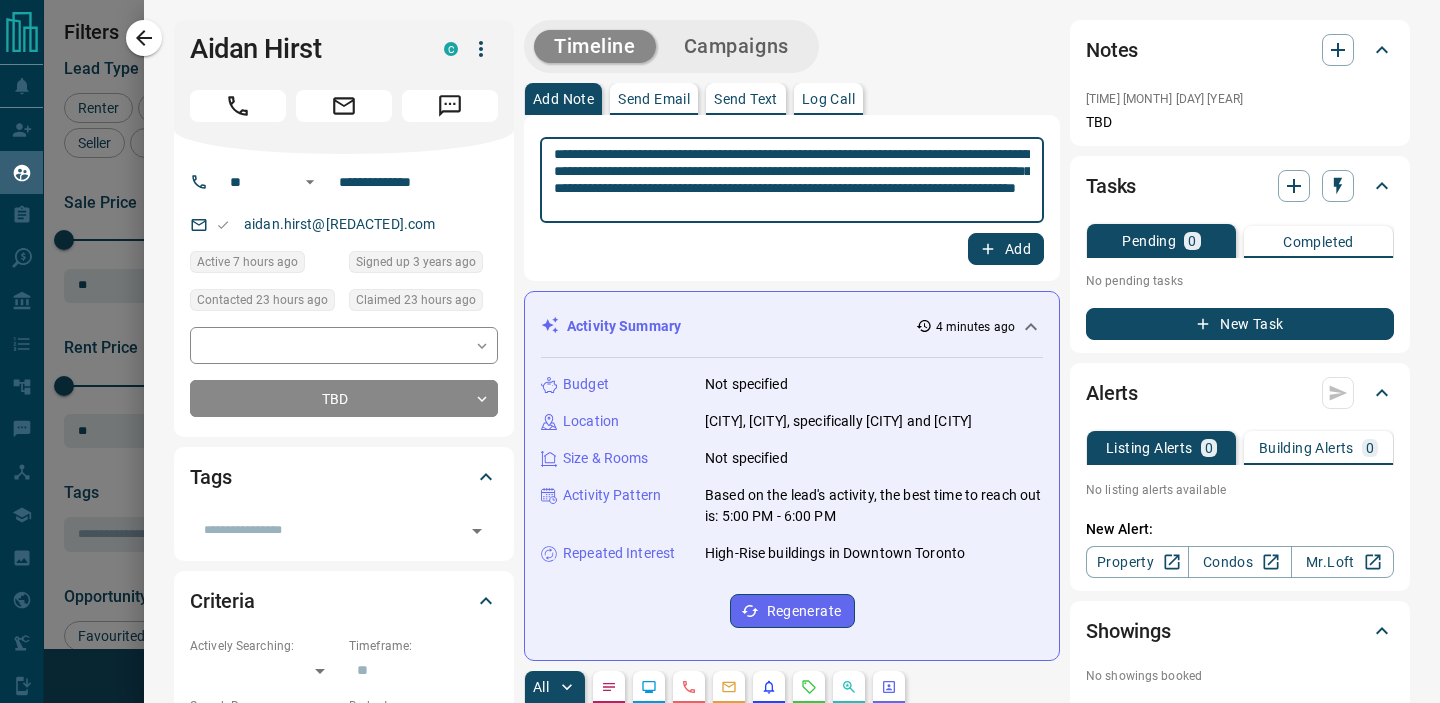 type on "**********" 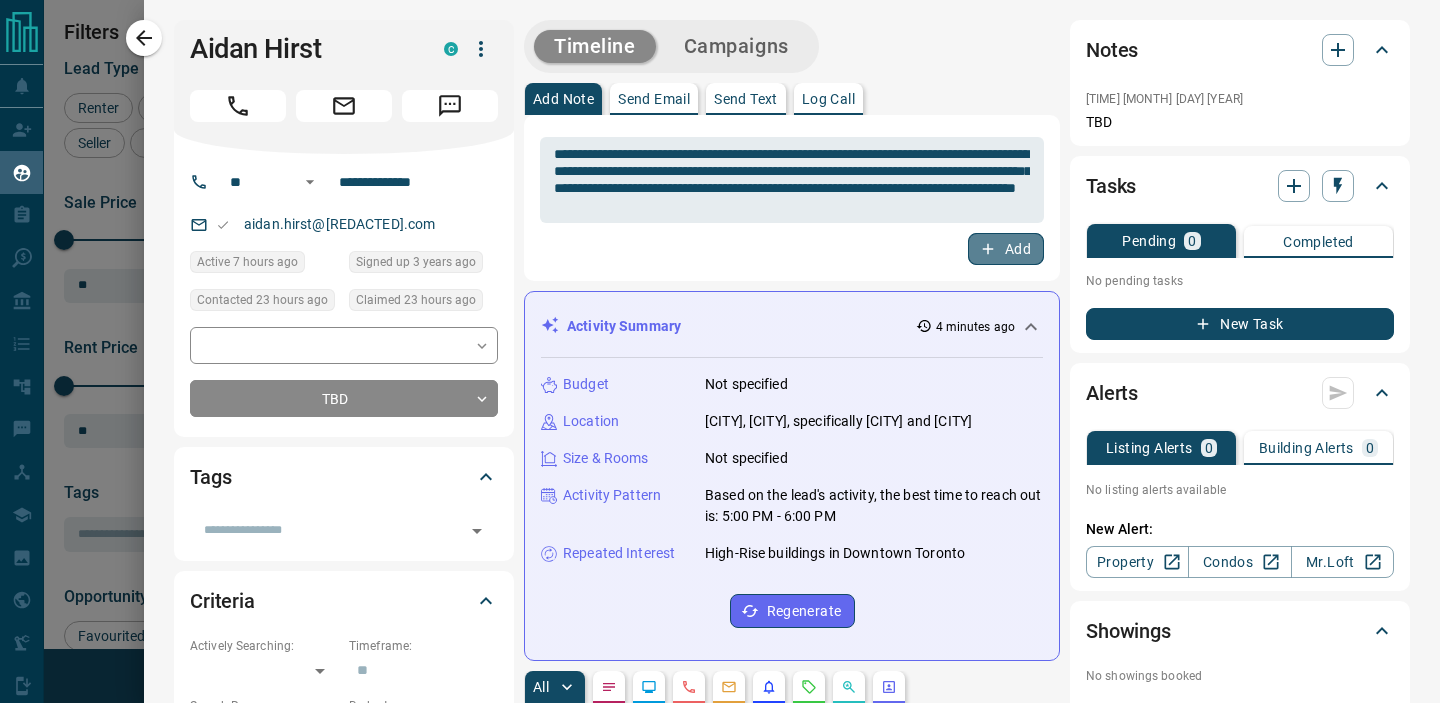 click 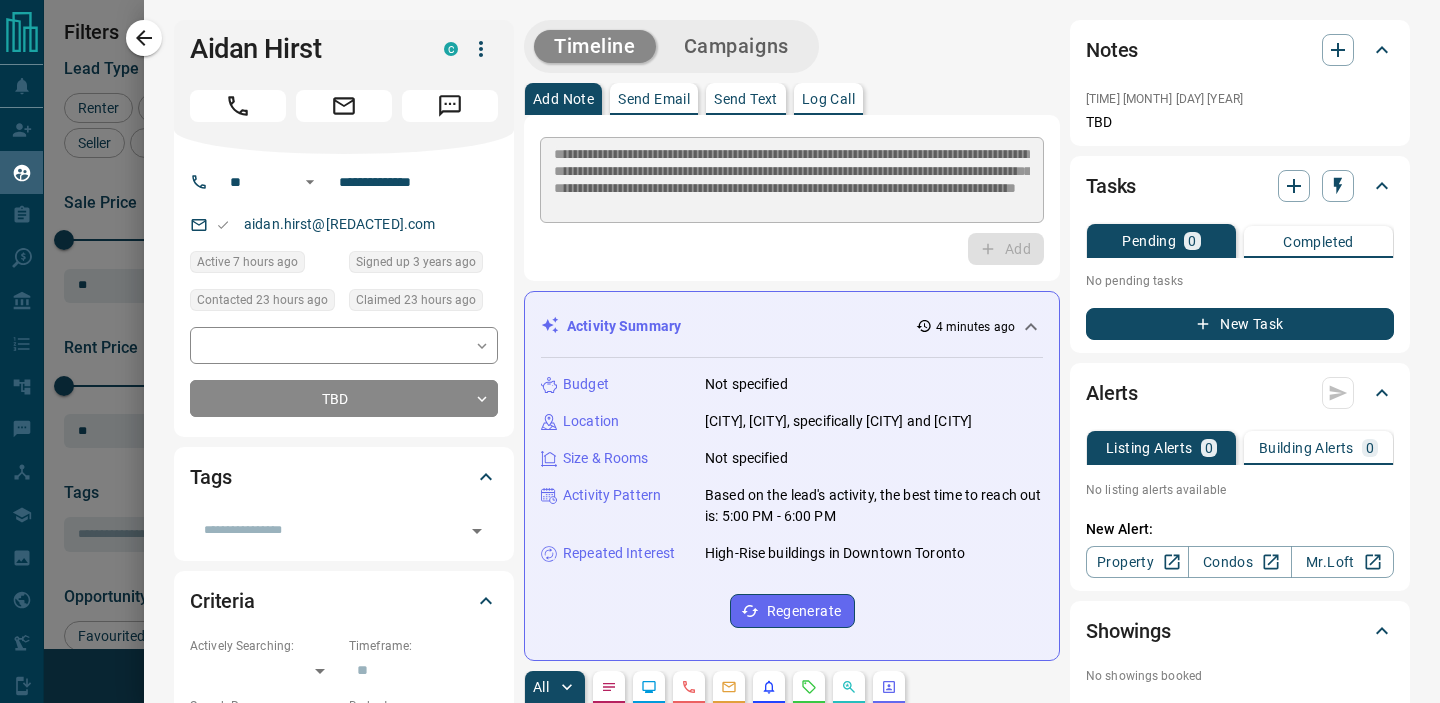 type 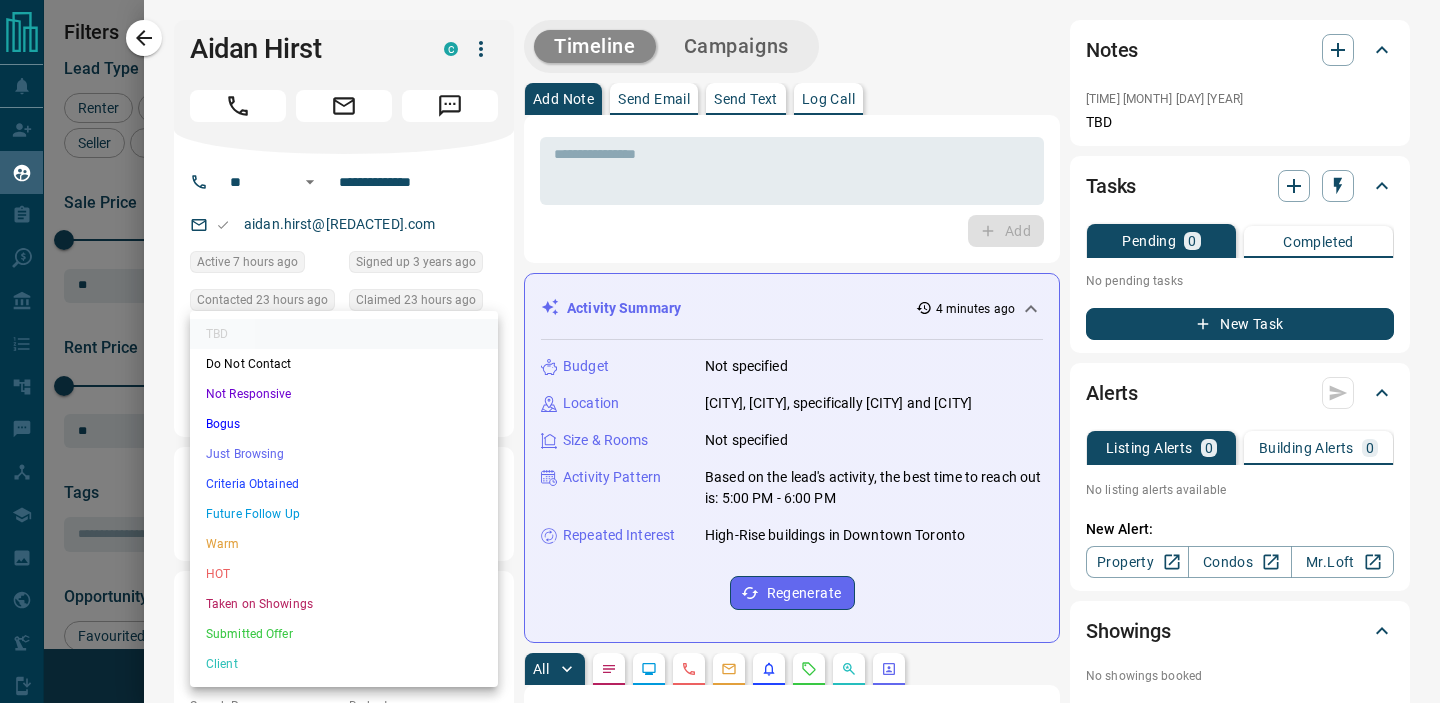 click on "Lead Transfers Claim Leads My Leads Tasks Opportunities Deals Campaigns Automations Messages Broker Bay Training Media Services Agent Resources Precon Worksheet Mobile Apps Disclosure Logout My Leads Filters 1 Manage Tabs New Lead All 6251 TBD 3226 Do Not Contact - Not Responsive 21 Bogus 344 Just Browsing 1934 Criteria Obtained 12 Future Follow Up 130 Warm 44 HOT 306 Taken on Showings 8 Submitted Offer 4 Client 222 Name Details Last Active Claimed Date Status Tags Nam Loss Buyer C $1M - $1M Downtown, [CITY] 11 hours ago Contacted 6 hours ago 10 hours ago Signed up 11 hours ago Just Browsing Bogus # 1 - Call + Eric Punzo Buyer M $1M - $1M[CITY] 1 day ago Contacted 12 hours ago 16 hours ago Signed up 1 day ago TBD 1 - Call + Stella Abelinde Buyer C $4M - $4M Midtown | Central, [CITY] 8 hours ago Contacted 12 hours ago 16 hours ago Signed up 19 hours ago Warm BC-Assist F/U Q3 2025 + Mehza Saeed Renter M $3K - $6K Downtown, Midtown, +2 17 hours ago Contacted 12 hours ago 16 hours ago Signed up 17 hours ago +" at bounding box center (720, 339) 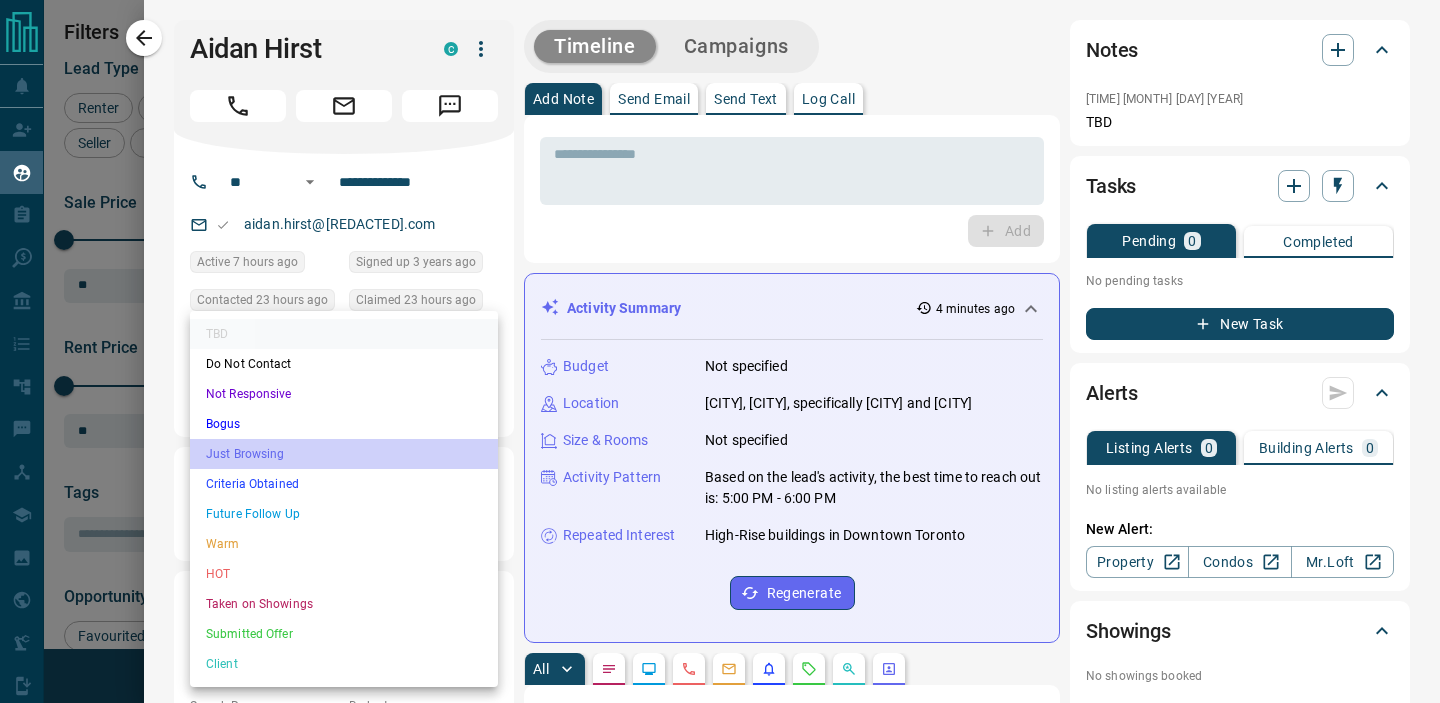 click on "Just Browsing" at bounding box center [344, 454] 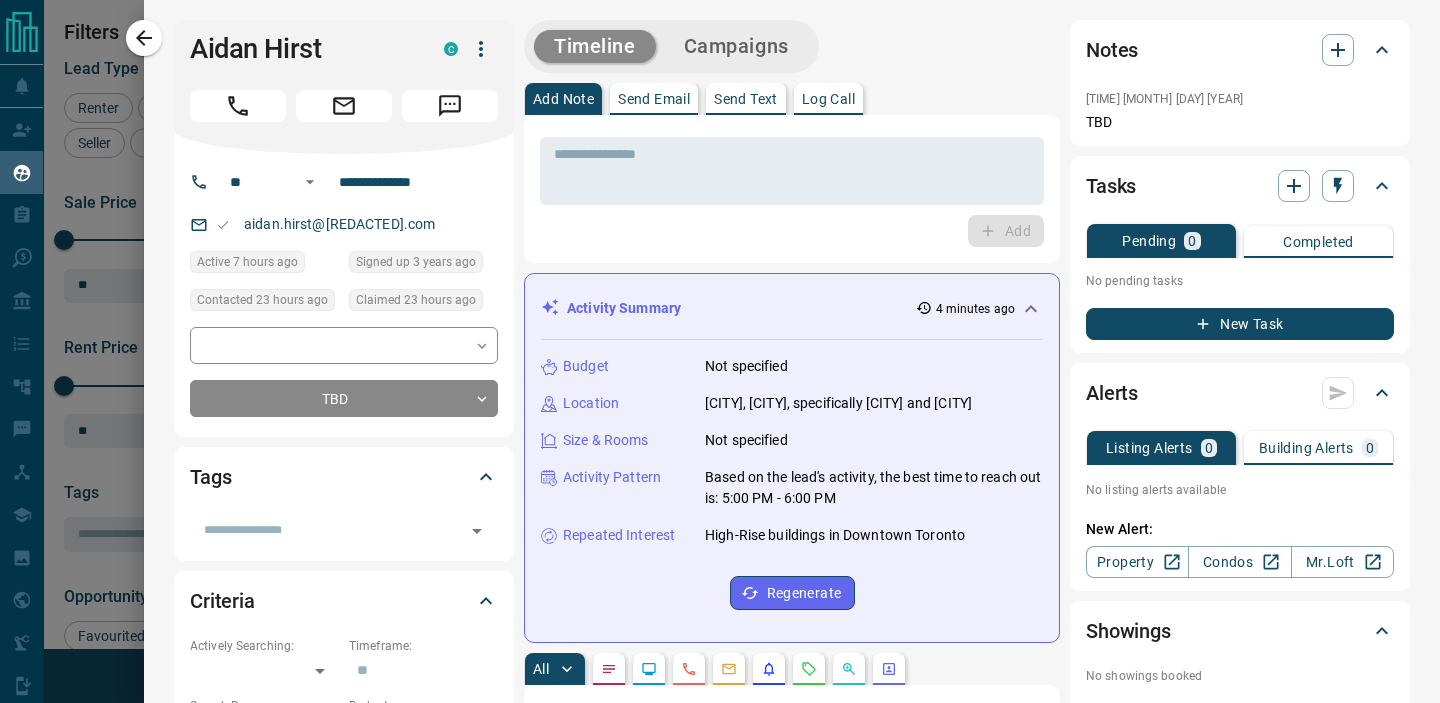 drag, startPoint x: 310, startPoint y: 457, endPoint x: 274, endPoint y: 150, distance: 309.10355 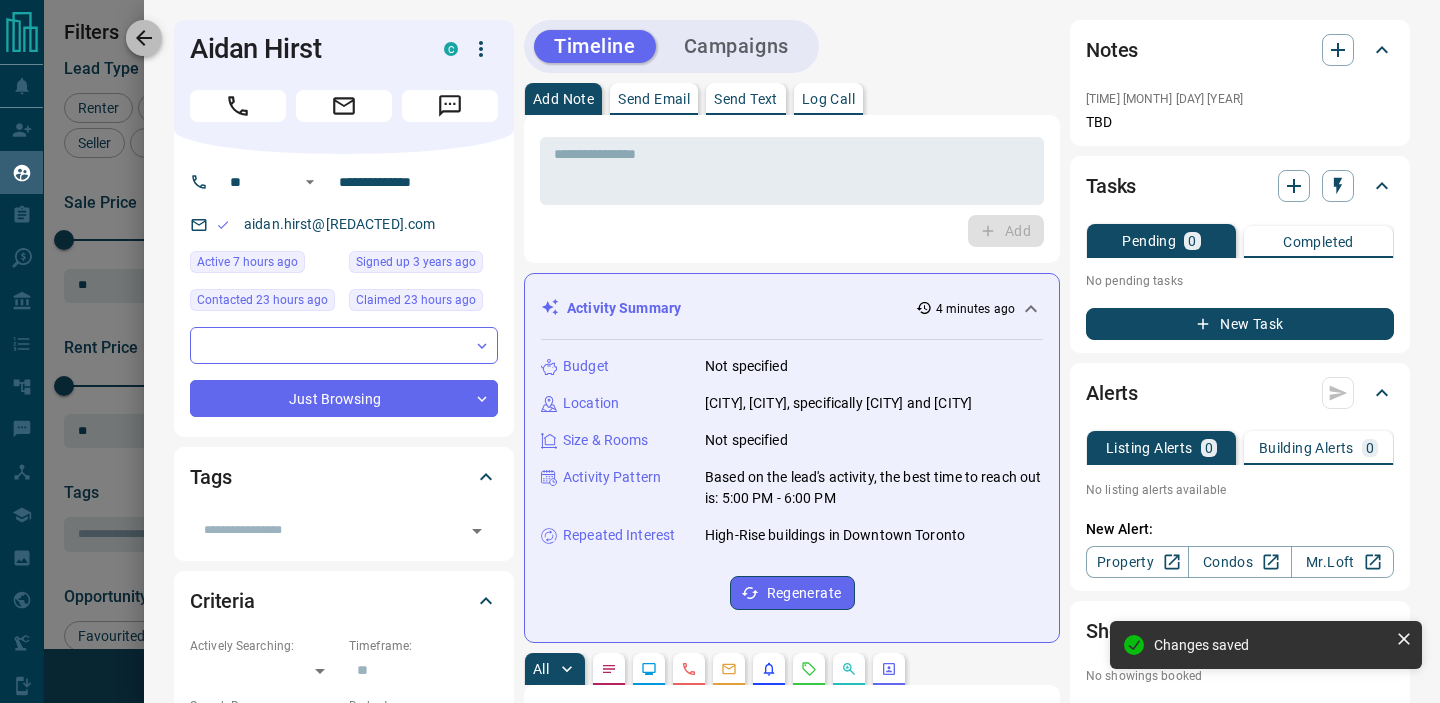 click at bounding box center (144, 38) 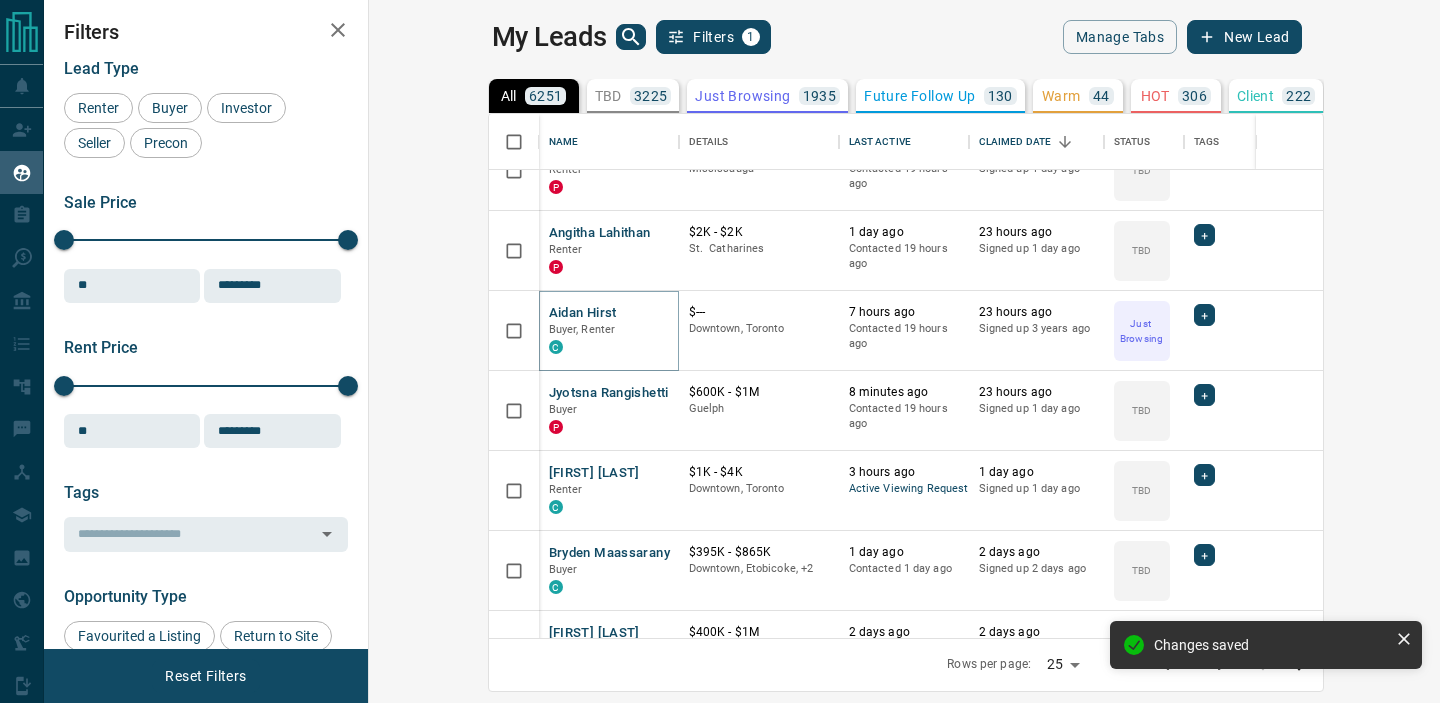 scroll, scrollTop: 868, scrollLeft: 0, axis: vertical 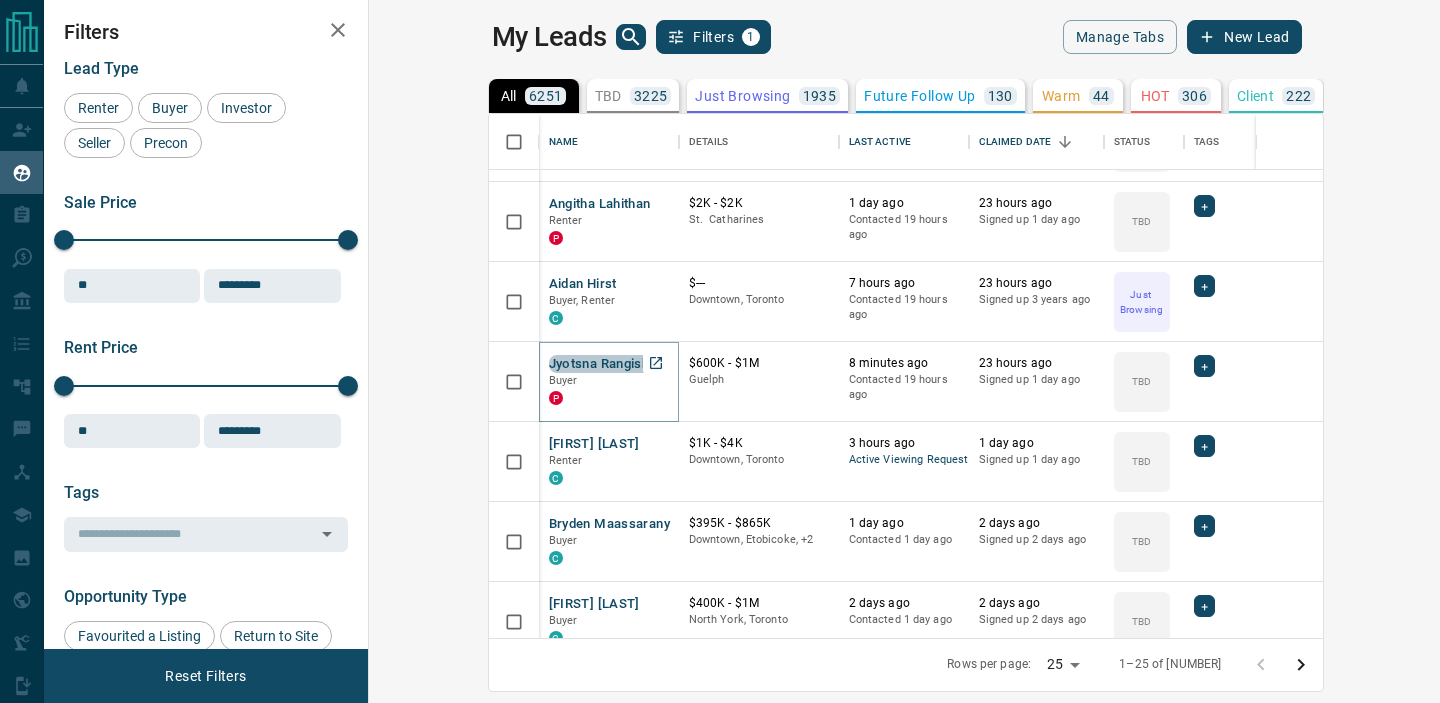 click on "Jyotsna Rangishetti" at bounding box center [609, 364] 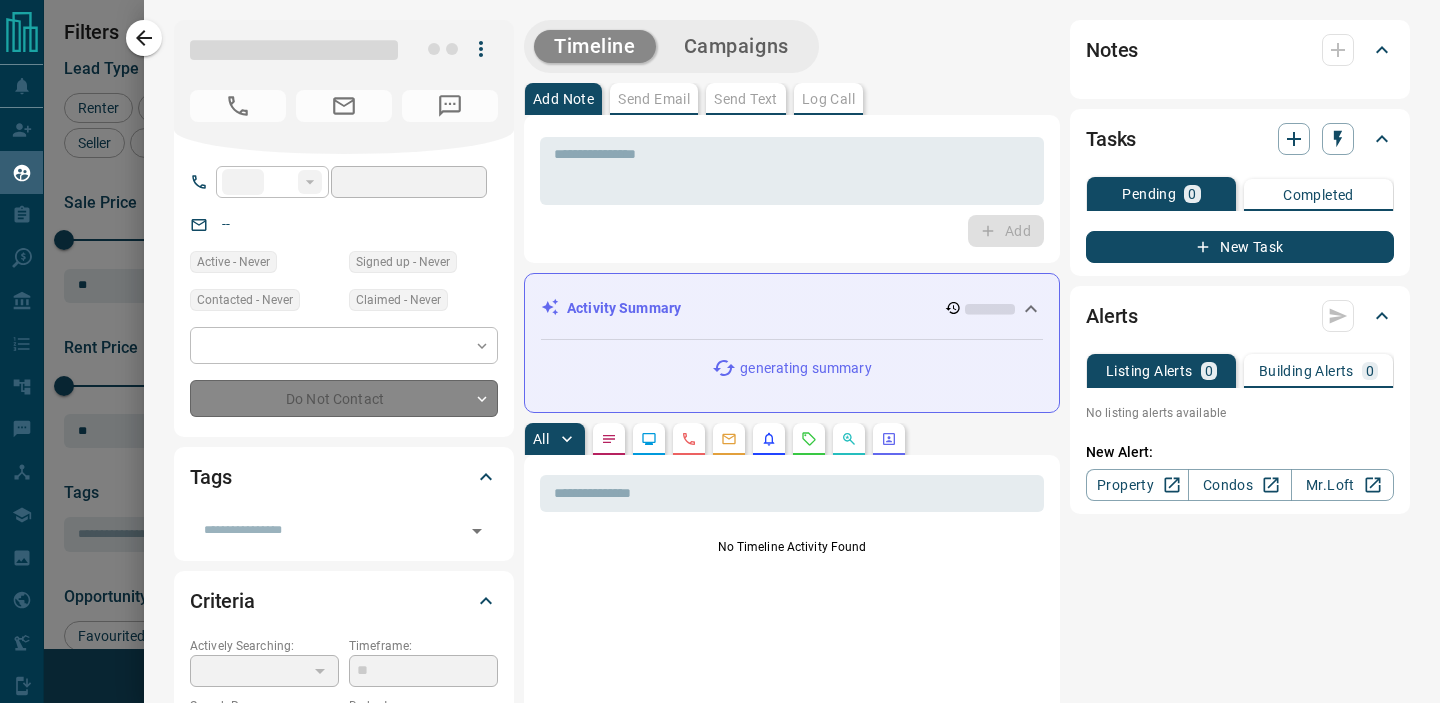 type on "**" 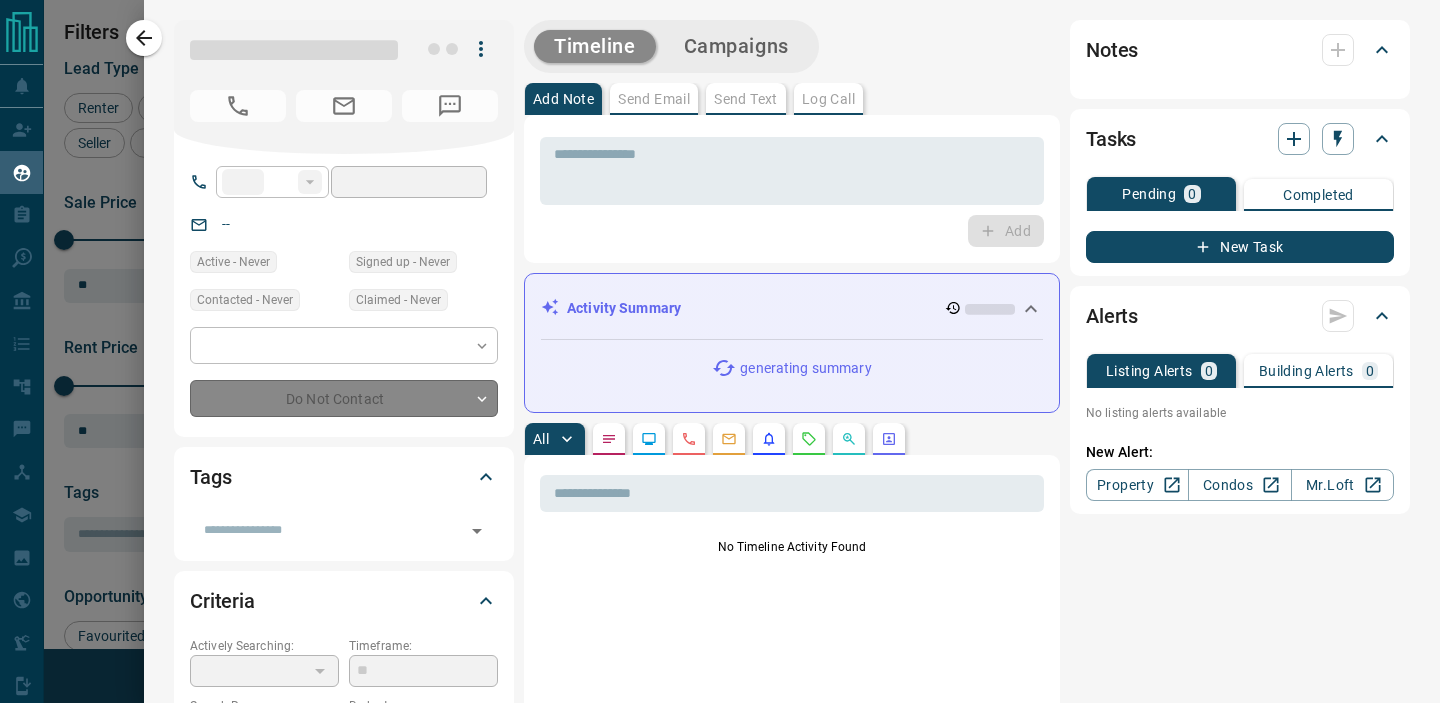 type on "**********" 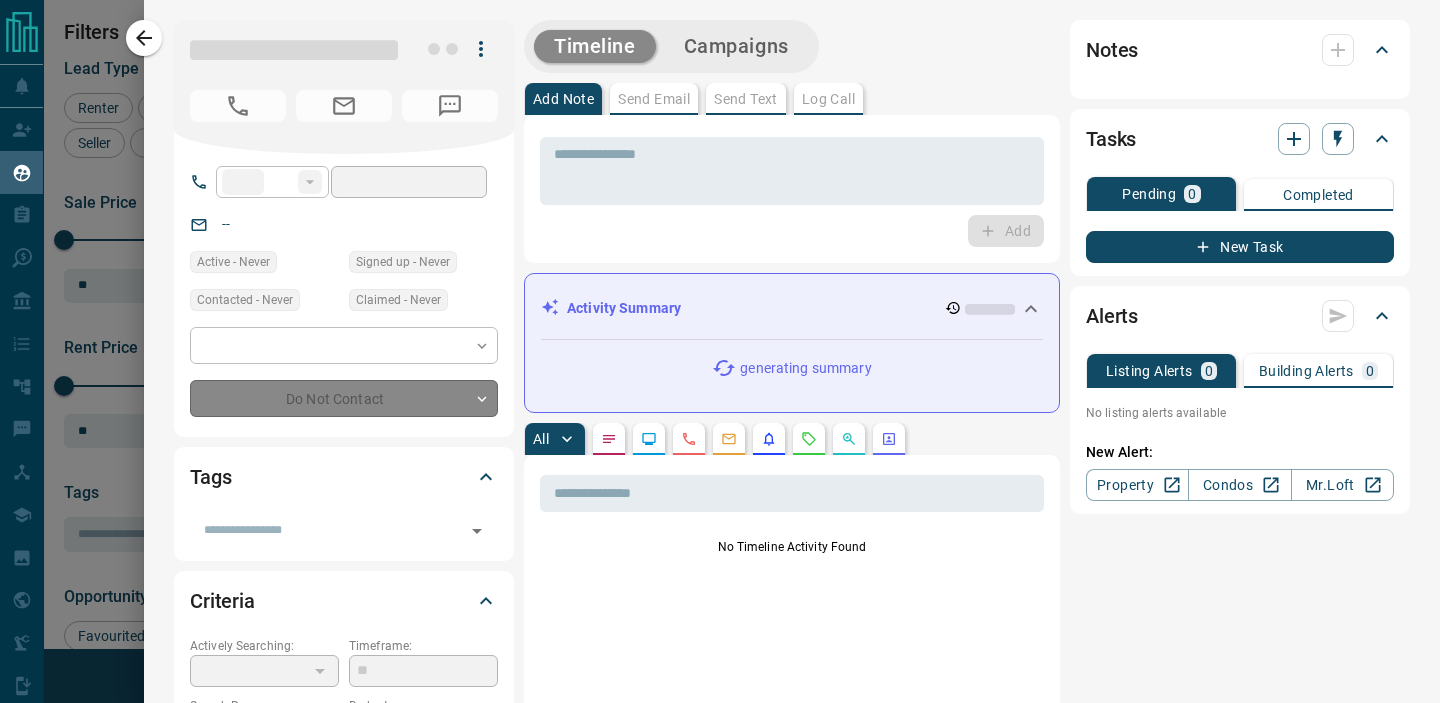 type on "**" 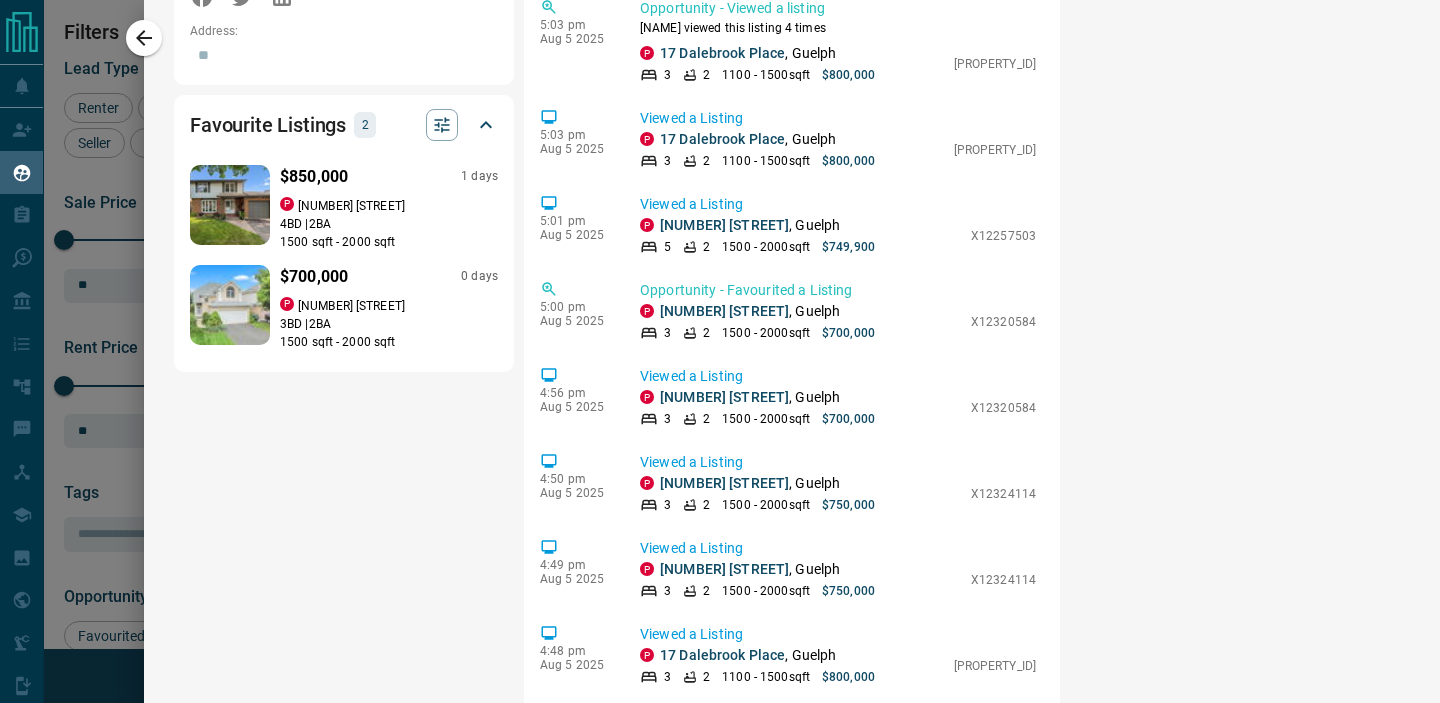 scroll, scrollTop: 0, scrollLeft: 0, axis: both 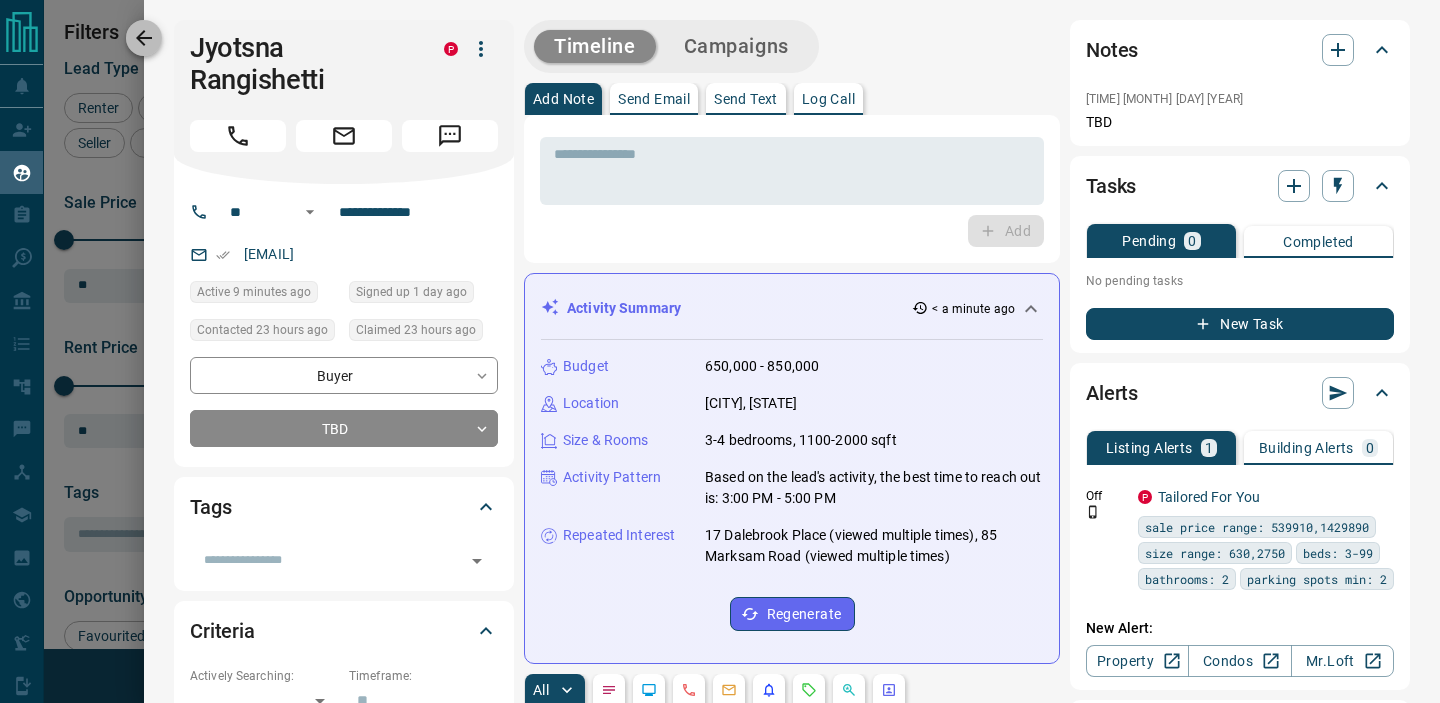 click 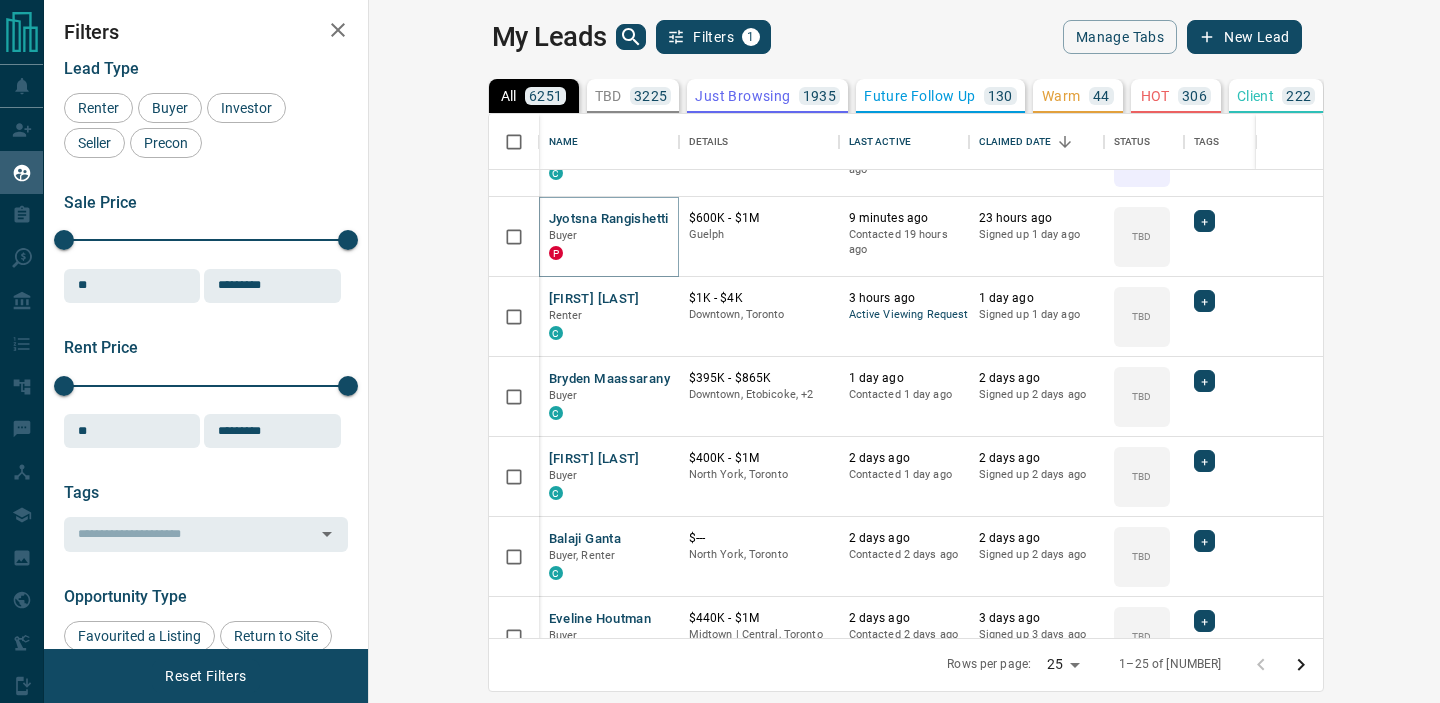 scroll, scrollTop: 1030, scrollLeft: 0, axis: vertical 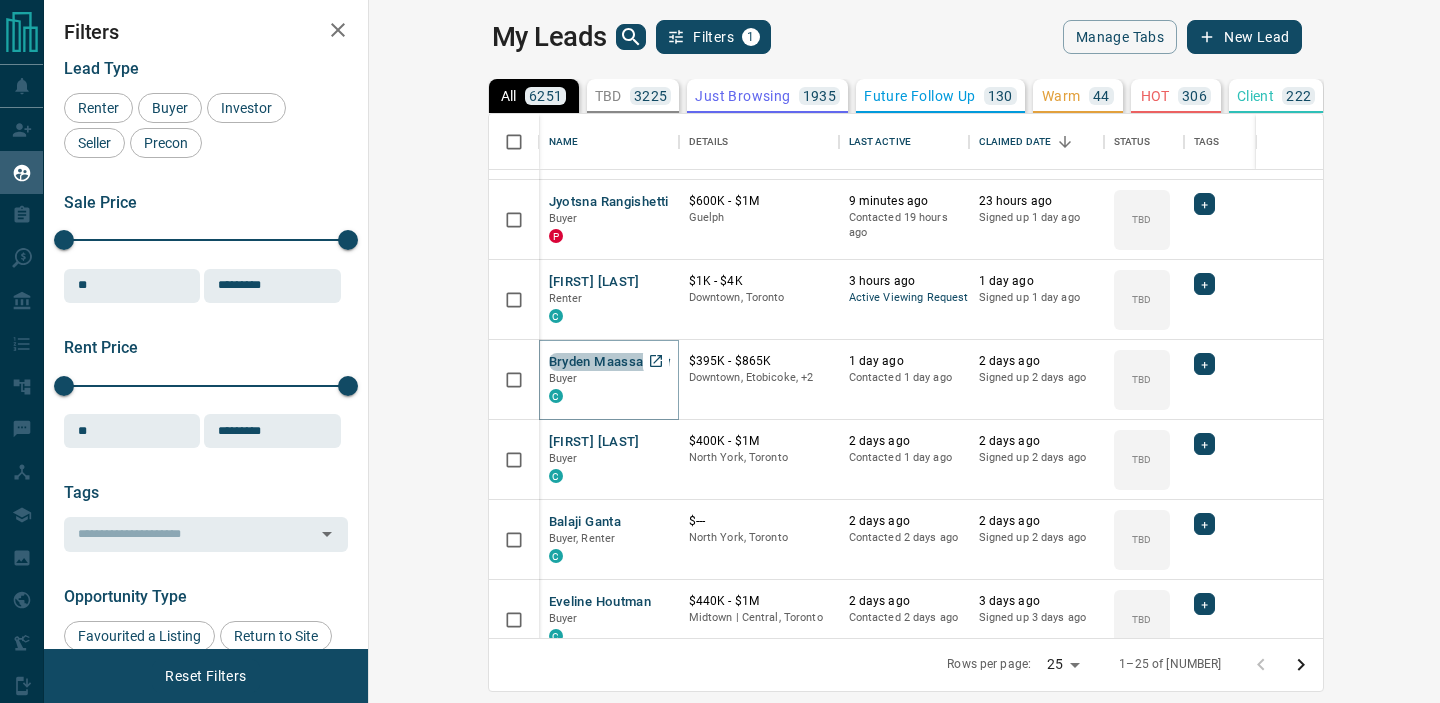 click on "Bryden Maassarany" at bounding box center (609, 362) 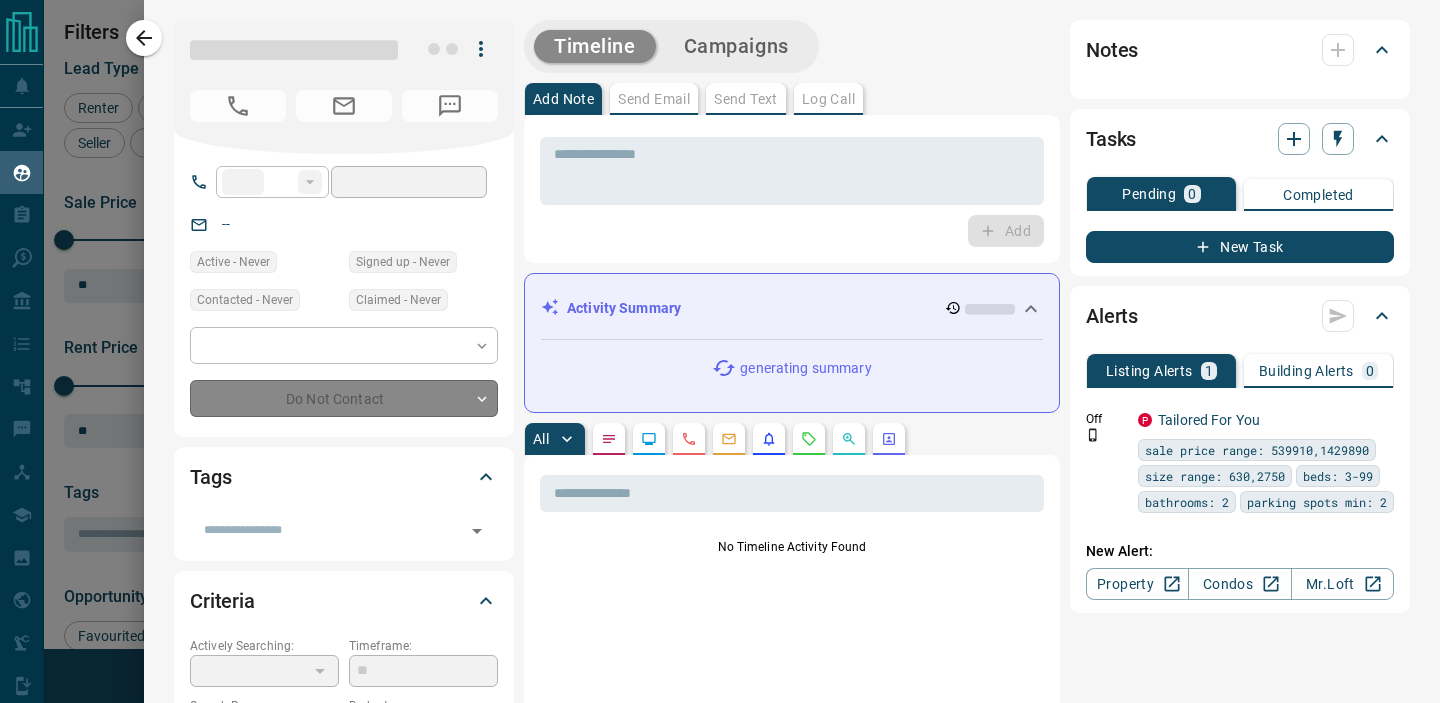 type on "**" 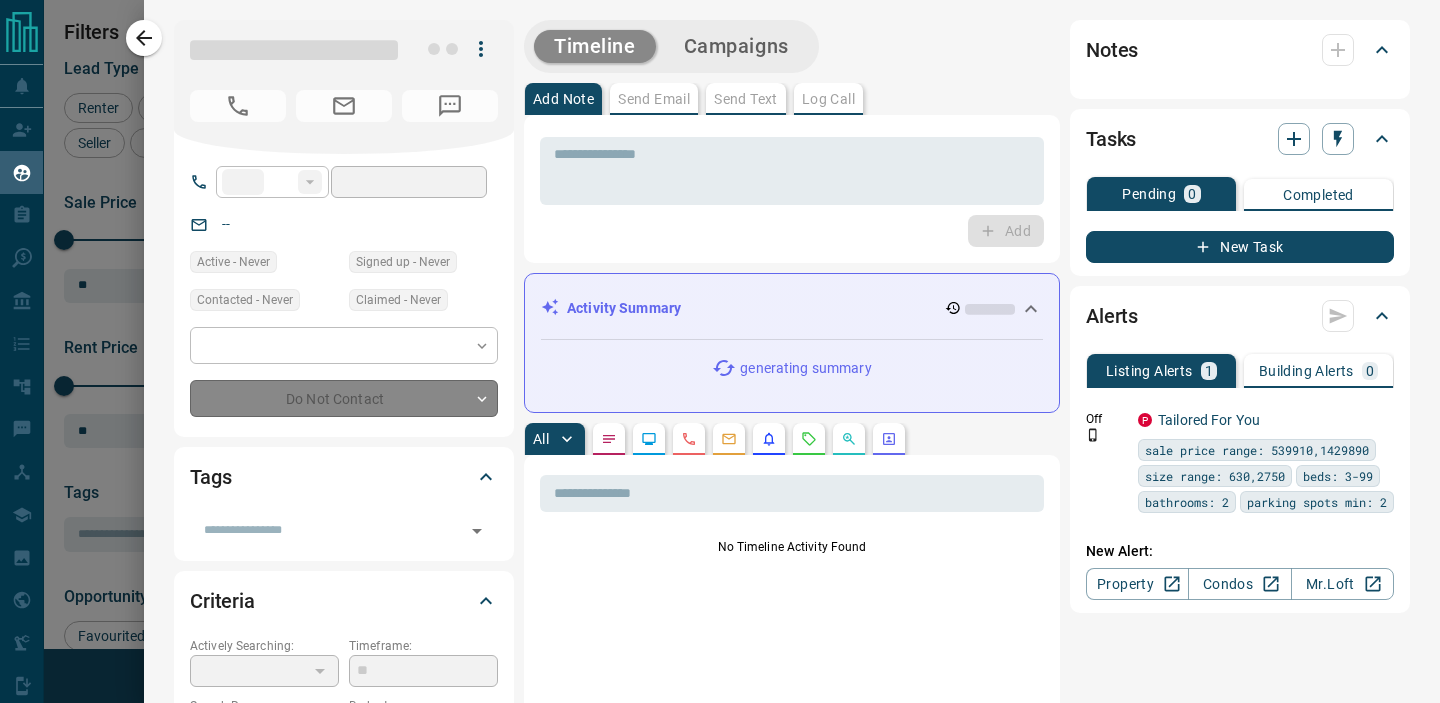 type on "**********" 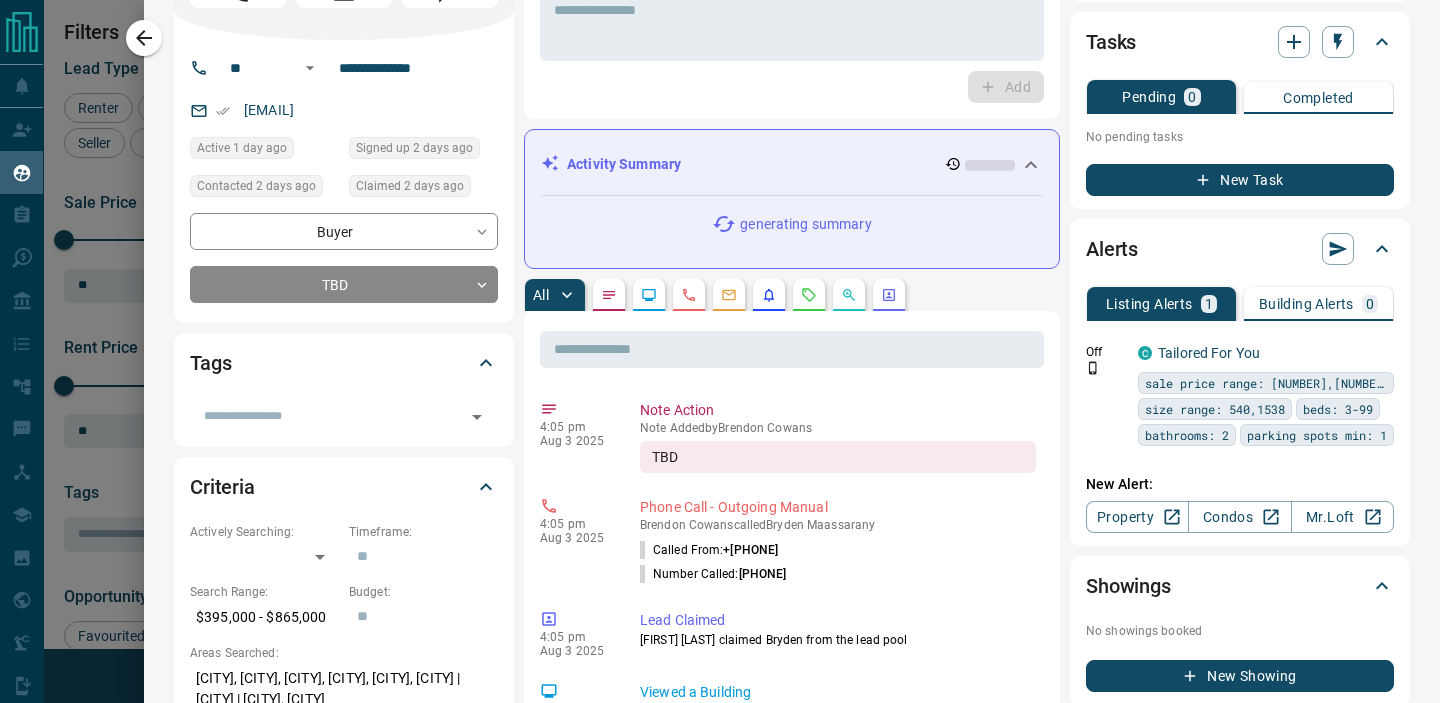scroll, scrollTop: 0, scrollLeft: 0, axis: both 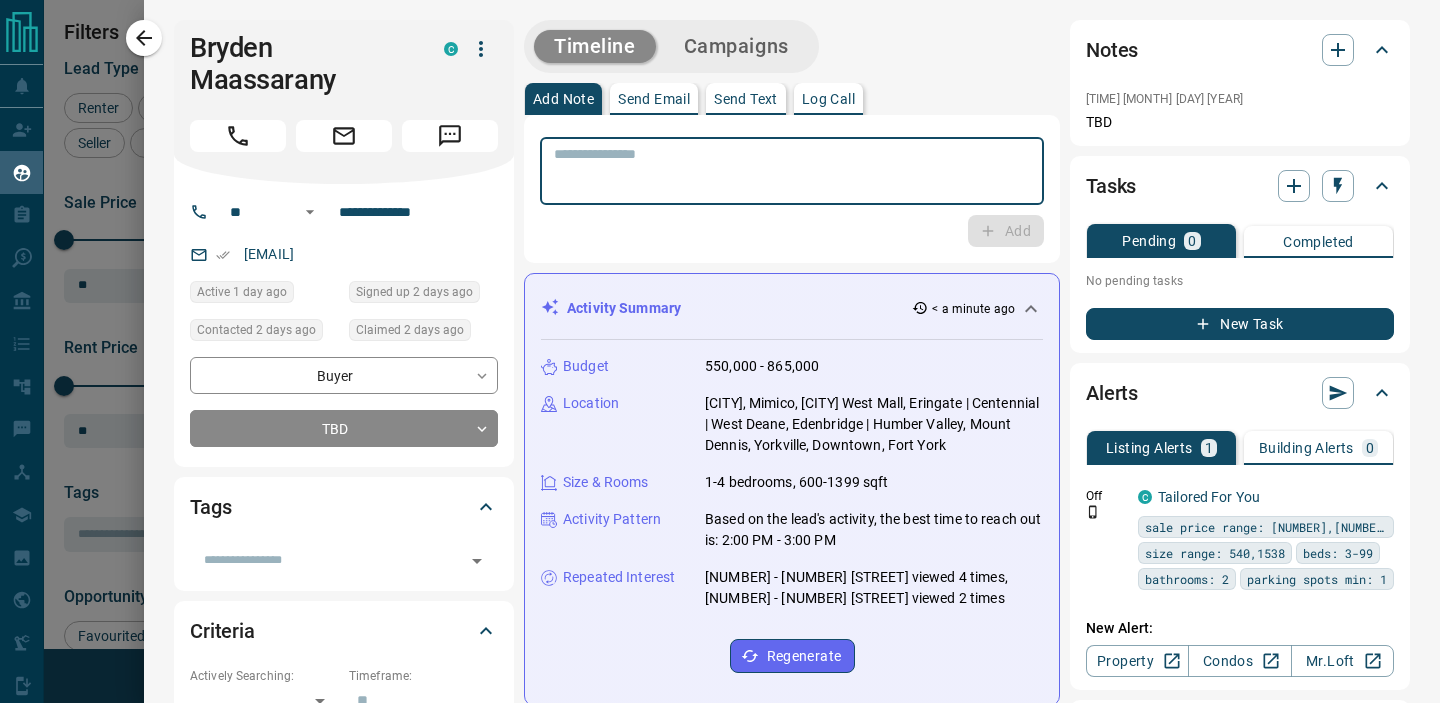 click at bounding box center (792, 171) 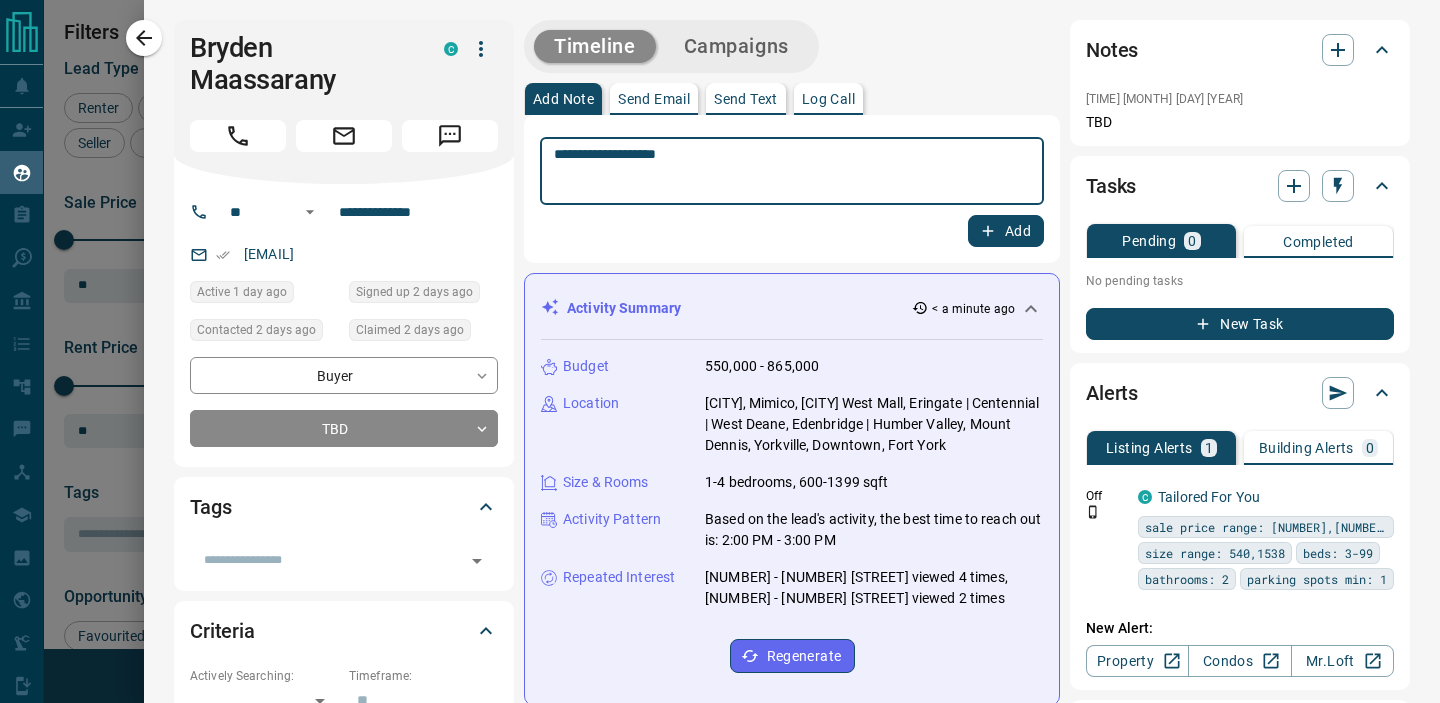 type on "**********" 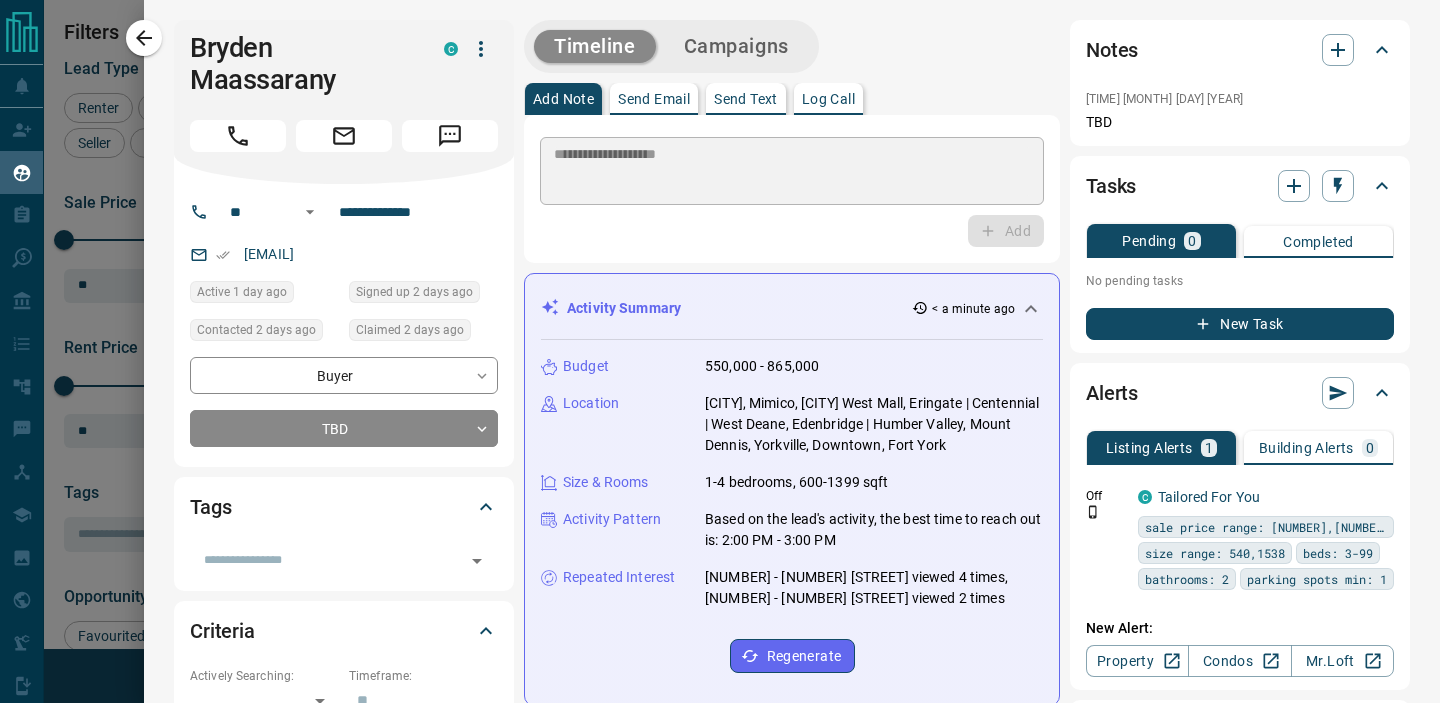 type 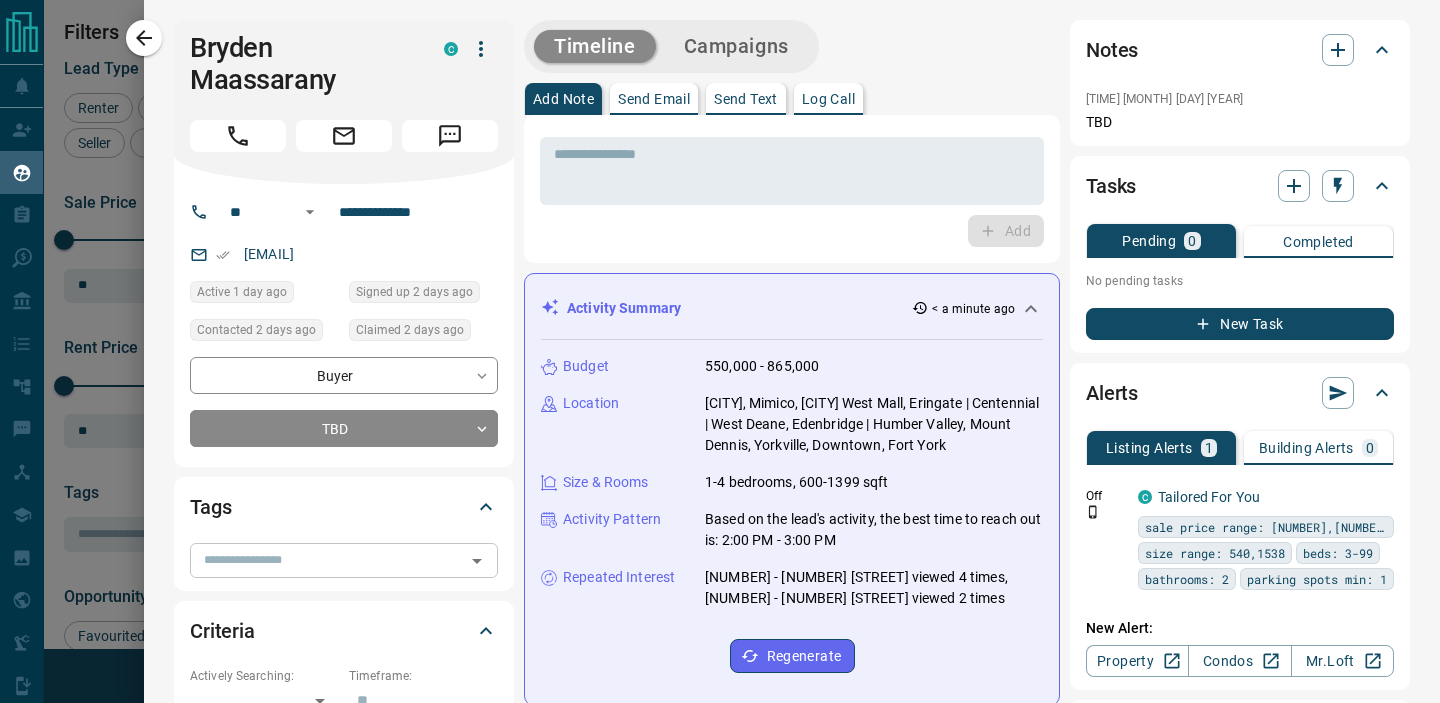 click on "​" at bounding box center (344, 560) 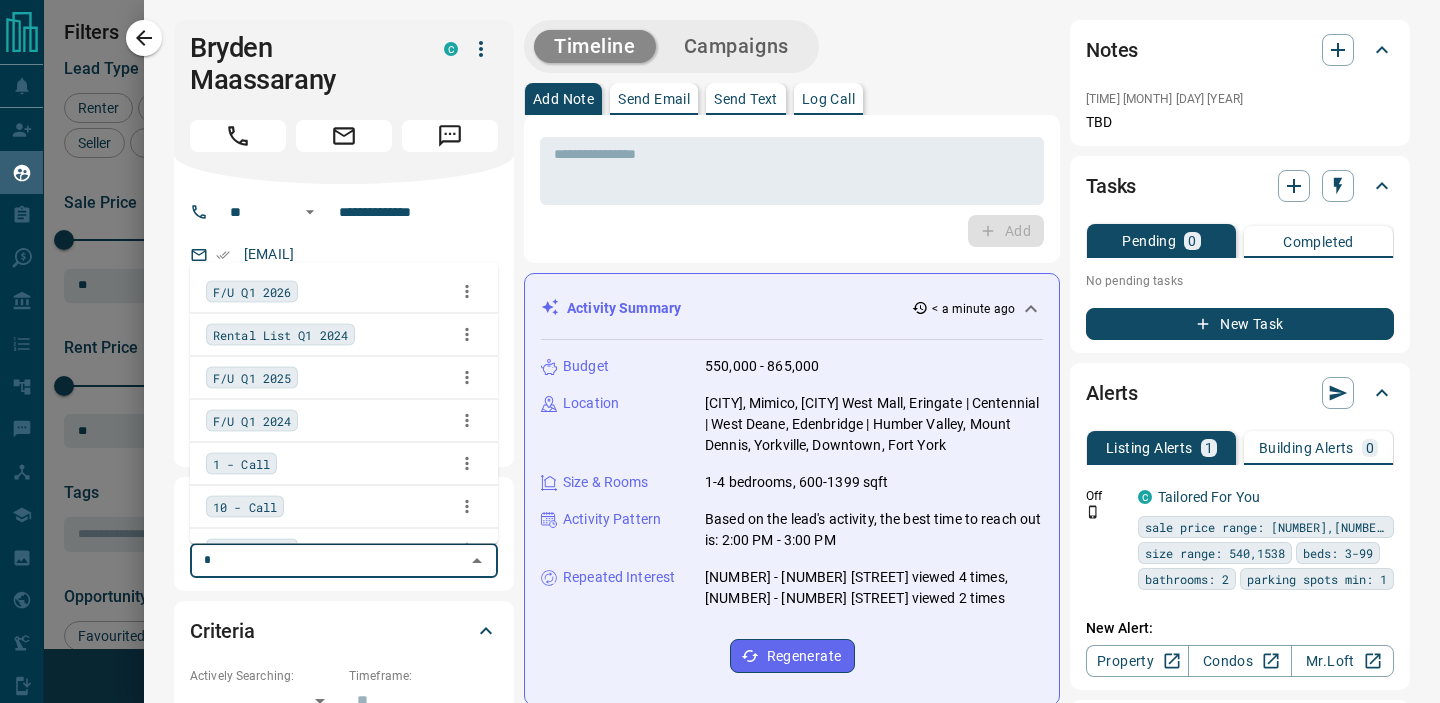 click on "1 - Call" at bounding box center (241, 463) 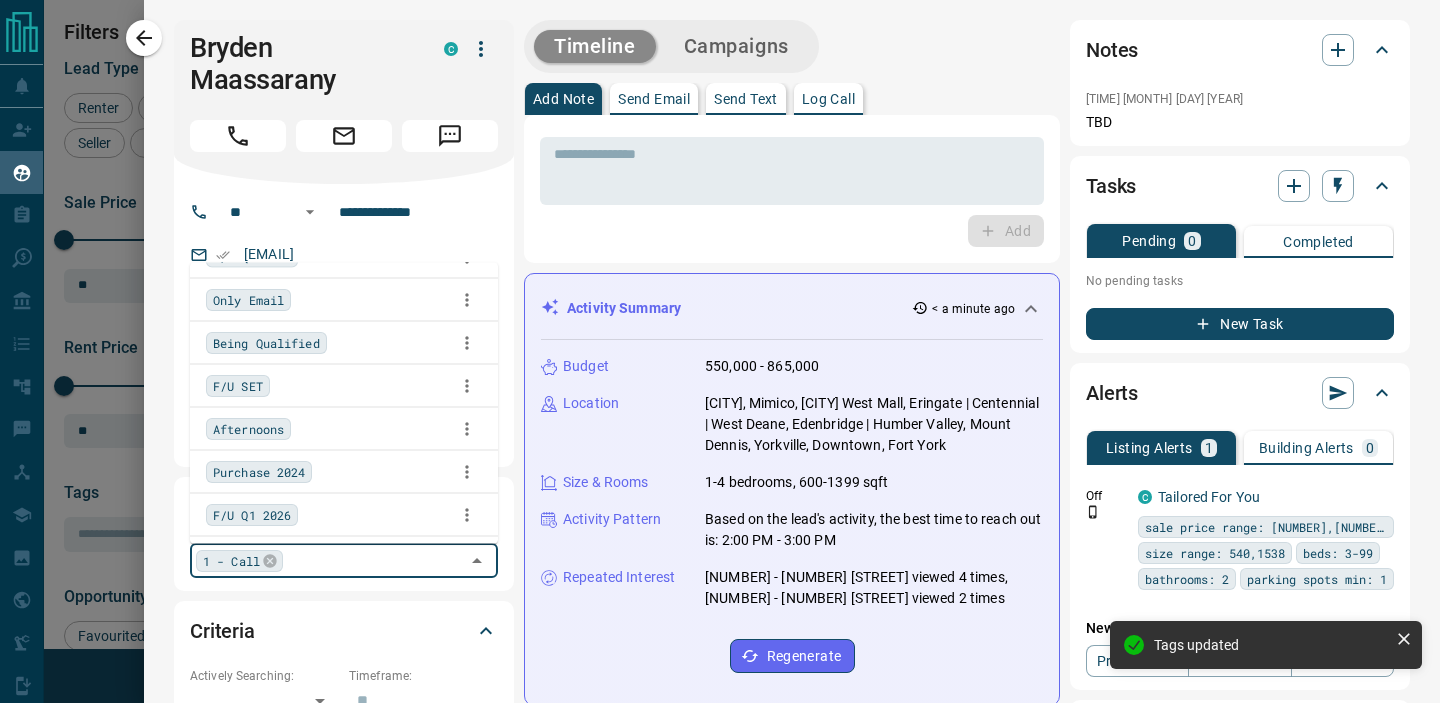 scroll, scrollTop: 123, scrollLeft: 0, axis: vertical 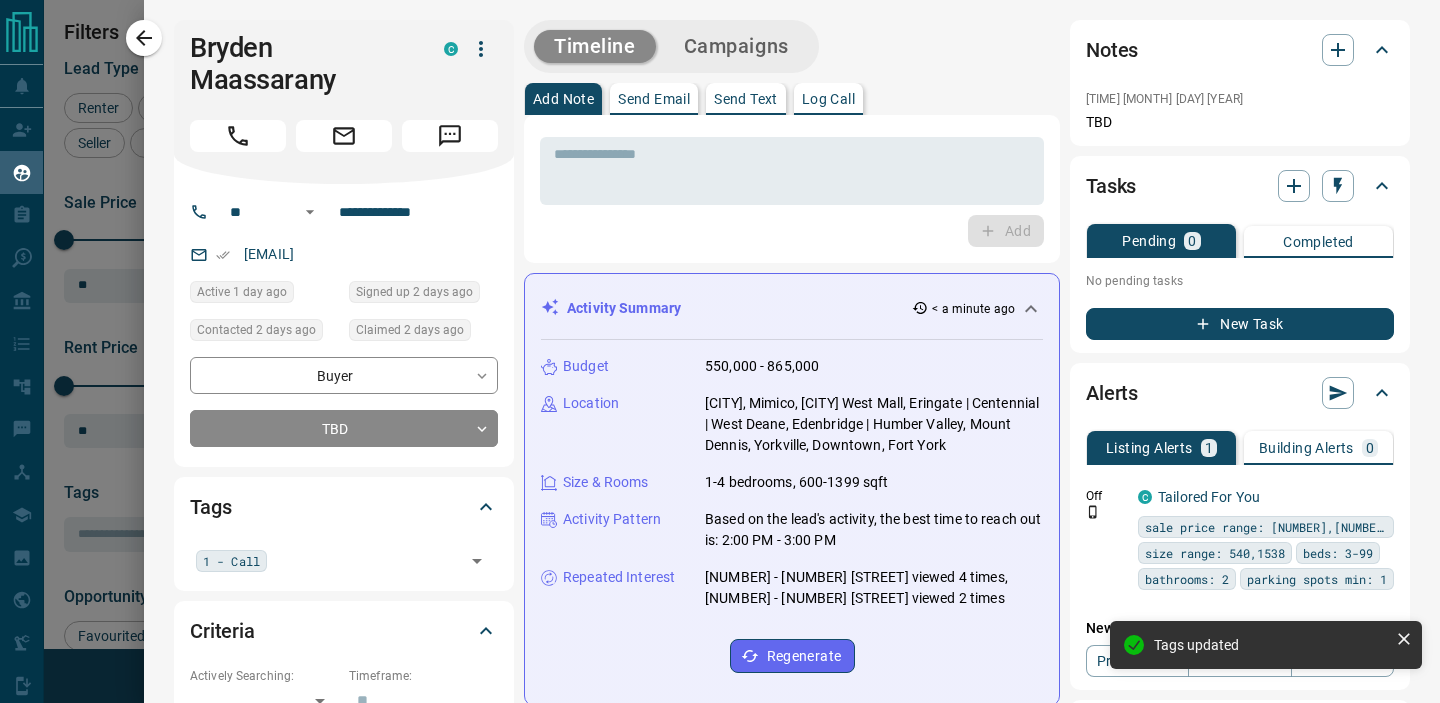 click on "**********" at bounding box center [792, 1235] 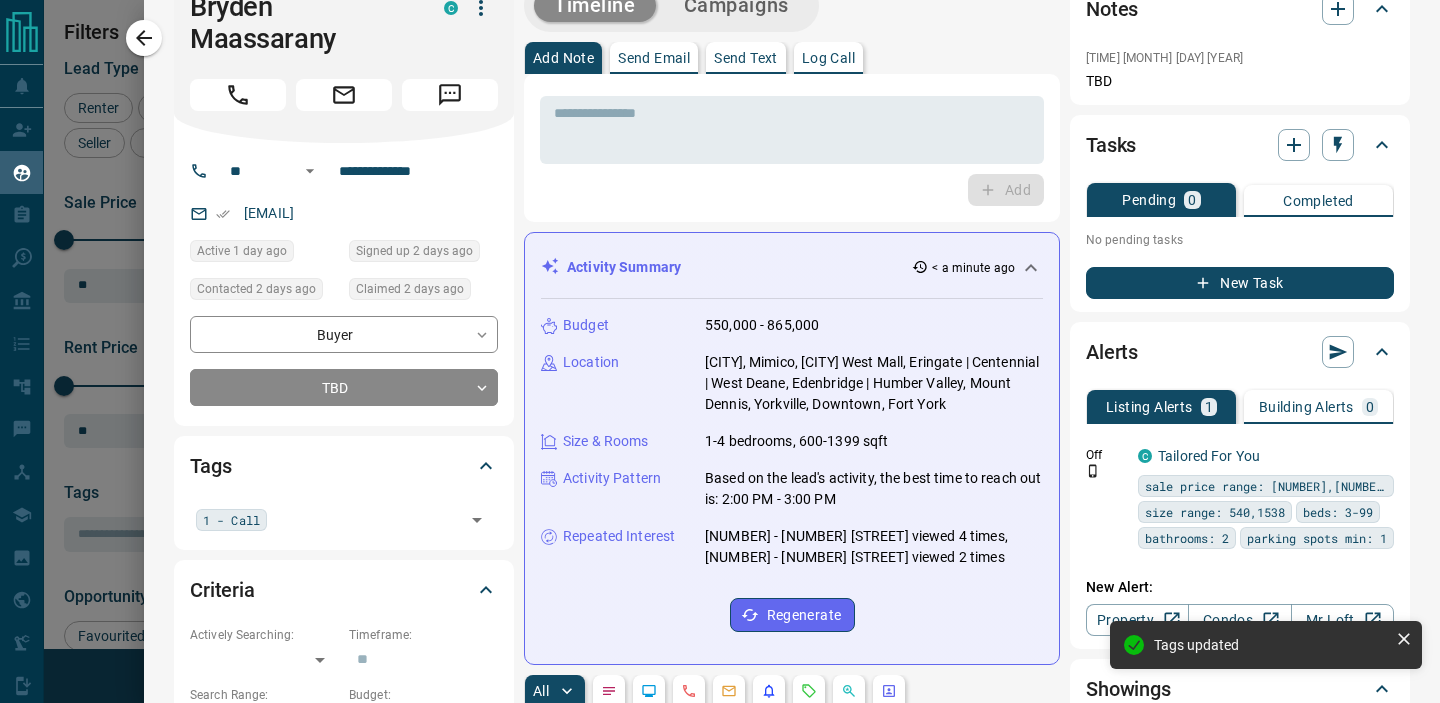 scroll, scrollTop: 0, scrollLeft: 0, axis: both 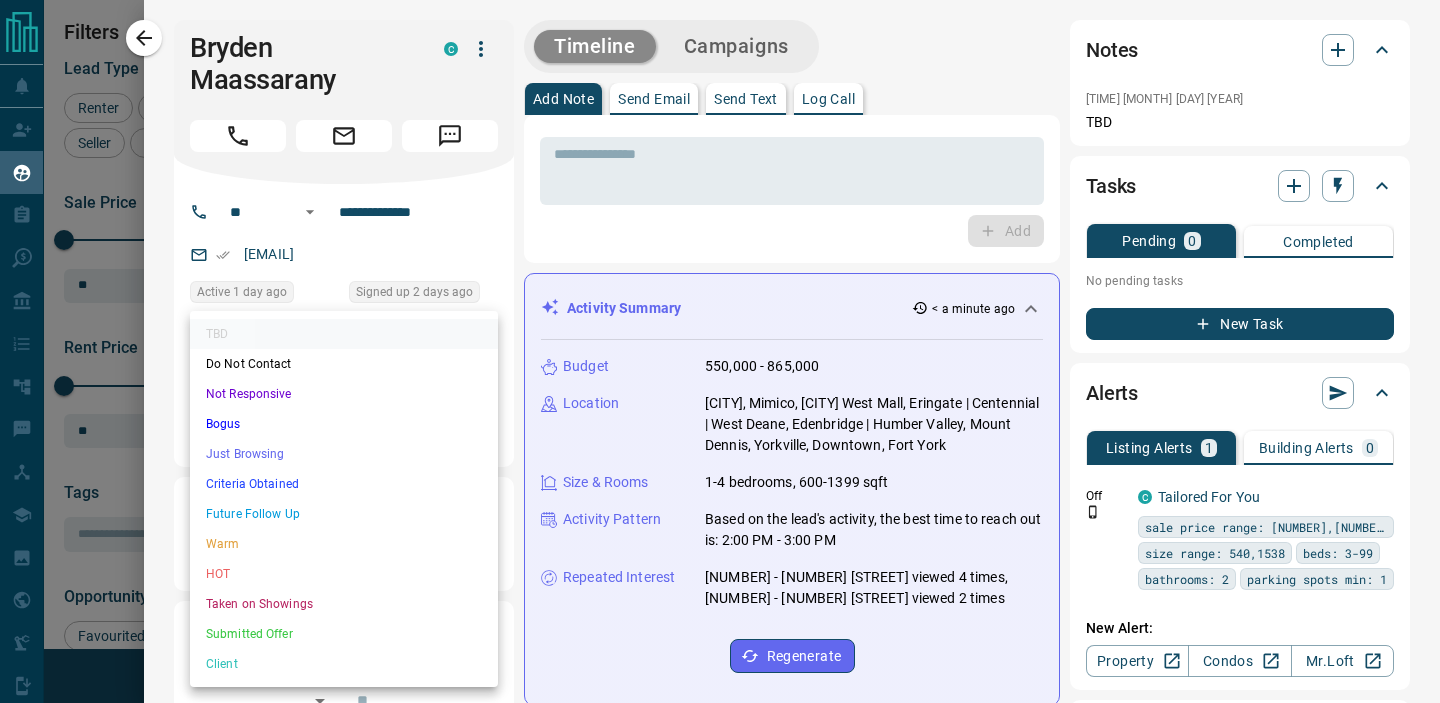 click on "Lead Transfers Claim Leads My Leads Tasks Opportunities Deals Campaigns Automations Messages Broker Bay Training Media Services Agent Resources Precon Worksheet Mobile Apps Disclosure Logout My Leads Filters 1 Manage Tabs New Lead All 6251 TBD 3225 Do Not Contact - Not Responsive 21 Bogus 344 Just Browsing 1935 Criteria Obtained 12 Future Follow Up 130 Warm 44 HOT 306 Taken on Showings 8 Submitted Offer 4 Client 222 Name Details Last Active Claimed Date Status Tags Yazeed Alshawabkeh Renter P $750 - $2K Mississauga 1 day ago Contacted 19 hours ago 23 hours ago Signed up 1 day ago TBD + Angitha Lahithan Renter P $2K - $2K St.  Catharines 1 day ago Contacted 19 hours ago 23 hours ago Signed up 1 day ago TBD + Aidan Hirst Buyer, Renter C $--- Downtown, [CITY] 7 hours ago Contacted 19 hours ago 23 hours ago Signed up 3 years ago Just Browsing + Jyotsna Rangishetti Buyer P $600K - $1M [CITY] 10 minutes ago Contacted 19 hours ago 23 hours ago Signed up 1 day ago TBD + Jahangir Khurram Renter C $1K - $4K 1 day ago" at bounding box center (720, 339) 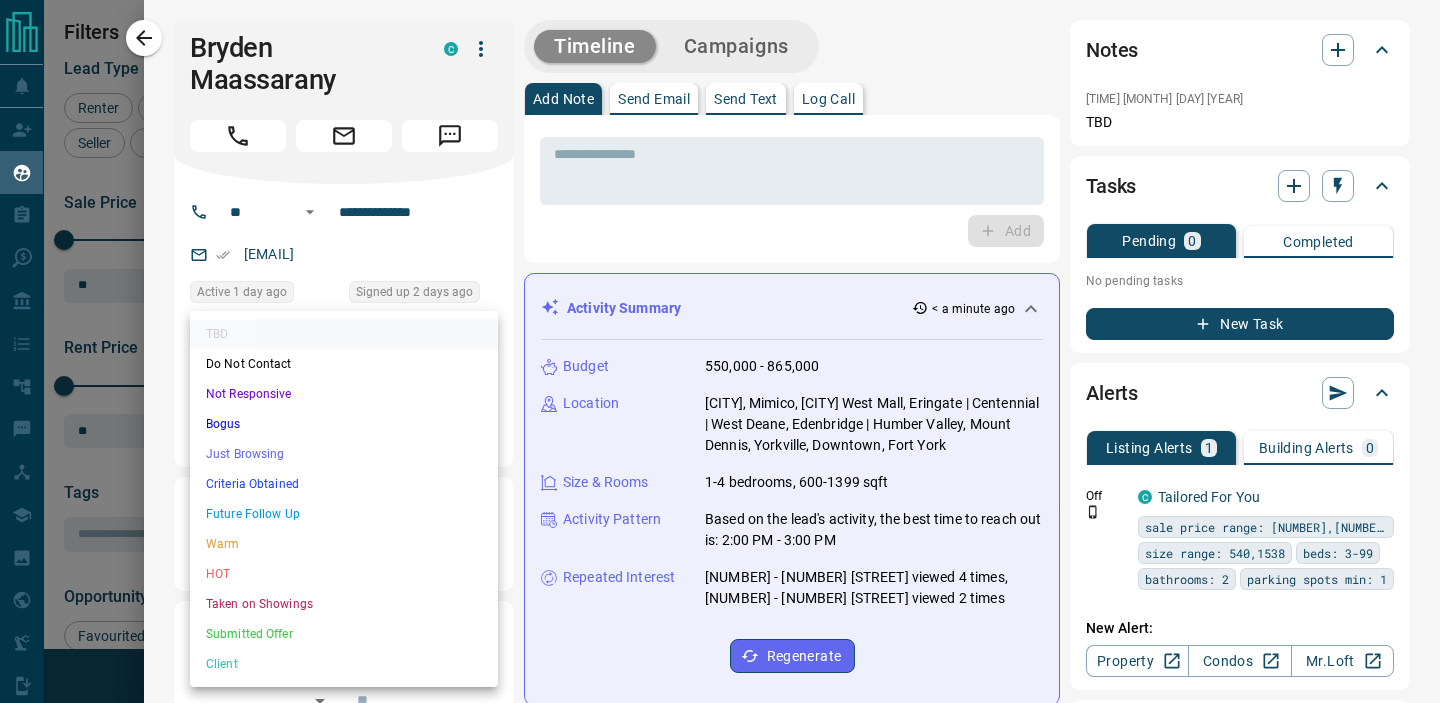 drag, startPoint x: 270, startPoint y: 516, endPoint x: 499, endPoint y: 267, distance: 338.2928 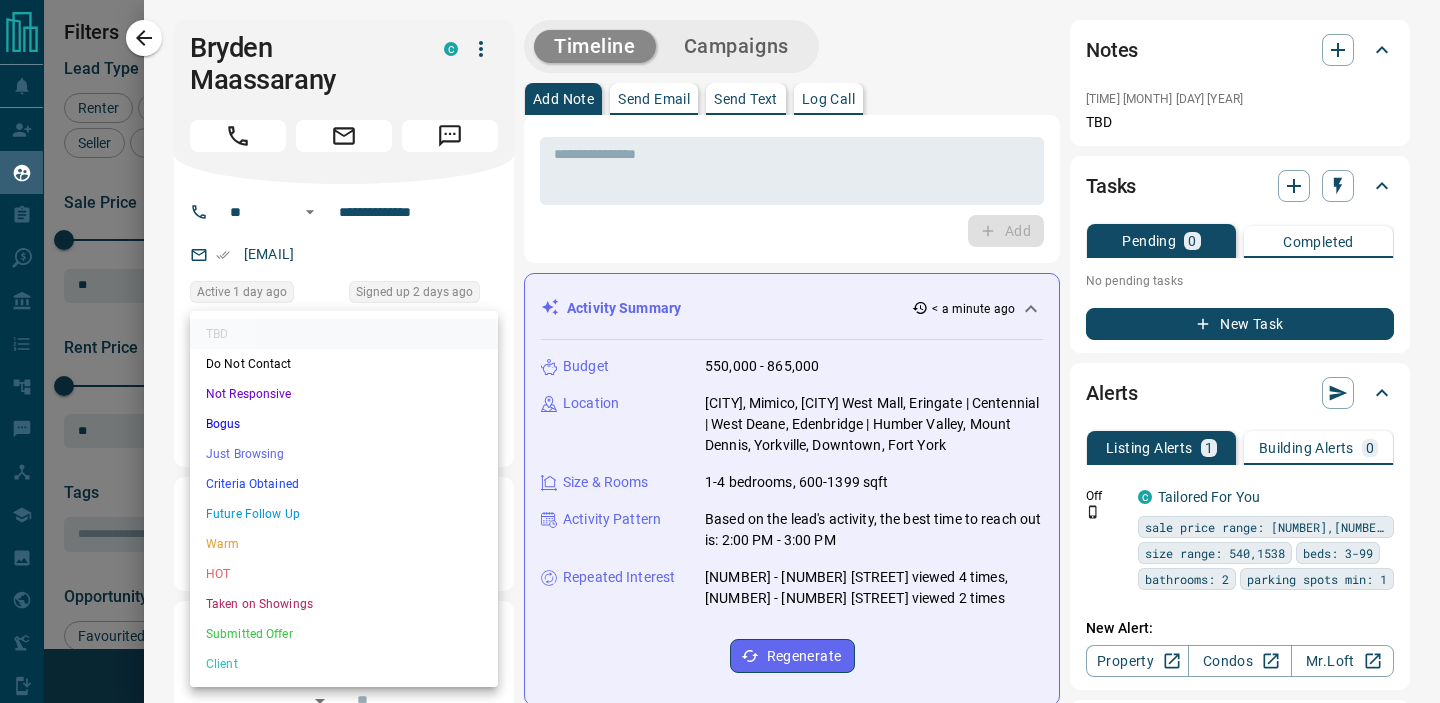 click on "TBD Do Not Contact Not Responsive Bogus Just Browsing Criteria Obtained Future Follow Up Warm HOT Taken on Showings Submitted Offer Client" at bounding box center [720, 351] 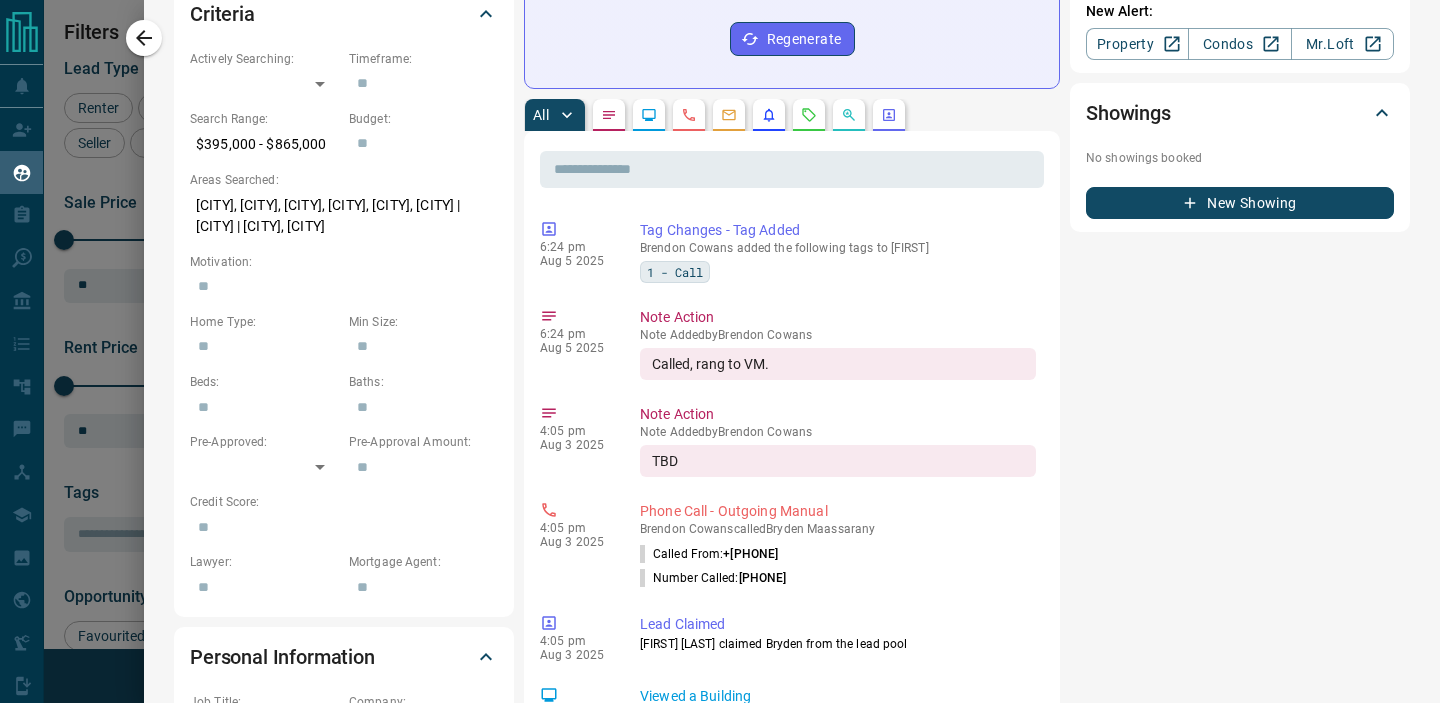 scroll, scrollTop: 687, scrollLeft: 0, axis: vertical 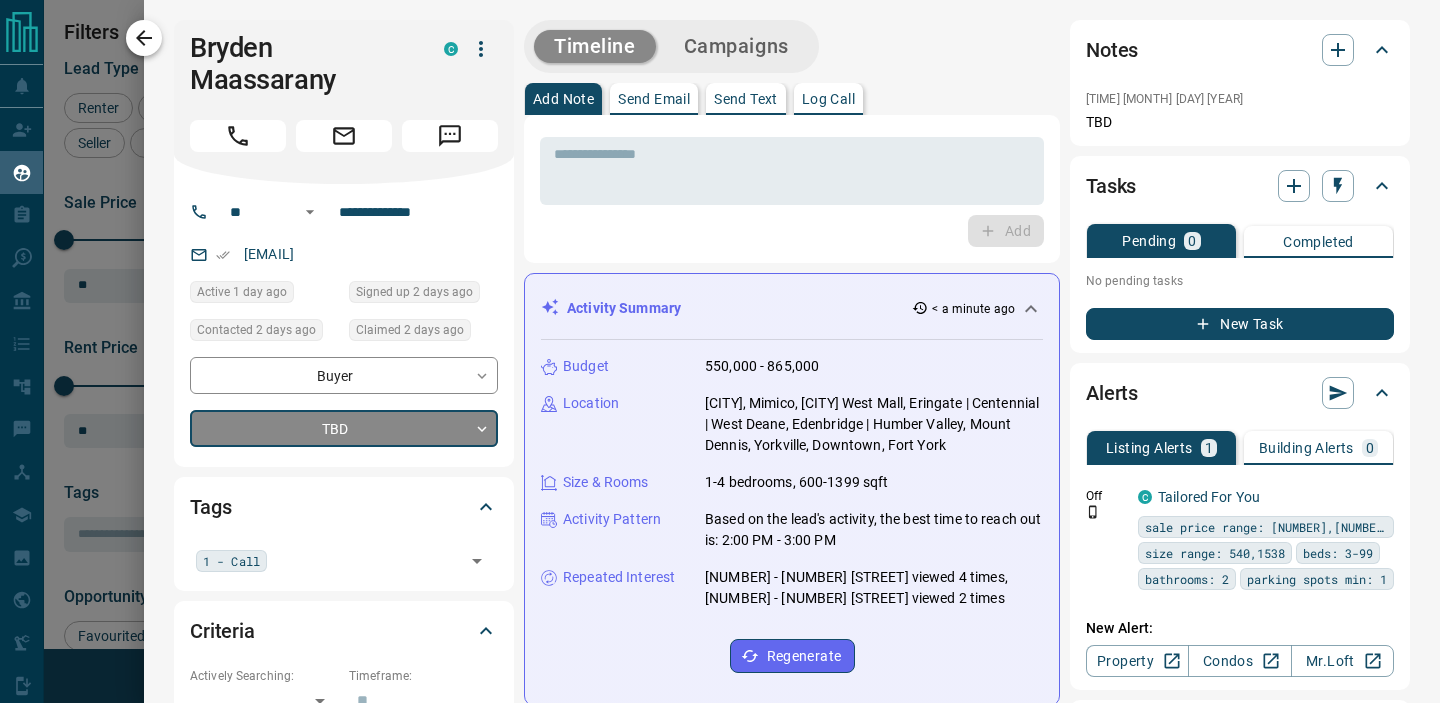 click 